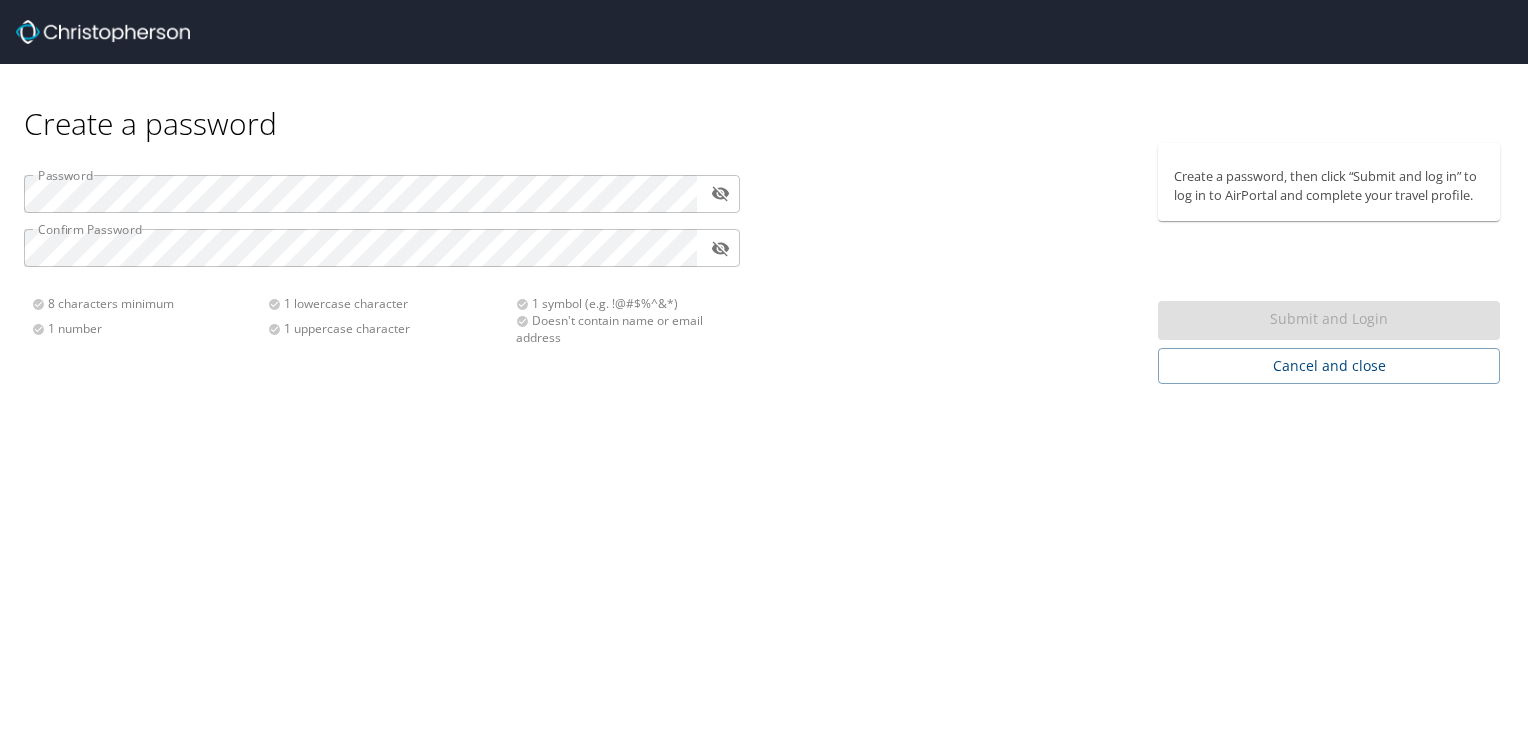 scroll, scrollTop: 0, scrollLeft: 0, axis: both 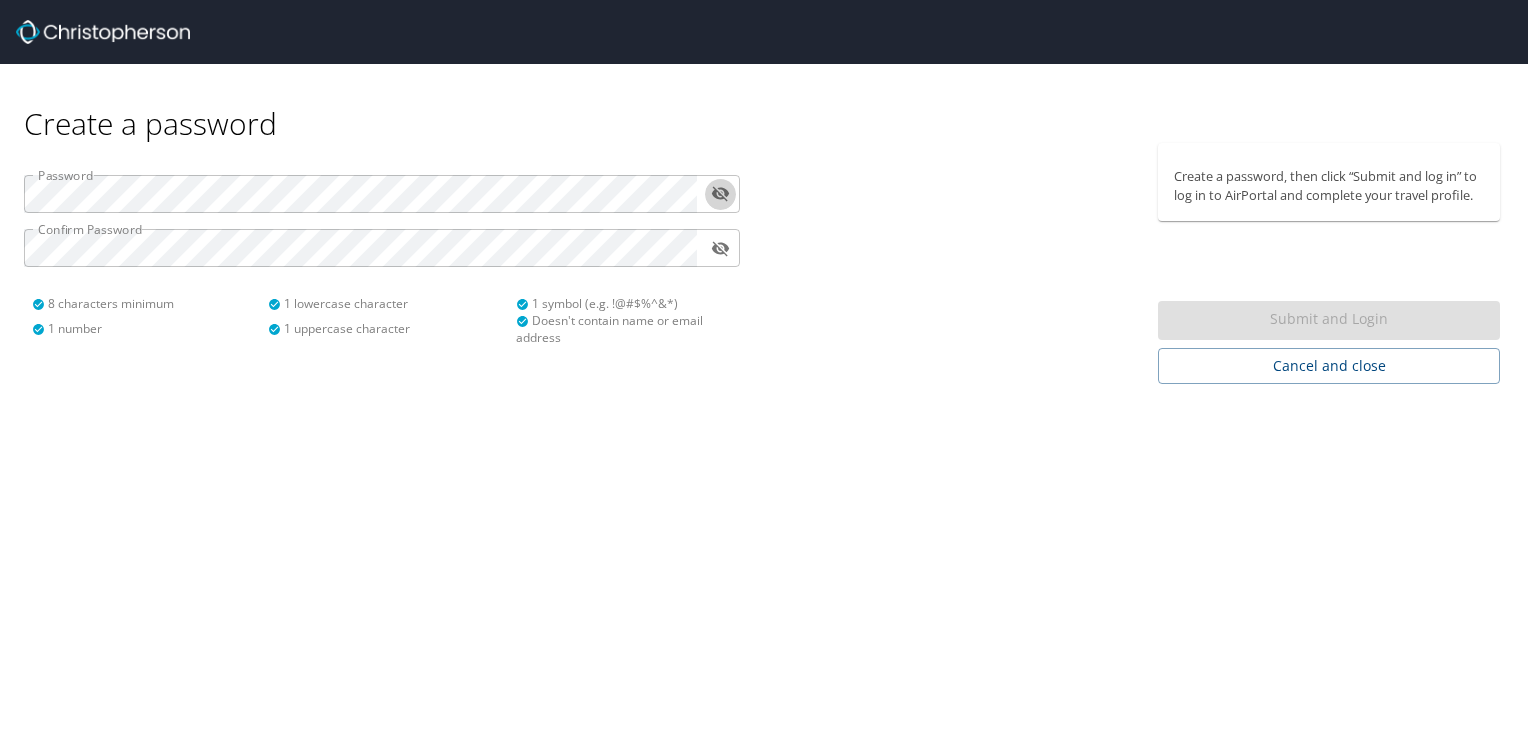 type 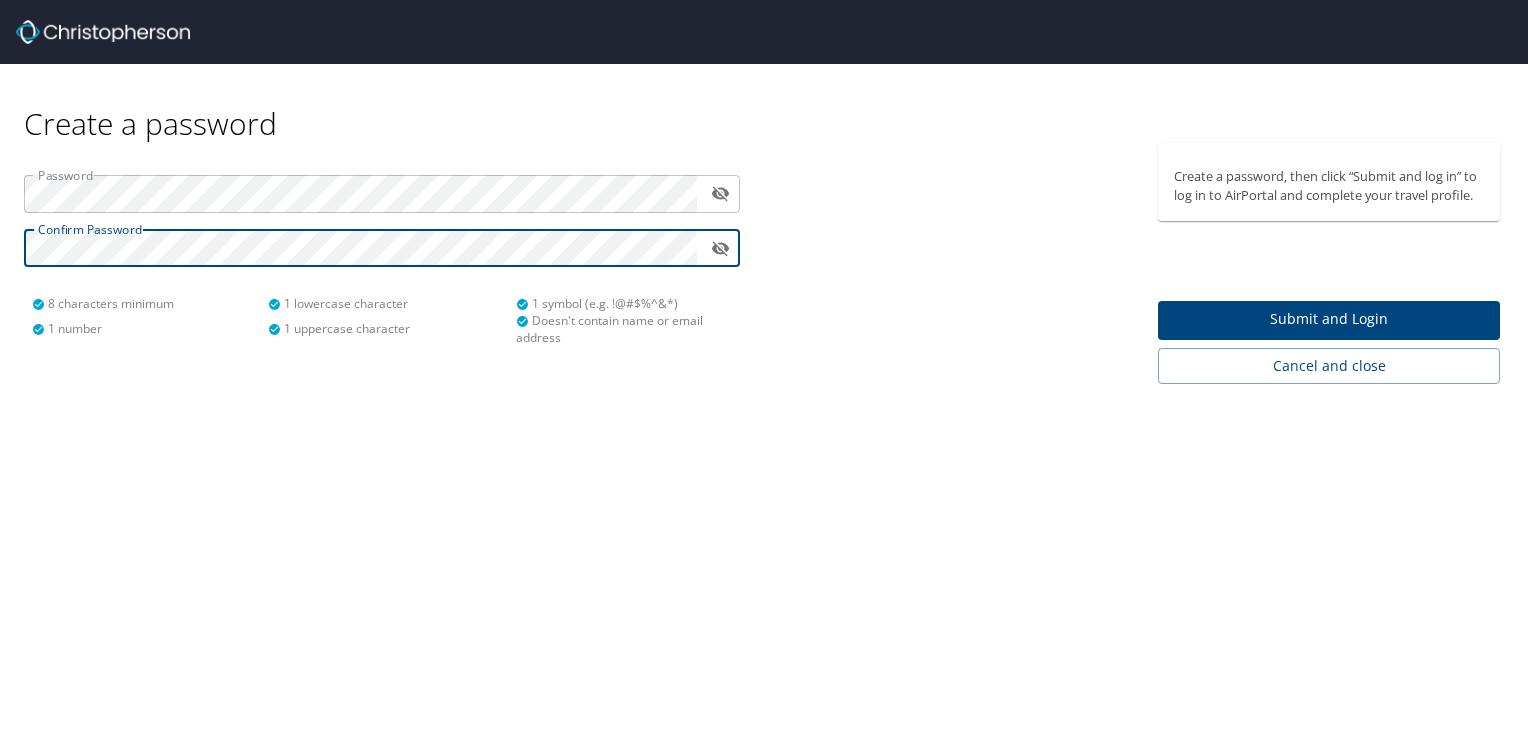 click on "Submit and Login" at bounding box center (1329, 319) 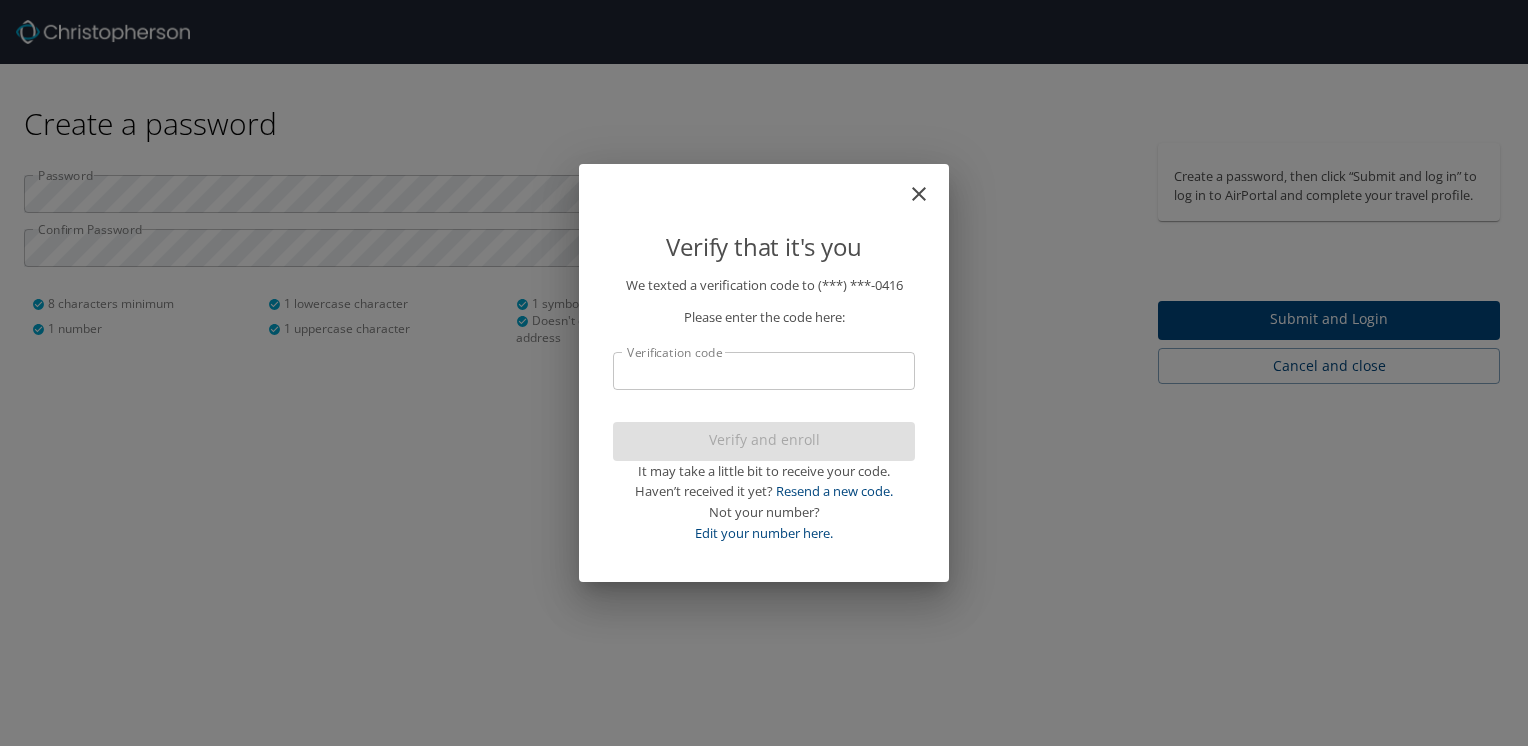 click on "Verification code" at bounding box center [764, 371] 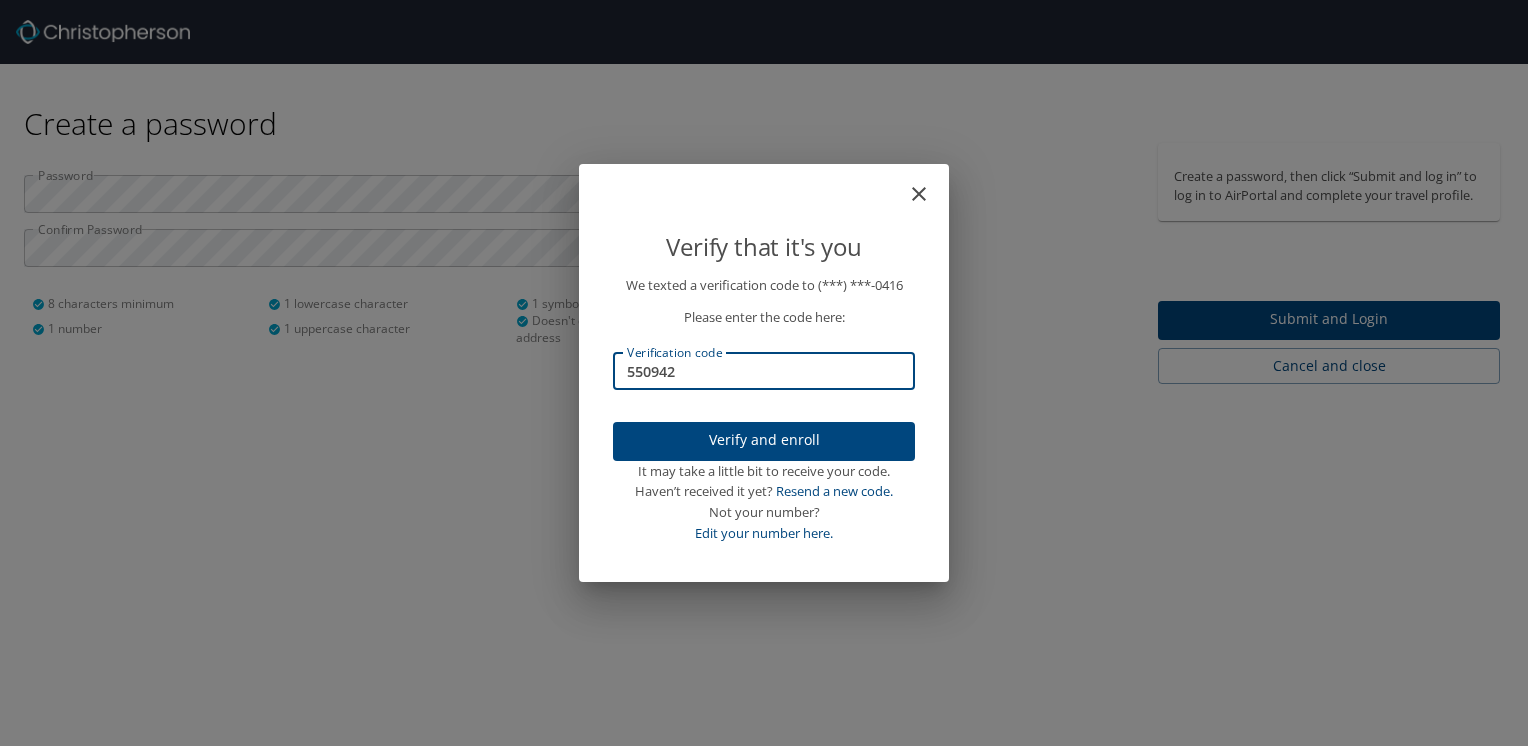 type on "550942" 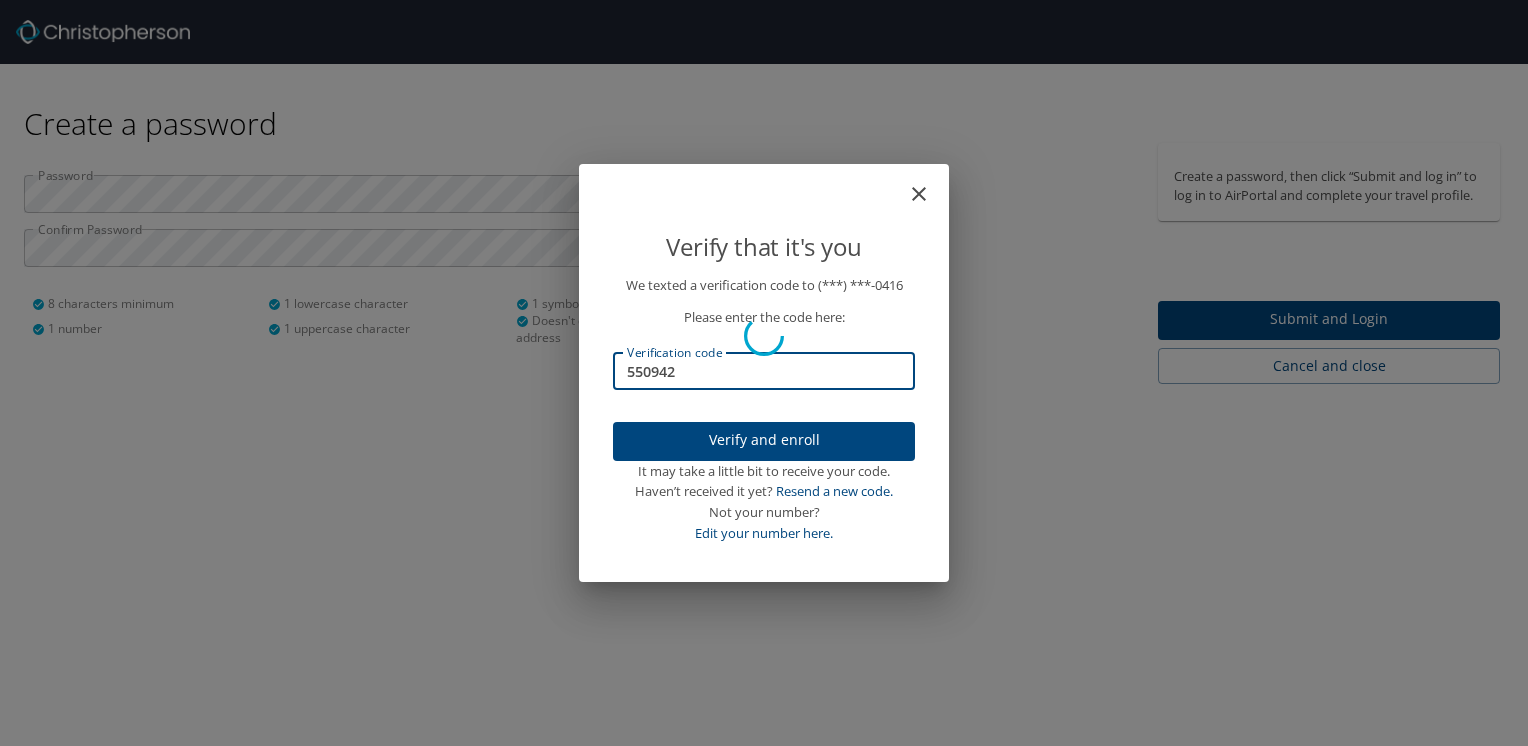 click at bounding box center (764, 335) 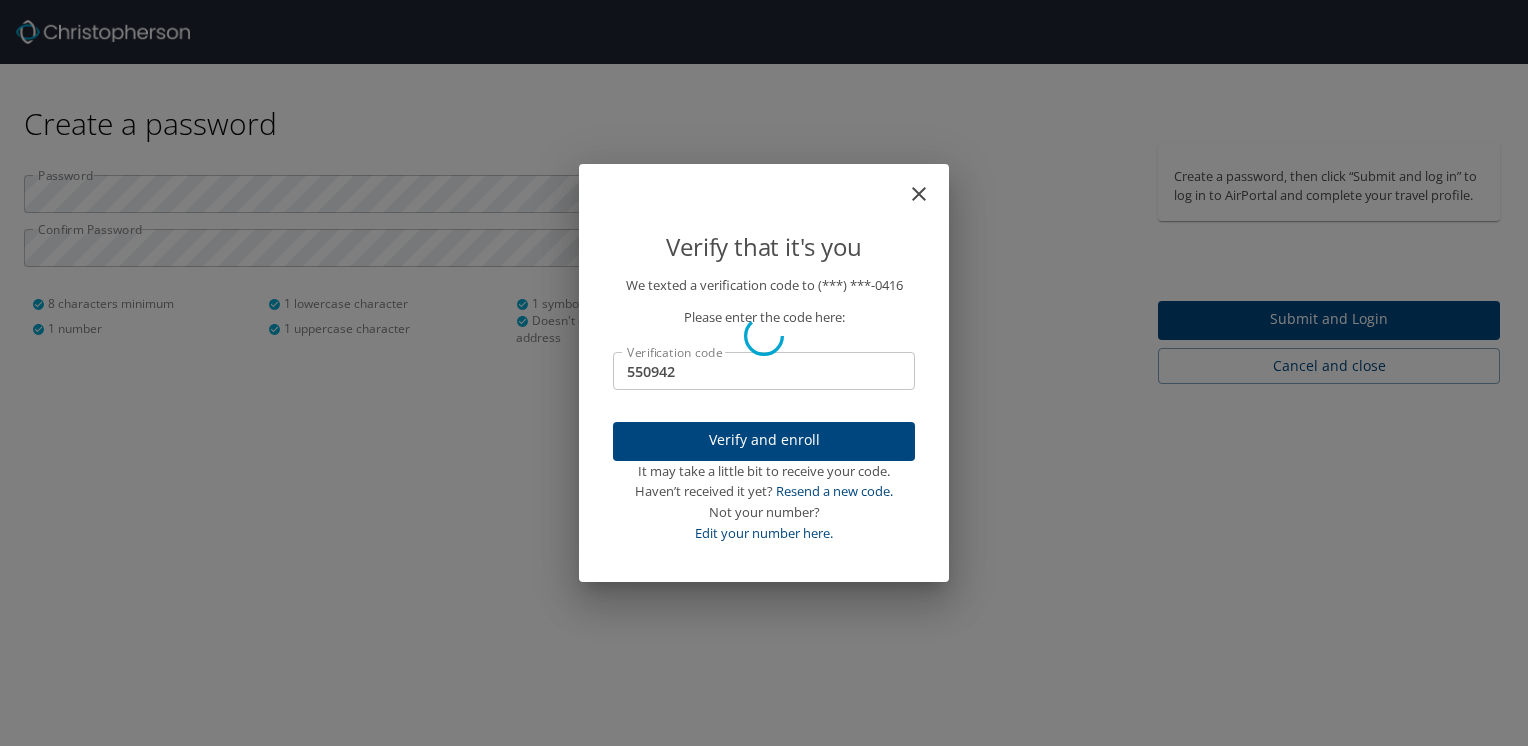 type 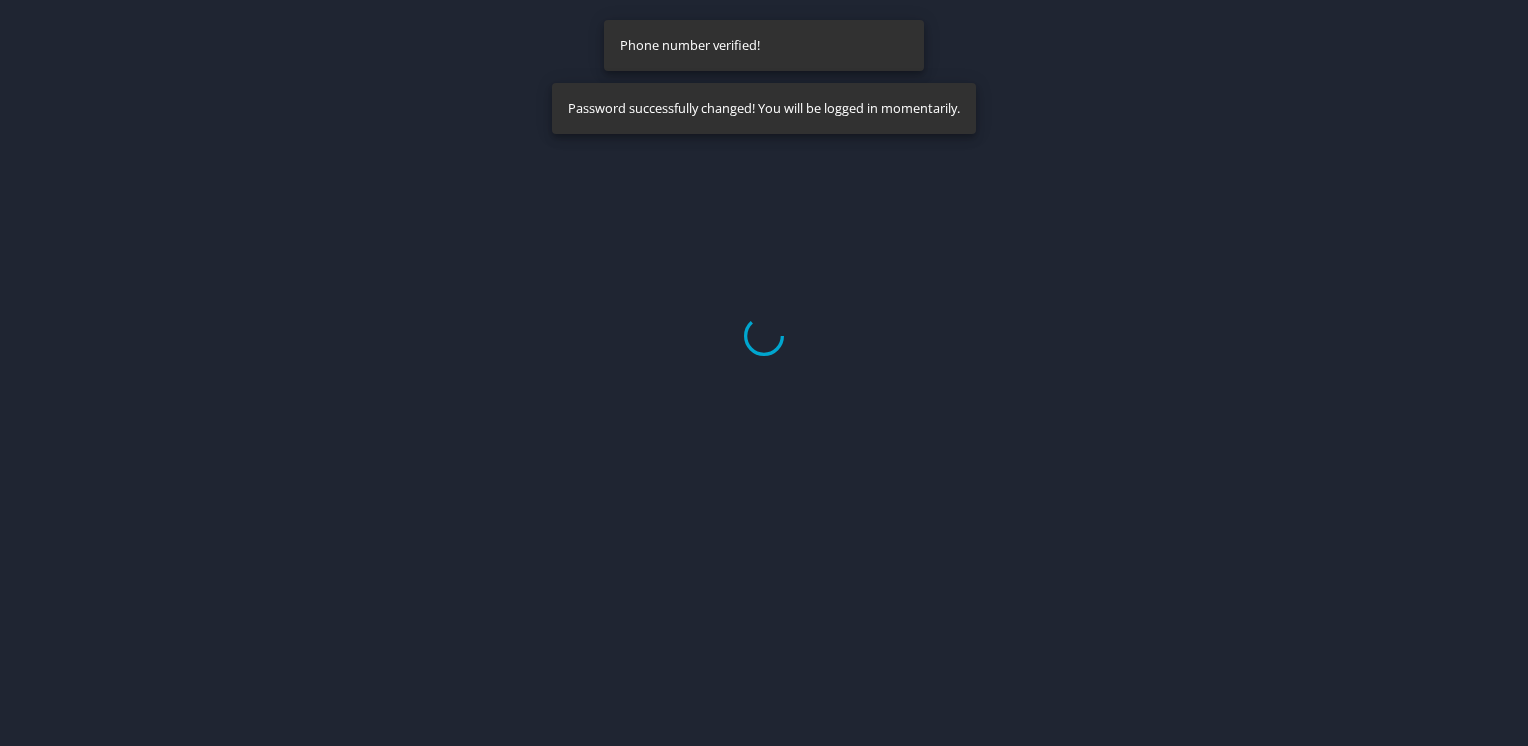 select on "US" 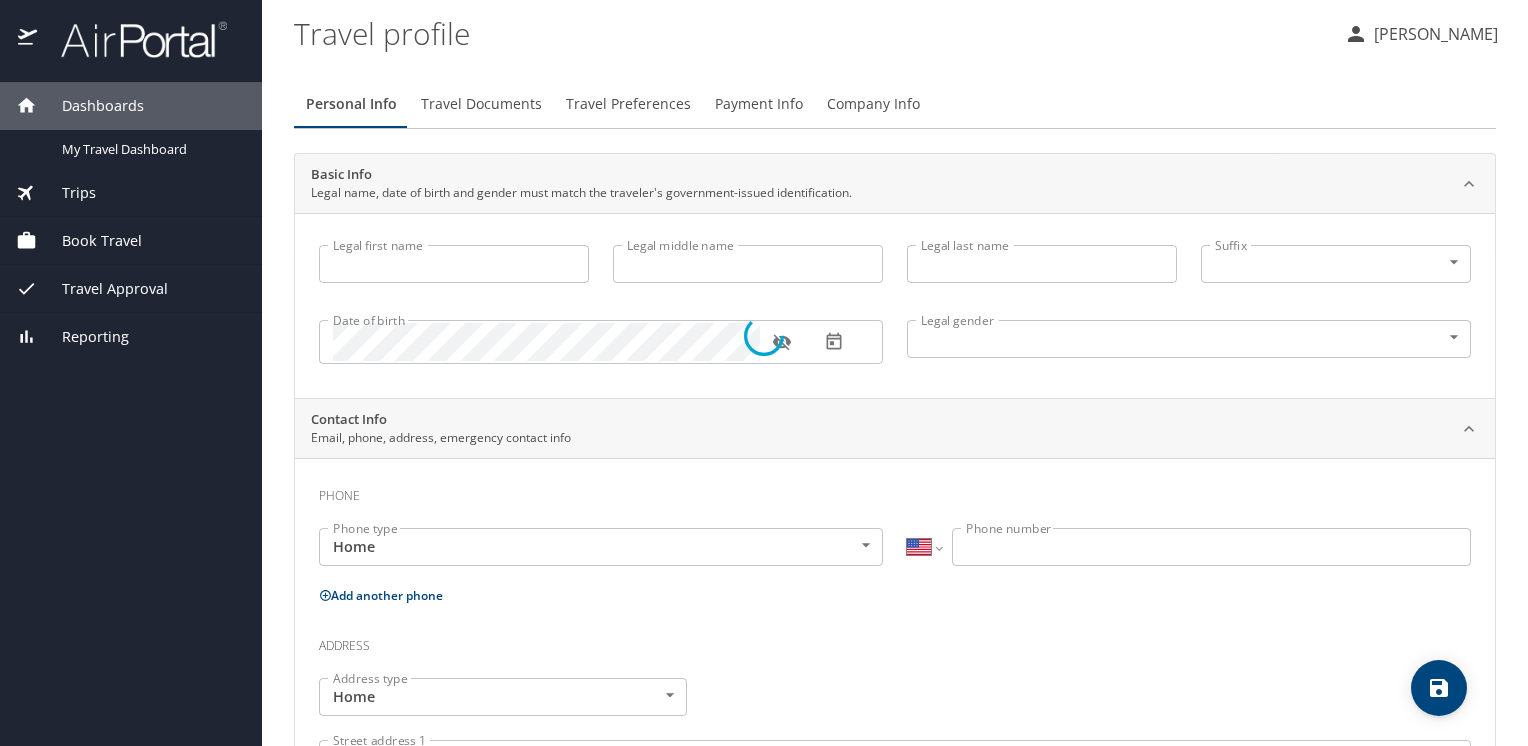 type on "ROBERT" 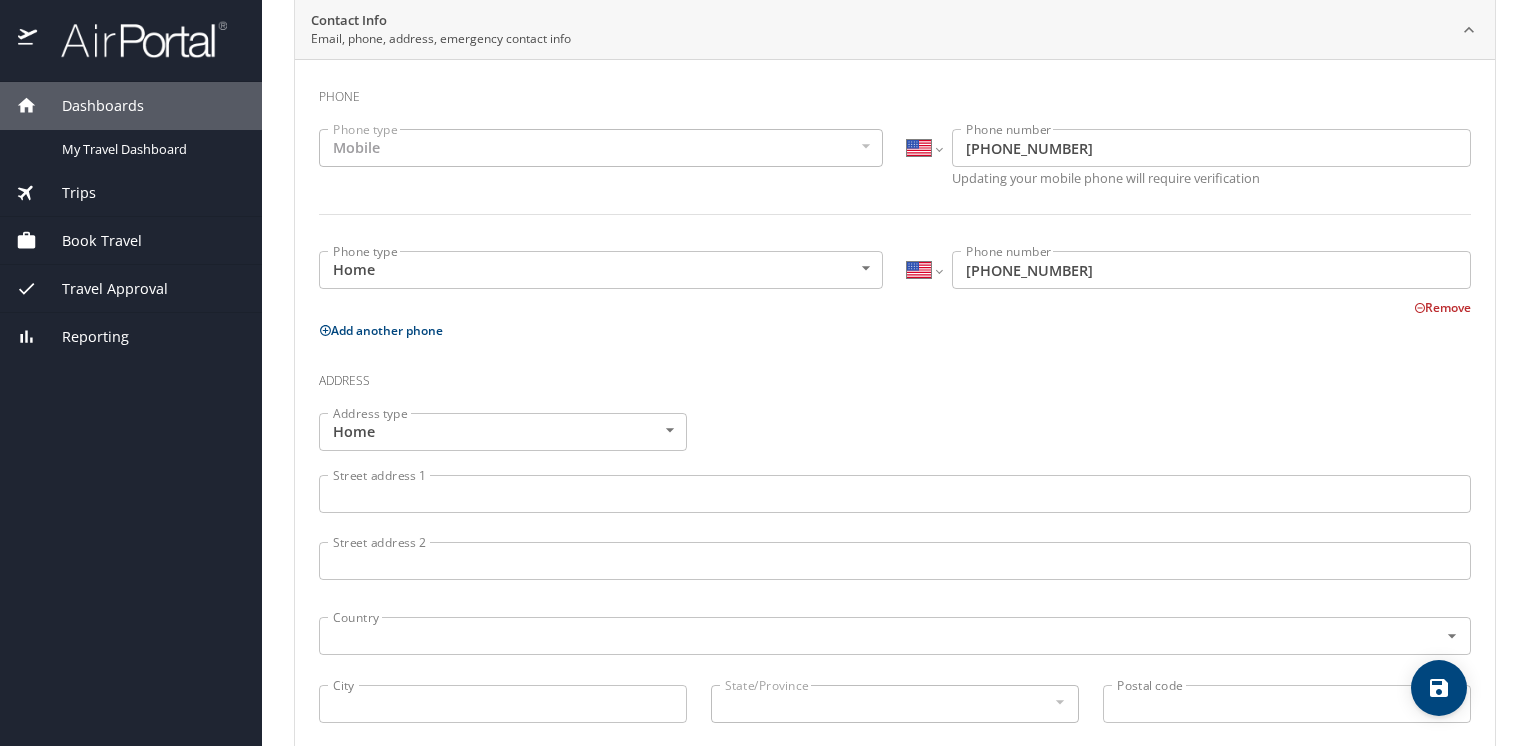 scroll, scrollTop: 400, scrollLeft: 0, axis: vertical 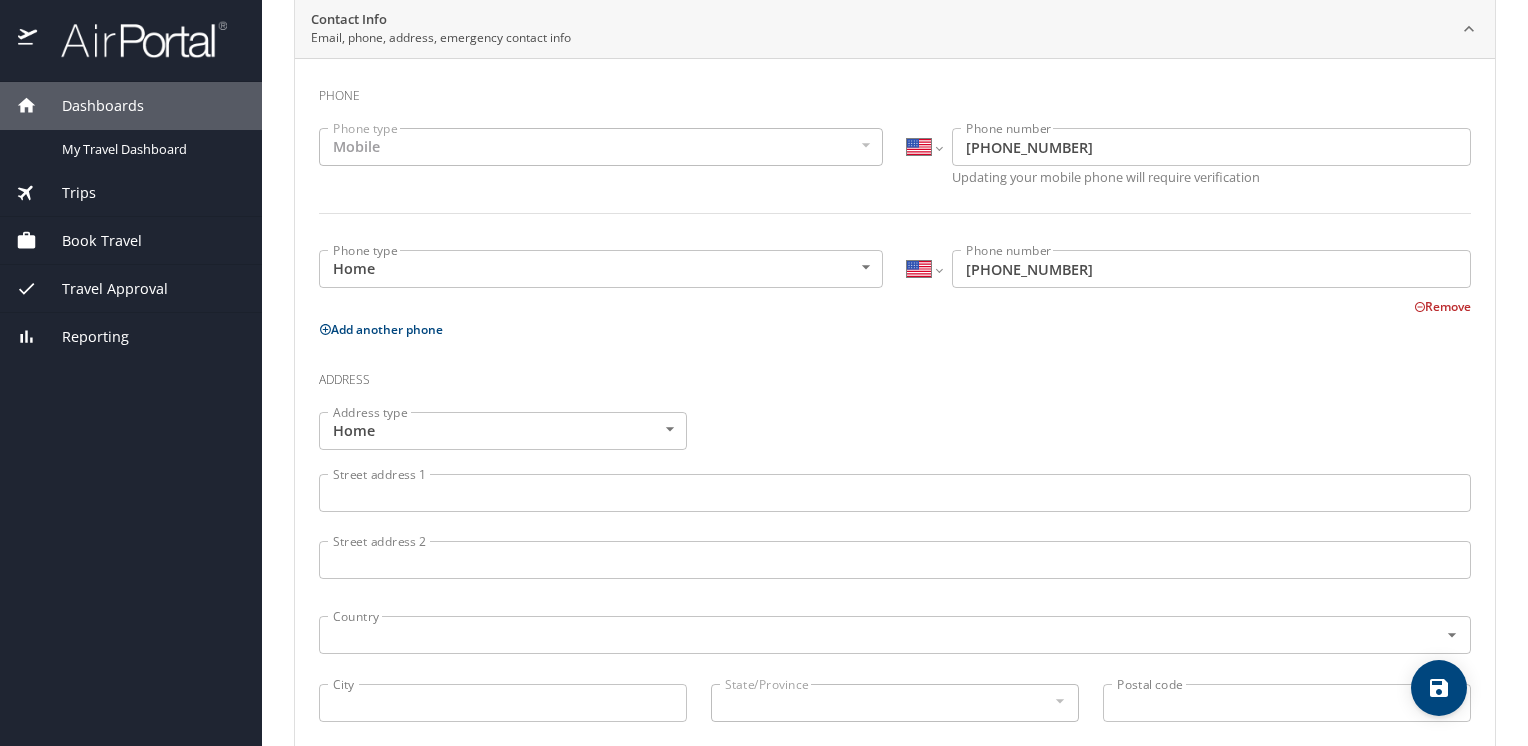 click on "Street address 1" at bounding box center [895, 493] 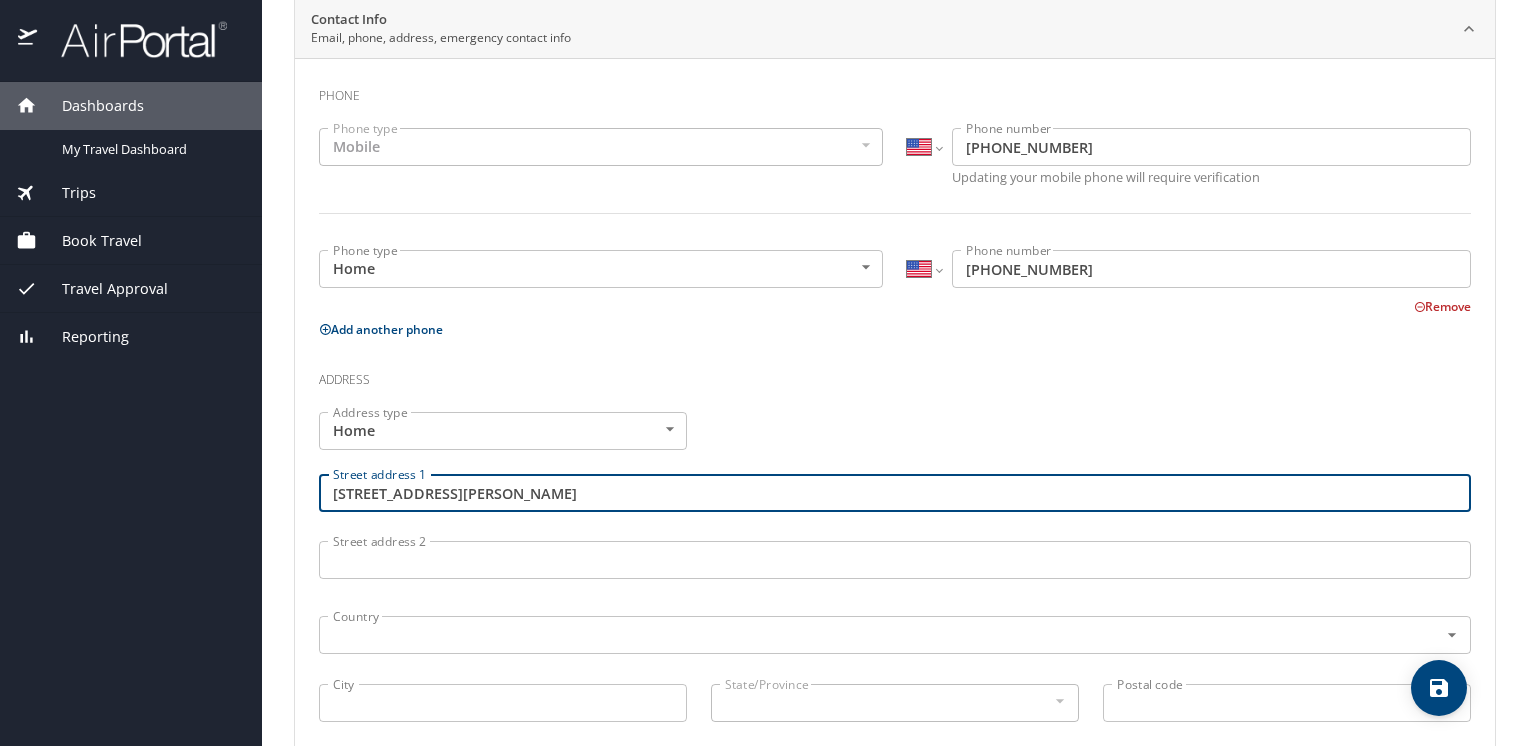 type on "240 Benton Ln" 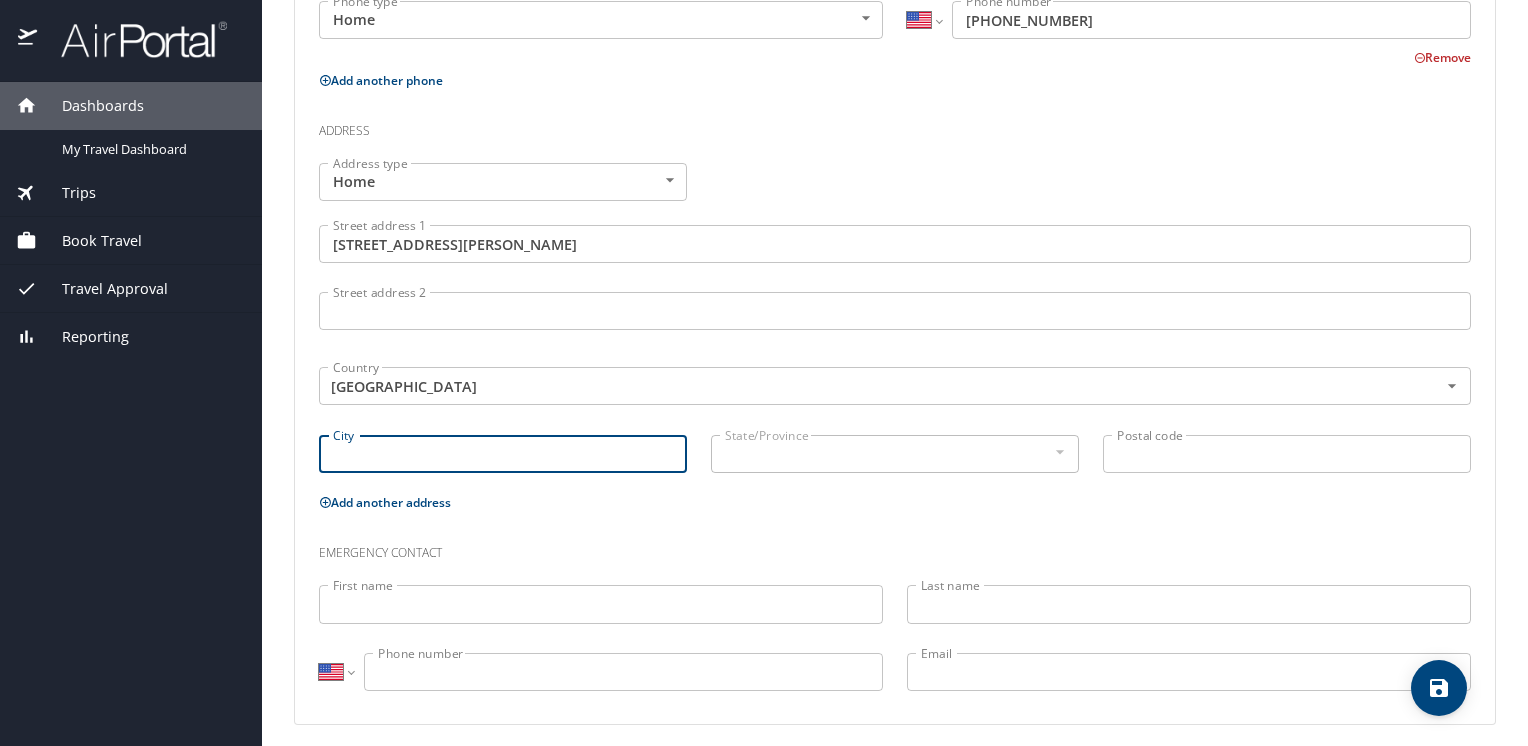 scroll, scrollTop: 656, scrollLeft: 0, axis: vertical 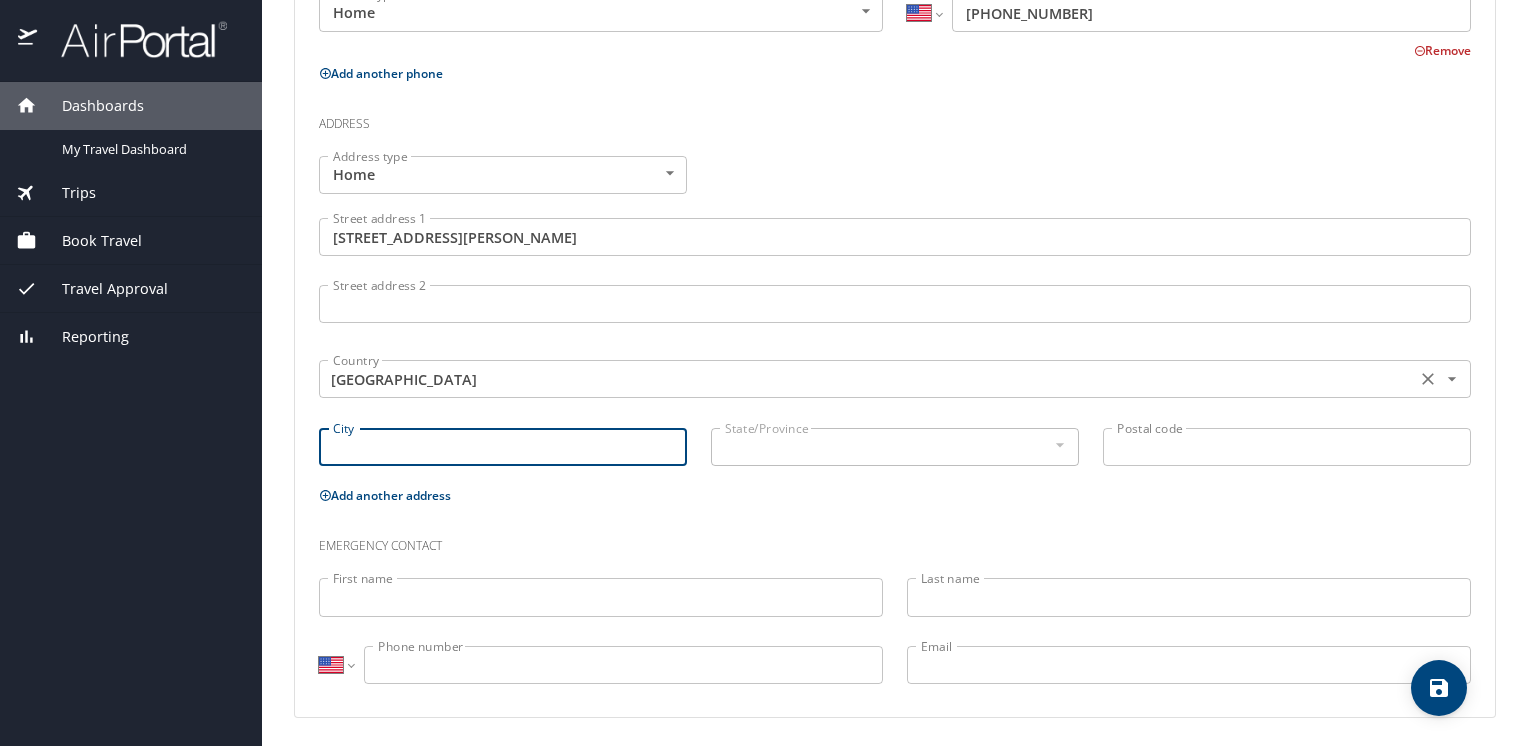 click on "Cyprus" at bounding box center [865, 379] 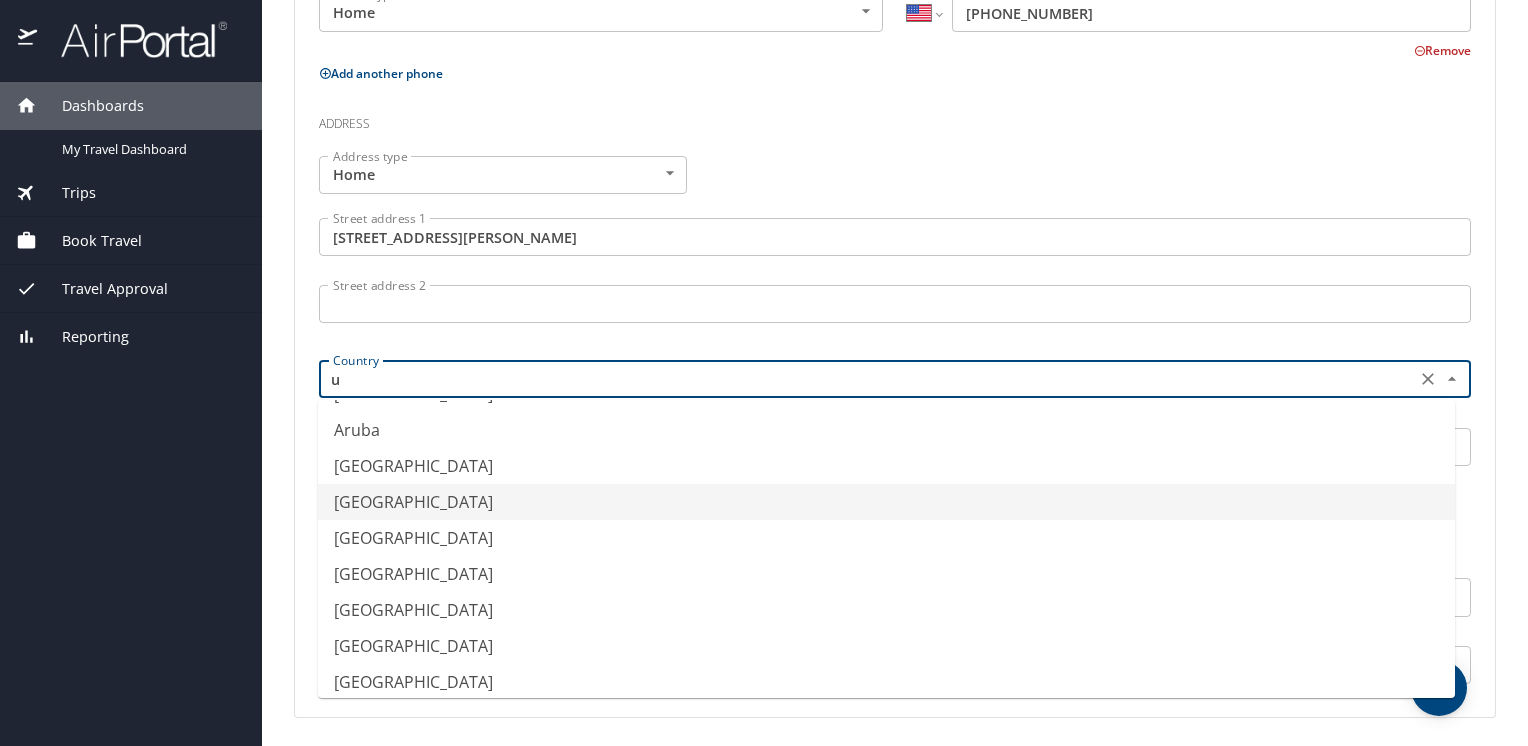 scroll, scrollTop: 432, scrollLeft: 0, axis: vertical 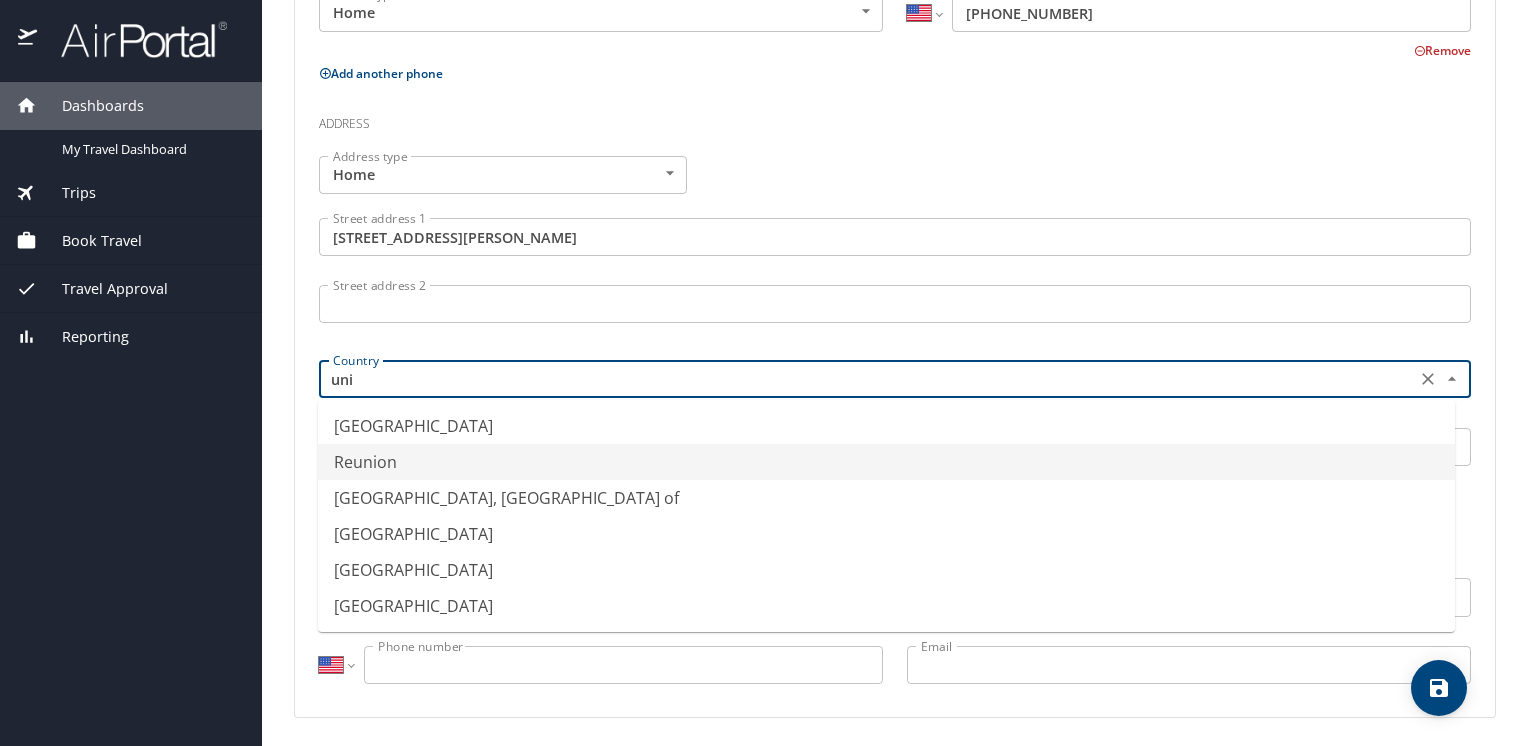click on "Reunion" at bounding box center [886, 462] 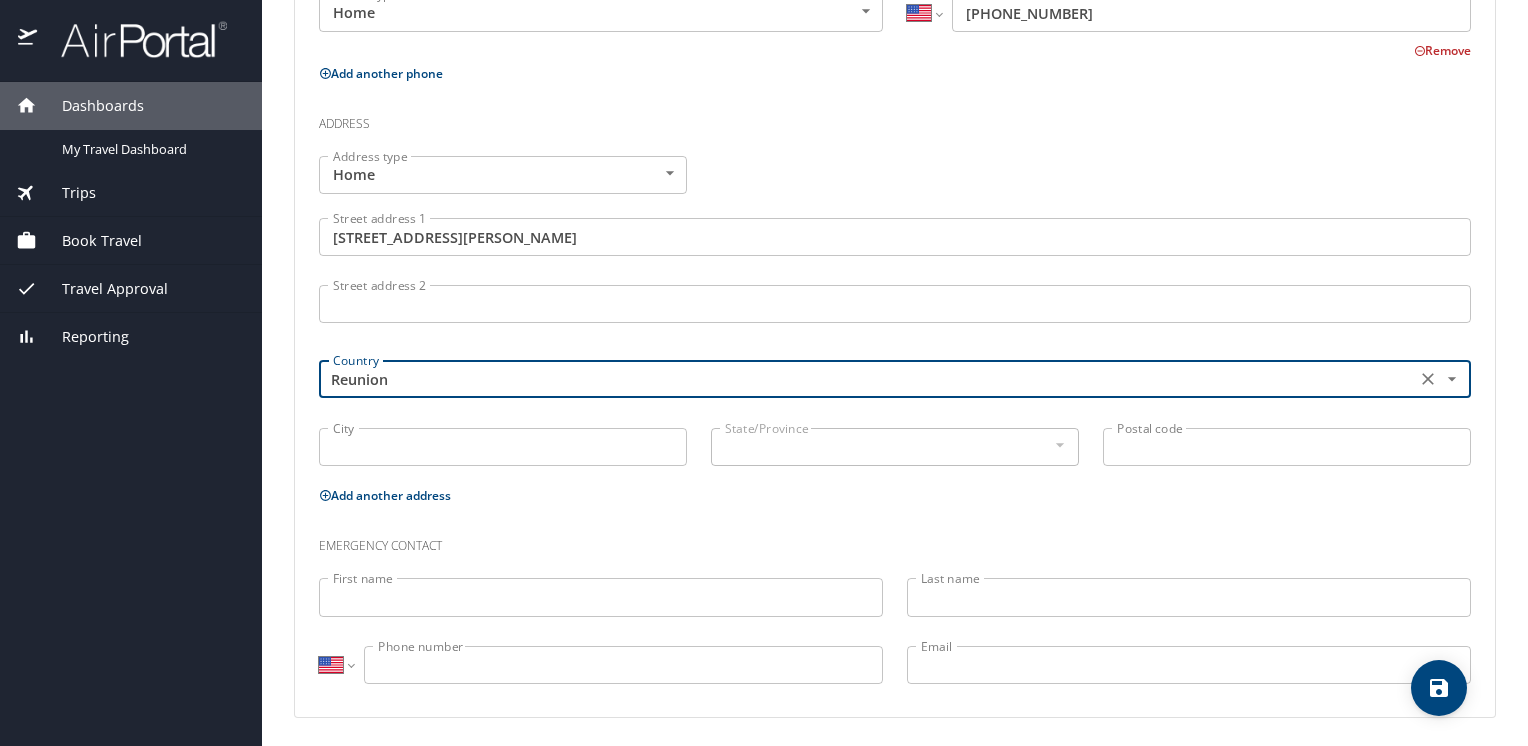 click on "Reunion" at bounding box center [865, 379] 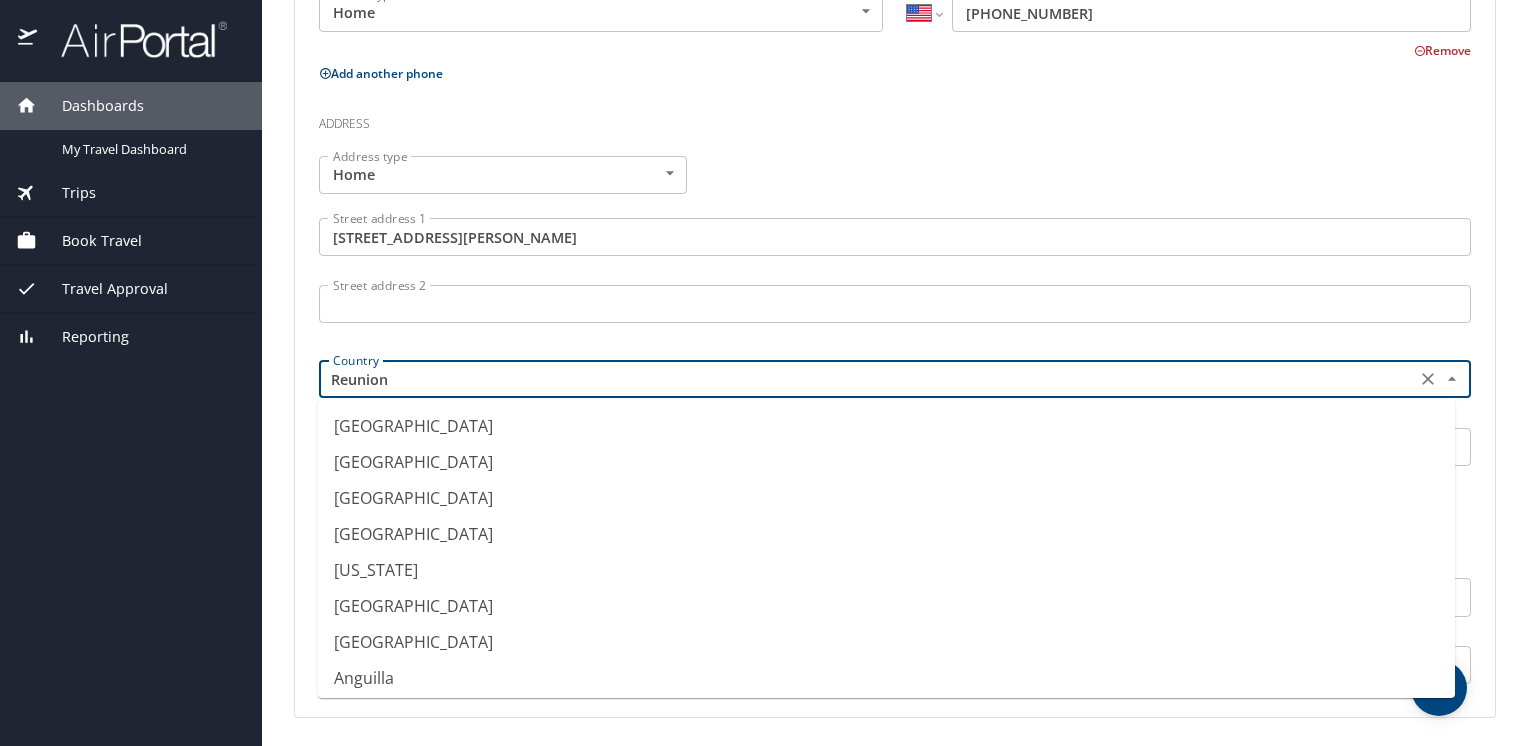 scroll, scrollTop: 5724, scrollLeft: 0, axis: vertical 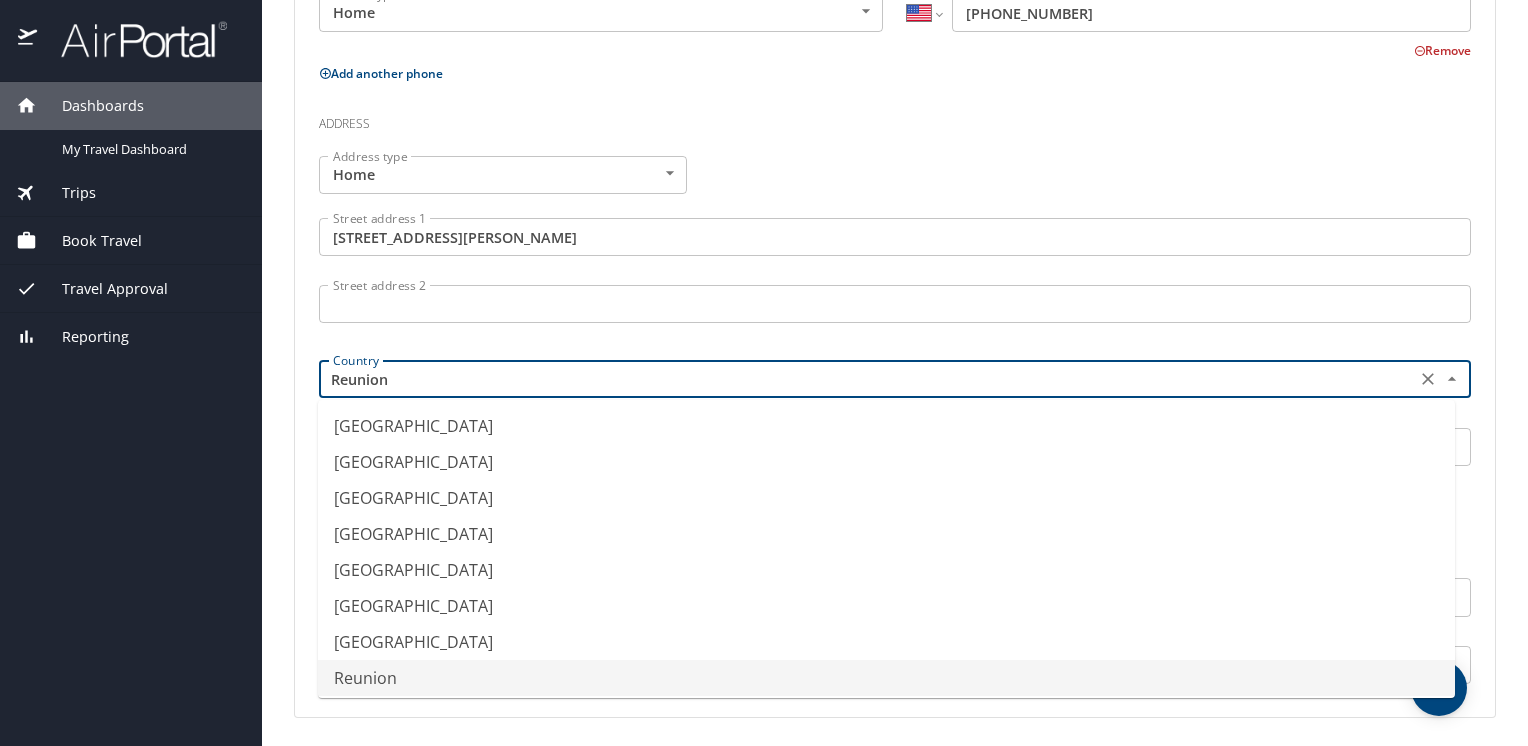 drag, startPoint x: 497, startPoint y: 378, endPoint x: 221, endPoint y: 389, distance: 276.21912 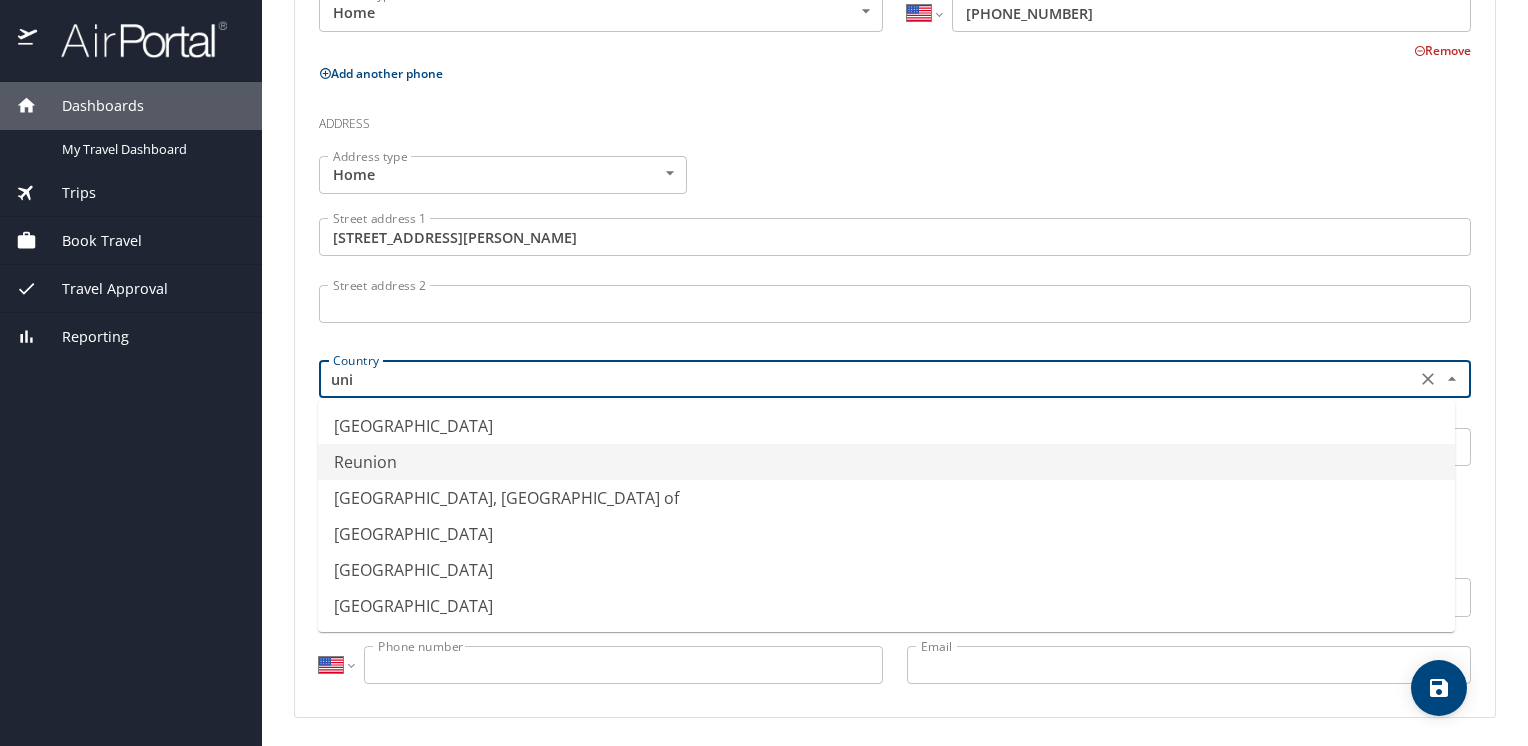 scroll, scrollTop: 0, scrollLeft: 0, axis: both 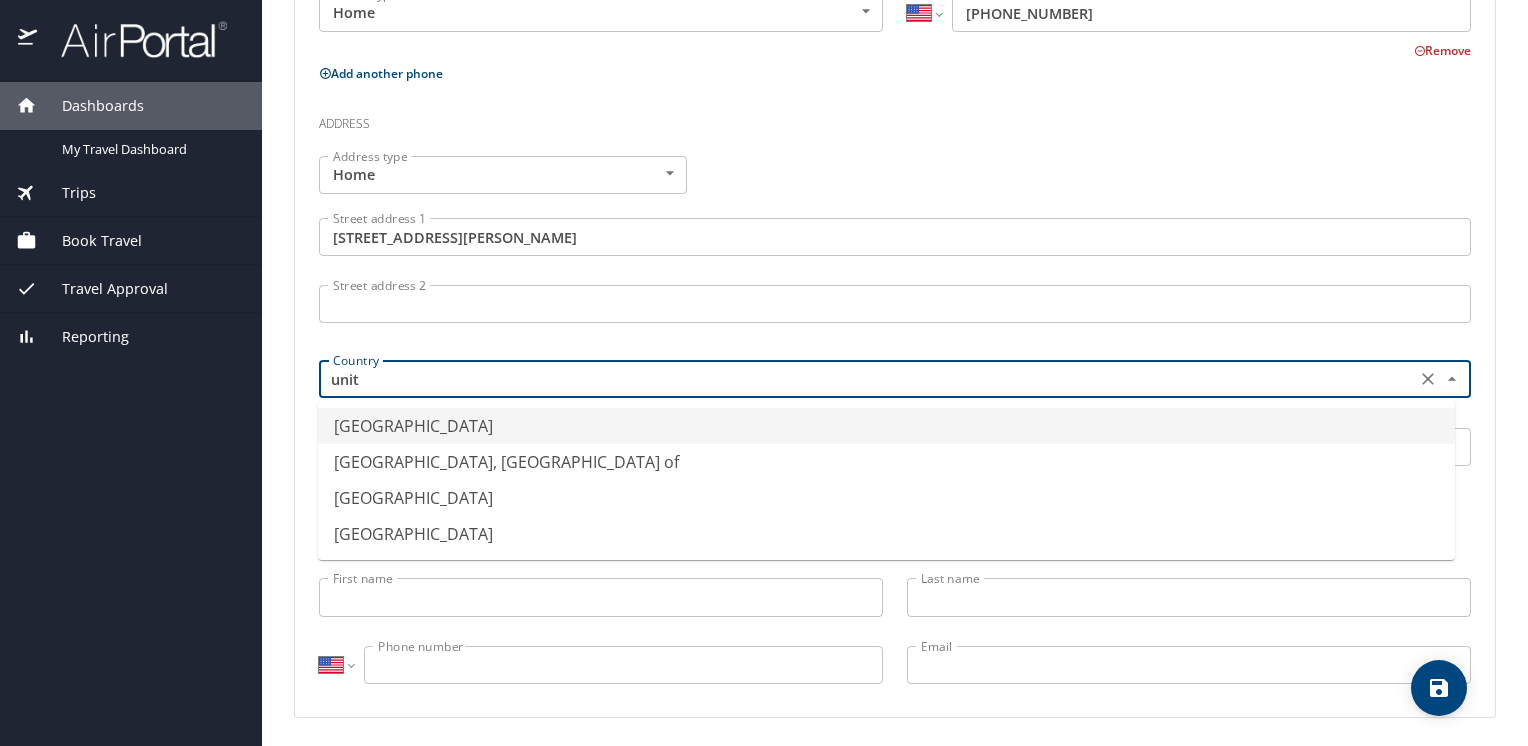 click on "United States of America" at bounding box center (886, 426) 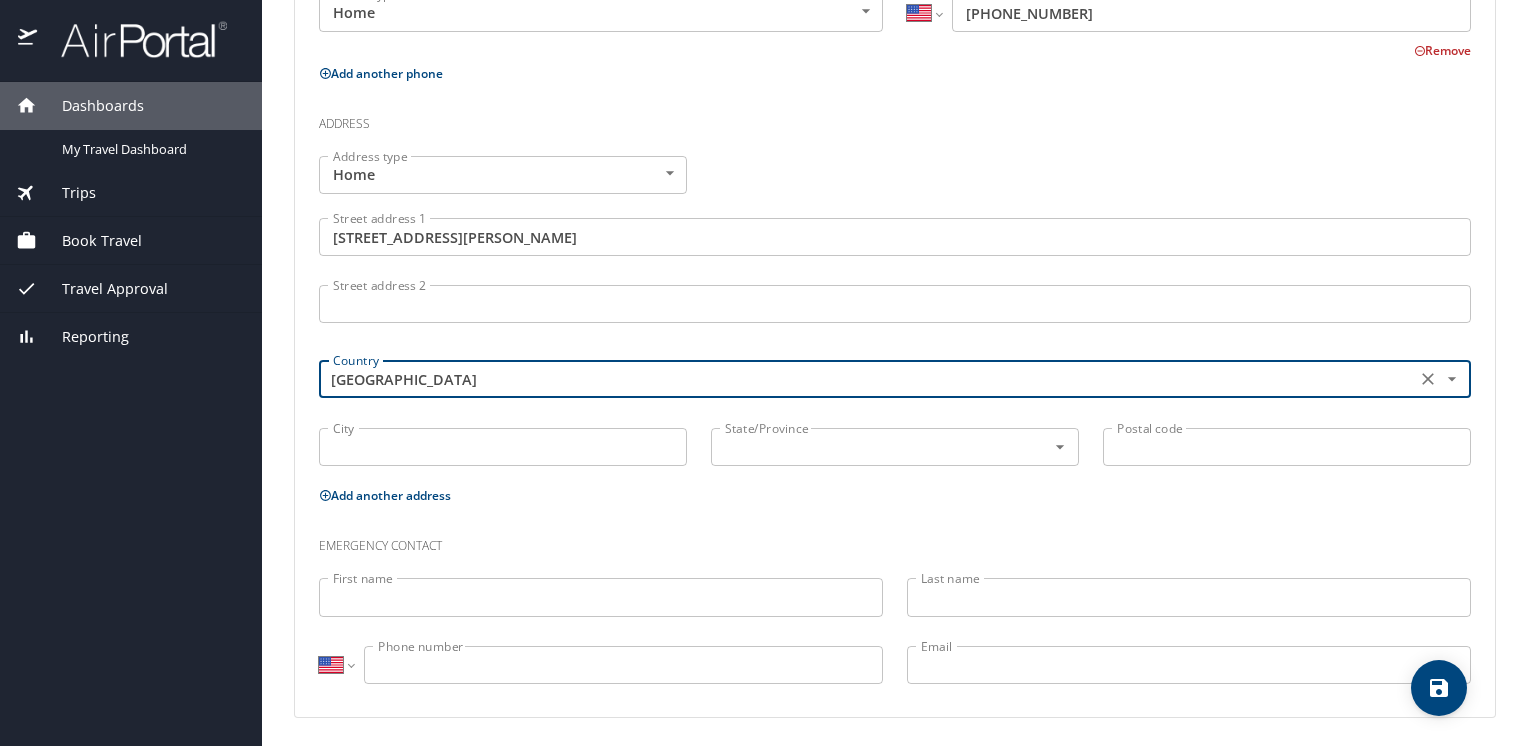 type on "United States of America" 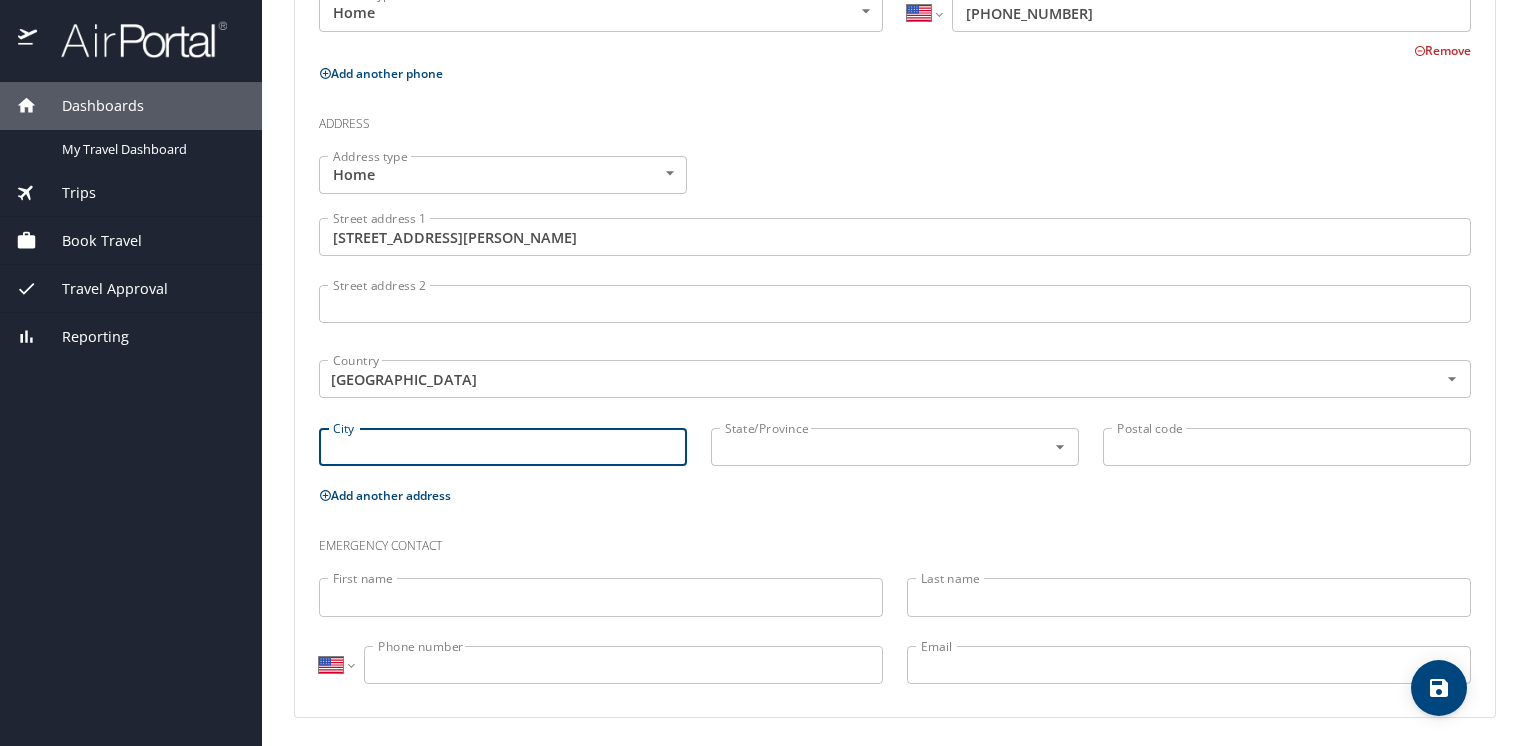 click on "City" at bounding box center [503, 447] 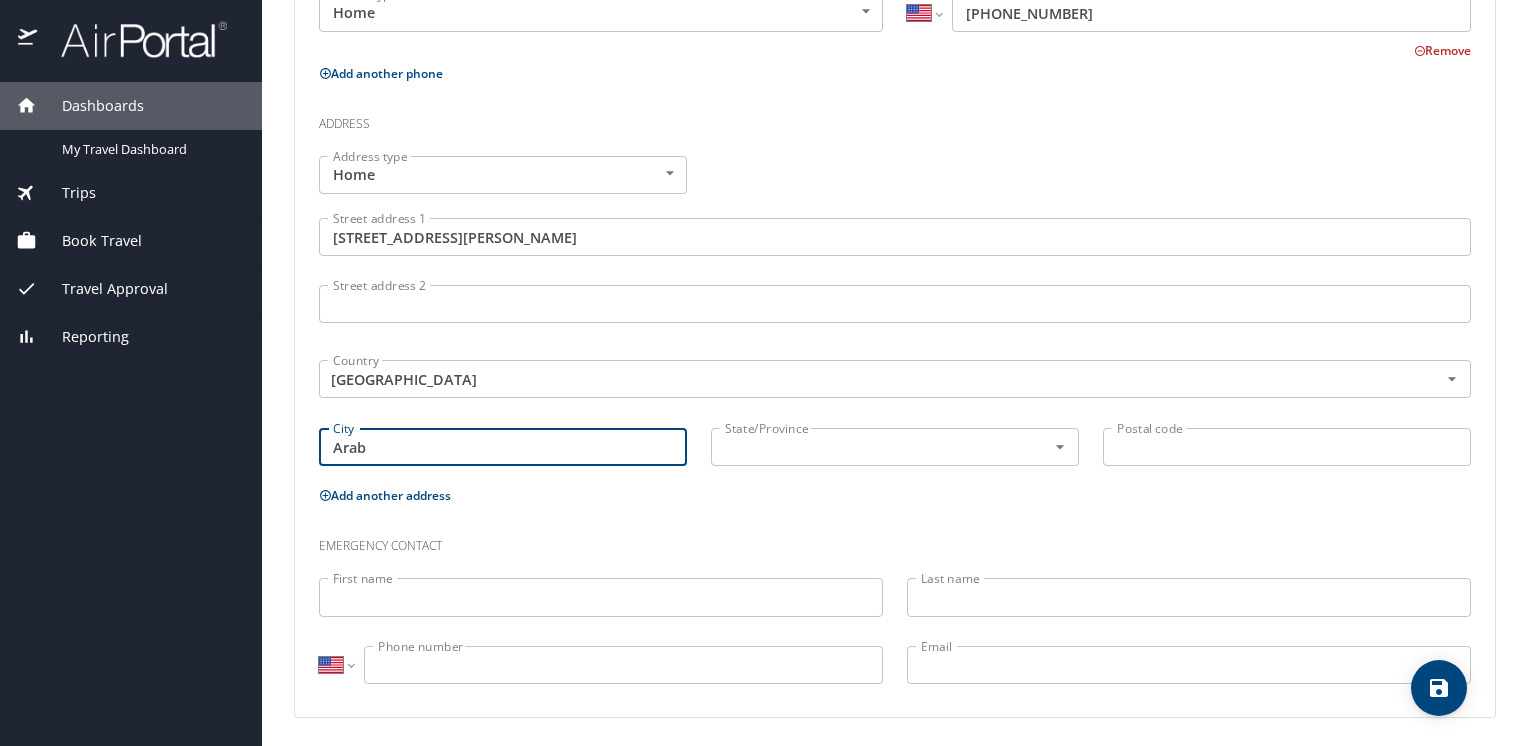 type on "Arab" 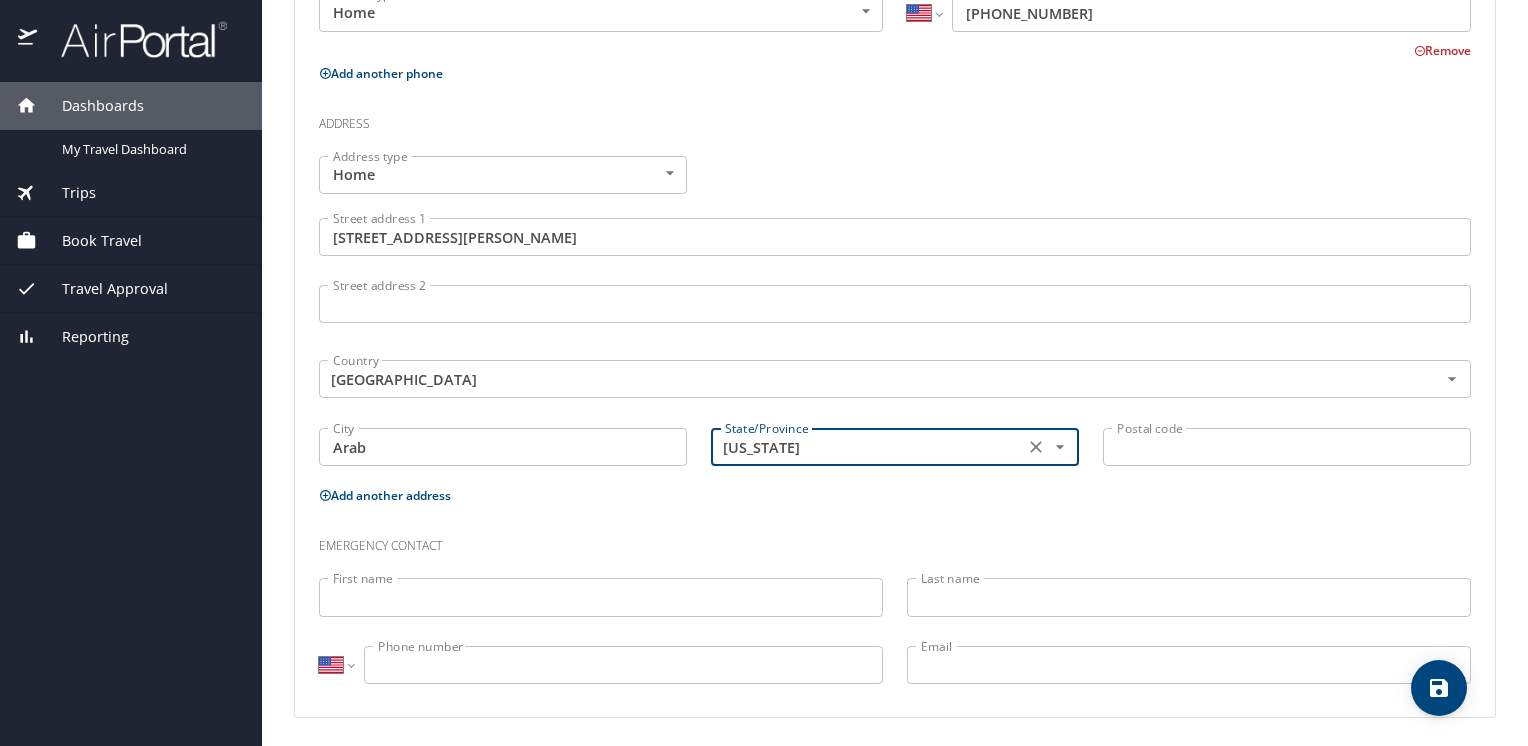 type on "Alabama" 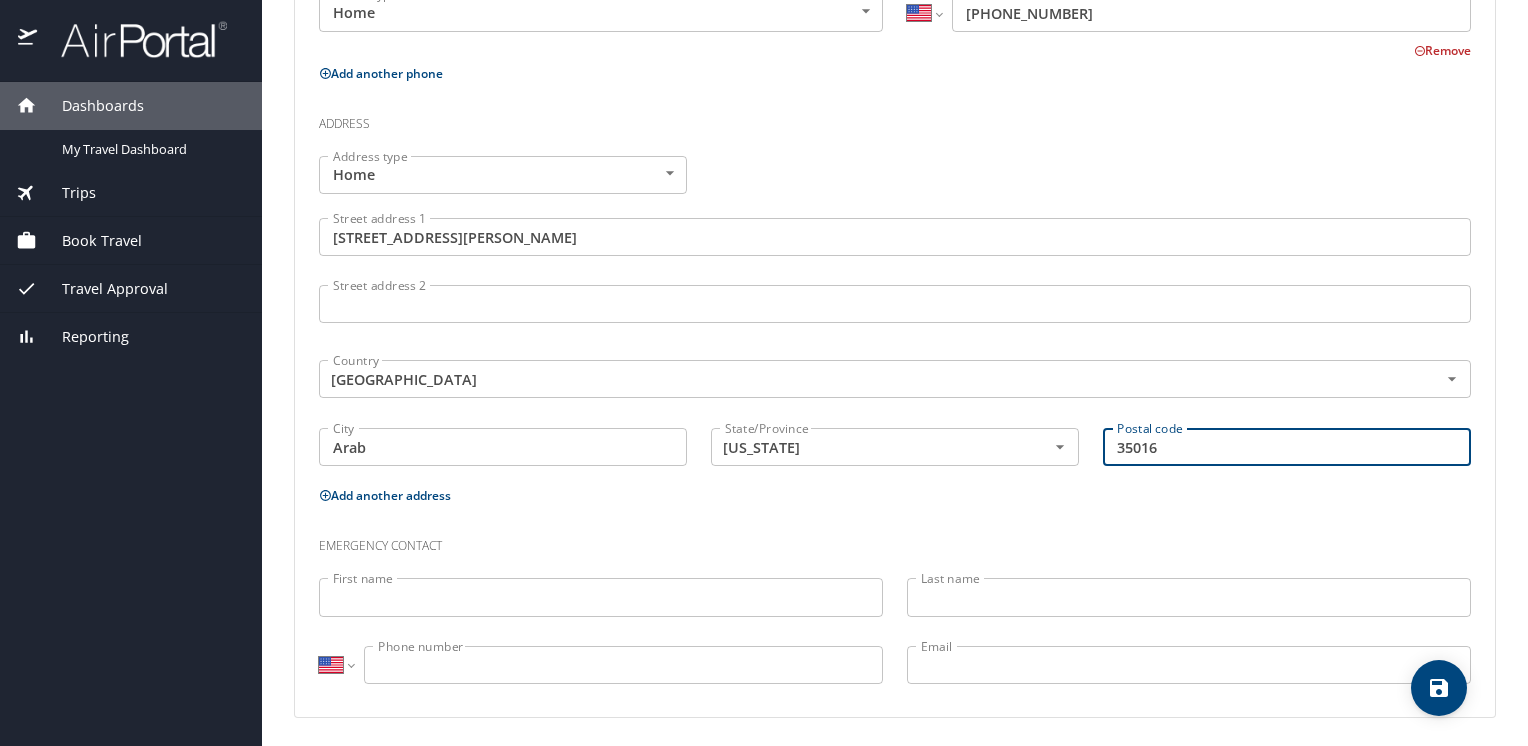 type on "35016" 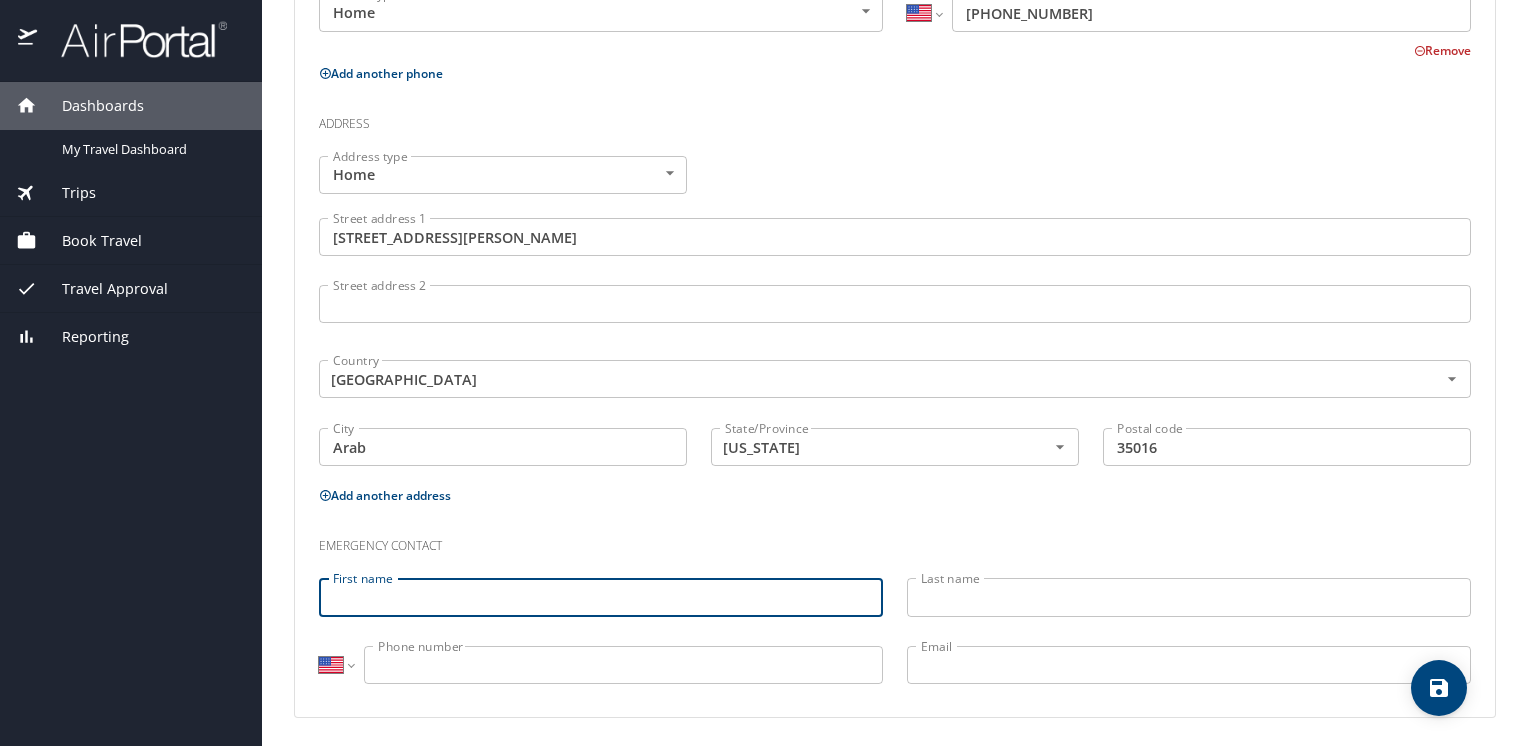 click on "First name" at bounding box center (601, 597) 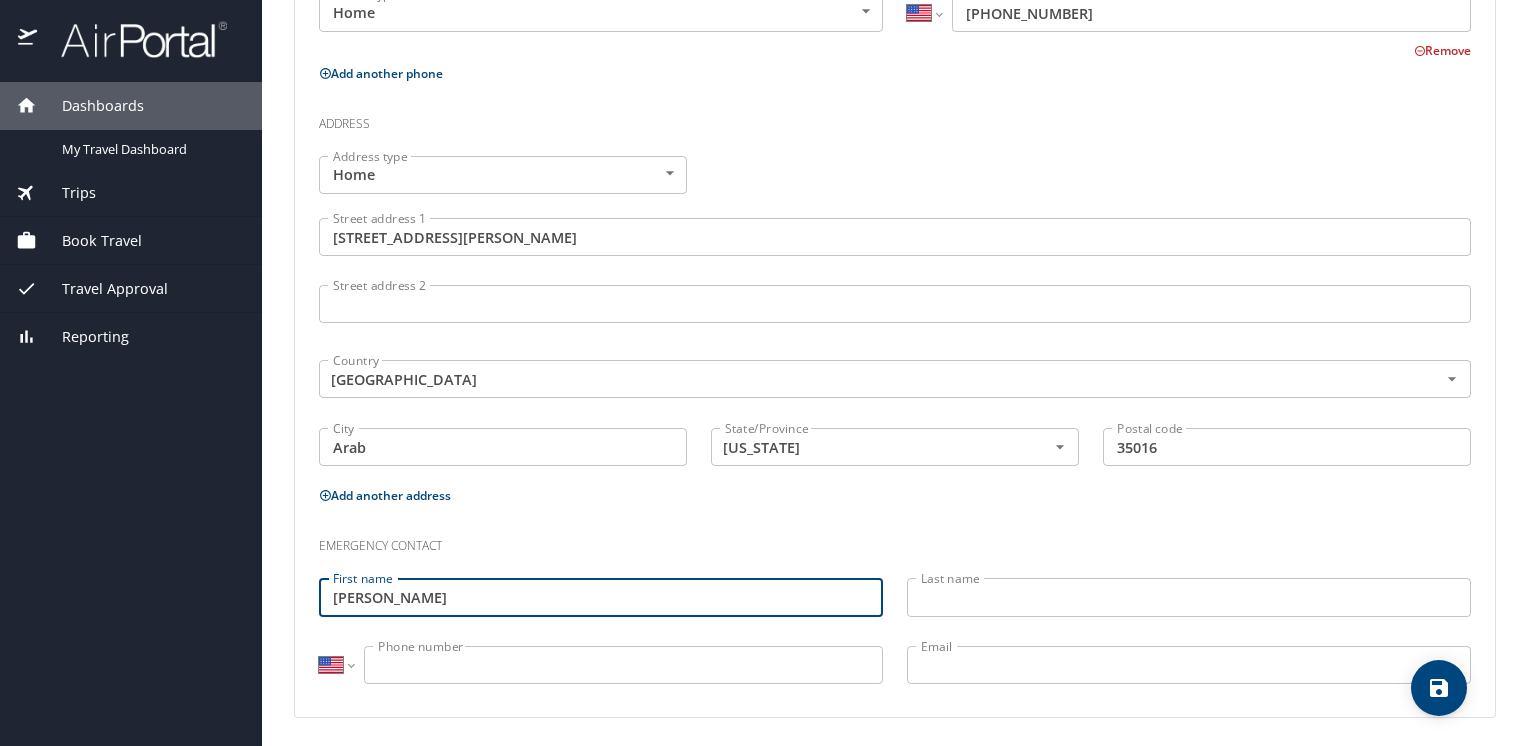 type on "Nicole" 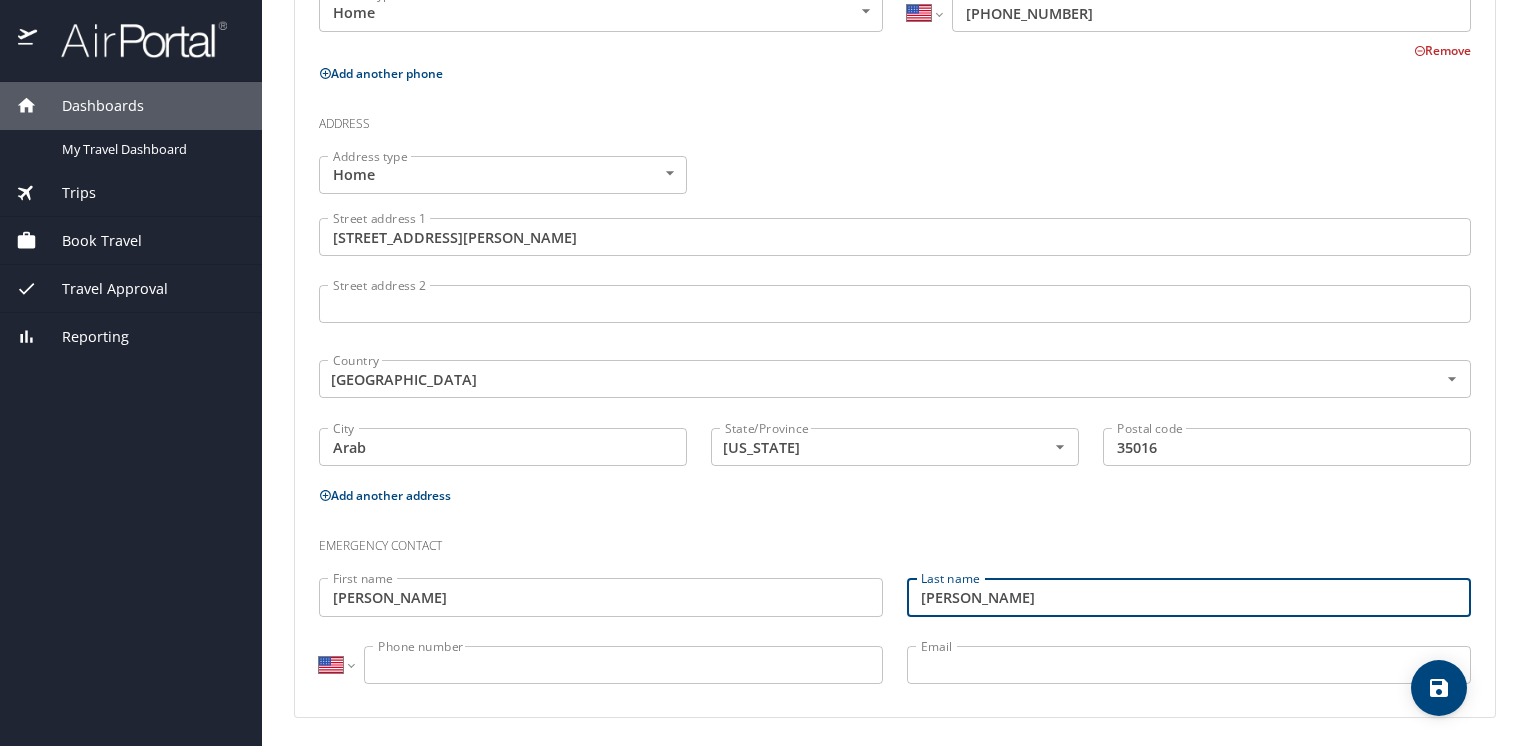 type on "Taylor" 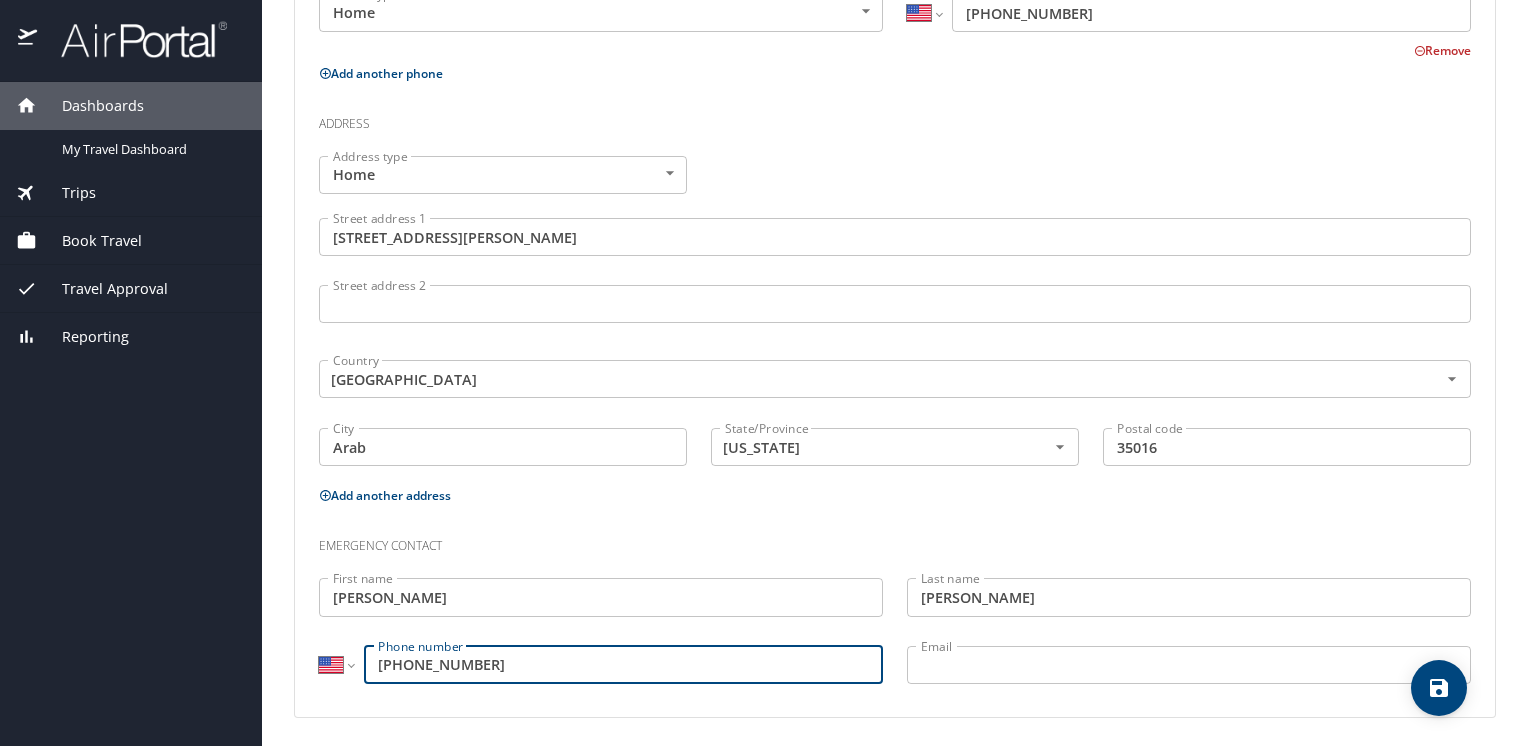 type on "(256) 558-0289" 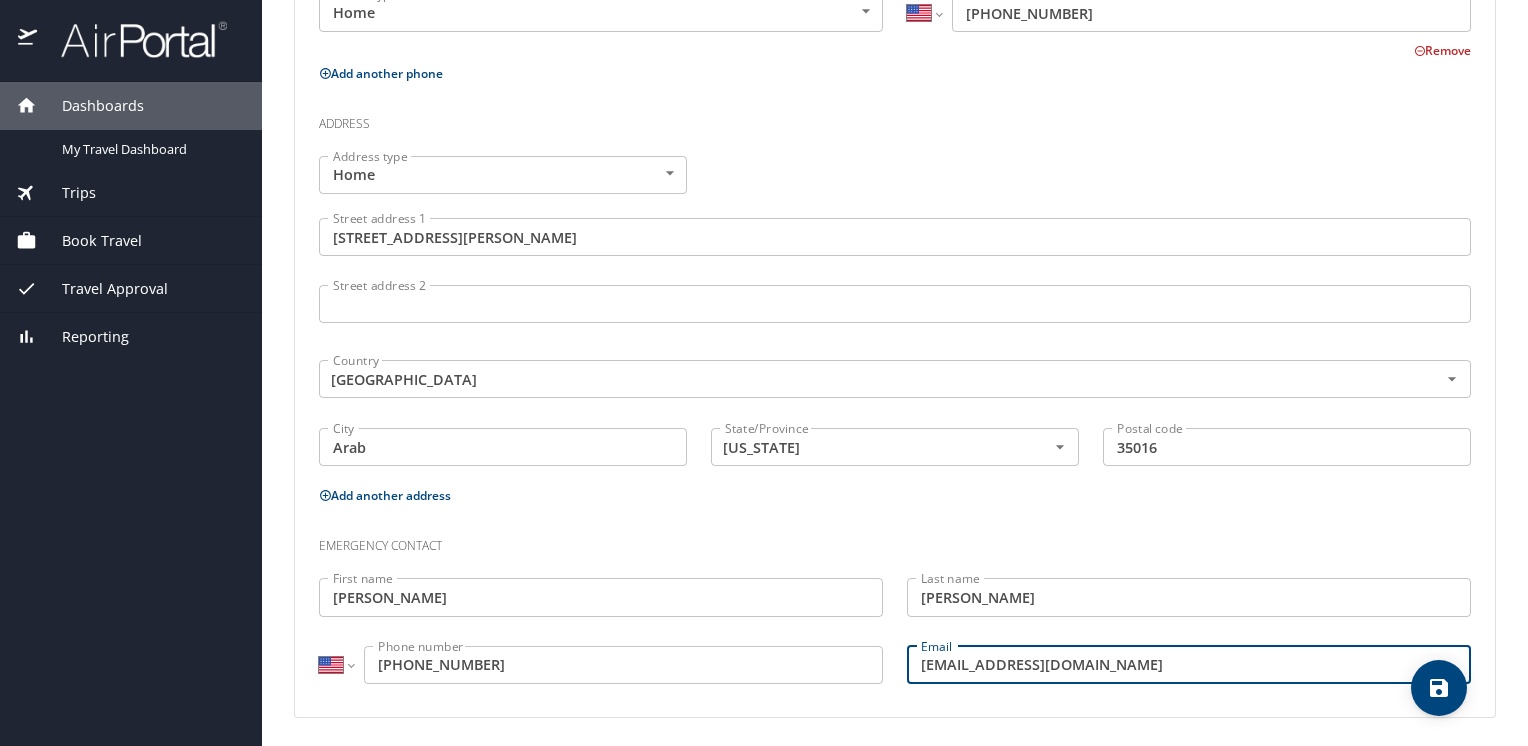type on "nicoletaylor1224@gmail.com" 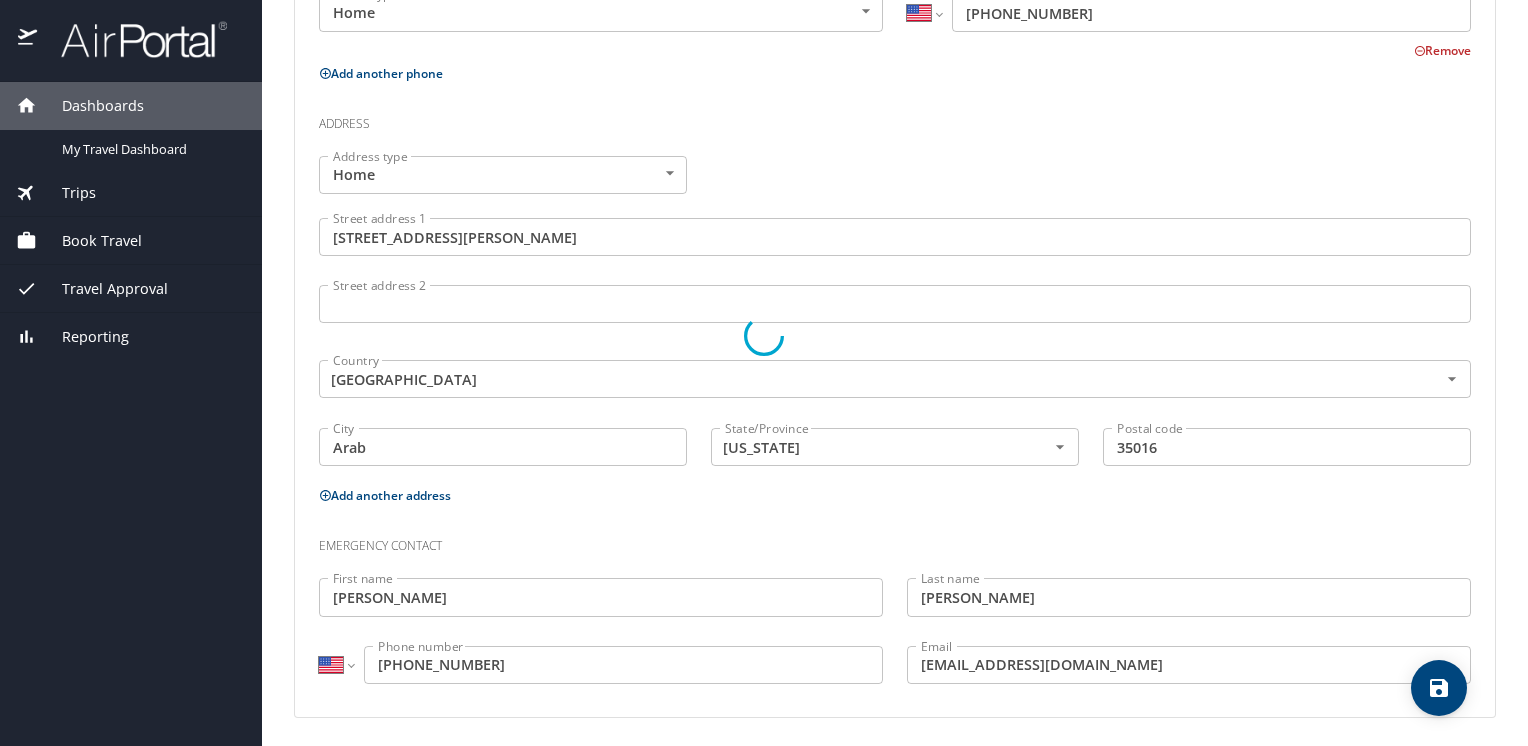 select on "US" 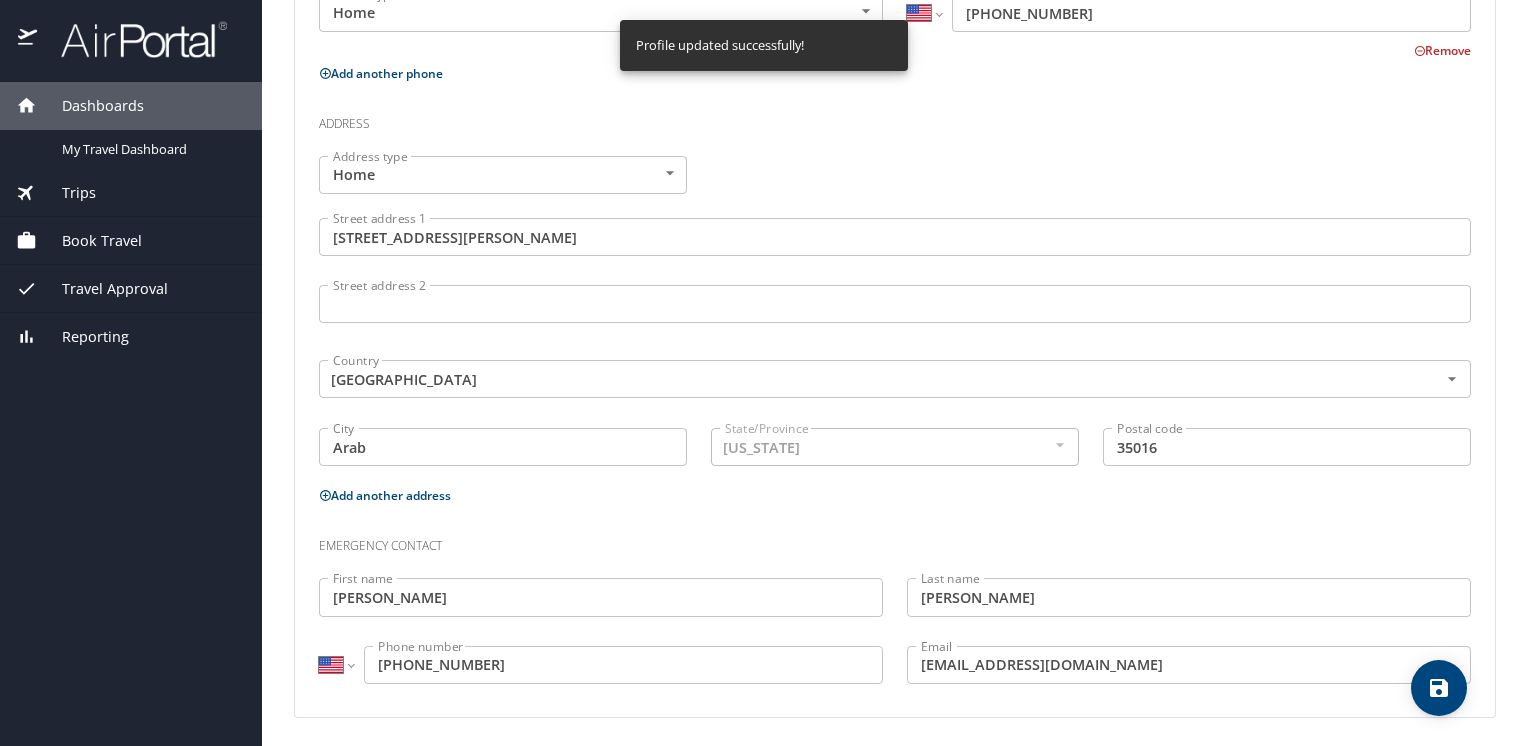 select on "US" 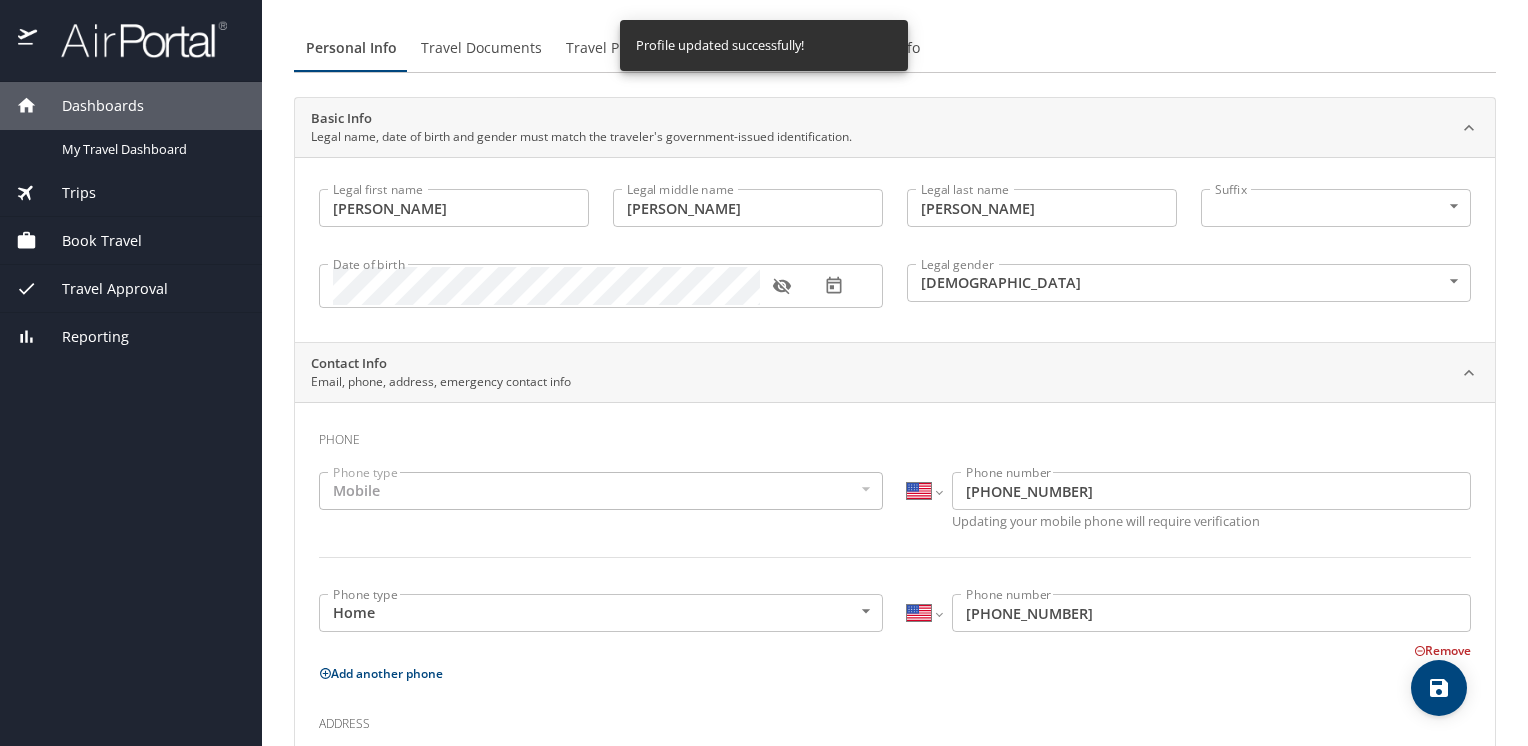 scroll, scrollTop: 0, scrollLeft: 0, axis: both 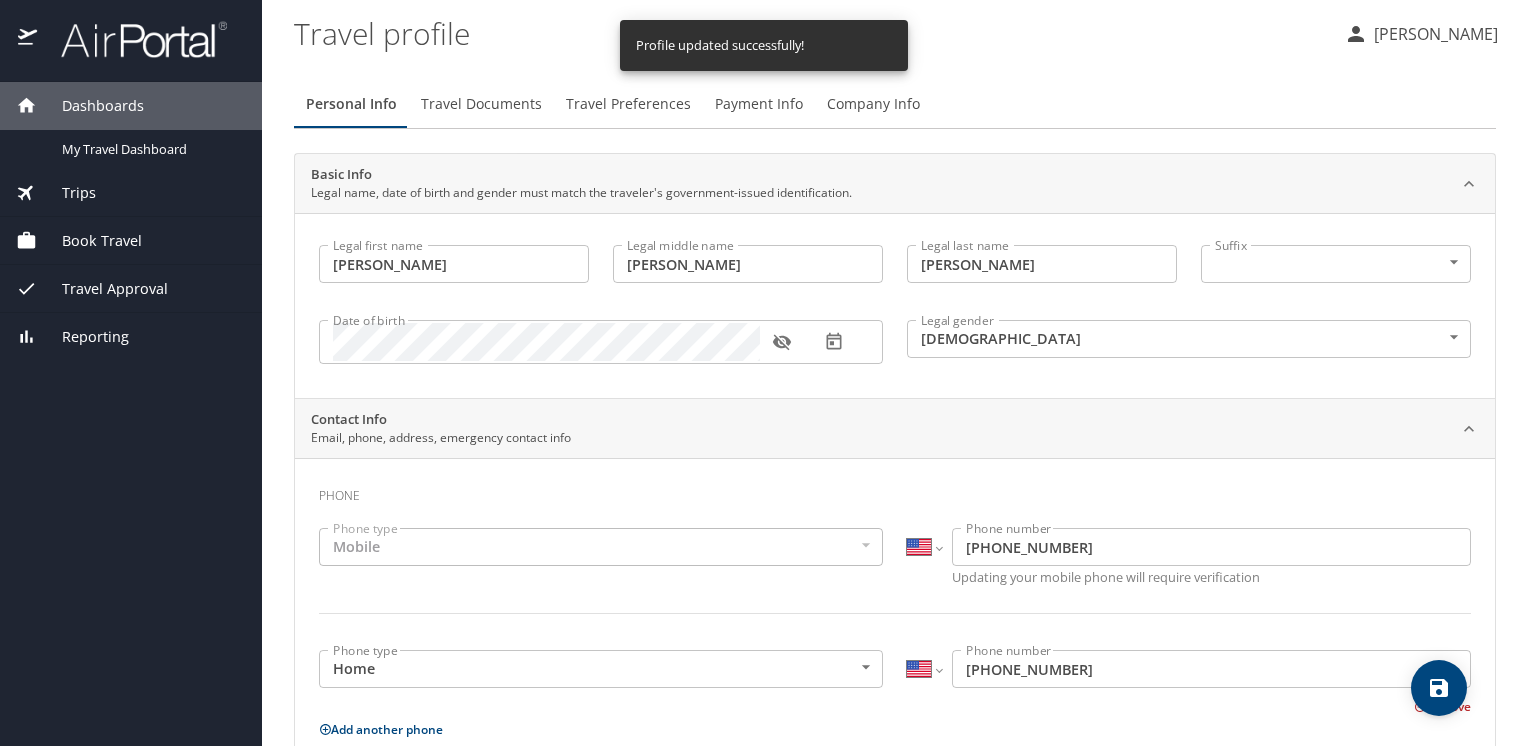 click on "Travel Documents" at bounding box center (481, 104) 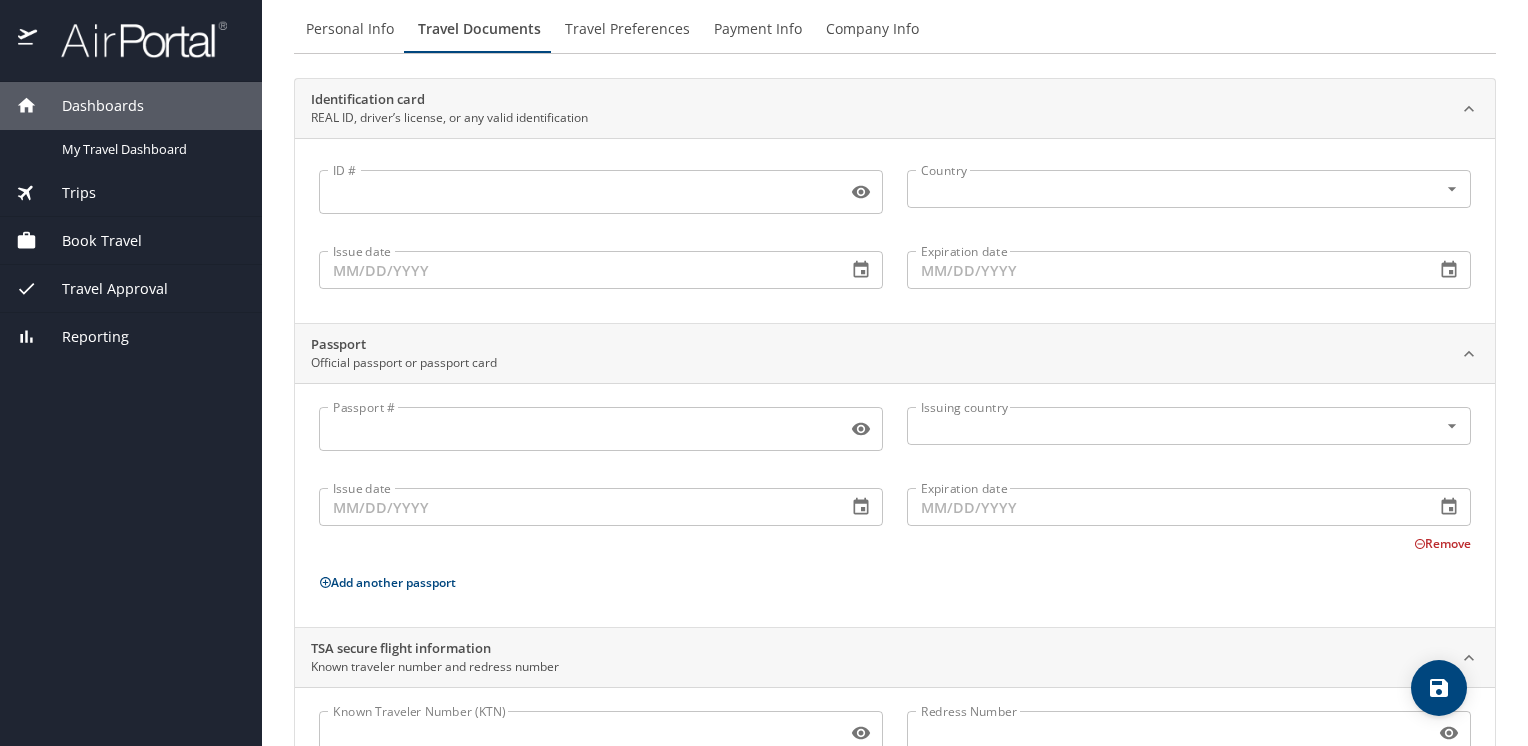scroll, scrollTop: 0, scrollLeft: 0, axis: both 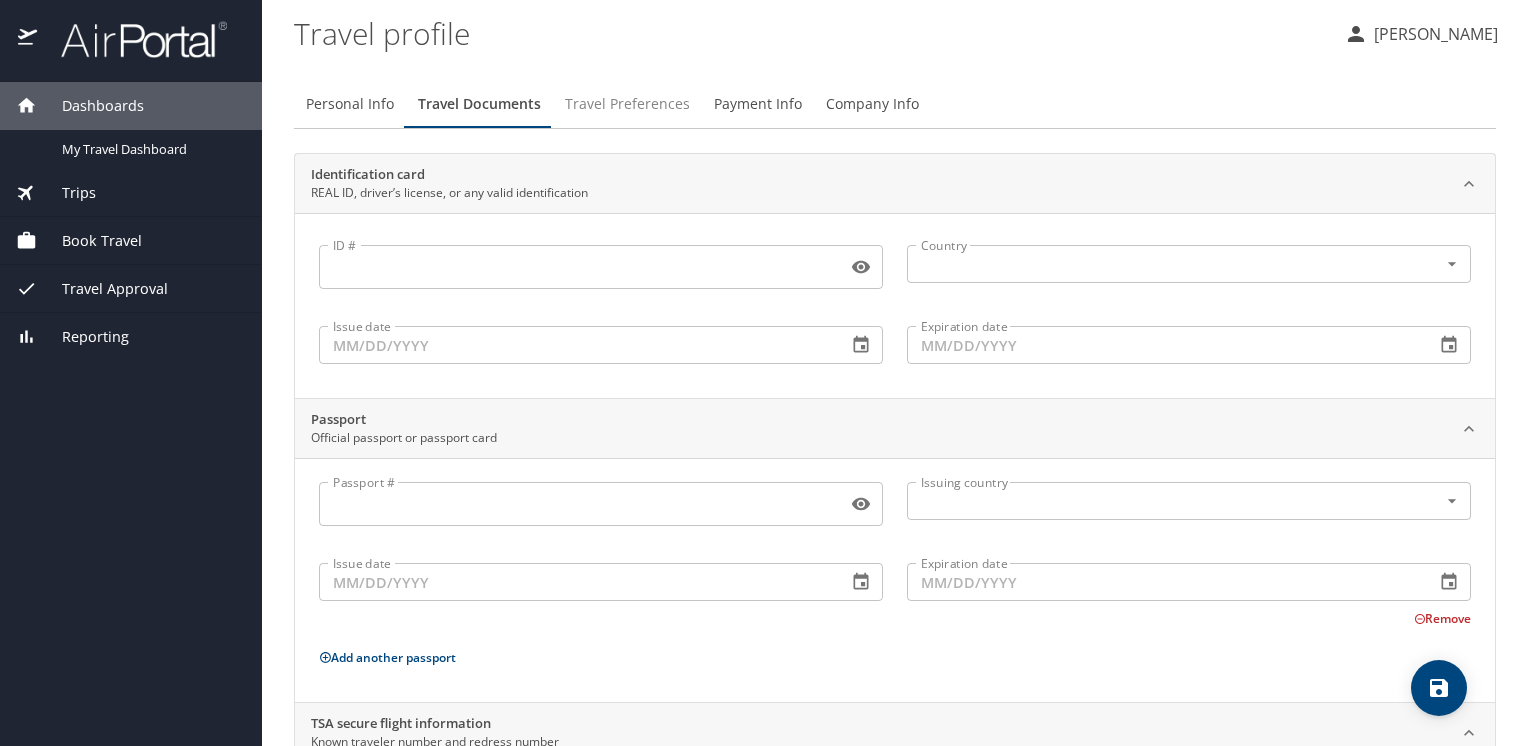 click on "Travel Preferences" at bounding box center (627, 104) 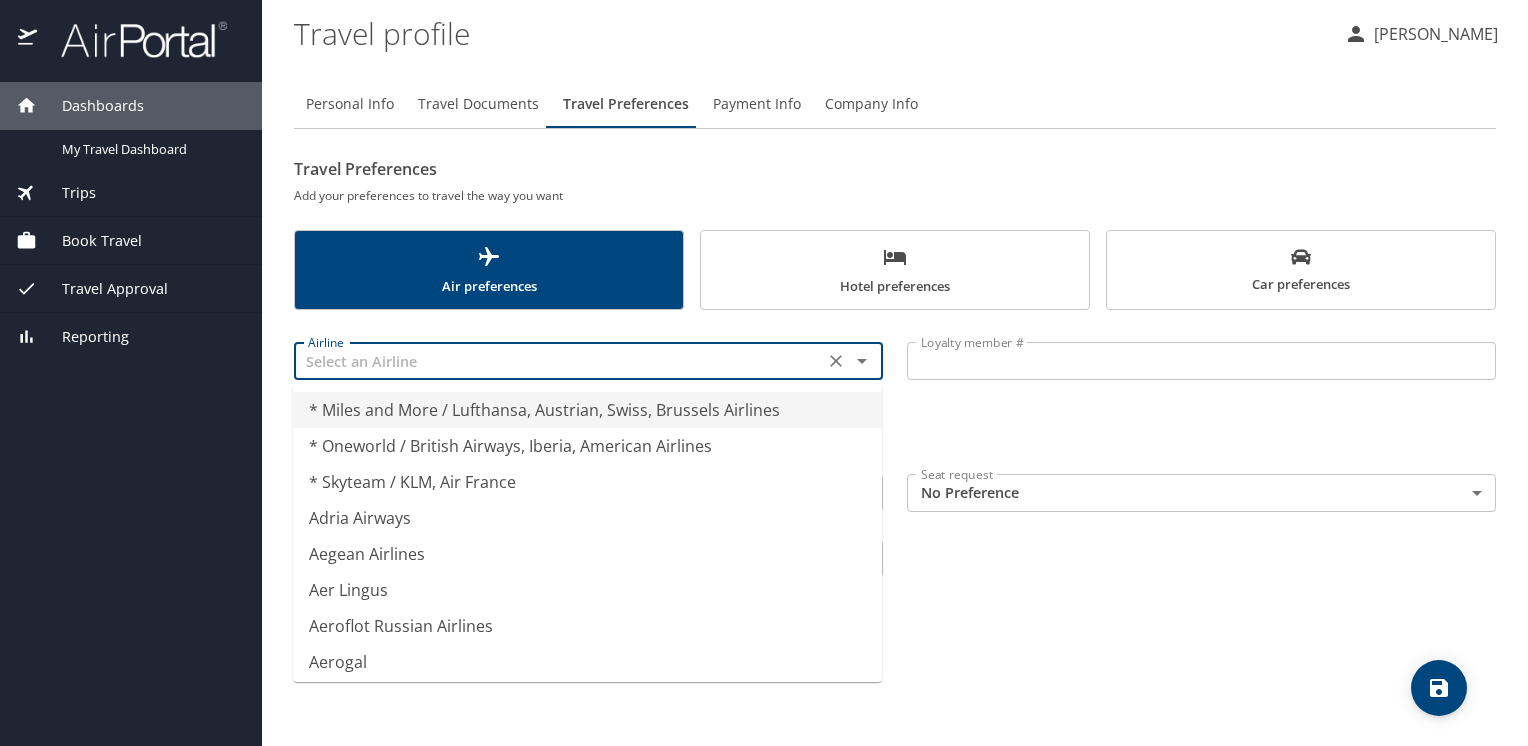 click at bounding box center (559, 361) 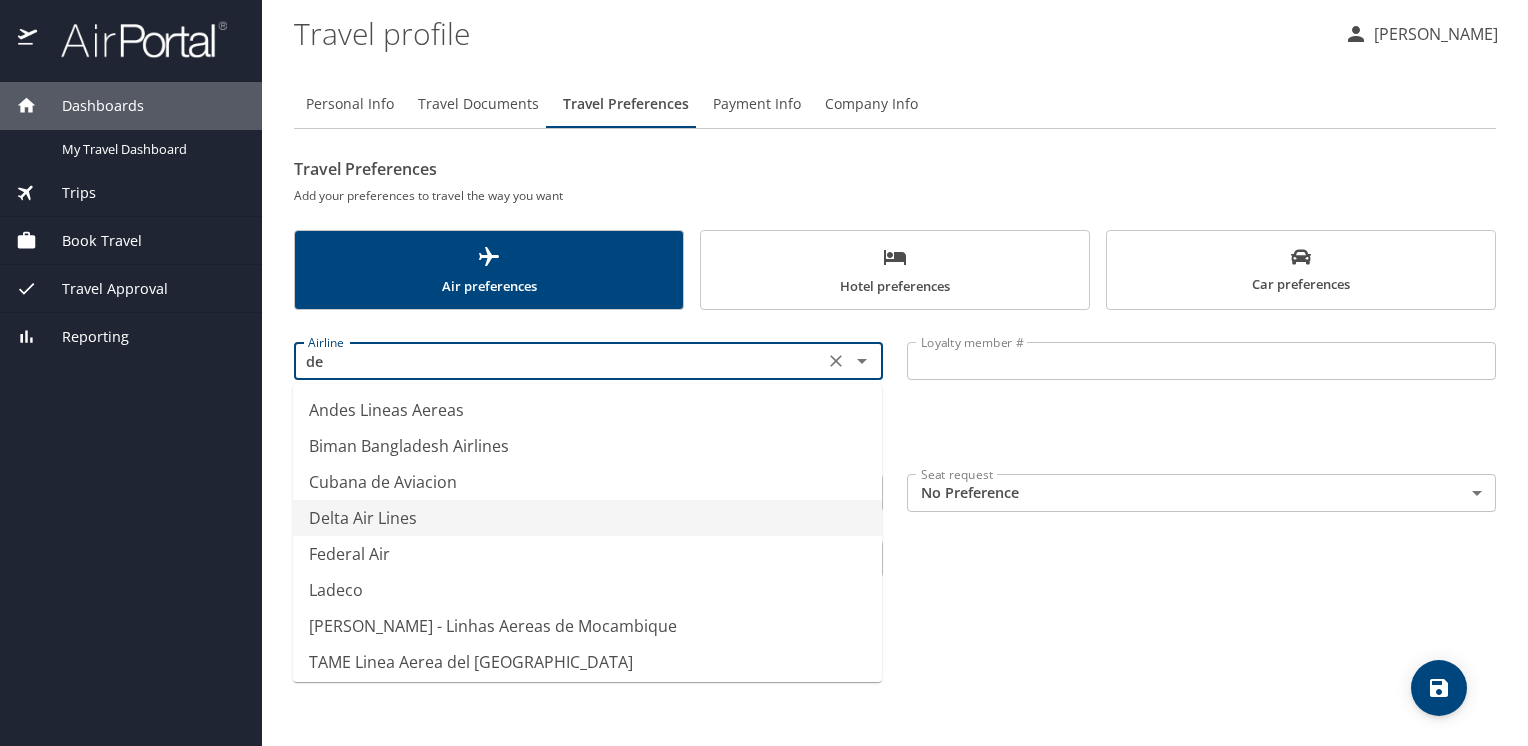 click on "Delta Air Lines" at bounding box center [587, 518] 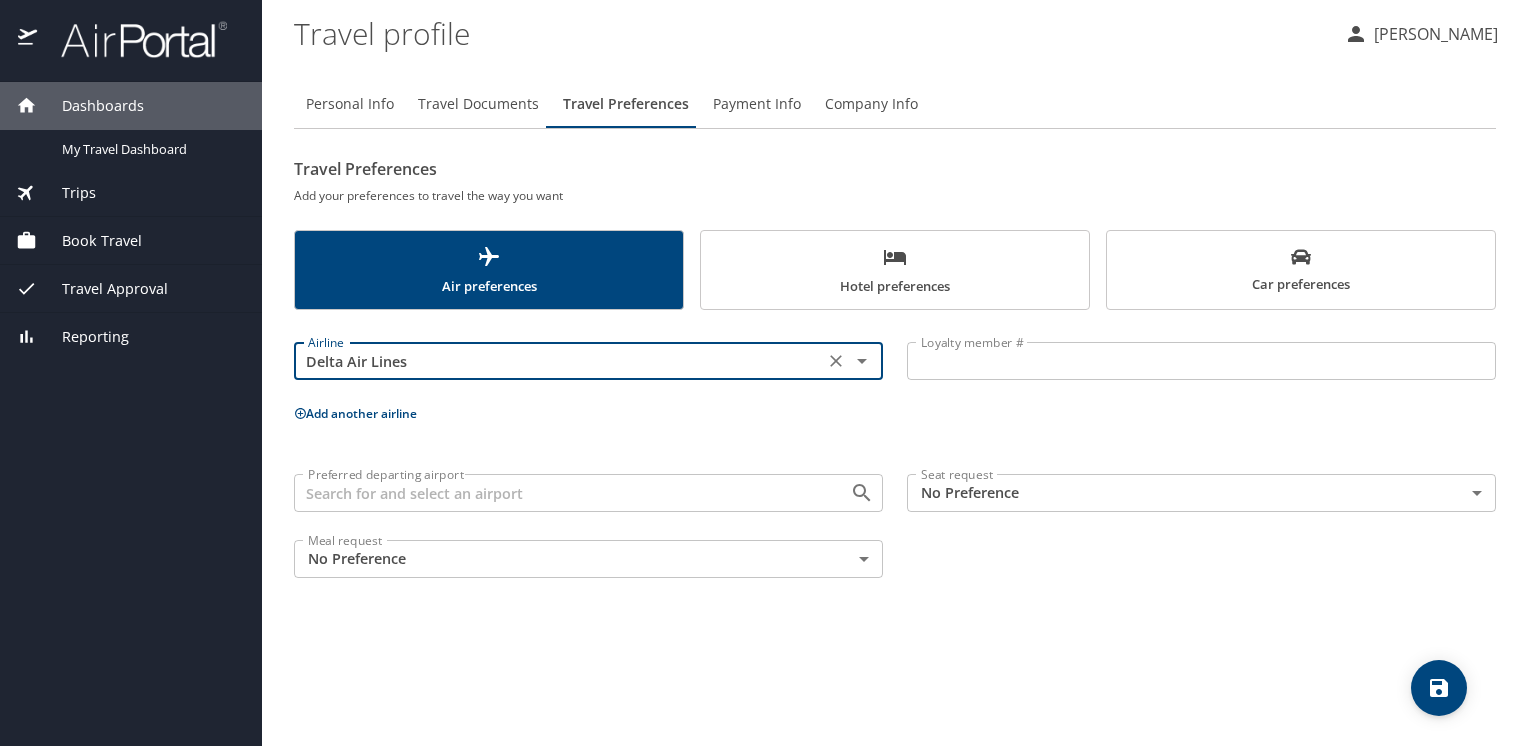 type on "Delta Air Lines" 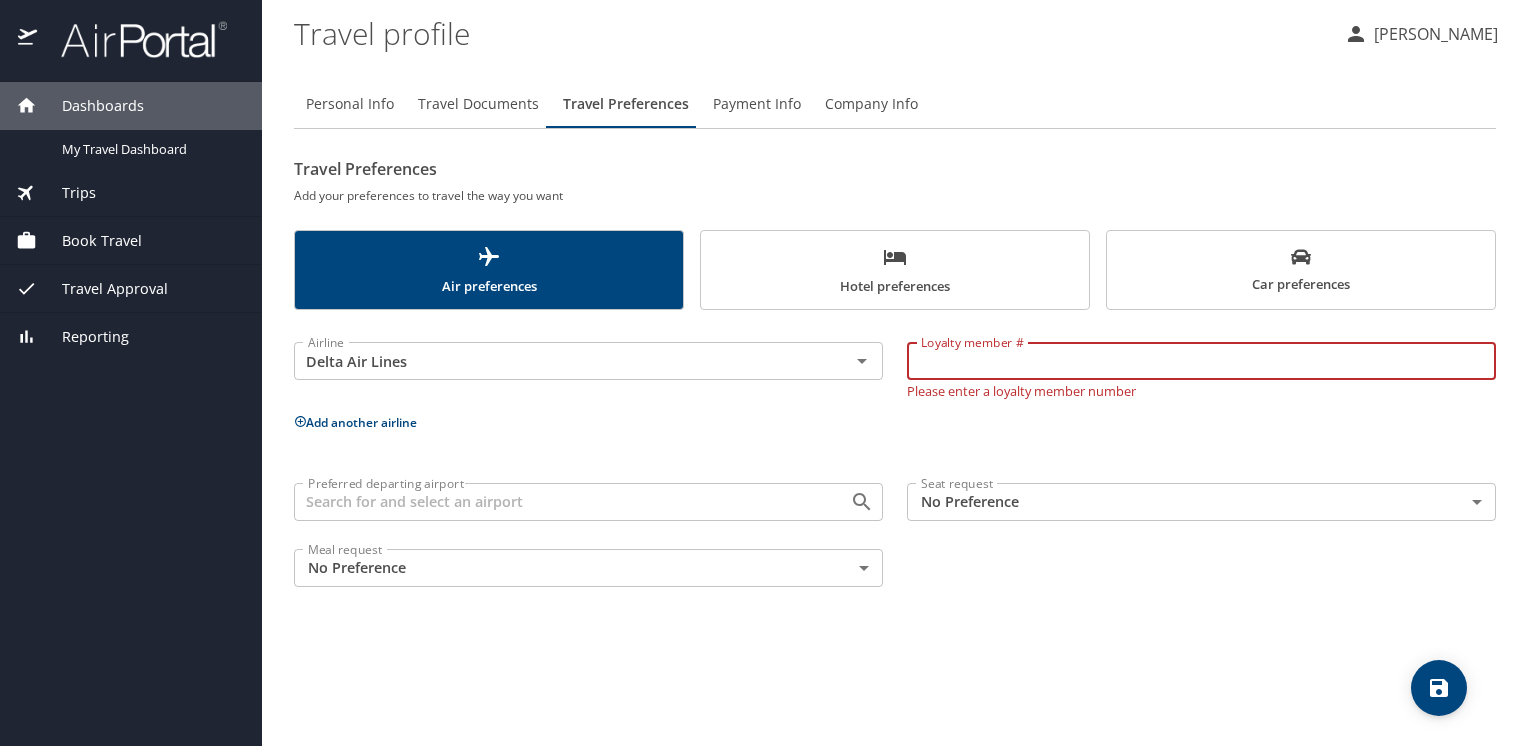click on "Loyalty member #" at bounding box center [1201, 361] 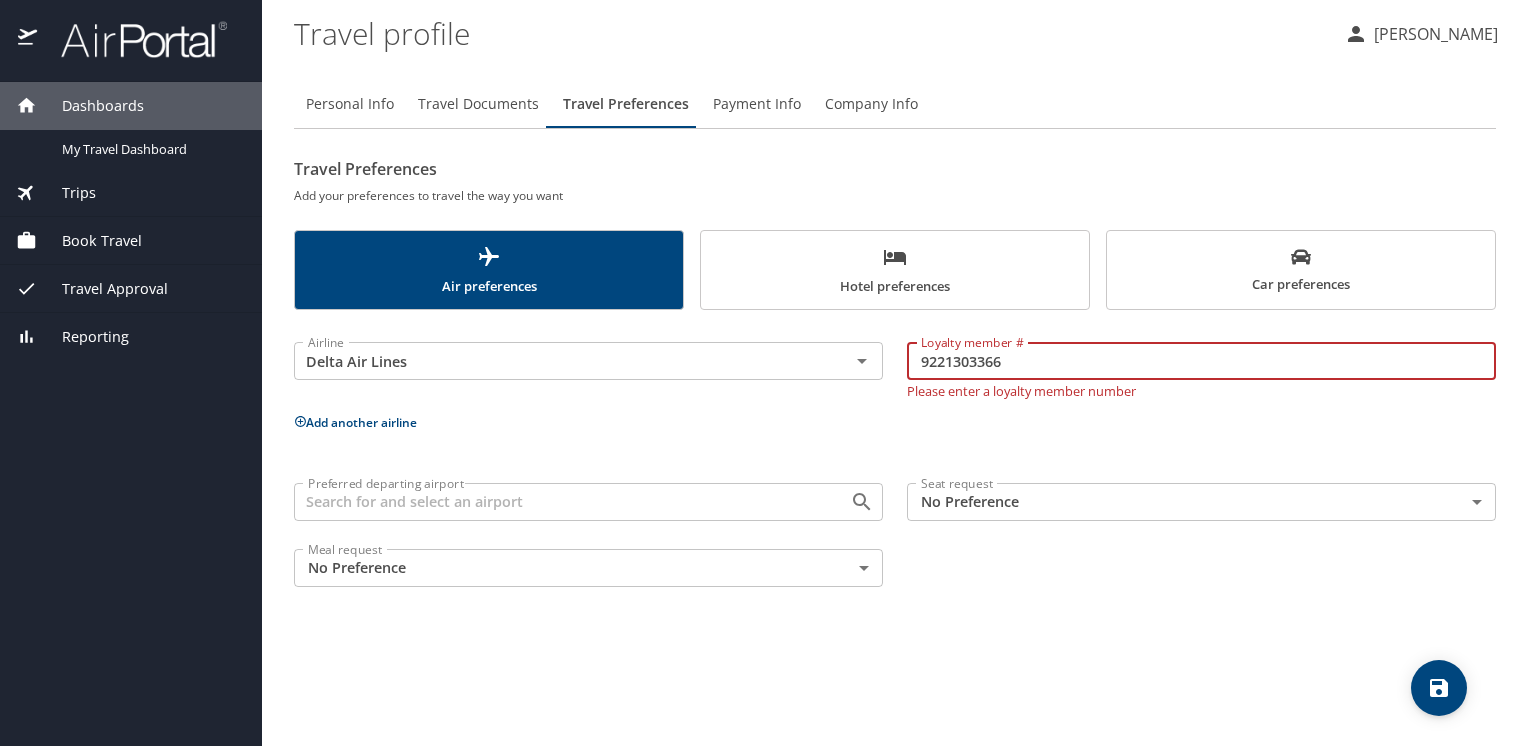type on "9221303366" 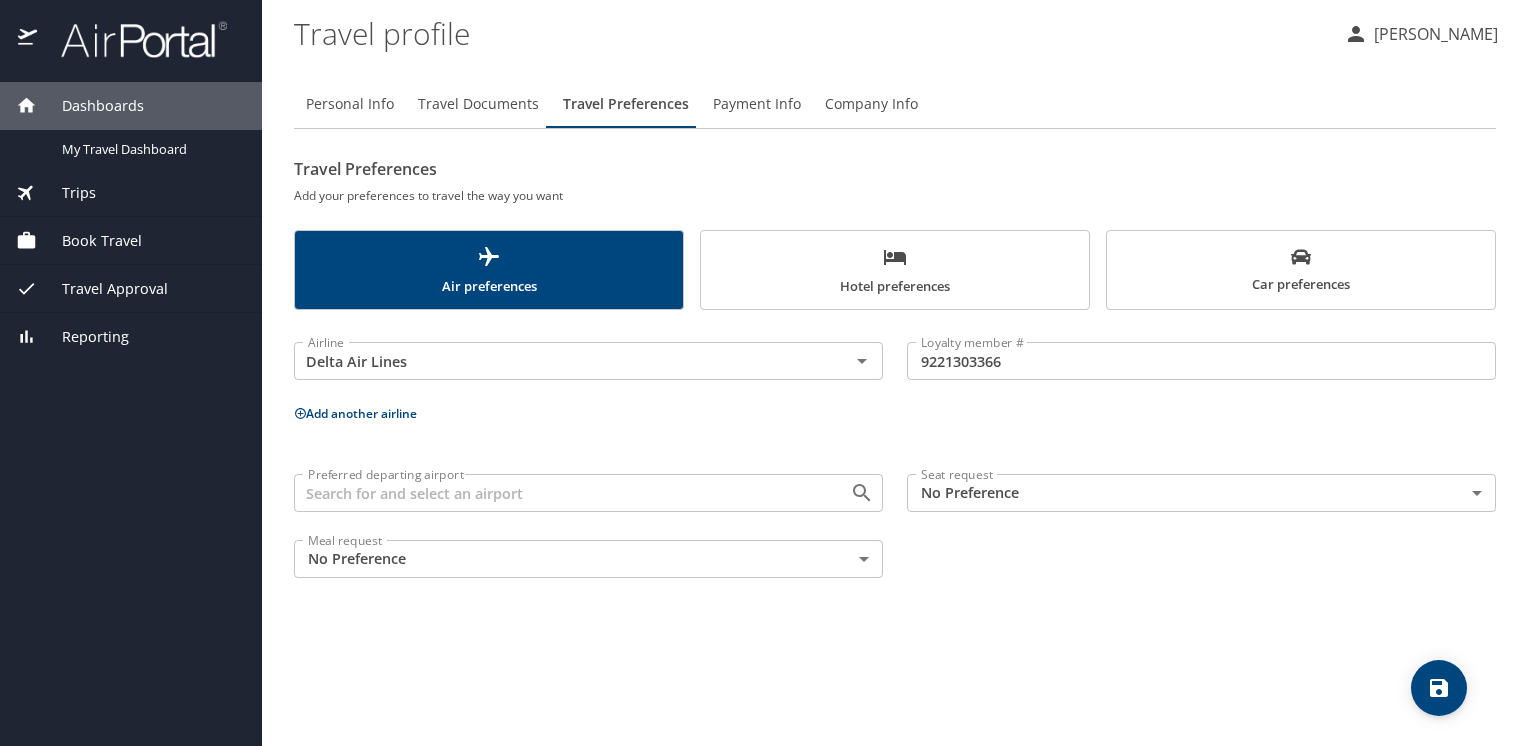 click on "Preferred departing airport" at bounding box center [559, 493] 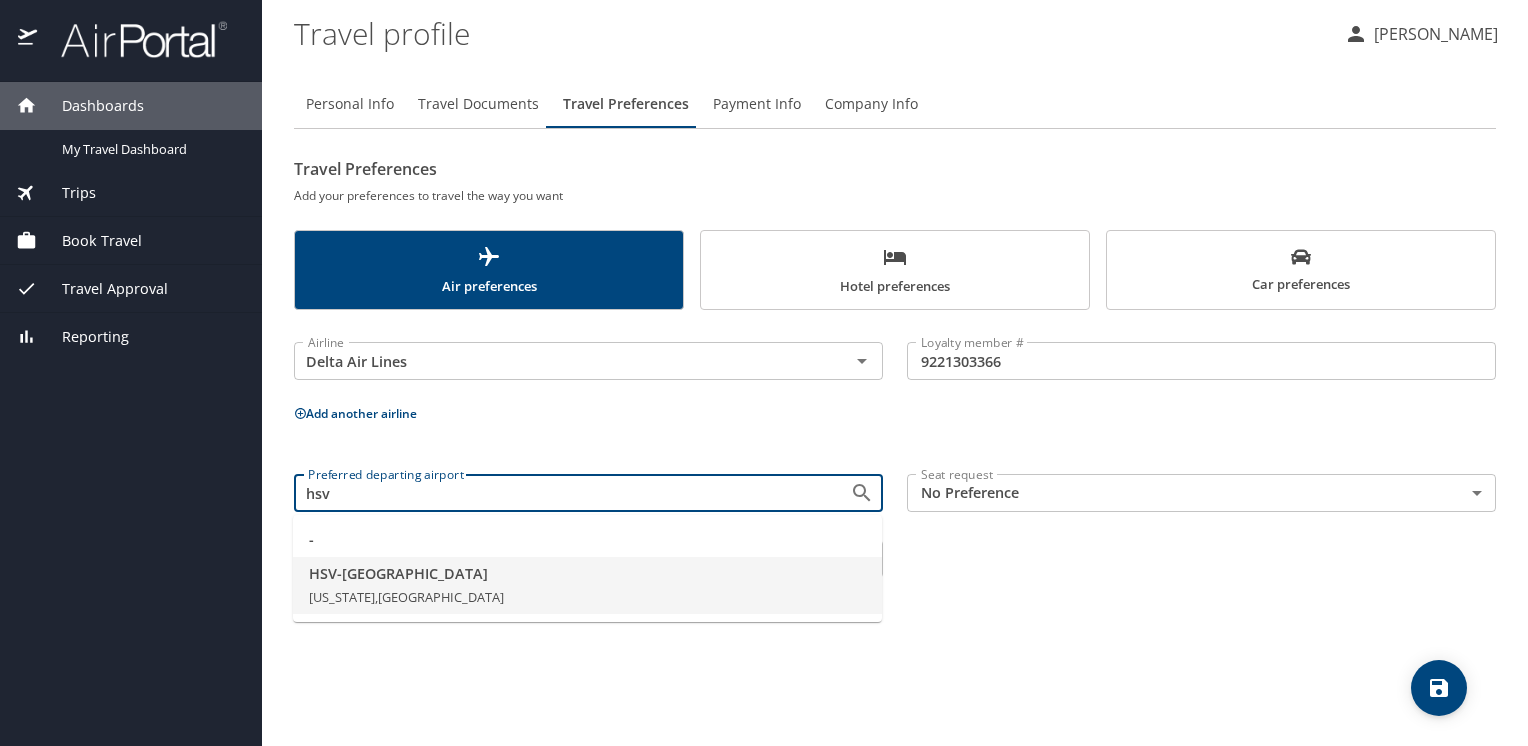 click on "Alabama,  United States of America" at bounding box center (406, 597) 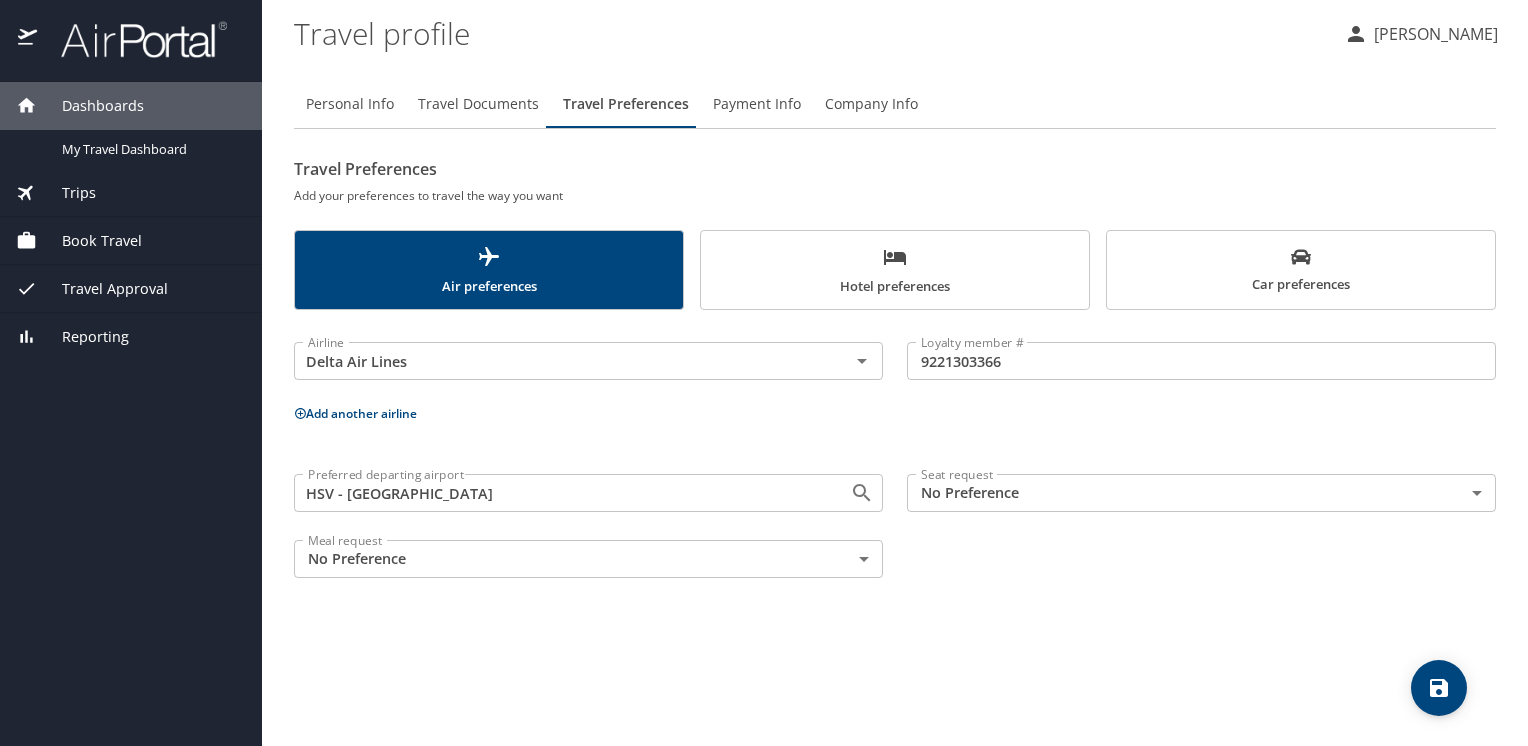 click on "Dashboards My Travel Dashboard Trips Current / Future Trips Past Trips Trips Missing Hotel Book Travel Request Agent Booking Approval Request (Beta) Book/Manage Online Trips Travel Approval Pending Trip Approvals Approved Trips Canceled Trips Approvals (Beta) Reporting Travel profile ROBERT Taylor Personal Info Travel Documents Travel Preferences Payment Info Company Info Travel Preferences Add your preferences to travel the way you want Air preferences Hotel preferences Car preferences Airline Delta Air Lines Airline   Loyalty member # 9221303366 Loyalty member #  Add another airline Preferred departing airport HSV - Huntsville Preferred departing airport   Seat request No Preference NotApplicable Seat request   Meal request No Preference NotApplicable Meal request My settings Travel agency contacts View travel profile Give feedback Sign out" at bounding box center [764, 373] 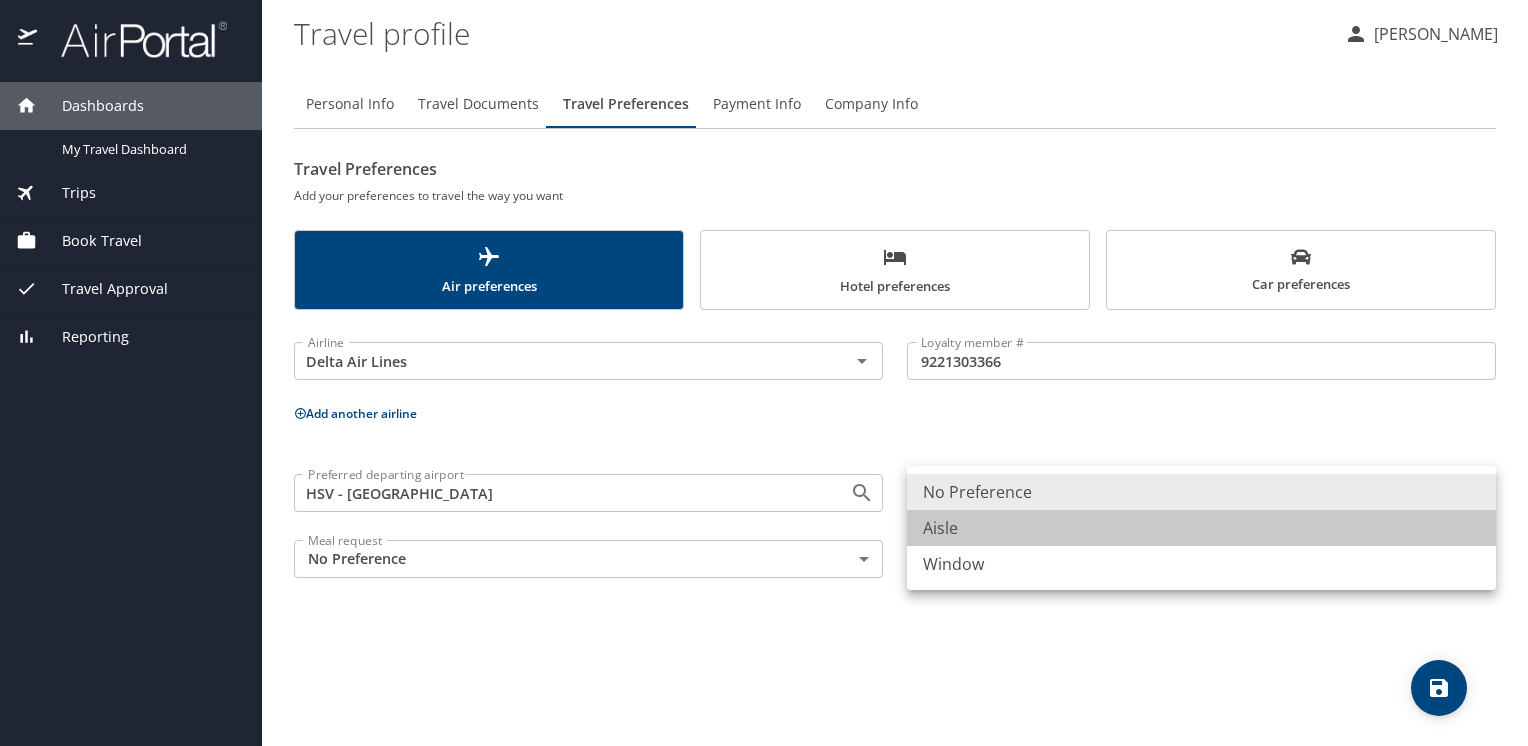 click on "Aisle" at bounding box center (1201, 528) 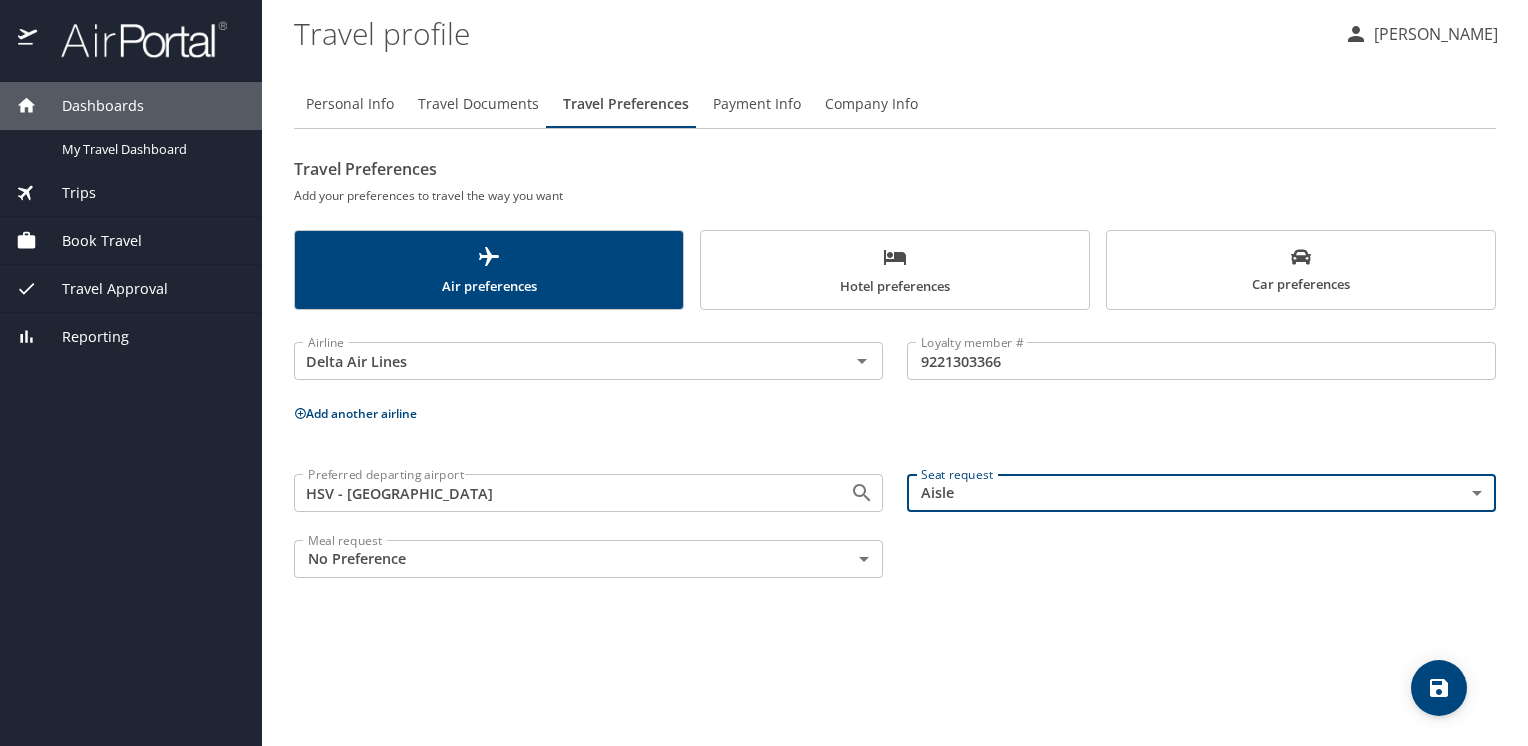 click on "Dashboards My Travel Dashboard Trips Current / Future Trips Past Trips Trips Missing Hotel Book Travel Request Agent Booking Approval Request (Beta) Book/Manage Online Trips Travel Approval Pending Trip Approvals Approved Trips Canceled Trips Approvals (Beta) Reporting Travel profile ROBERT Taylor Personal Info Travel Documents Travel Preferences Payment Info Company Info Travel Preferences Add your preferences to travel the way you want Air preferences Hotel preferences Car preferences Airline Delta Air Lines Airline   Loyalty member # 9221303366 Loyalty member #  Add another airline Preferred departing airport HSV - Huntsville Preferred departing airport   Seat request Aisle Aisle Seat request   Meal request No Preference NotApplicable Meal request My settings Travel agency contacts View travel profile Give feedback Sign out" at bounding box center (764, 373) 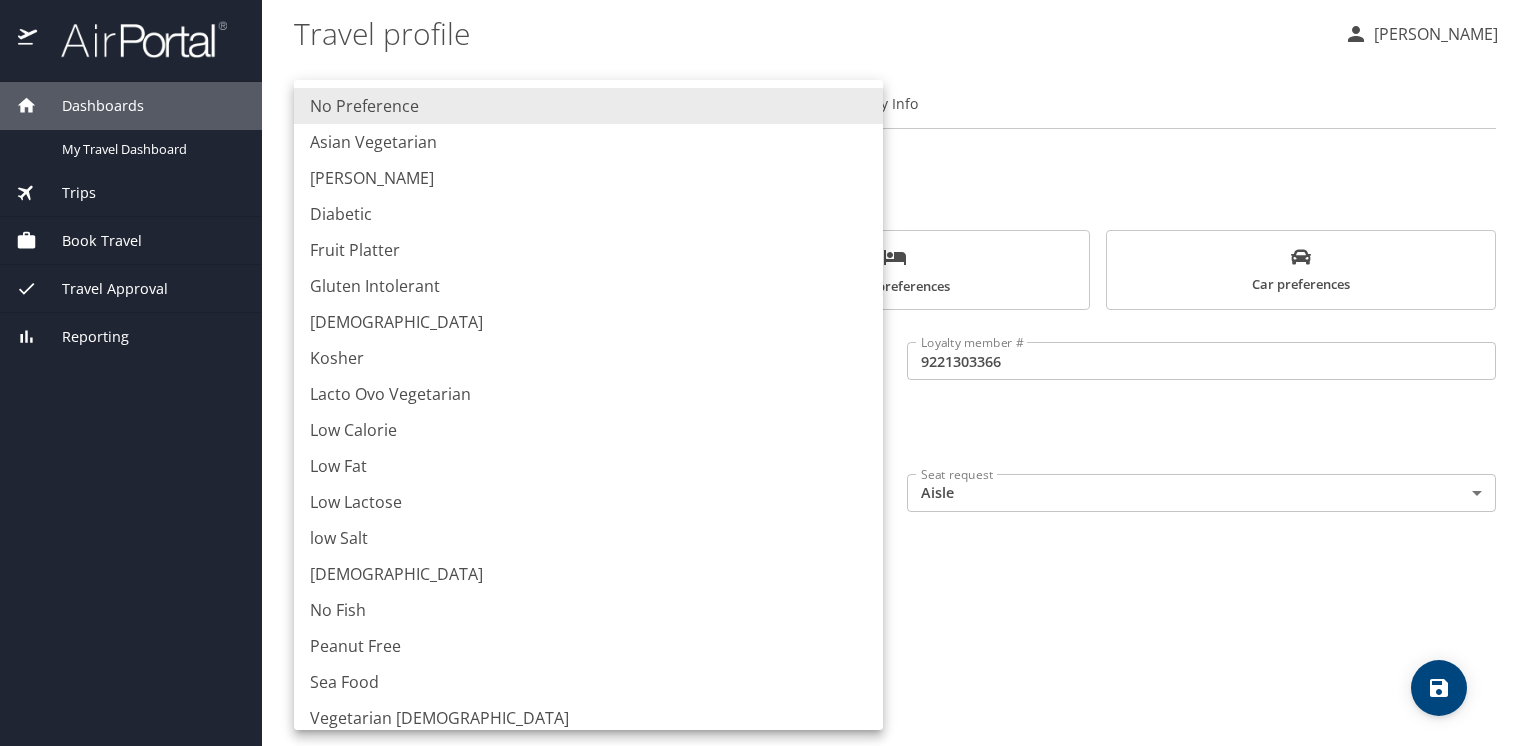 click at bounding box center (764, 373) 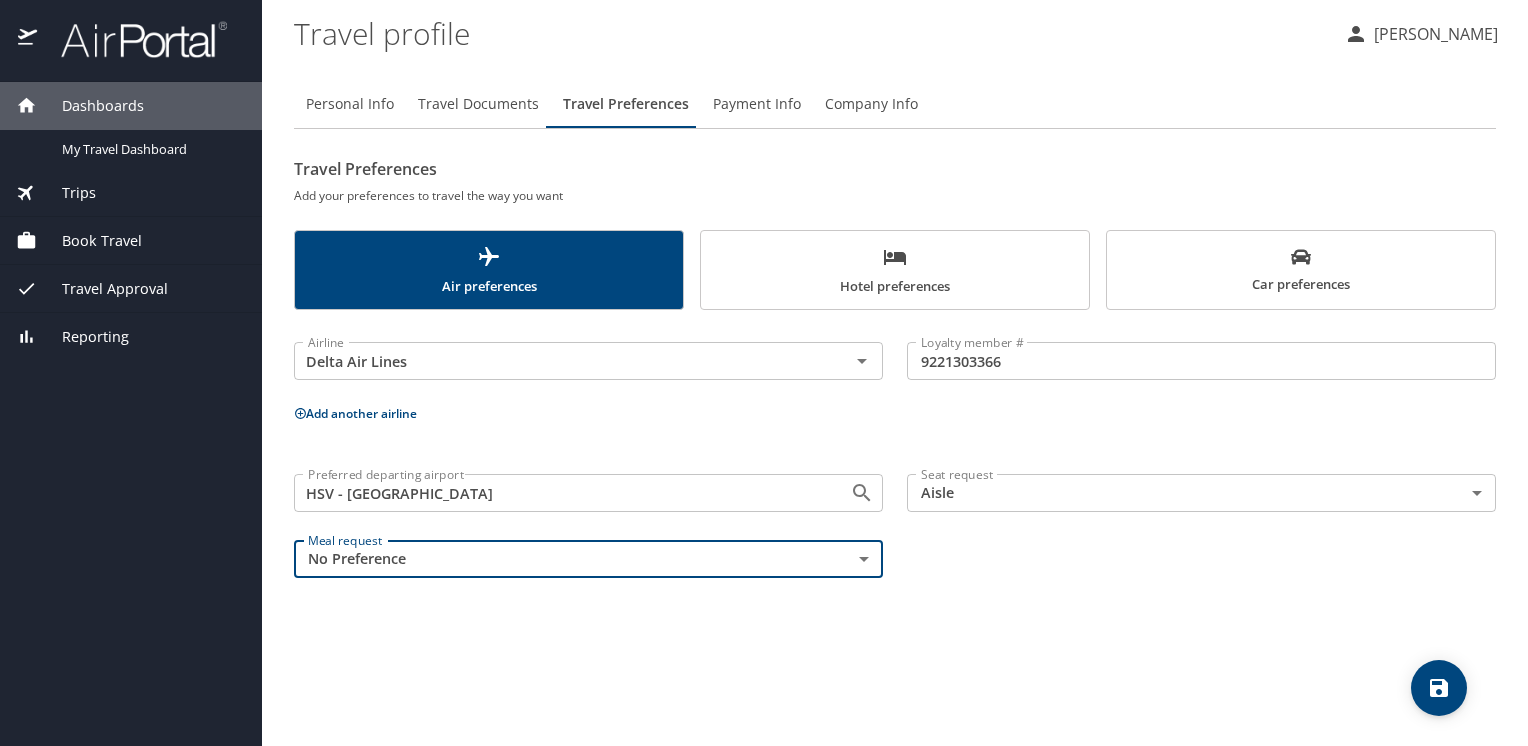 click 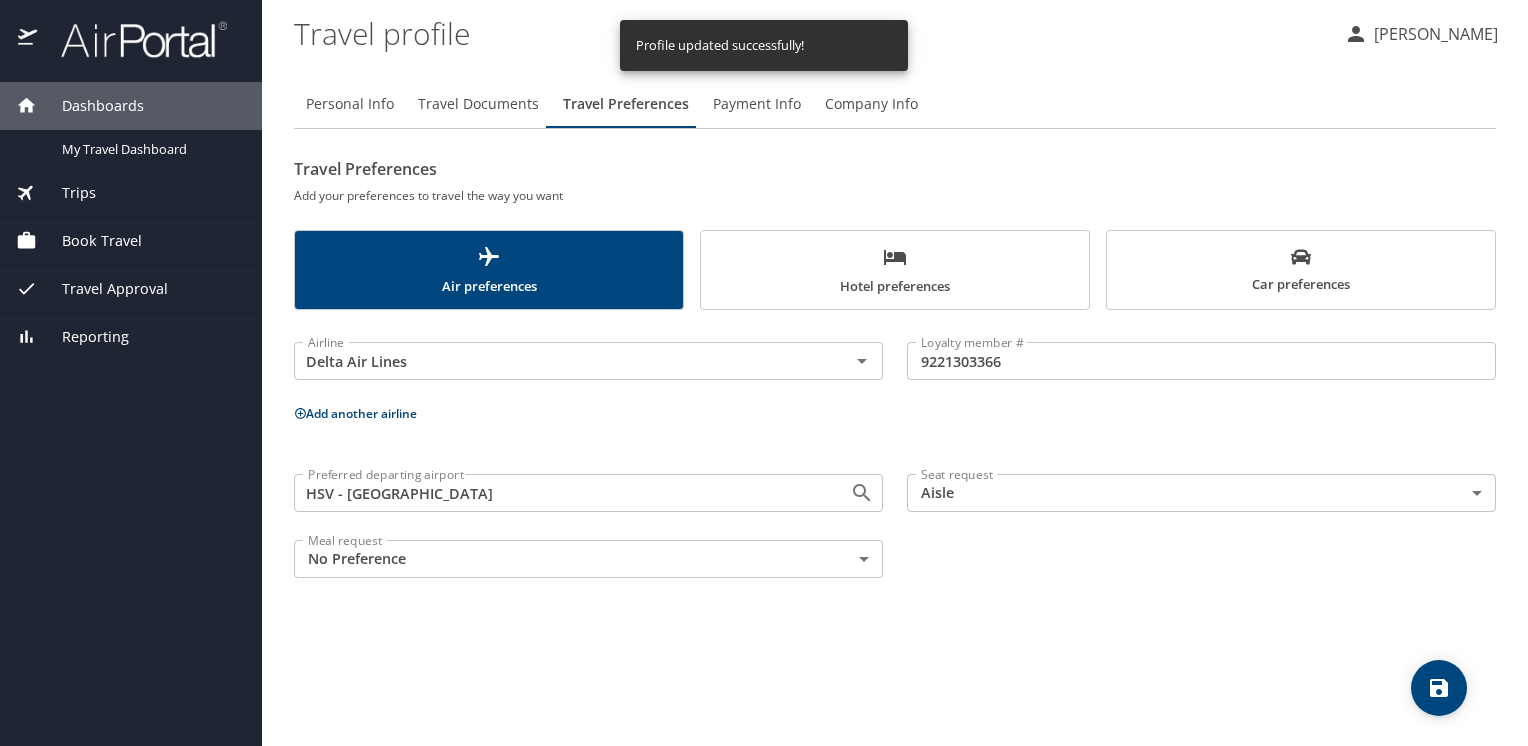 click on "Hotel preferences" at bounding box center [895, 271] 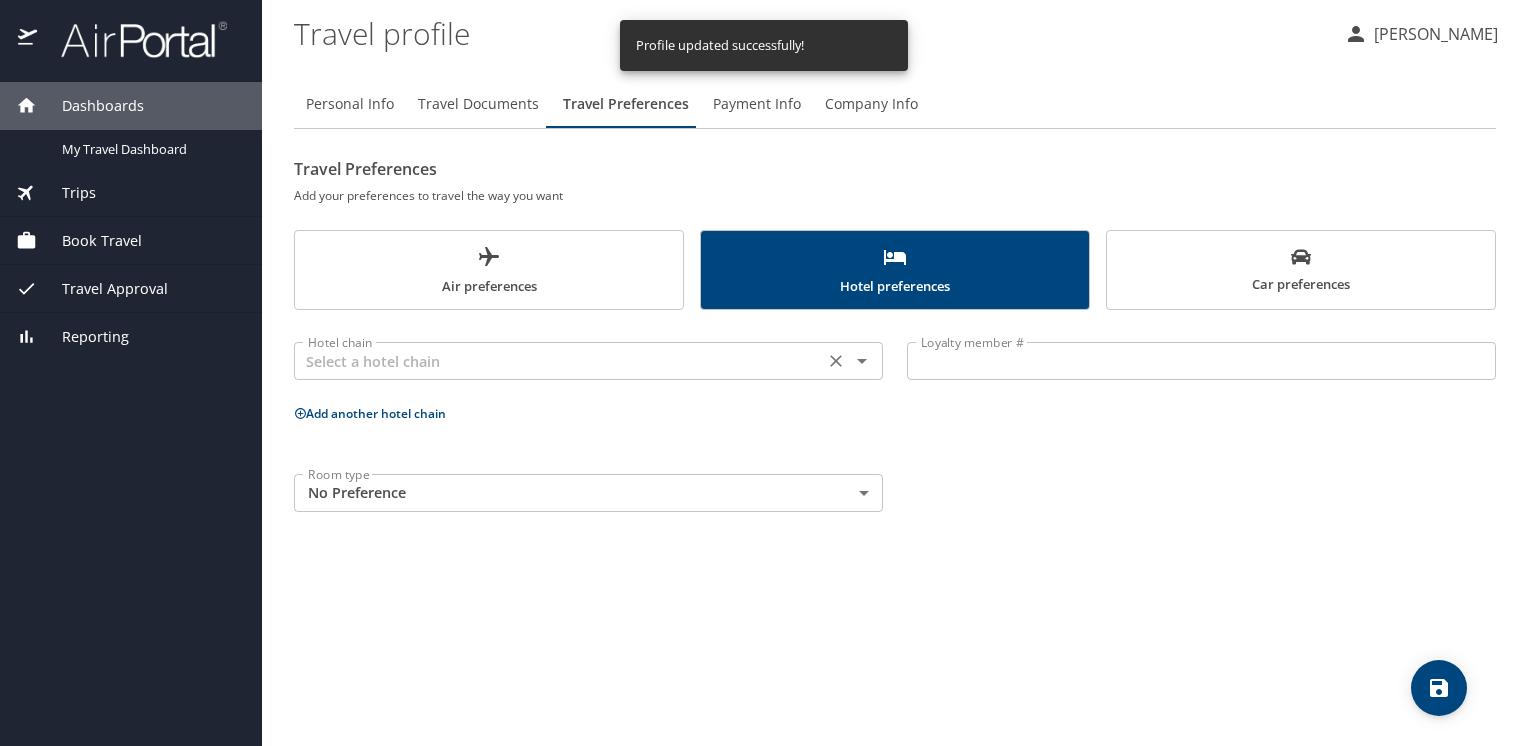 click on "Hotel chain" at bounding box center [588, 361] 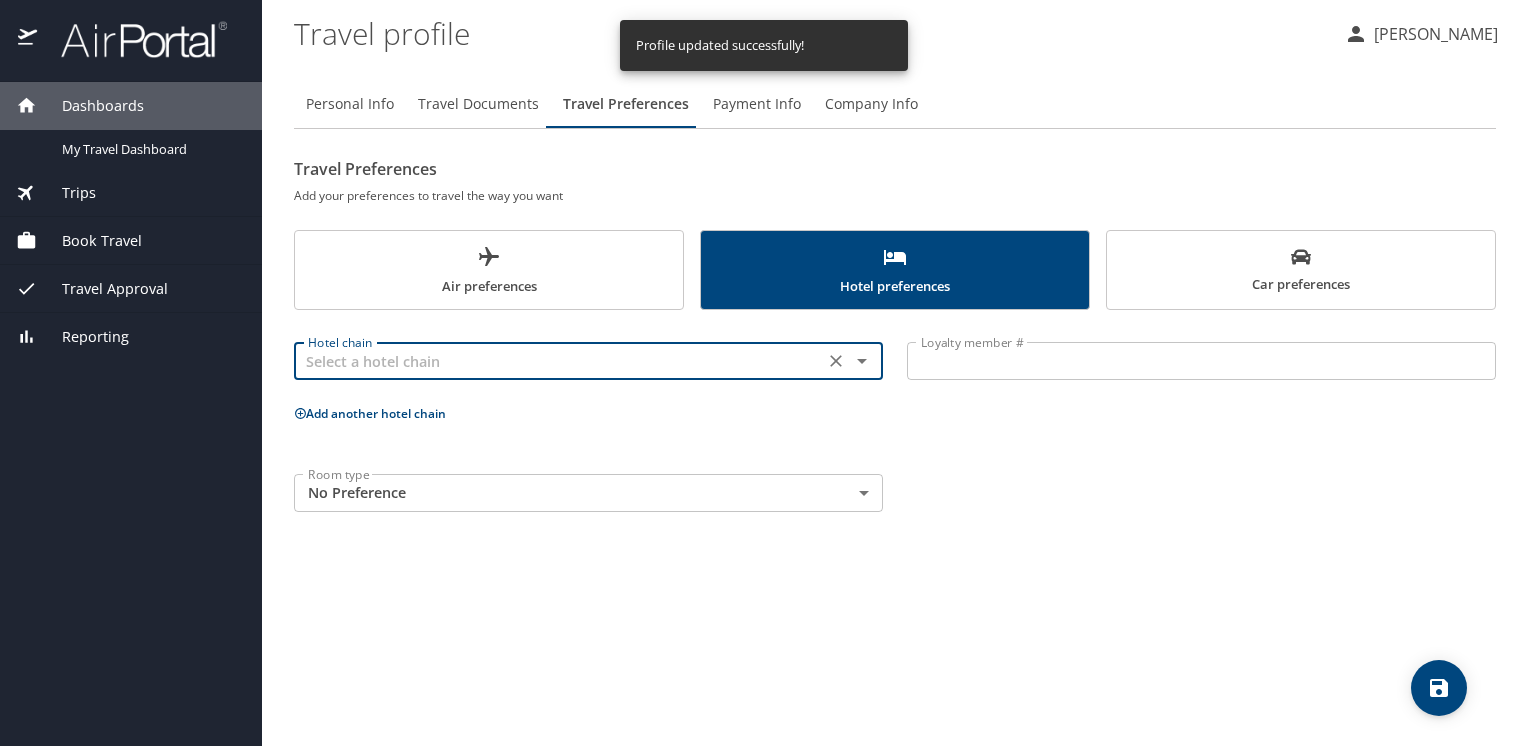 click at bounding box center [559, 361] 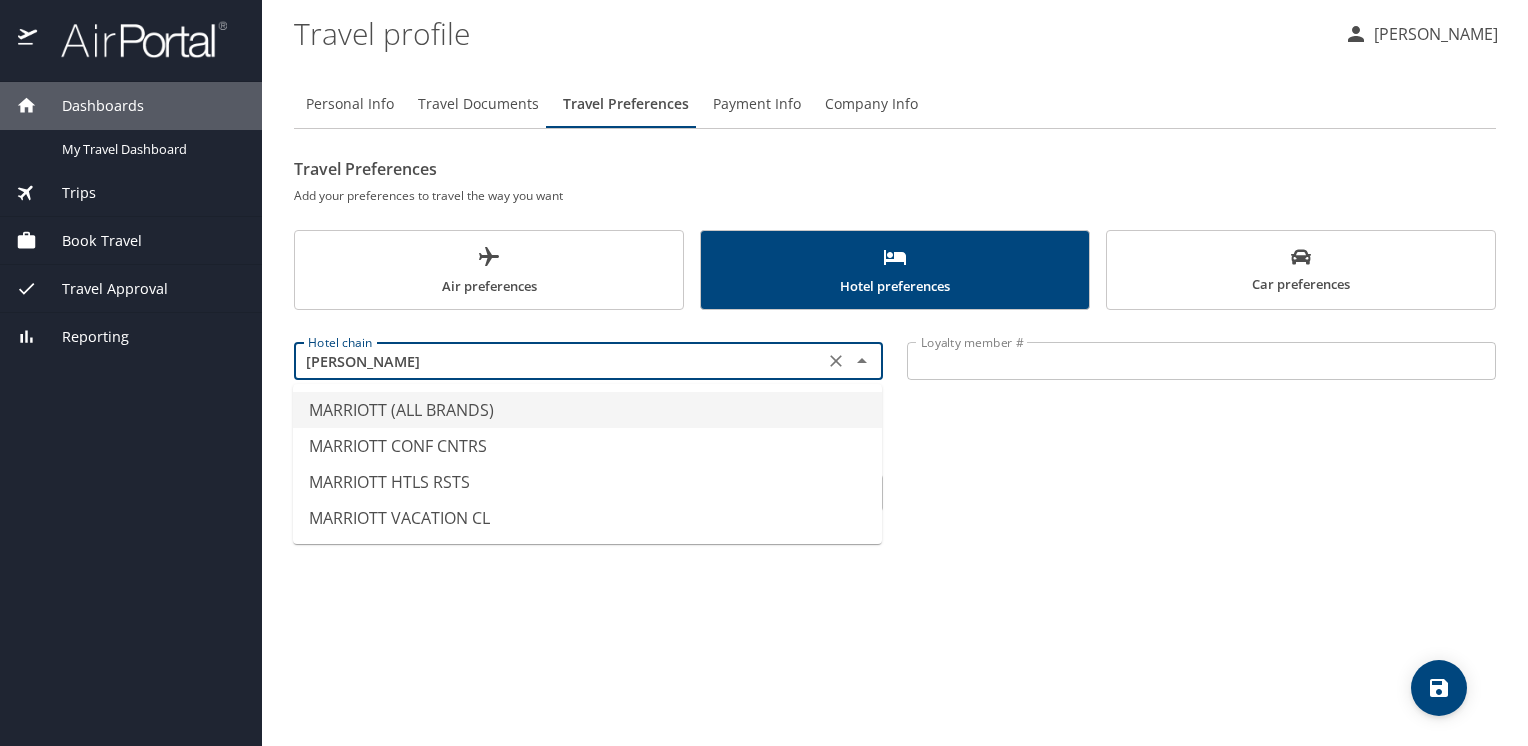 click on "MARRIOTT (ALL BRANDS)" at bounding box center (587, 410) 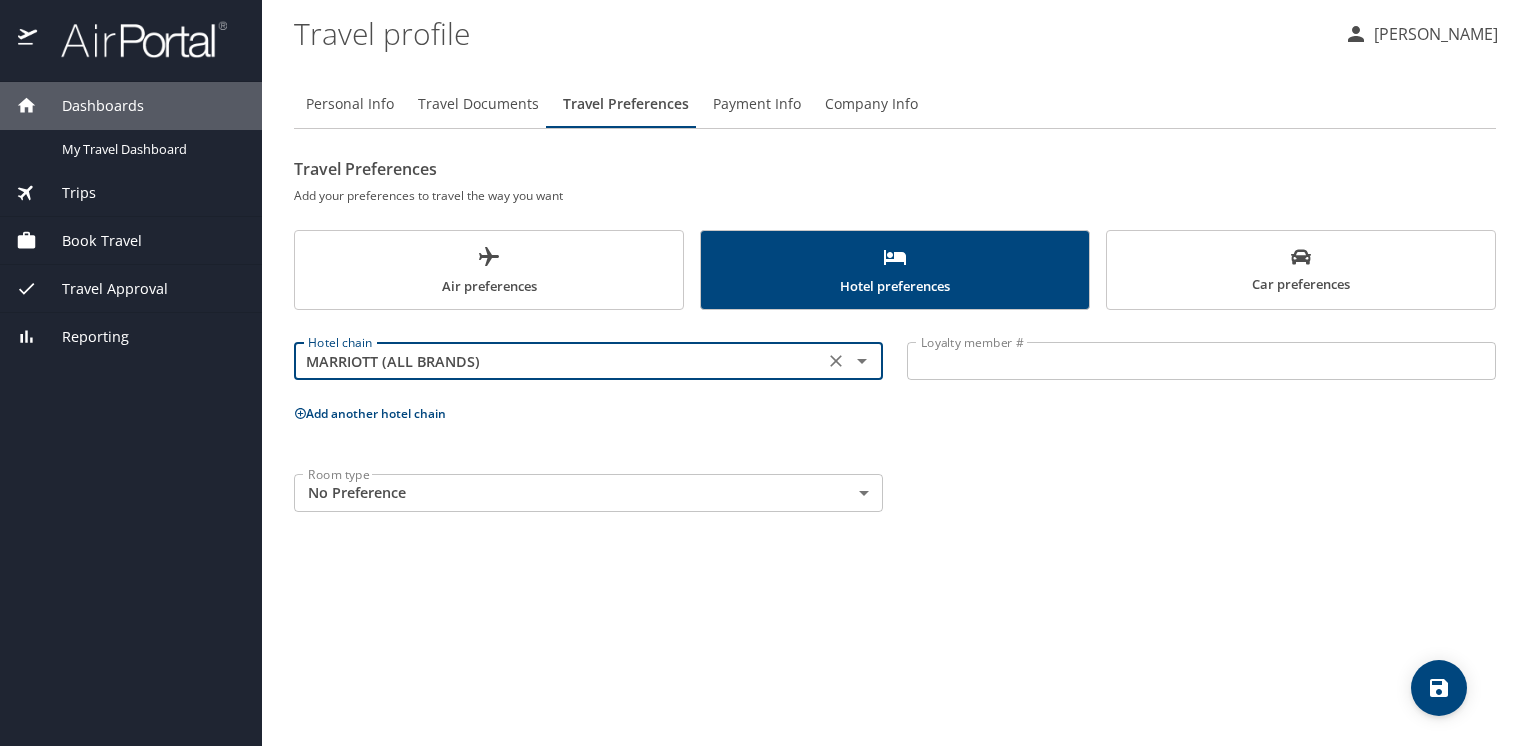 type on "MARRIOTT (ALL BRANDS)" 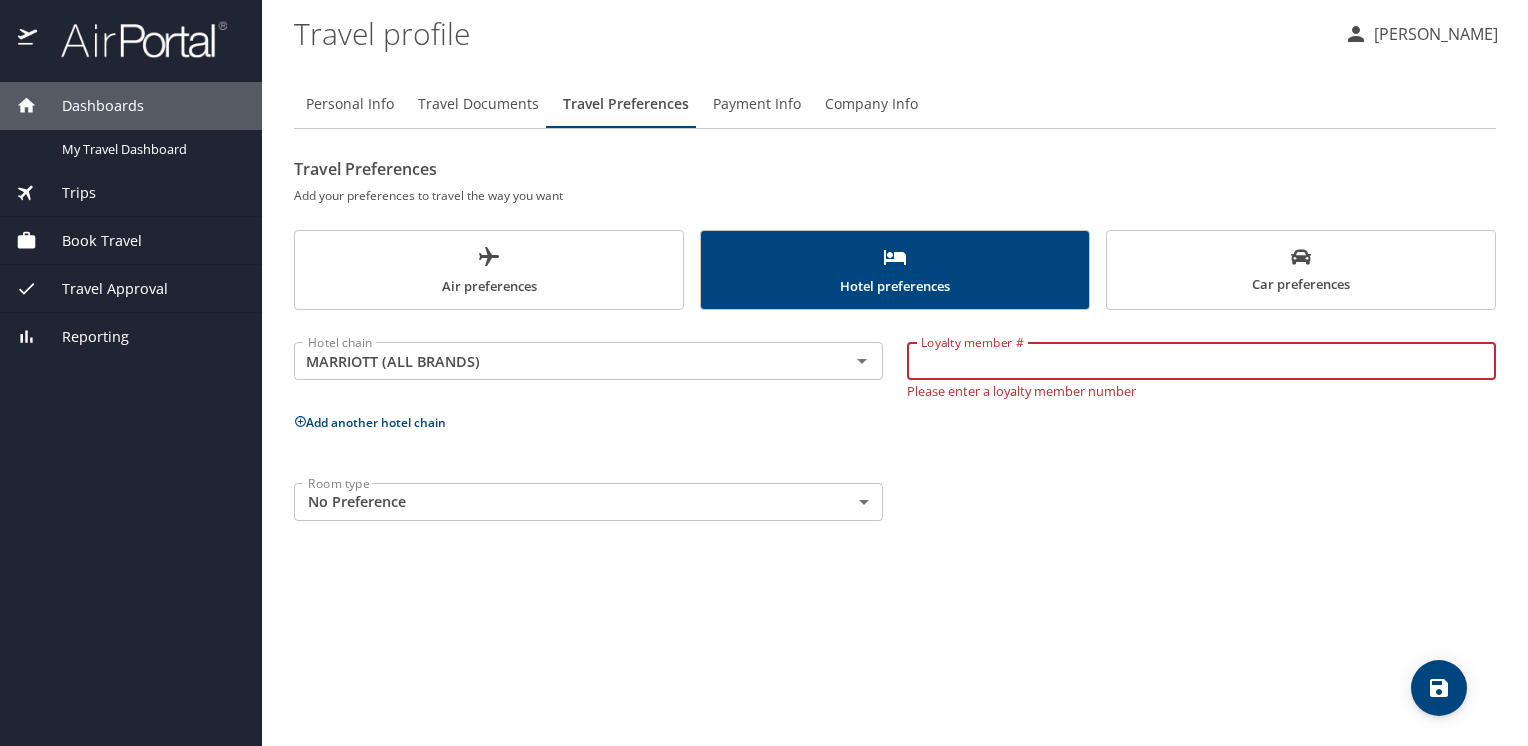 click on "Loyalty member #" at bounding box center [1201, 361] 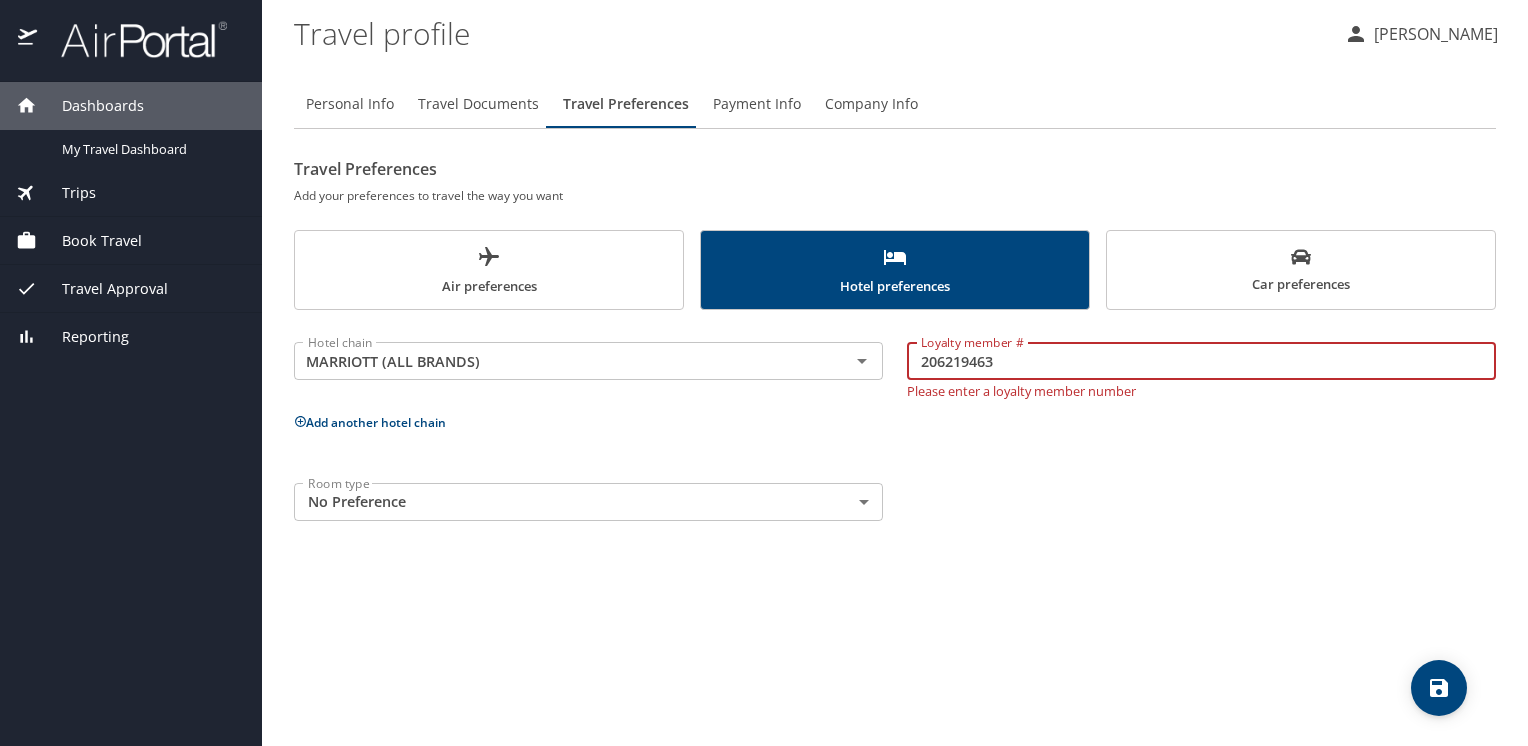 type on "206219463" 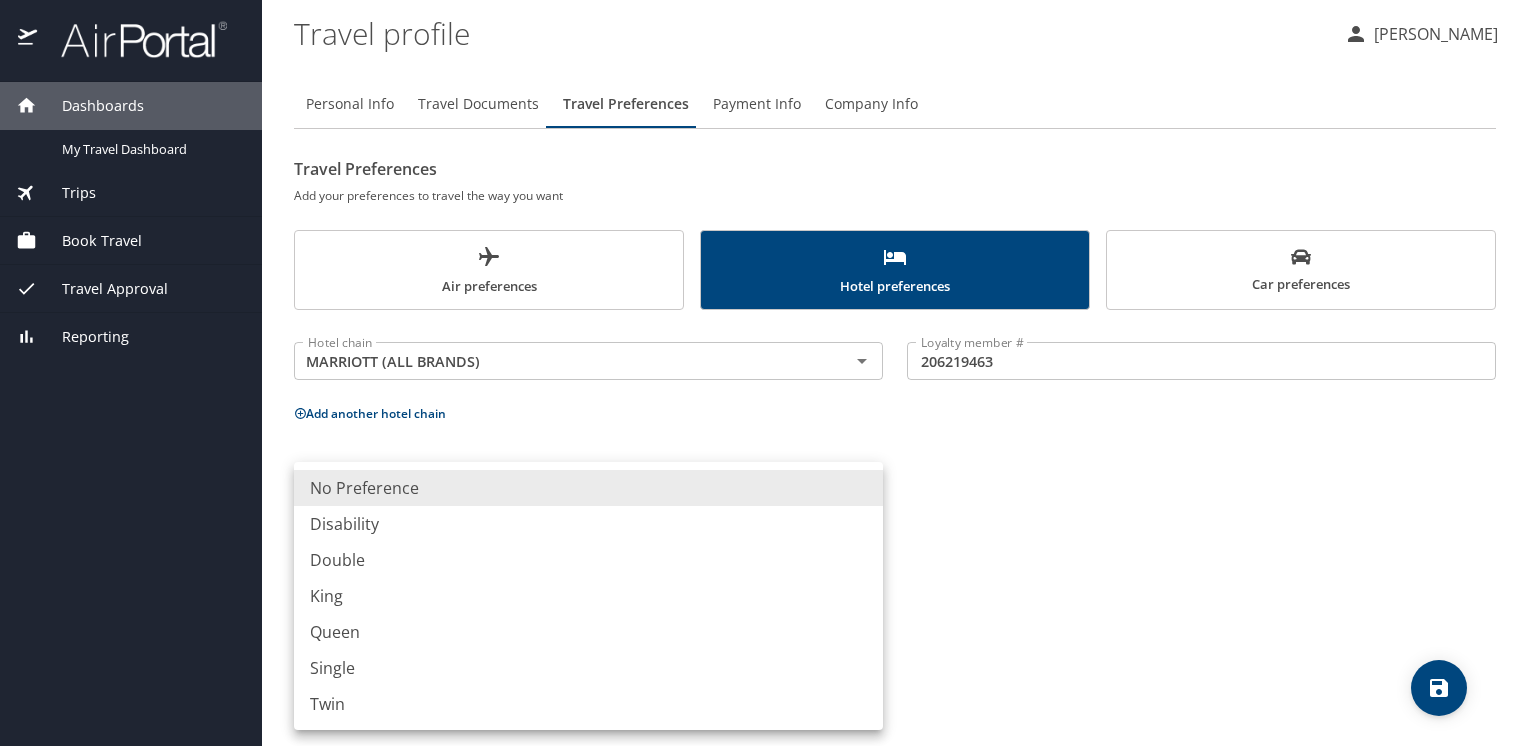 click on "King" at bounding box center (588, 596) 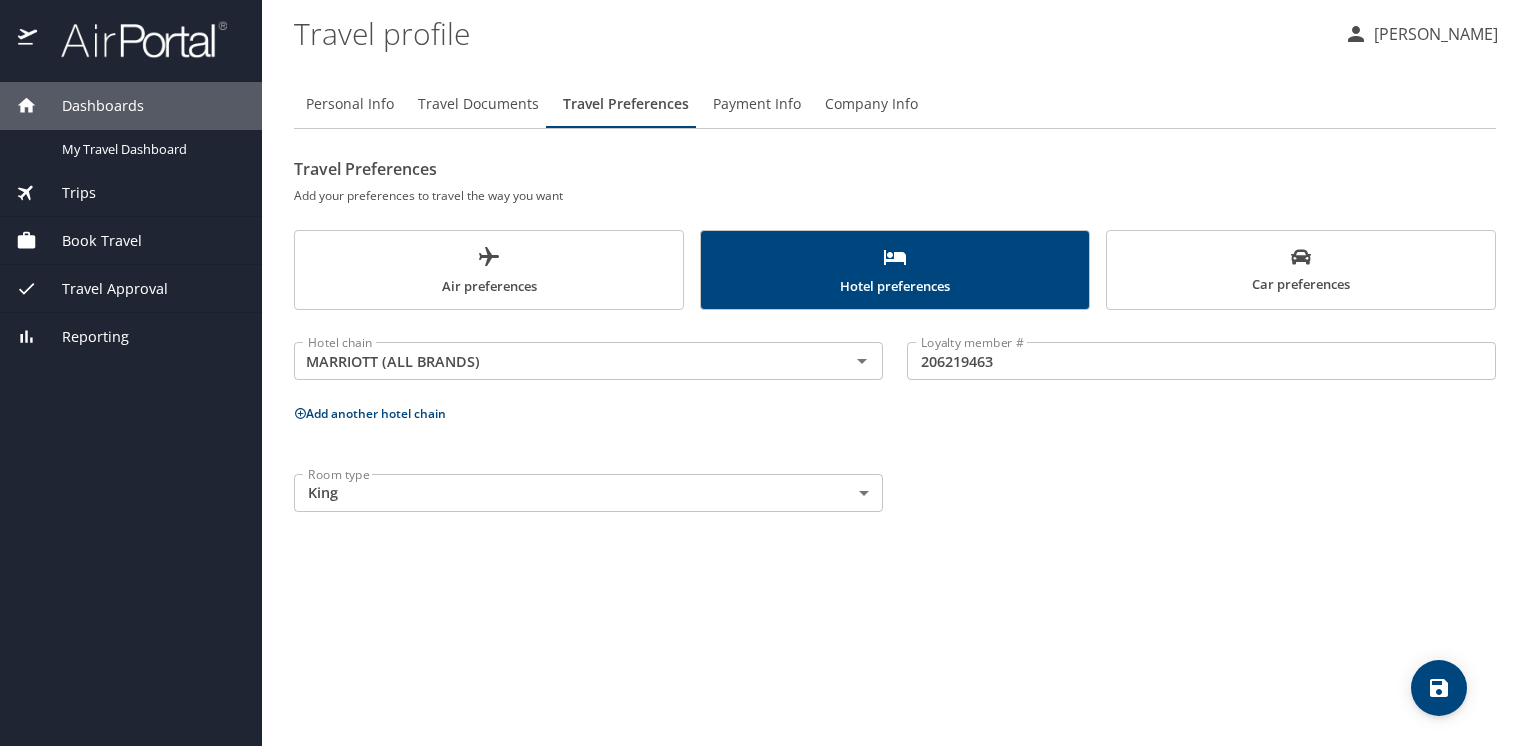 click on "Room type King King Room type" at bounding box center (895, 493) 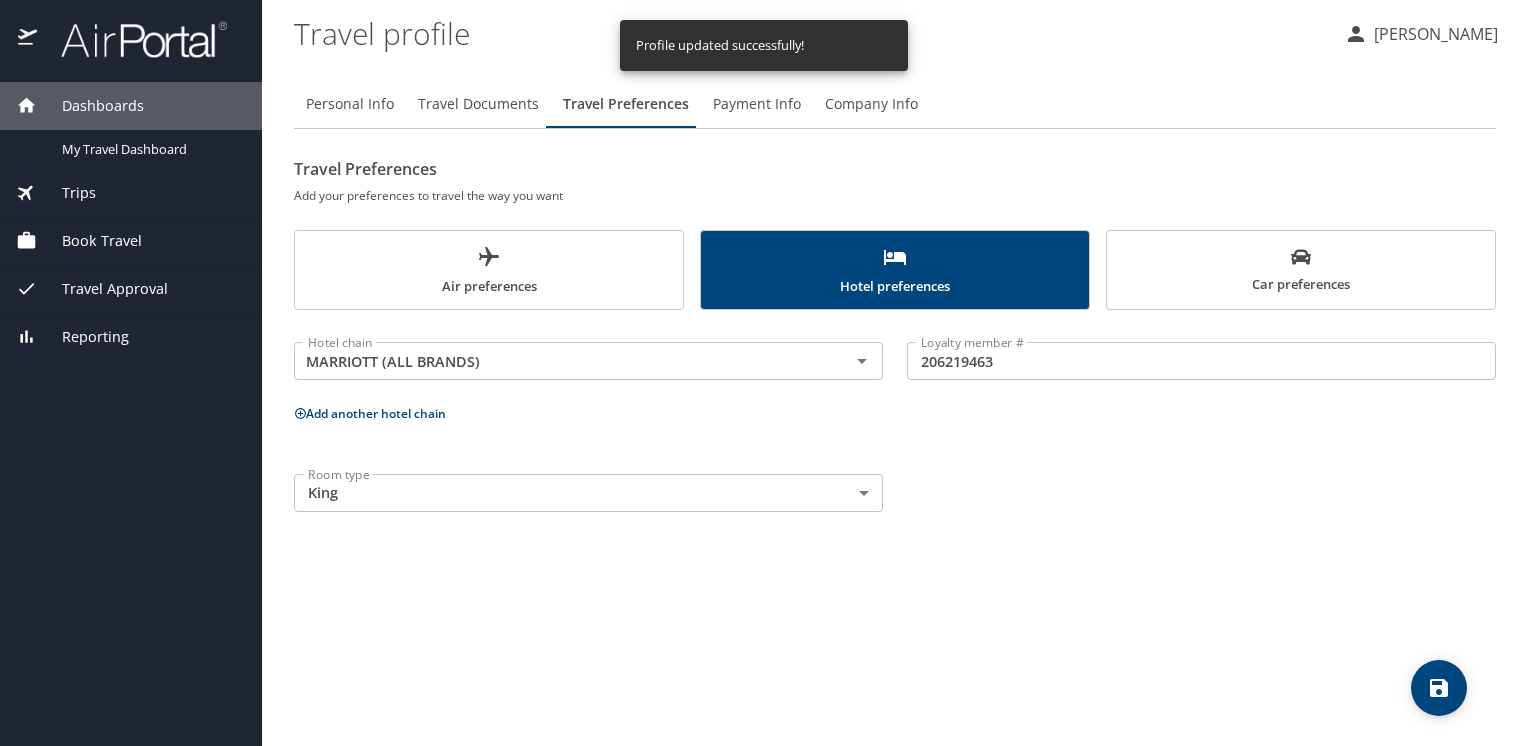 click on "Travel Documents" at bounding box center (478, 104) 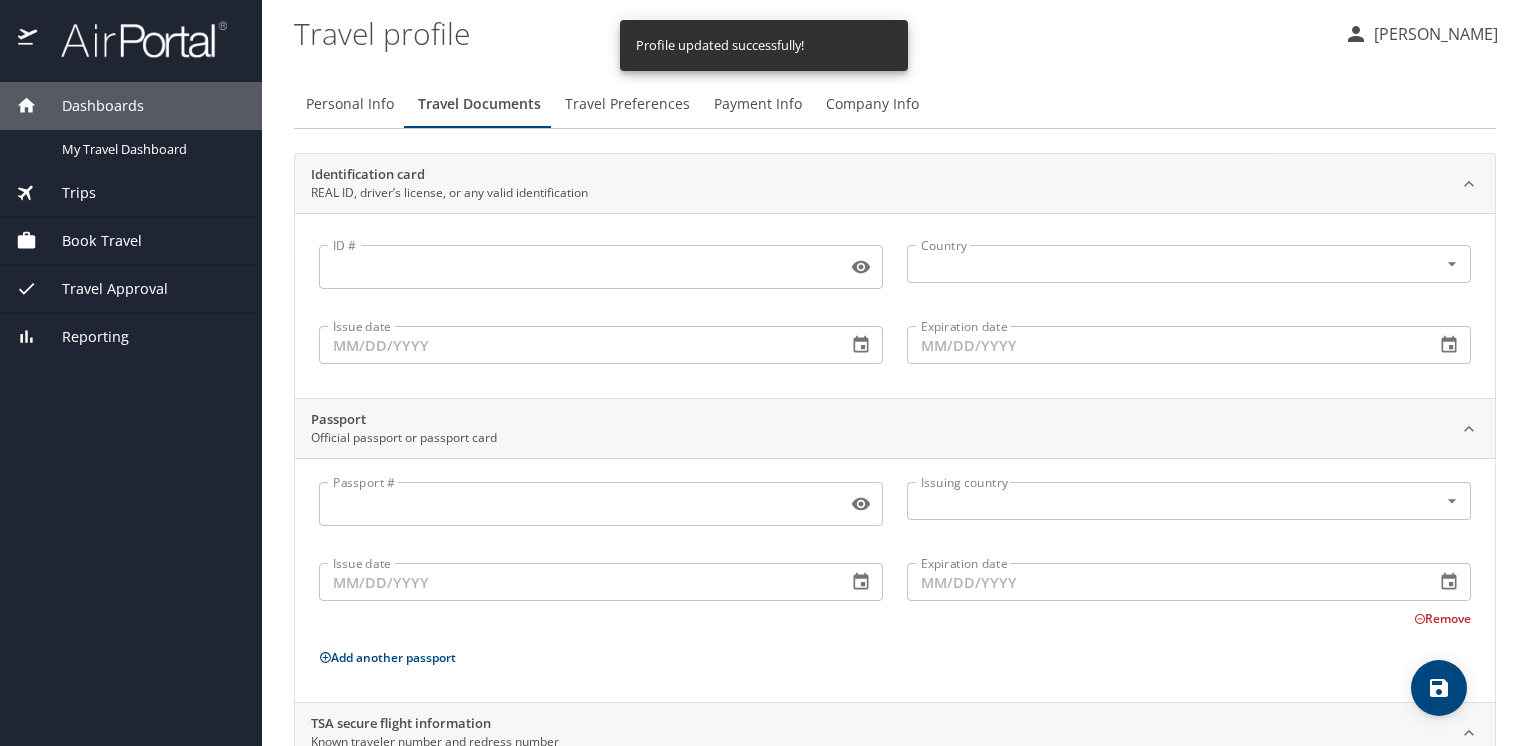 click on "Payment Info" at bounding box center [758, 104] 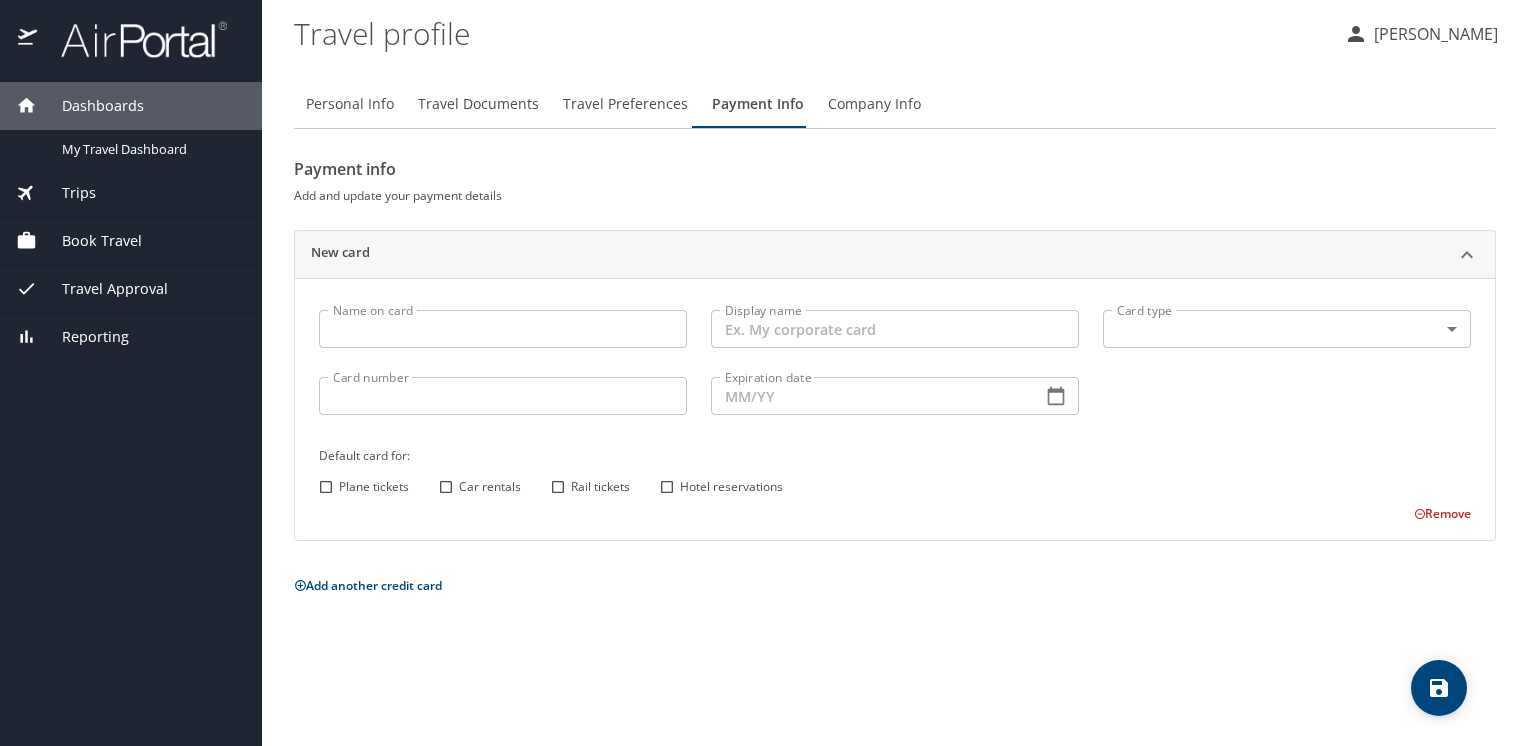 click on "Travel Preferences" at bounding box center [625, 104] 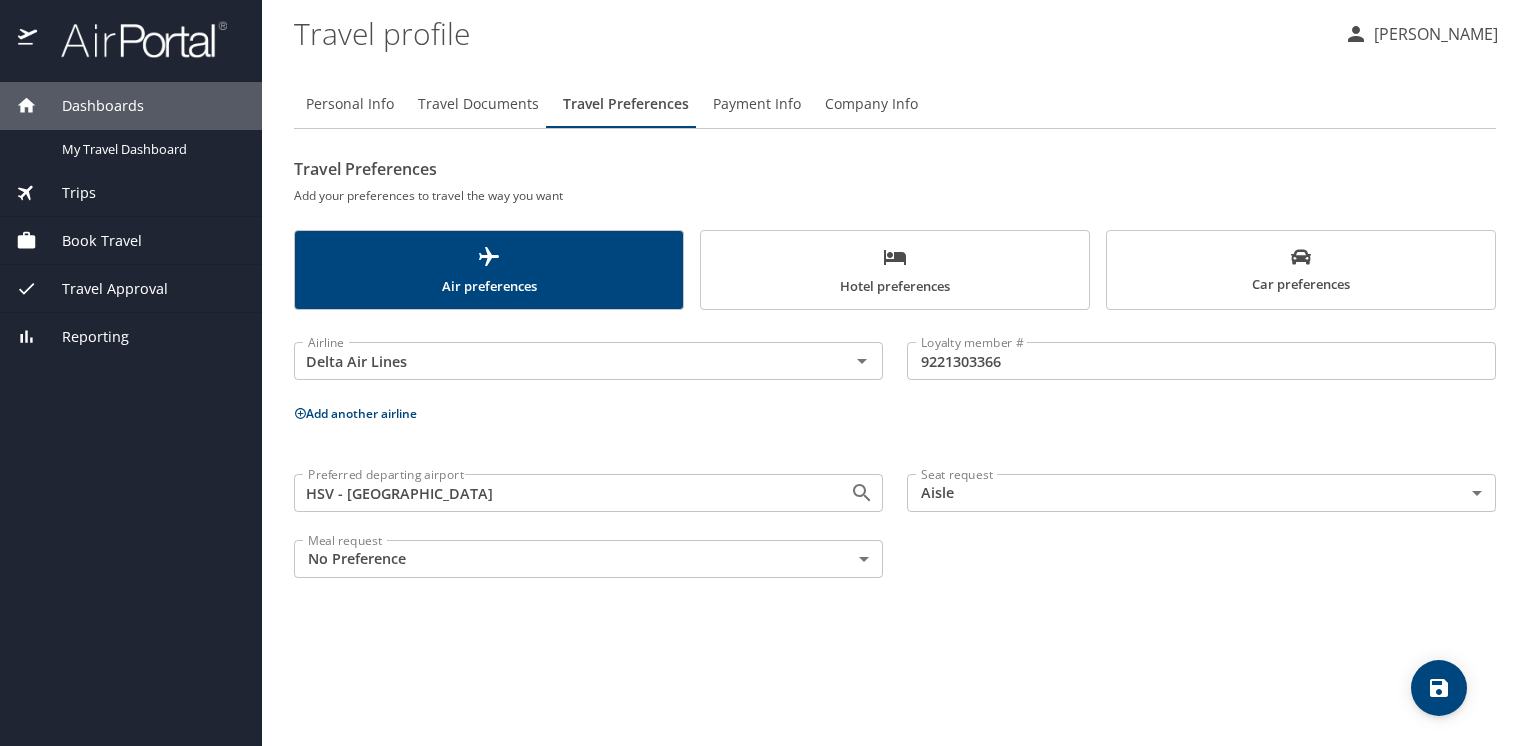 click on "Car preferences" at bounding box center [1301, 271] 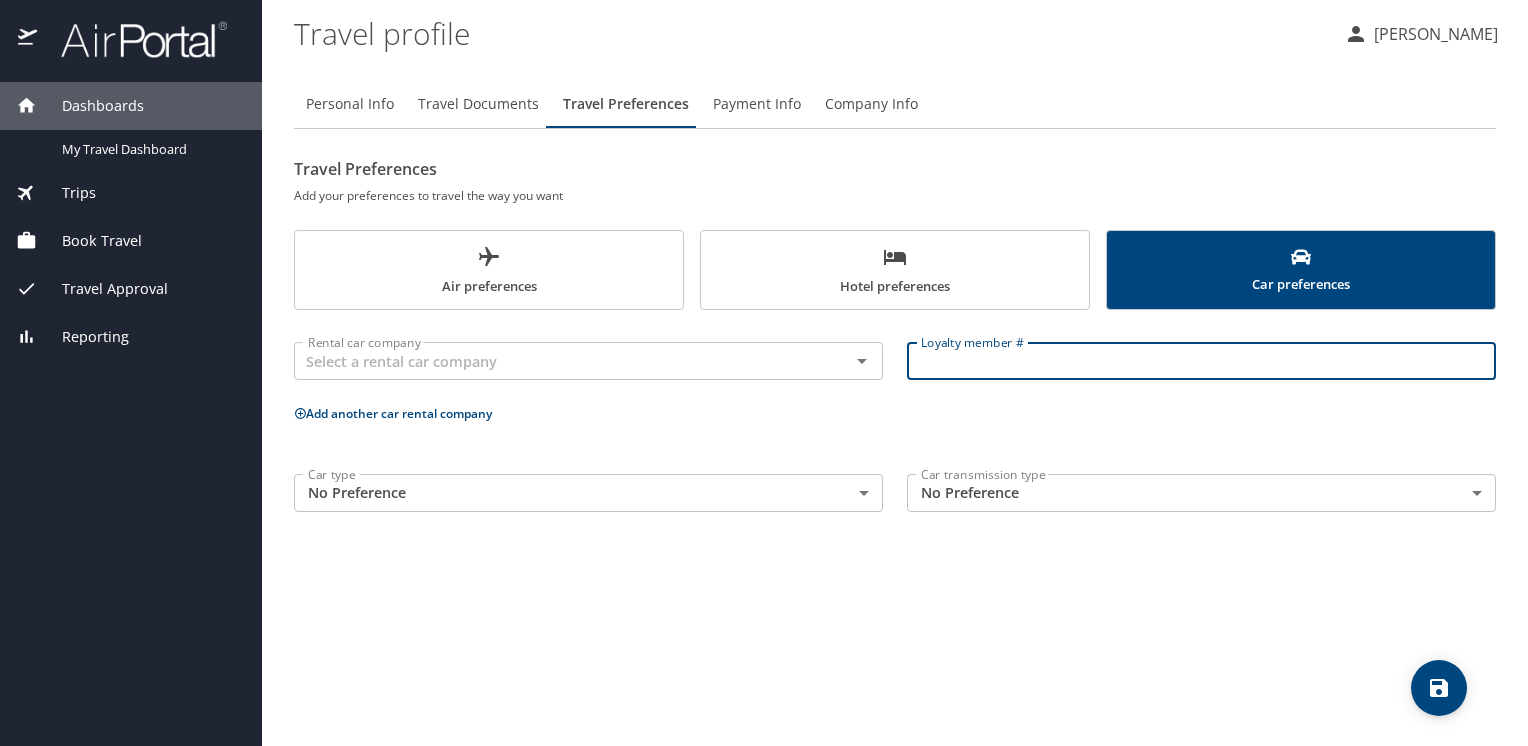 click on "Loyalty member #" at bounding box center (1201, 361) 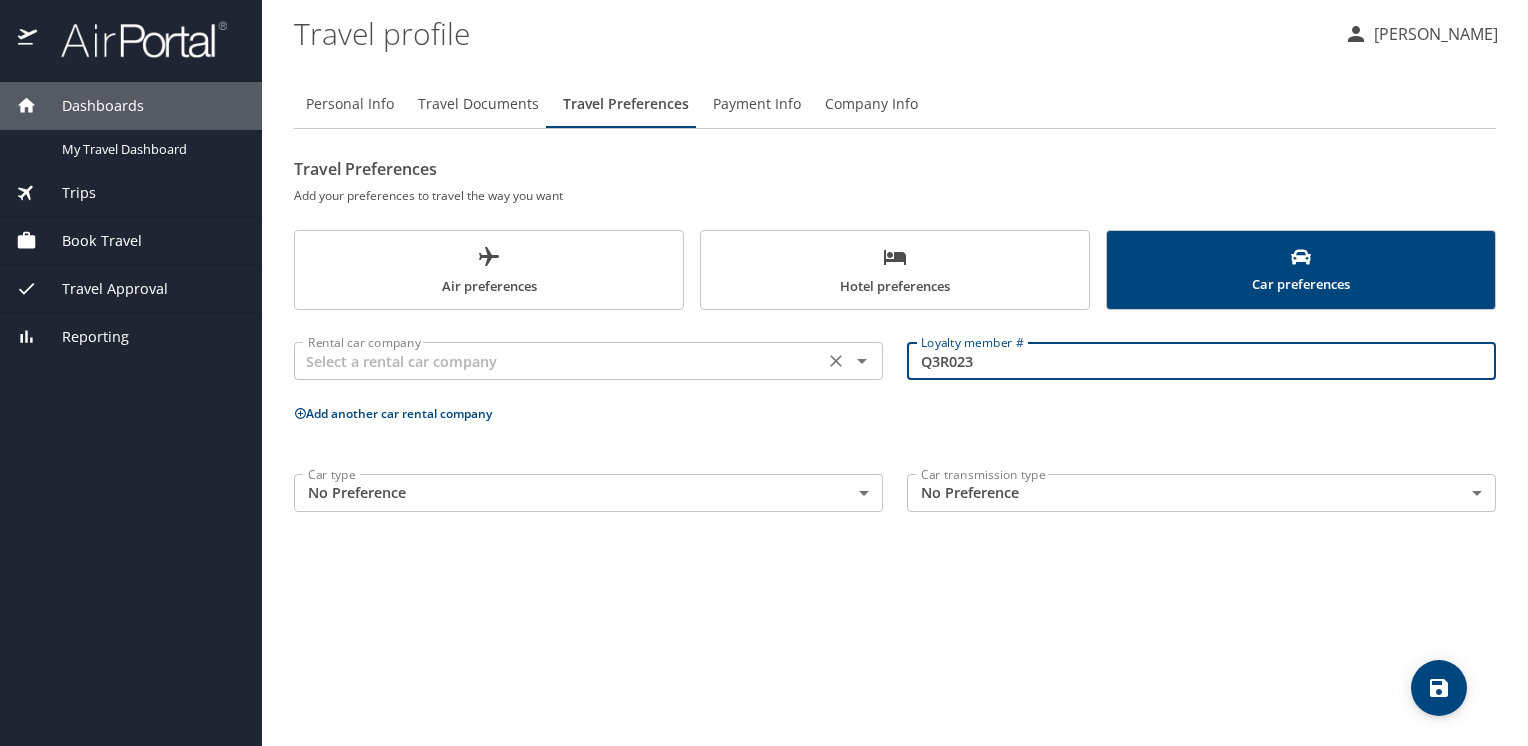 type on "Q3R023" 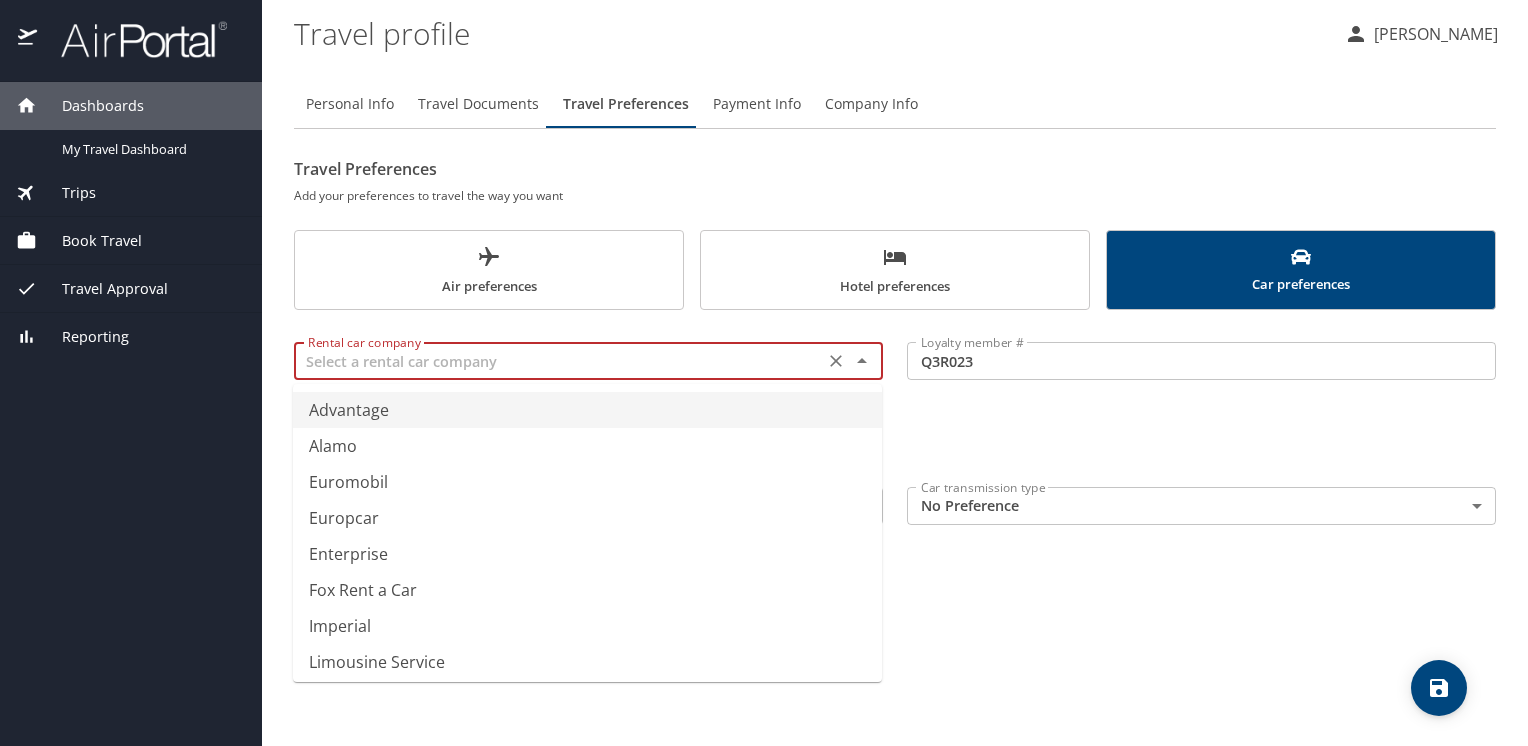 click at bounding box center [559, 361] 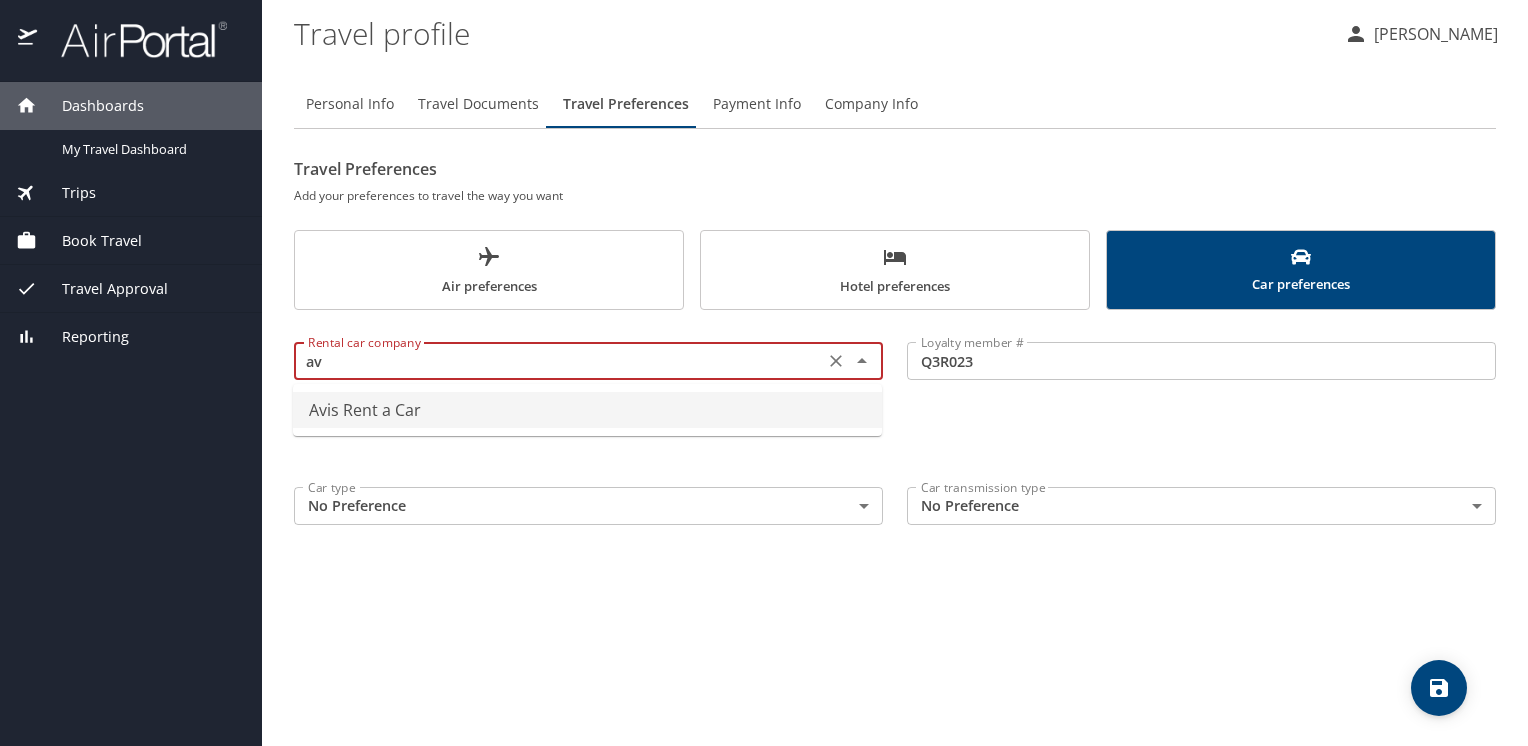 click on "Avis Rent a Car" at bounding box center (587, 410) 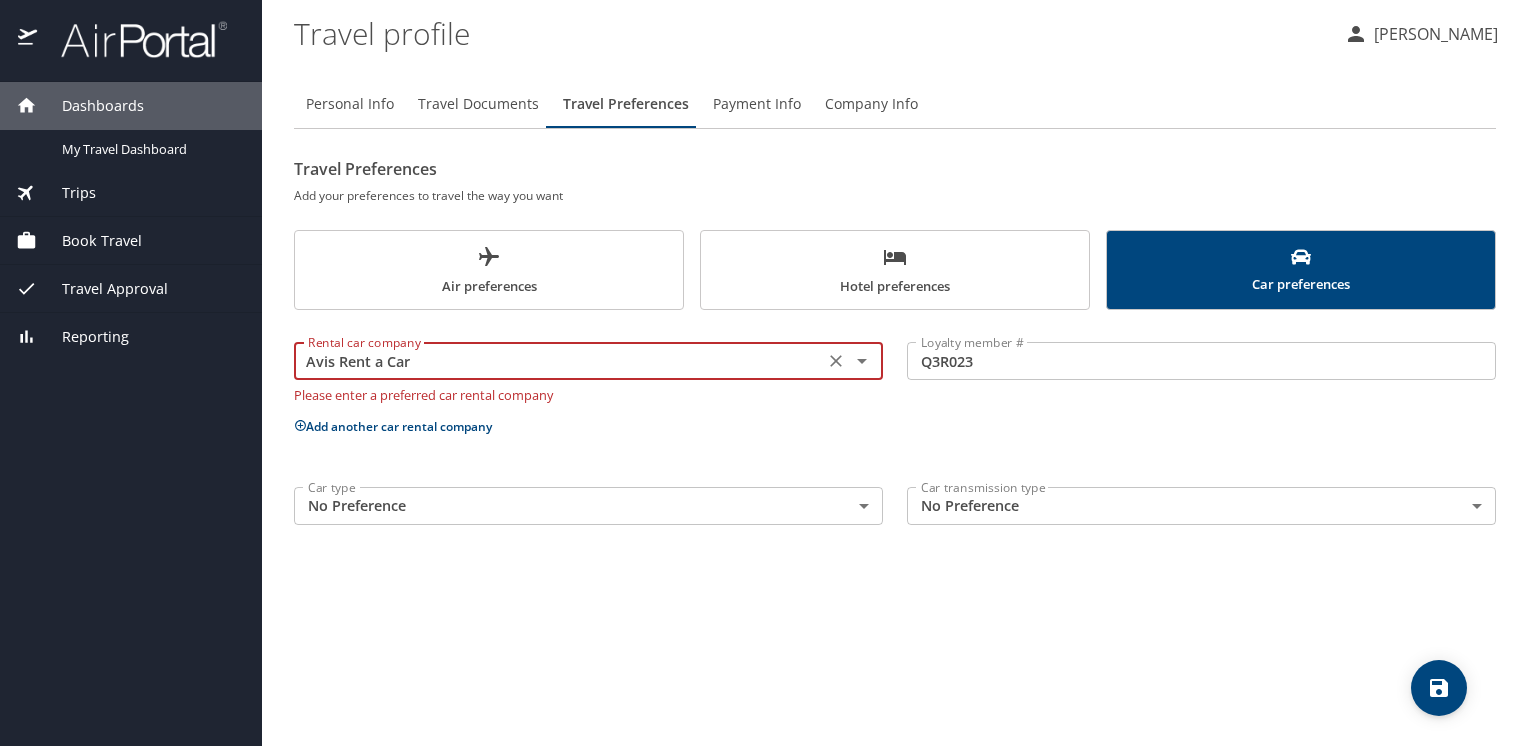 type on "Avis Rent a Car" 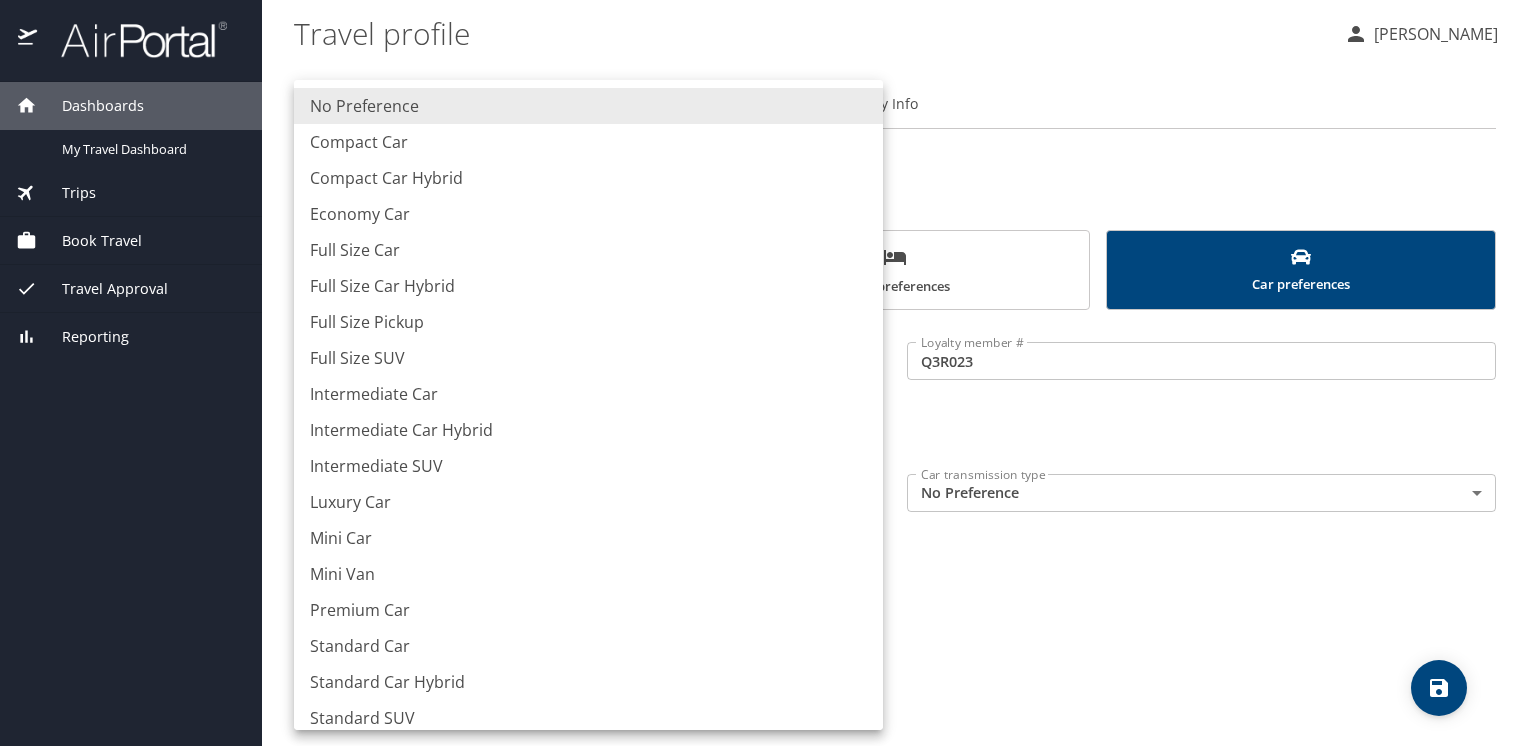 click at bounding box center (764, 373) 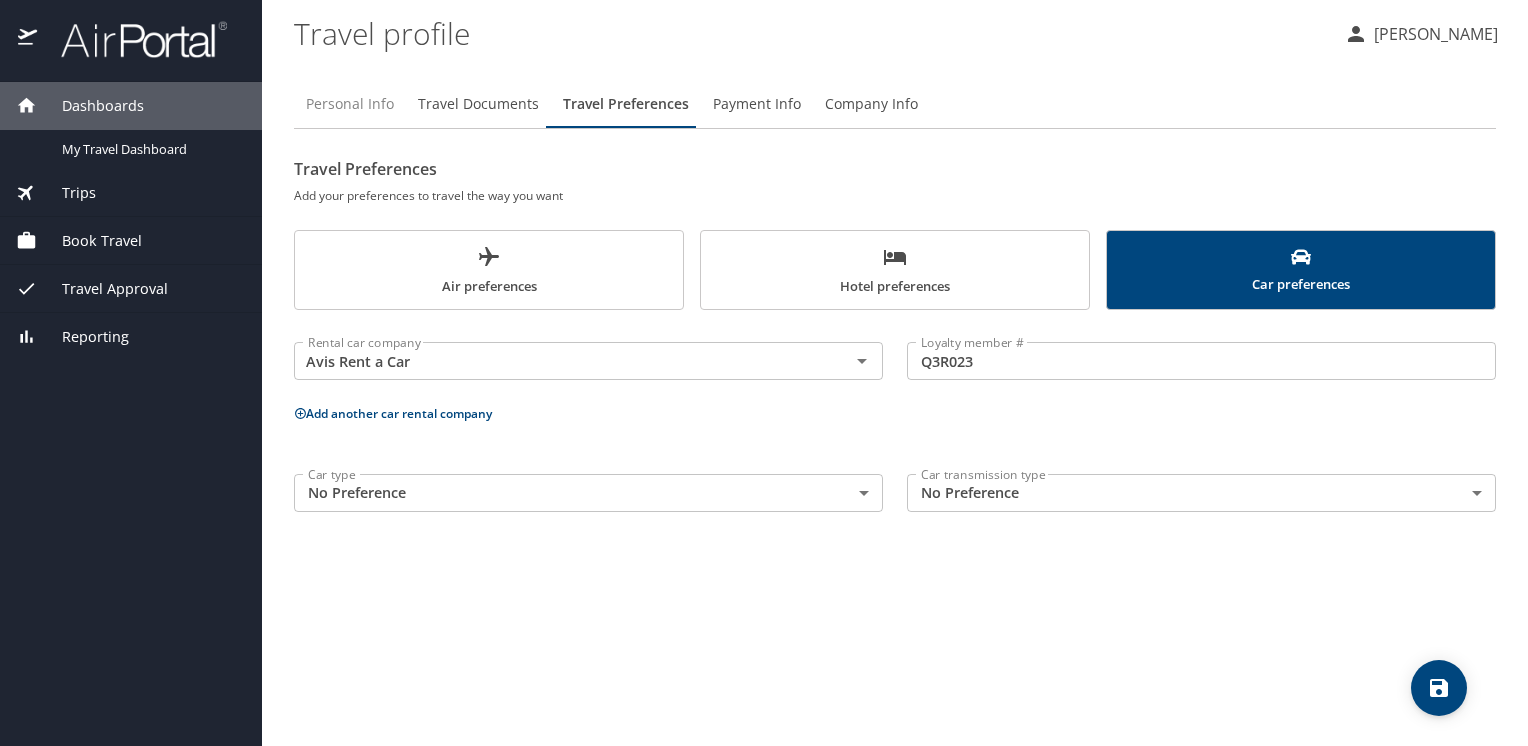 click on "Personal Info" at bounding box center [350, 104] 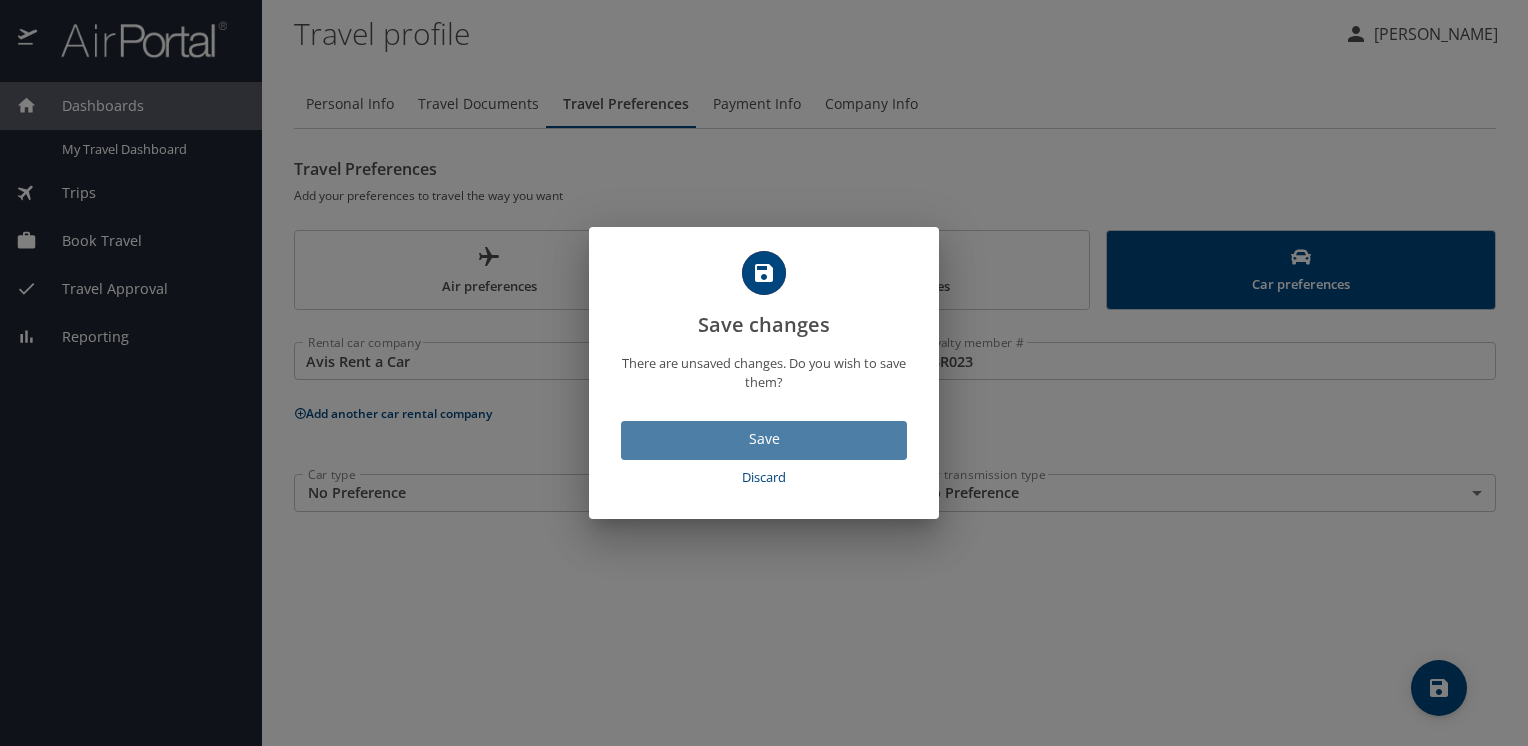 click on "Save" at bounding box center (764, 440) 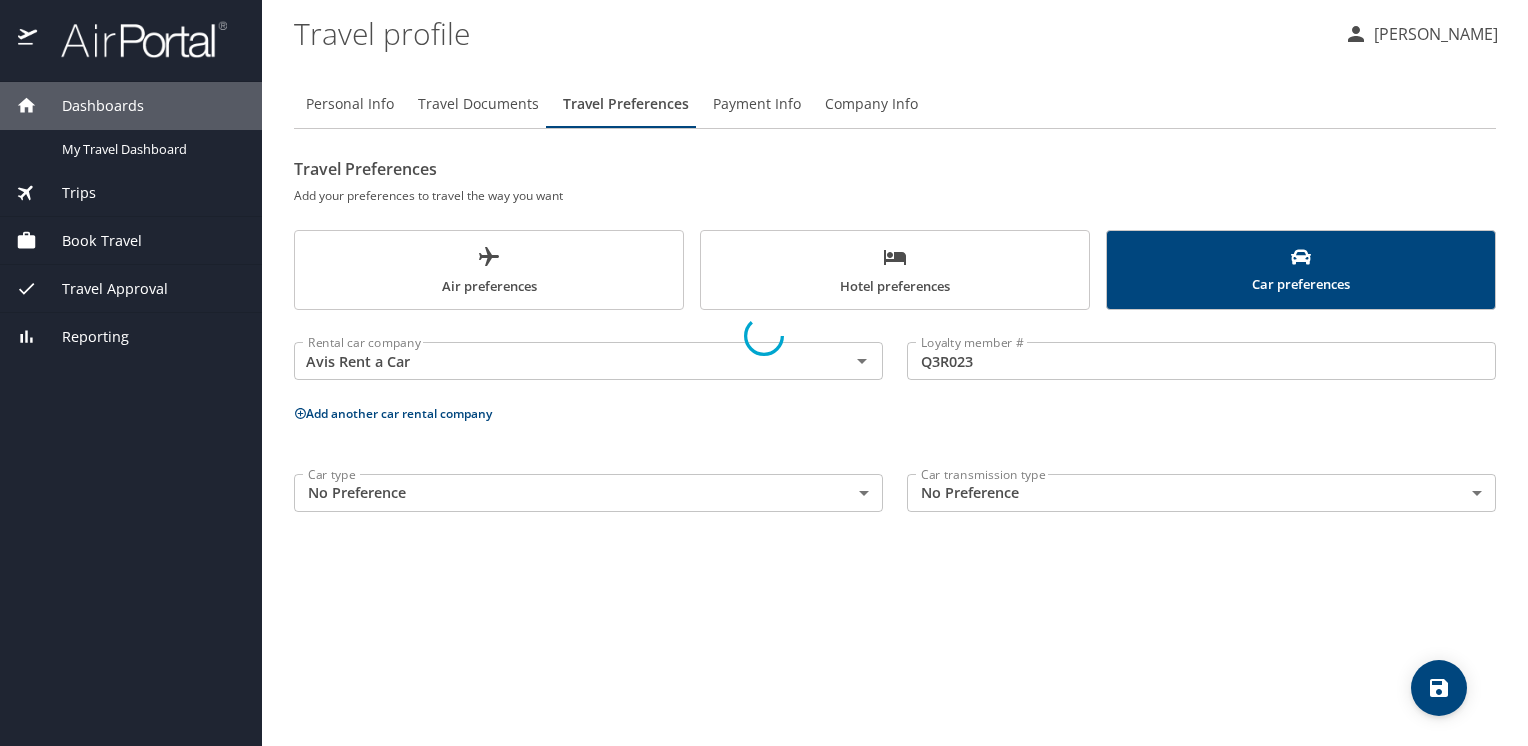 select on "US" 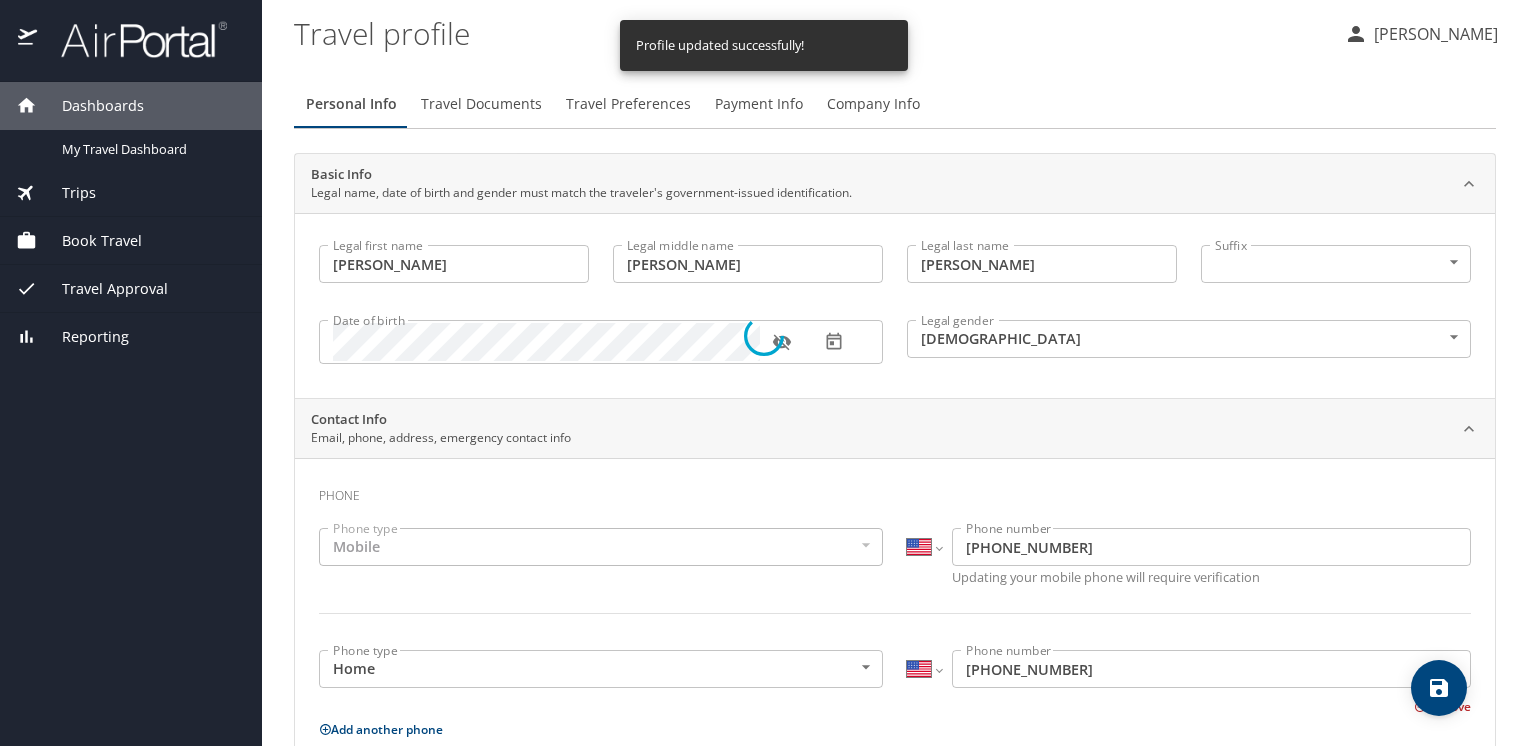 select on "US" 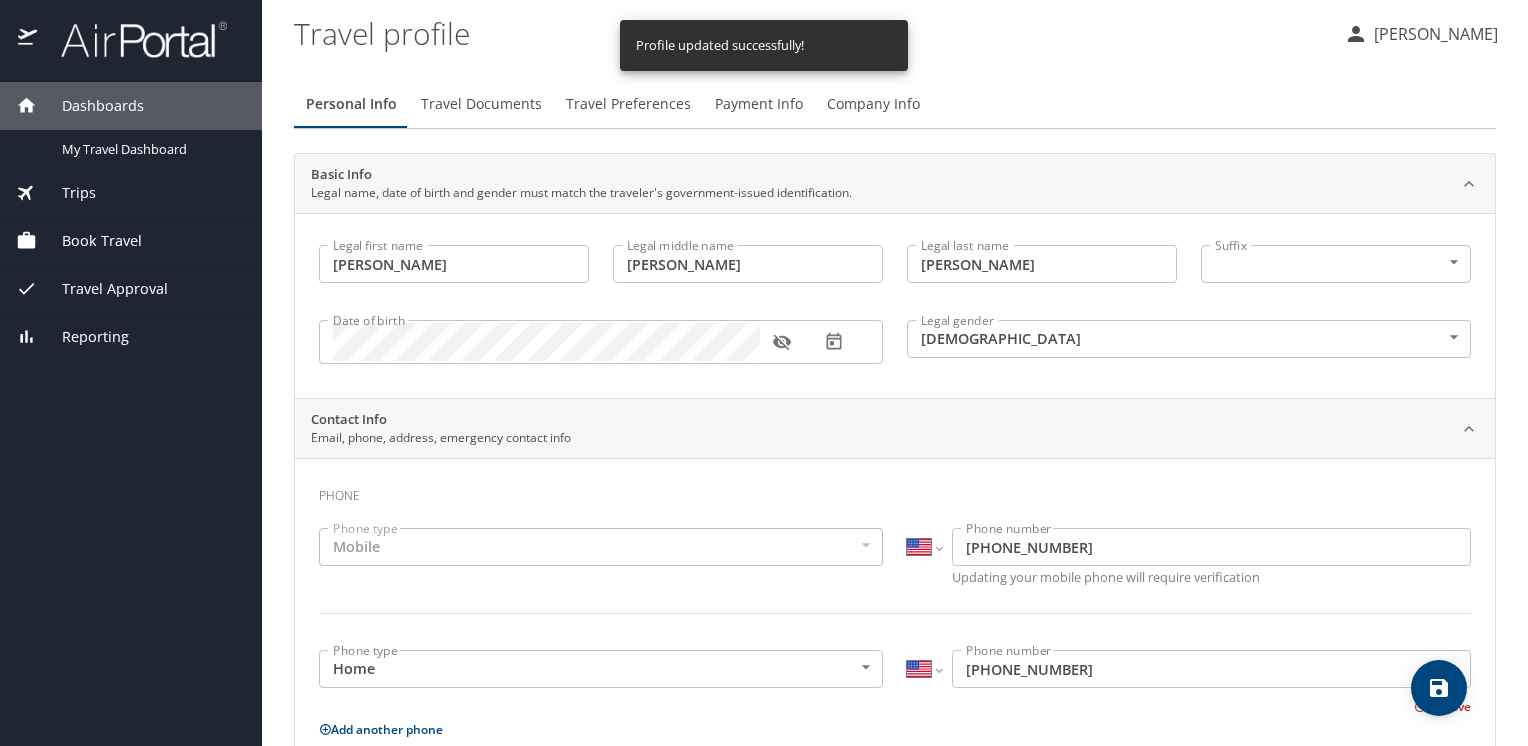 click on "Travel Documents" at bounding box center [481, 104] 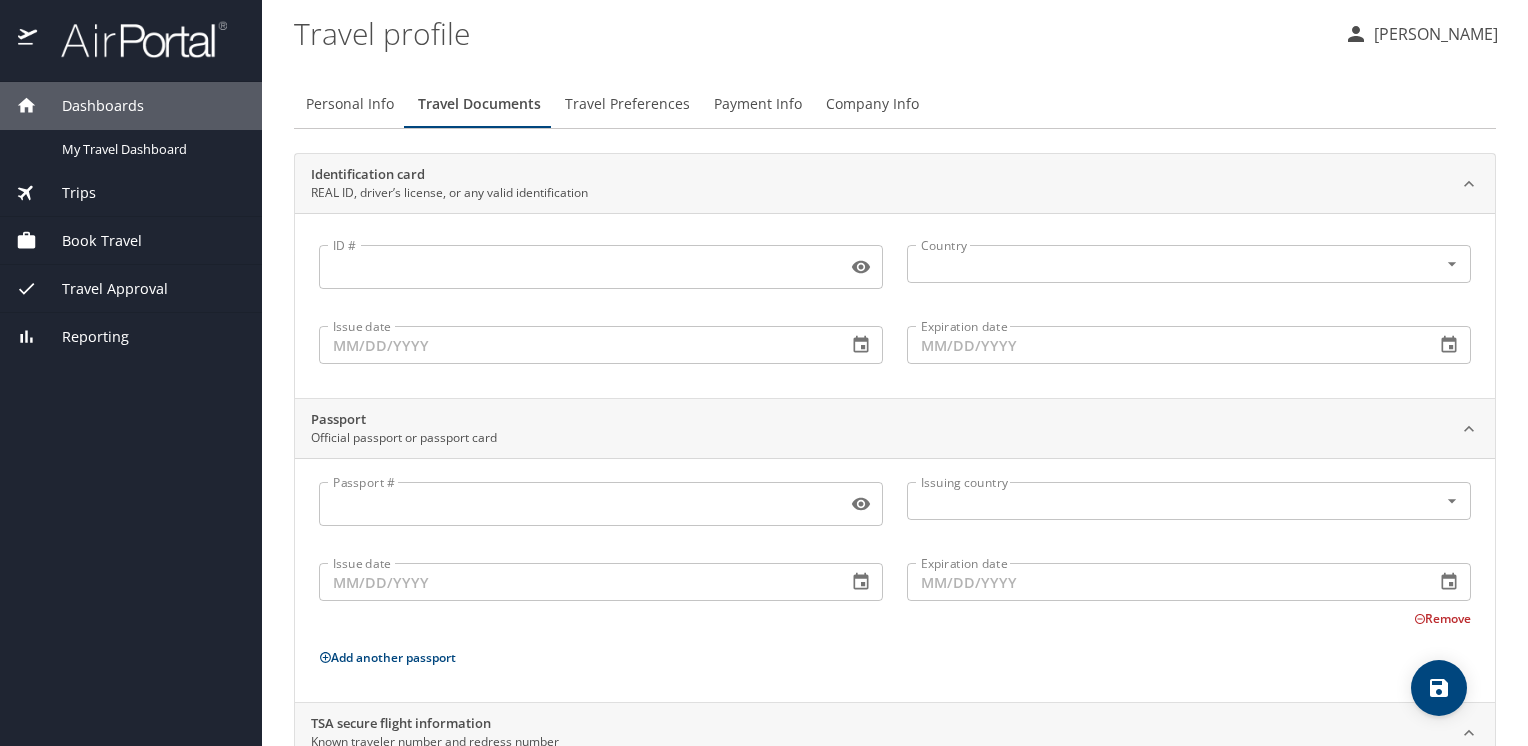click at bounding box center (601, 291) 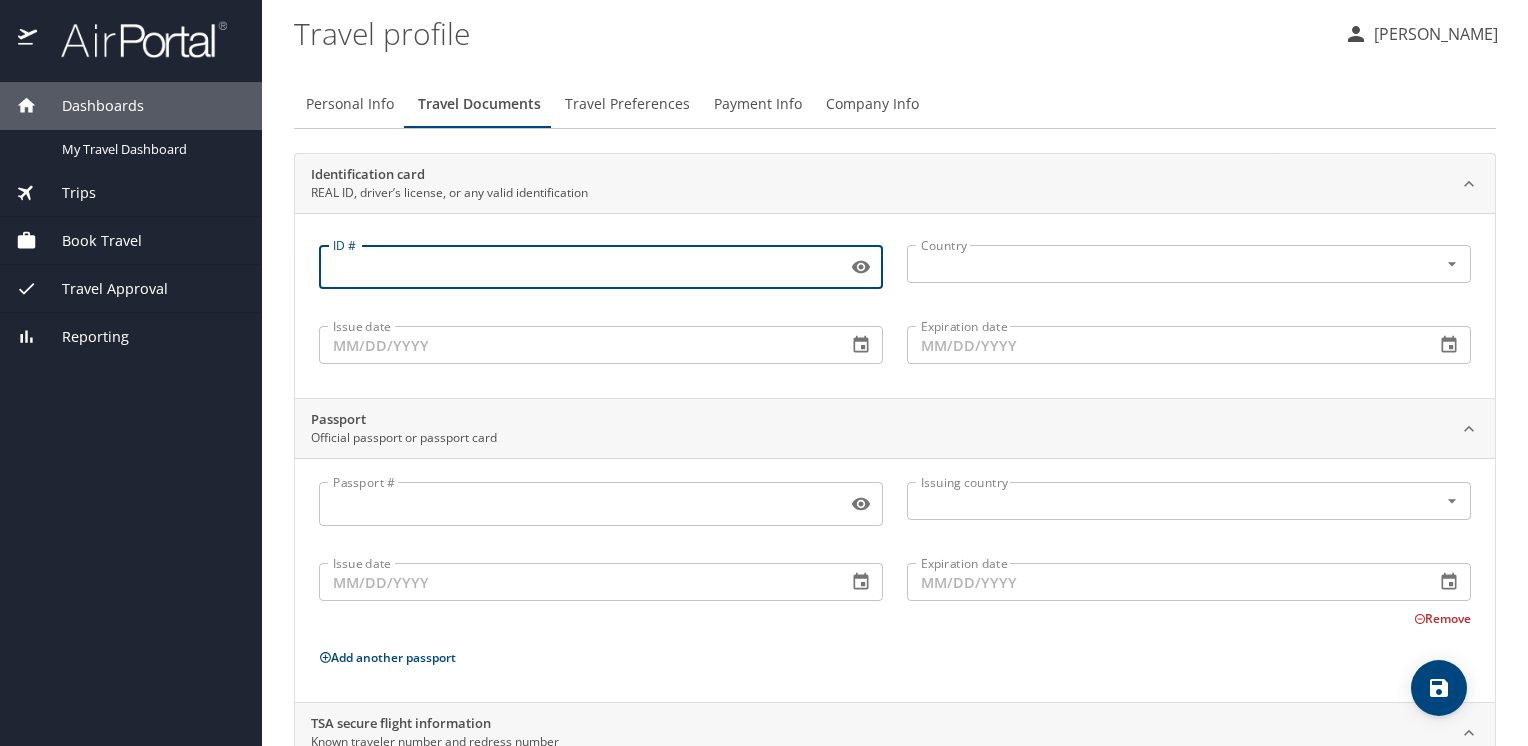 click on "ID #" at bounding box center (579, 267) 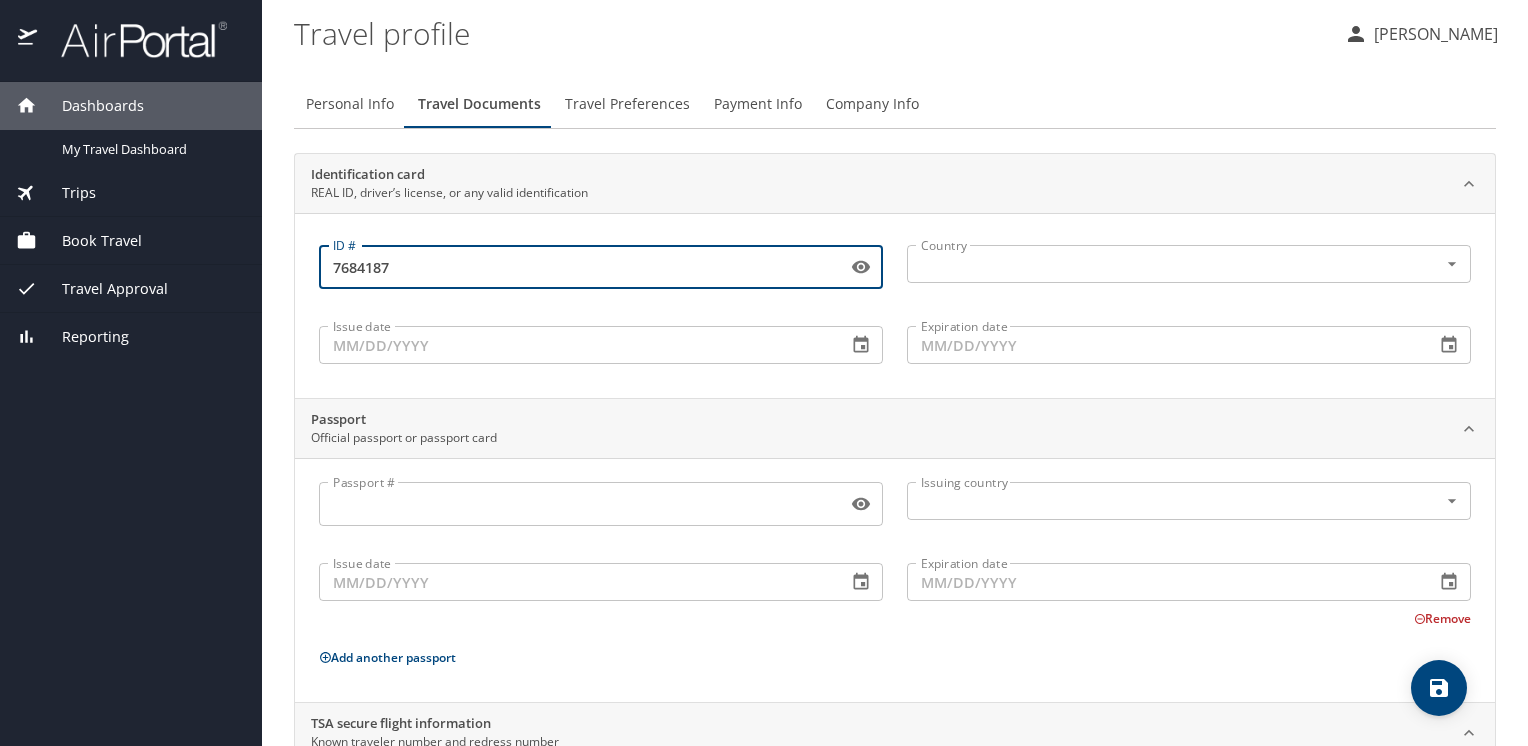 type on "7684187" 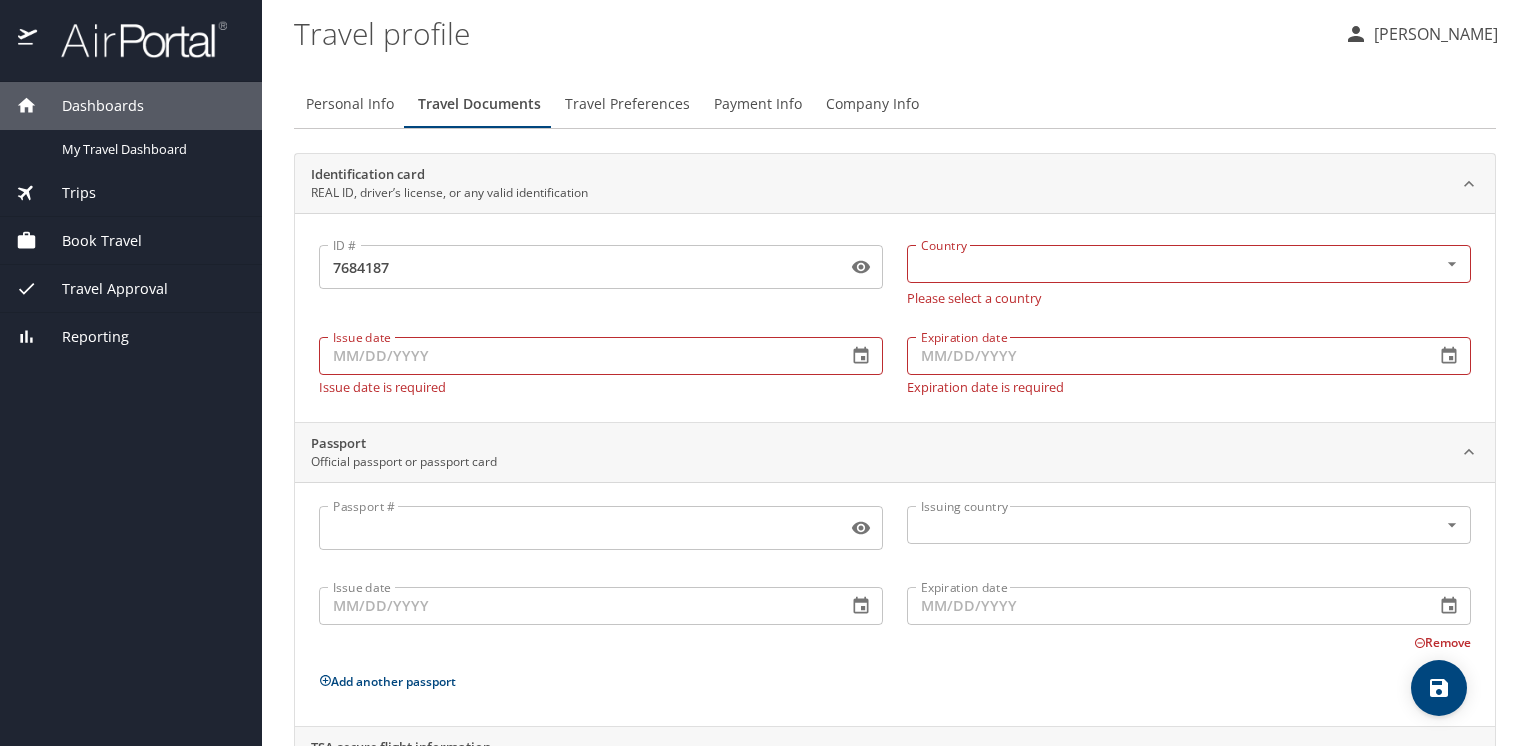 click on "Please select a country" at bounding box center [1189, 296] 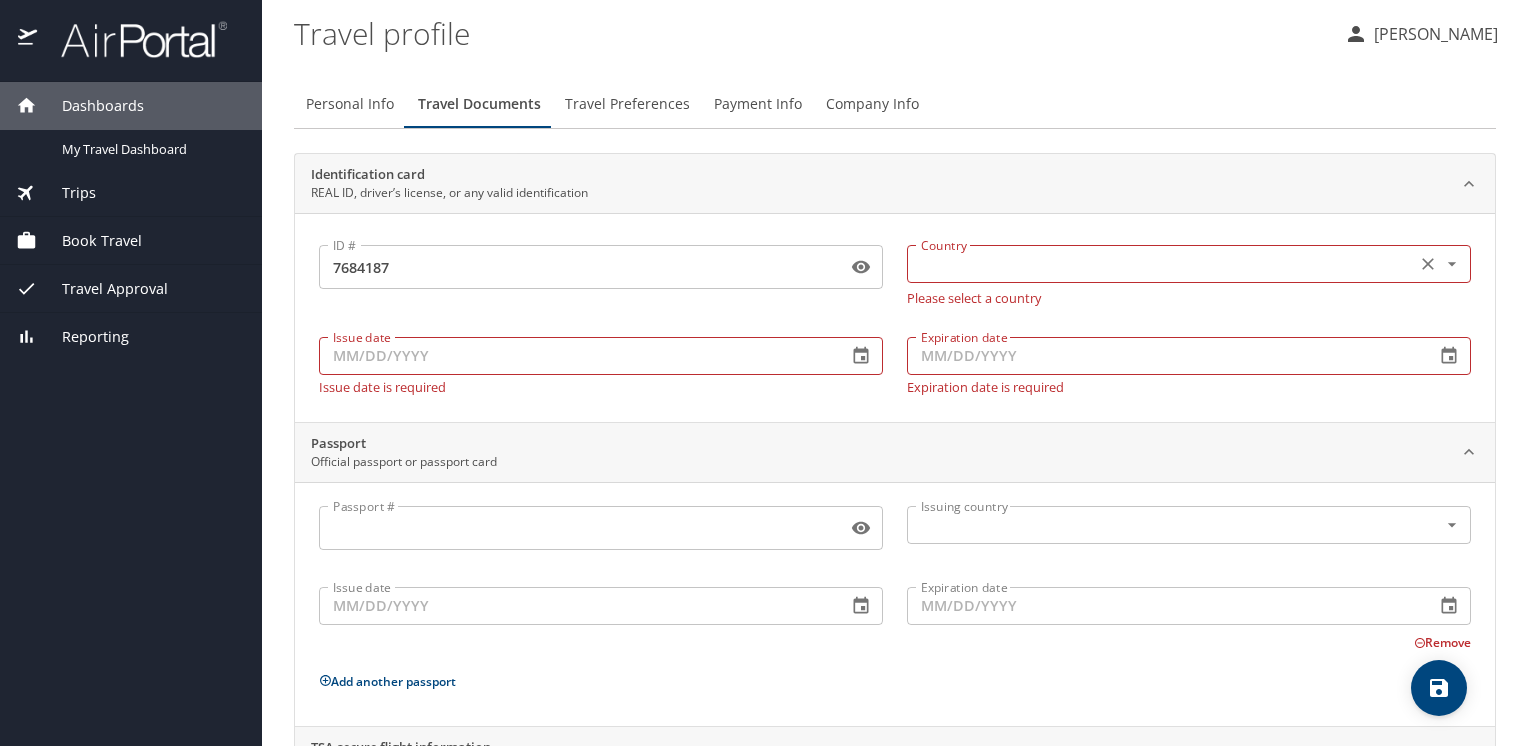 click at bounding box center [1159, 264] 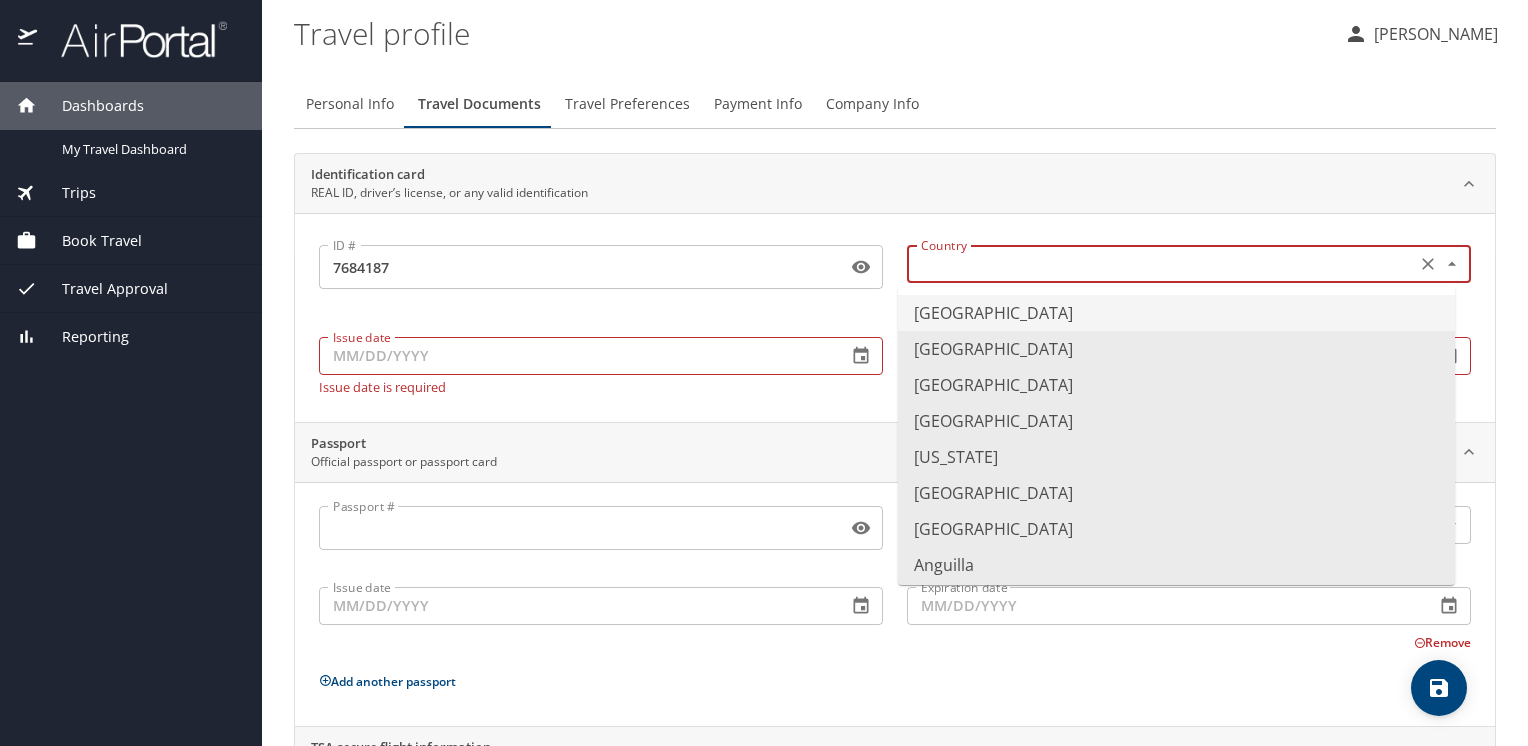 click on "United States of America" at bounding box center [1176, 313] 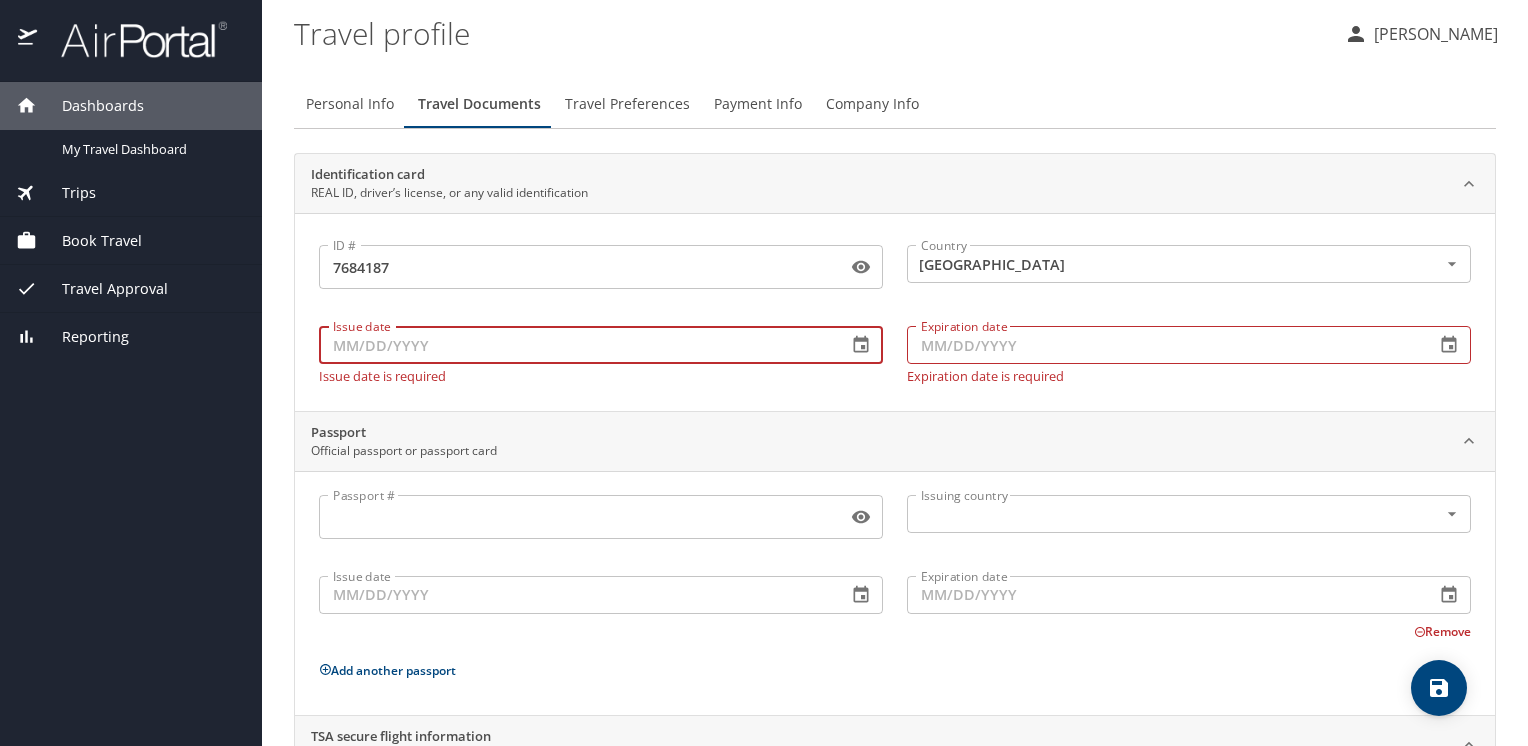 click on "Issue date" at bounding box center [575, 345] 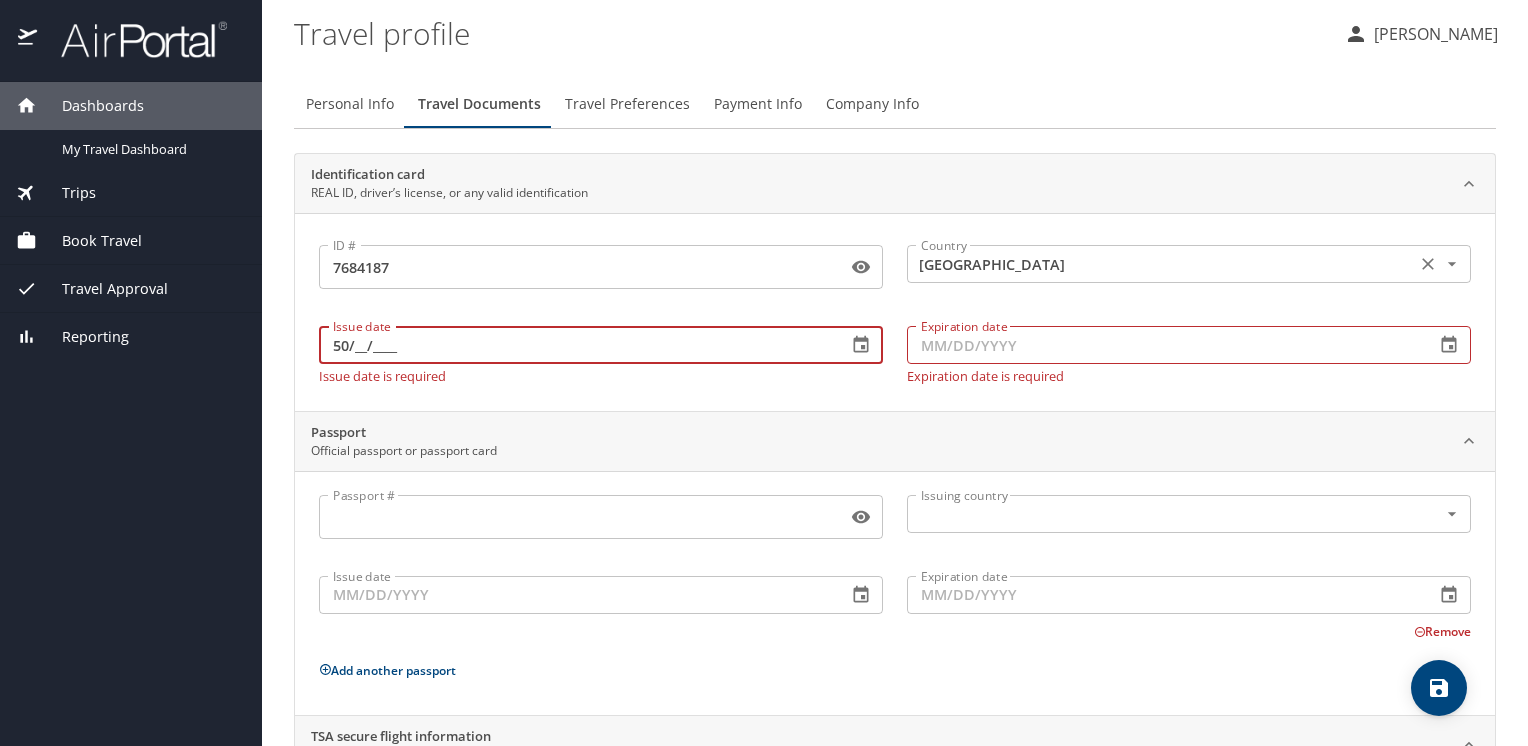type on "5_/__/____" 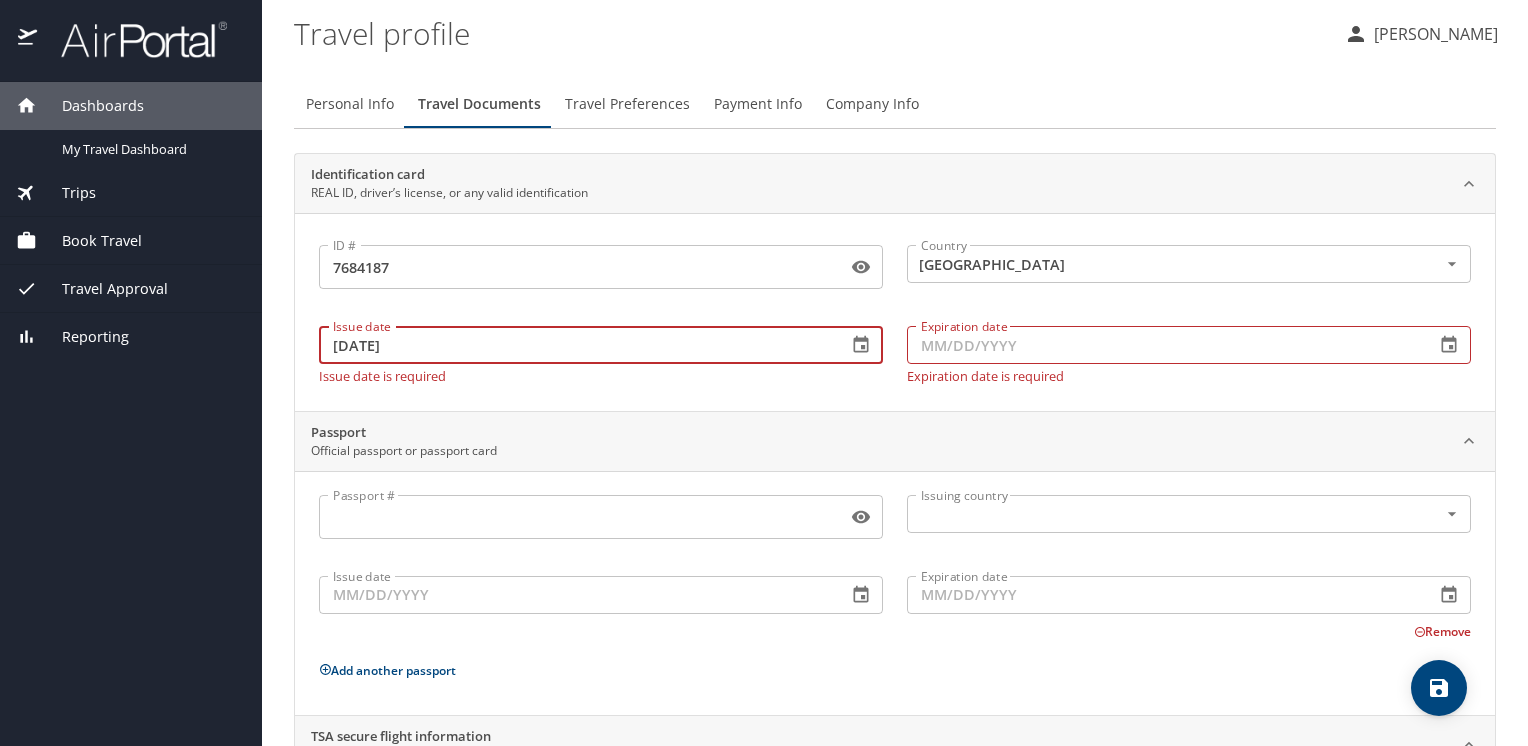type on "05/01/2025" 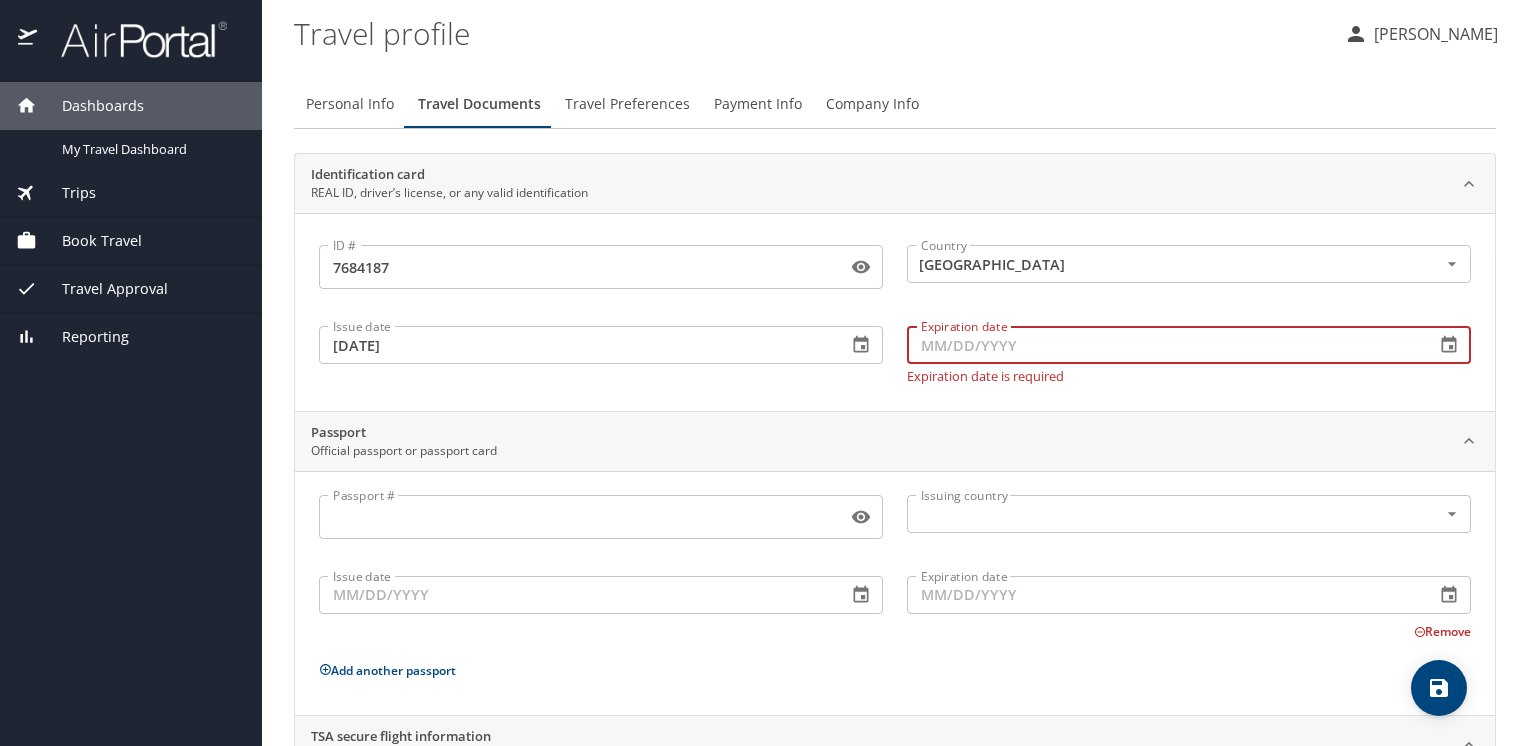 click on "Expiration date" at bounding box center (1163, 345) 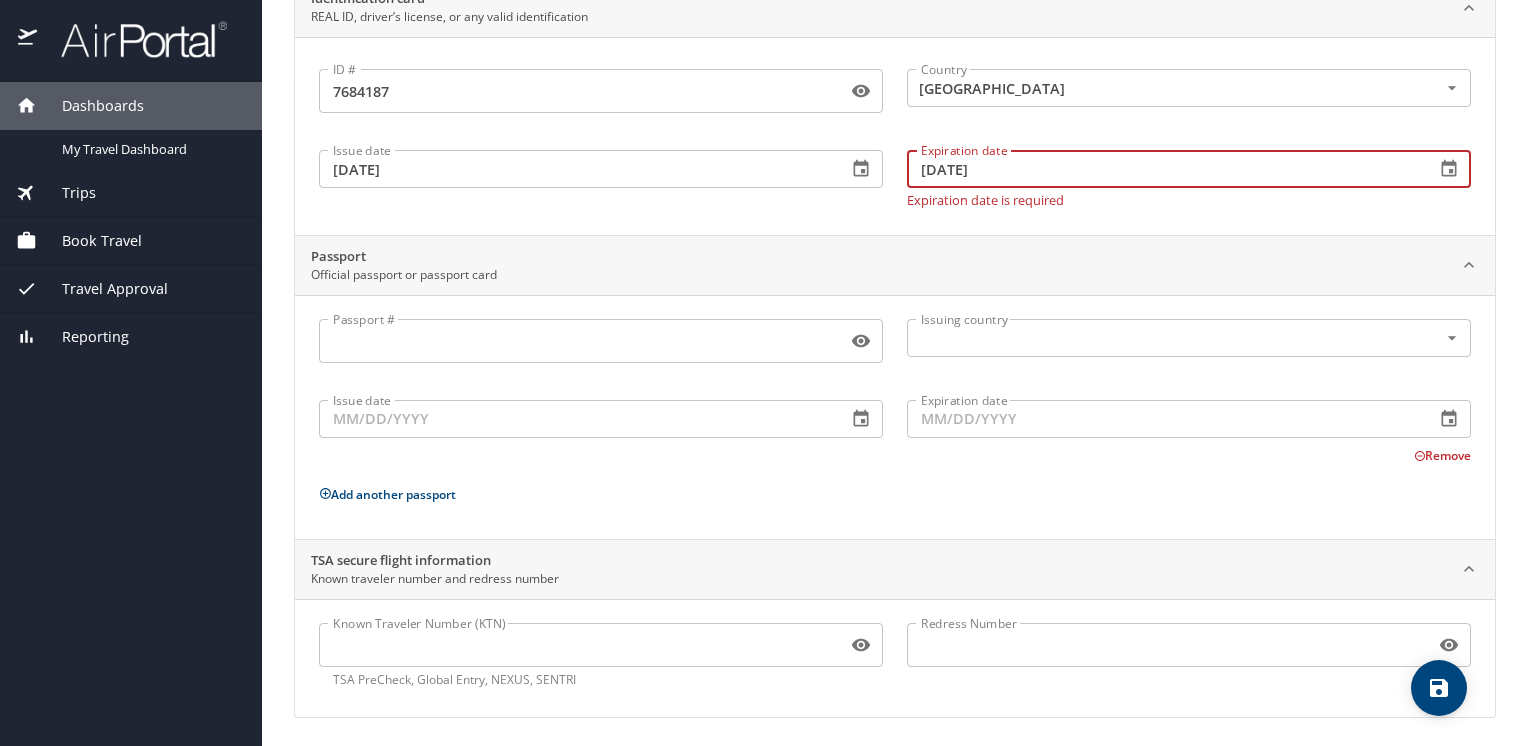 scroll, scrollTop: 177, scrollLeft: 0, axis: vertical 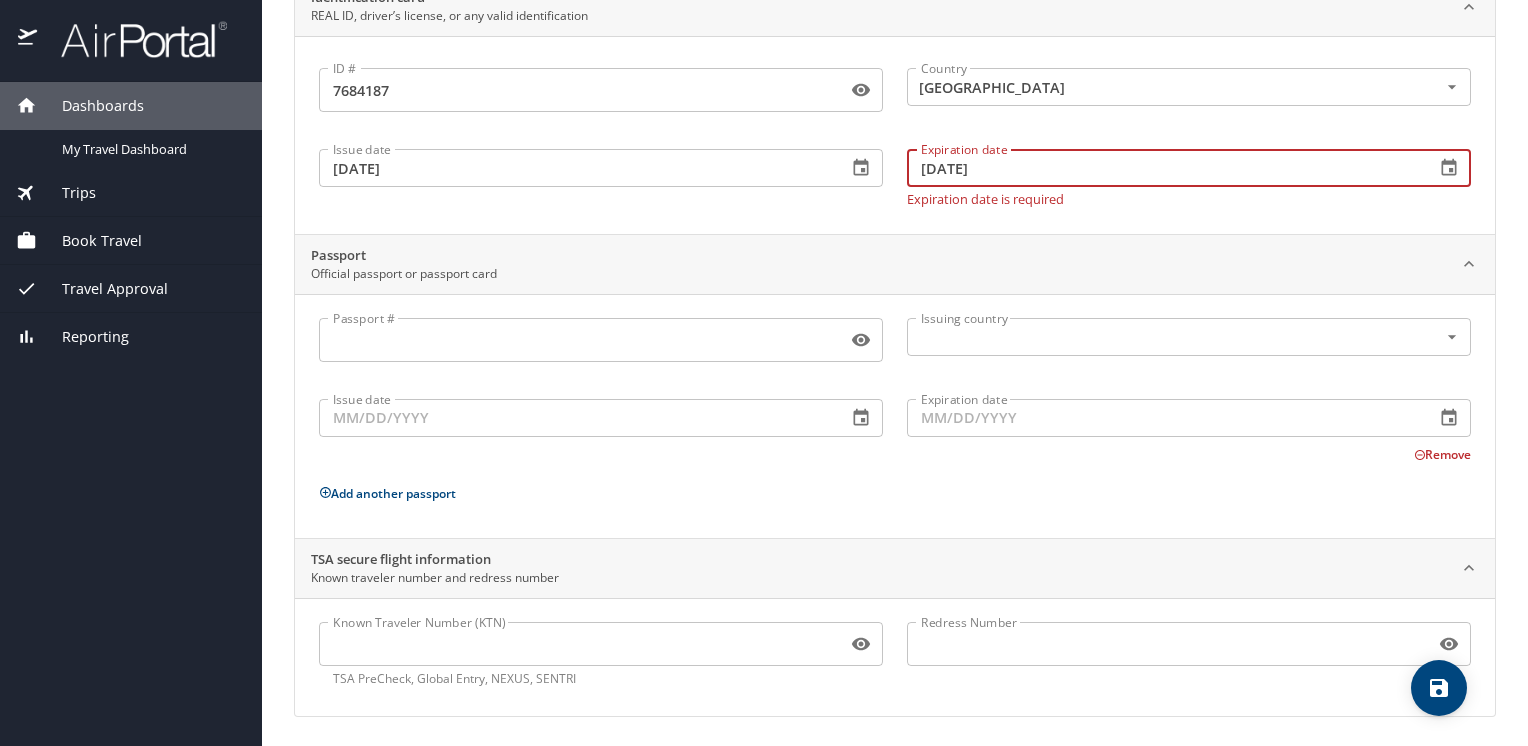 type on "08/10/2028" 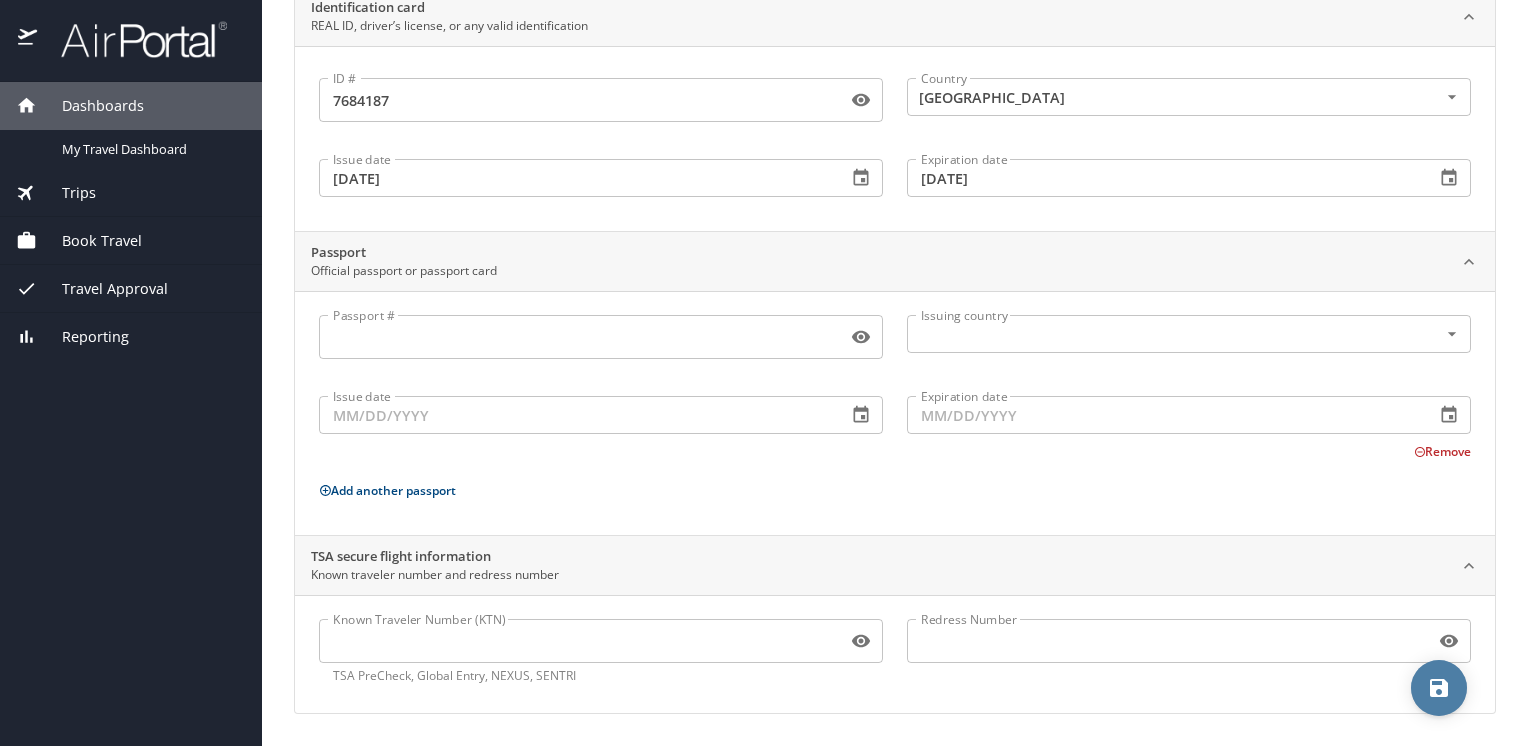 click at bounding box center [1439, 688] 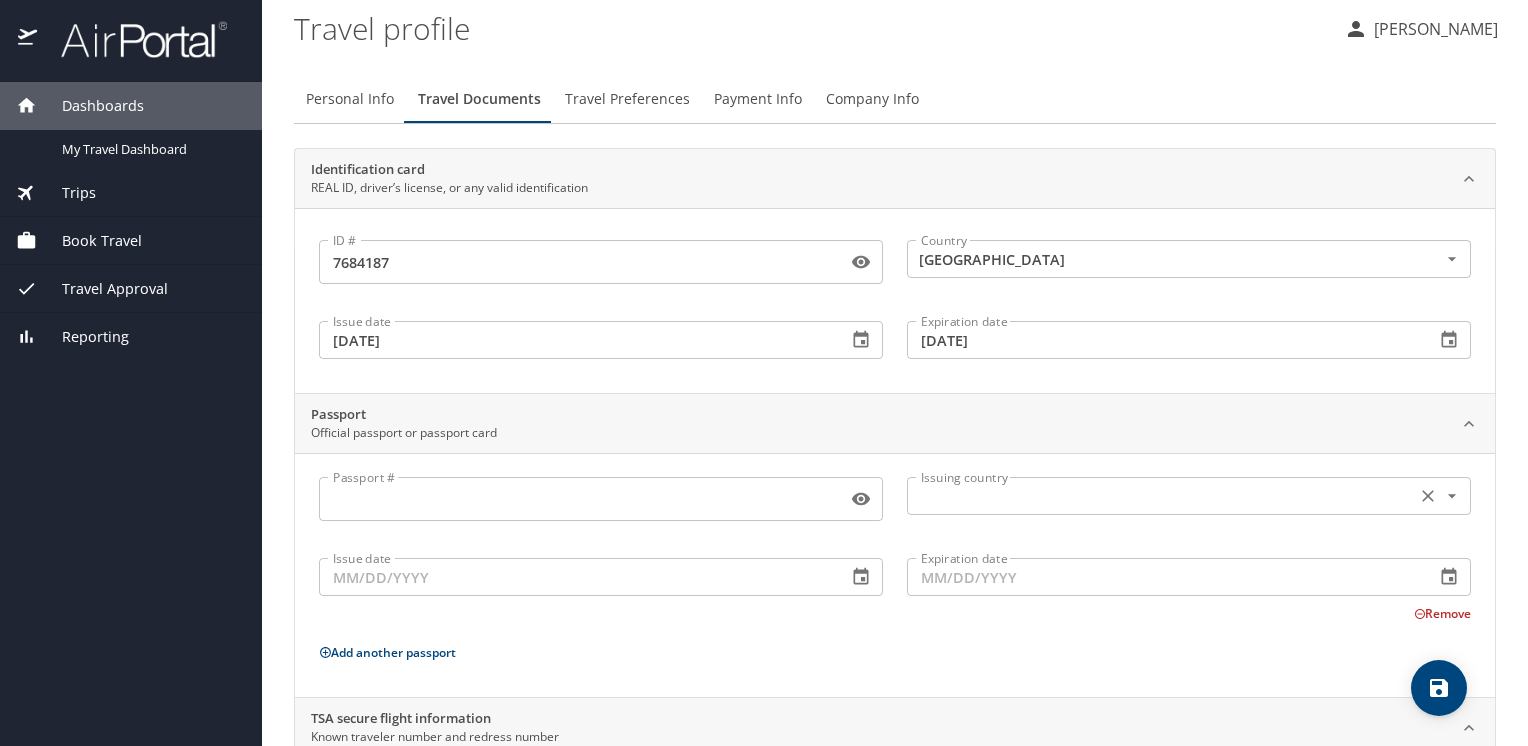 scroll, scrollTop: 0, scrollLeft: 0, axis: both 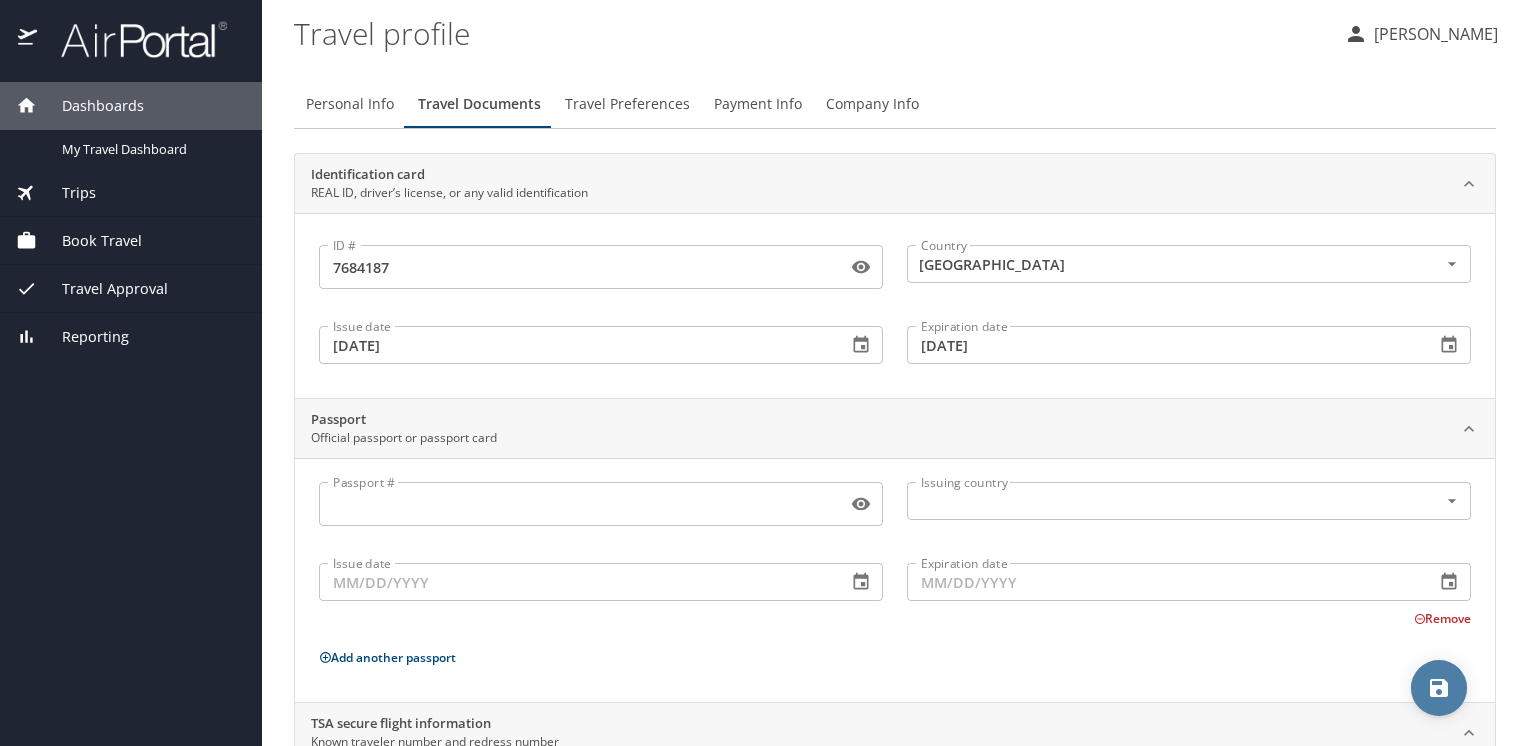click 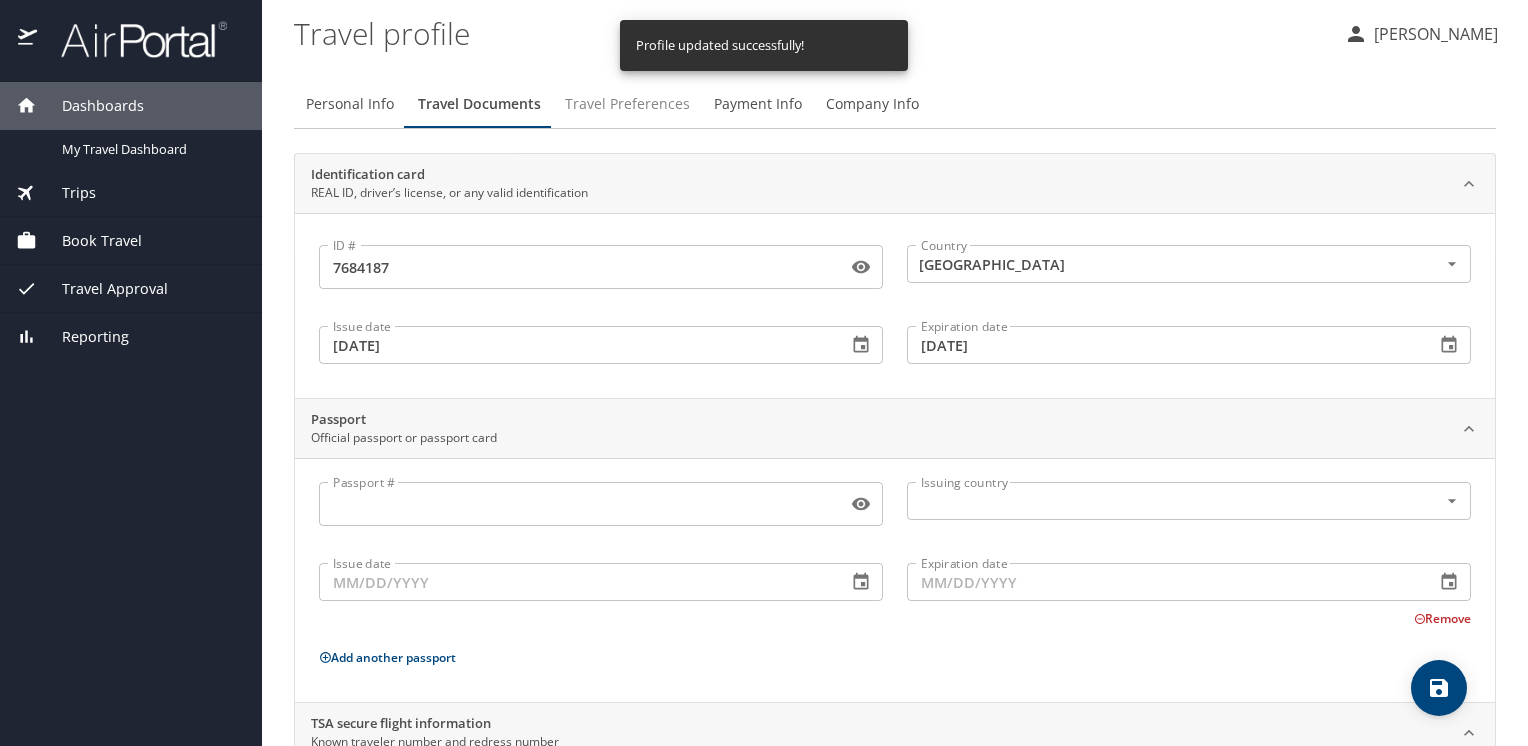 click on "Travel Preferences" at bounding box center (627, 104) 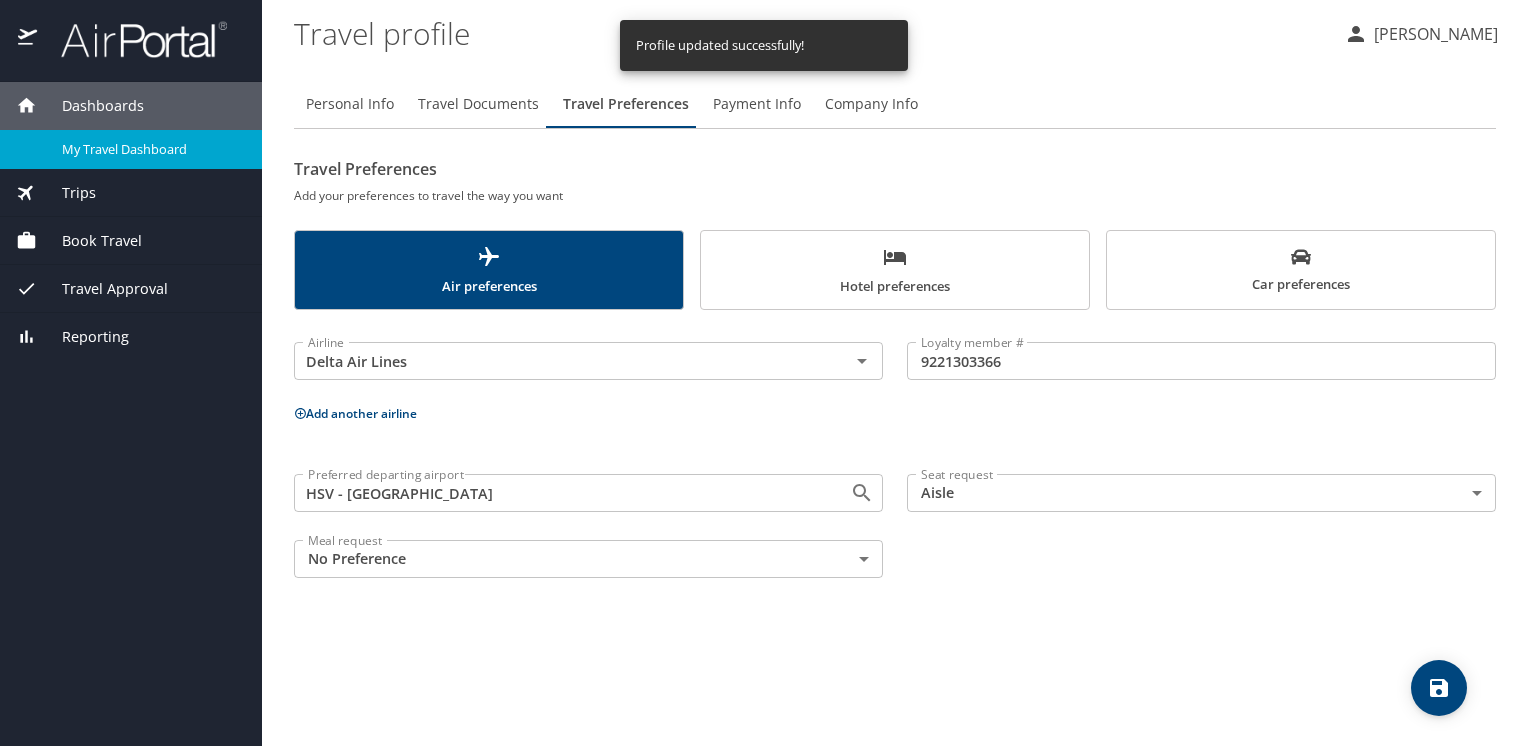 click on "My Travel Dashboard" at bounding box center (131, 149) 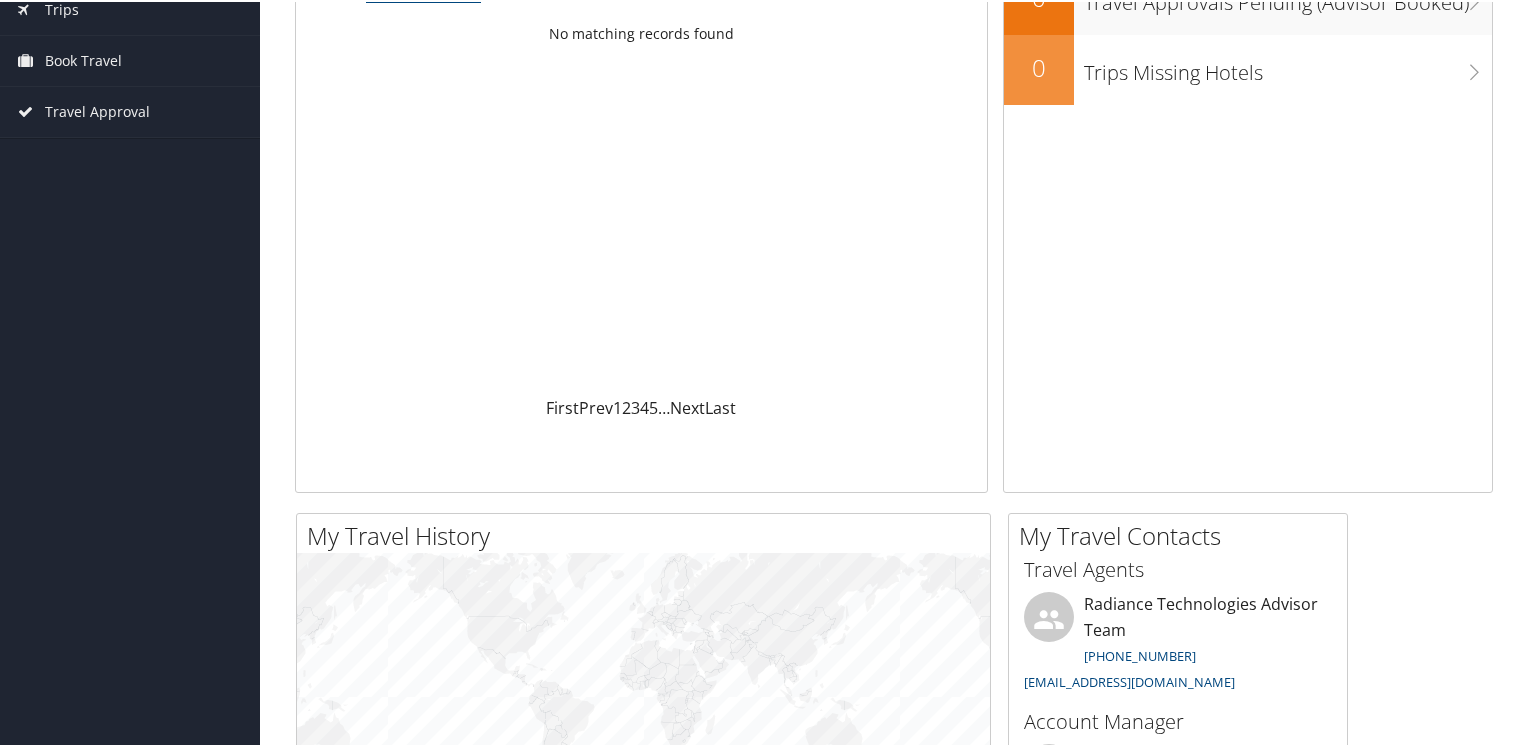 scroll, scrollTop: 0, scrollLeft: 0, axis: both 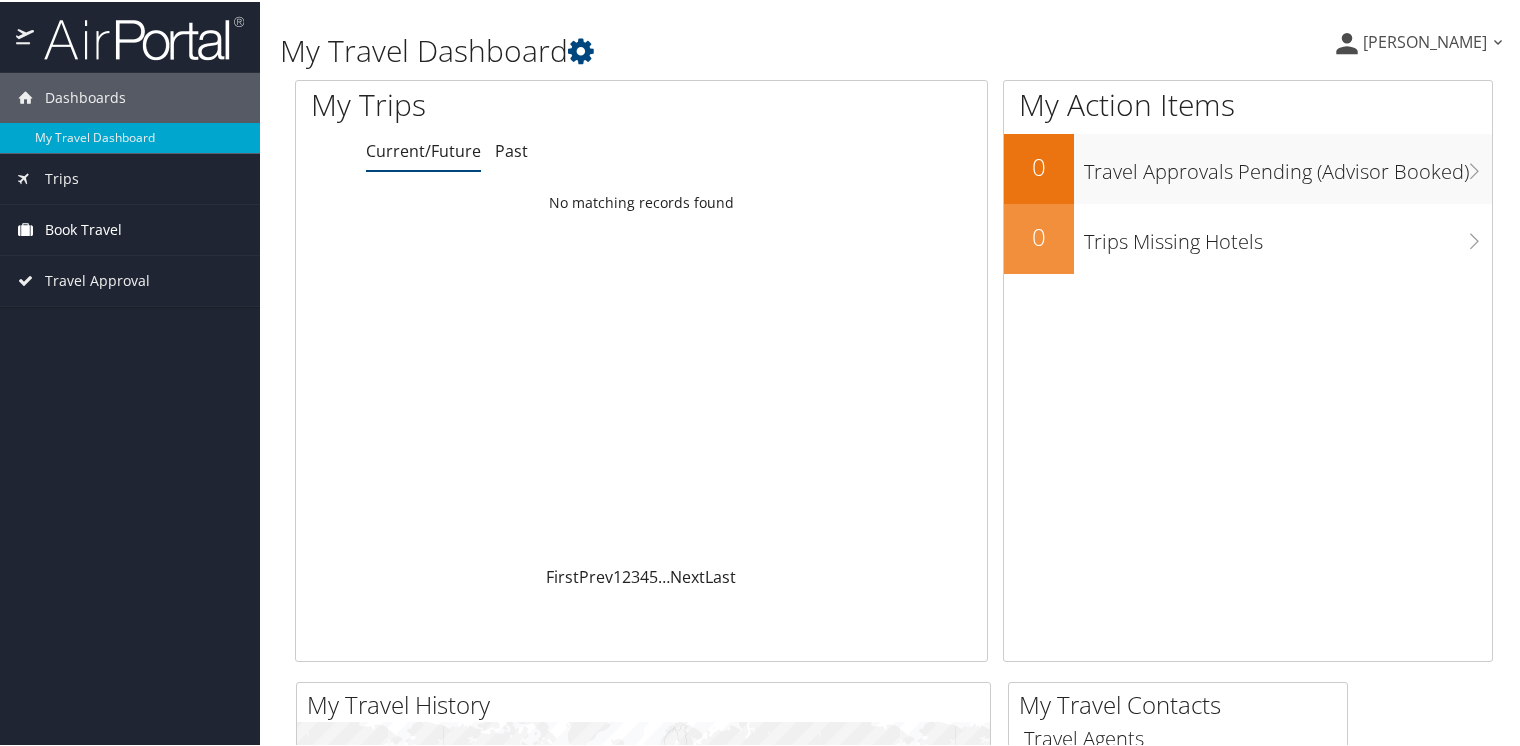 click on "Book Travel" at bounding box center (83, 228) 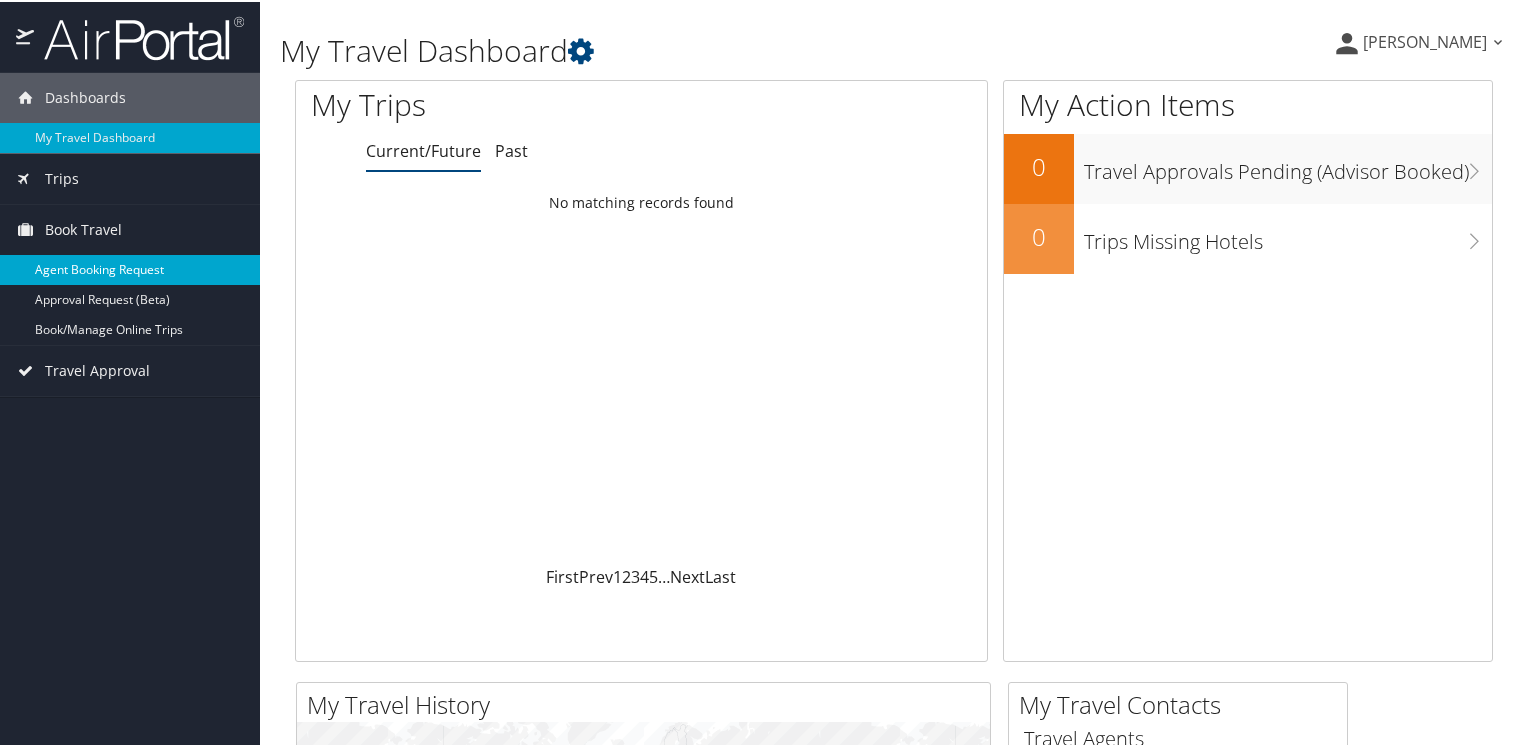 click on "Agent Booking Request" at bounding box center [130, 268] 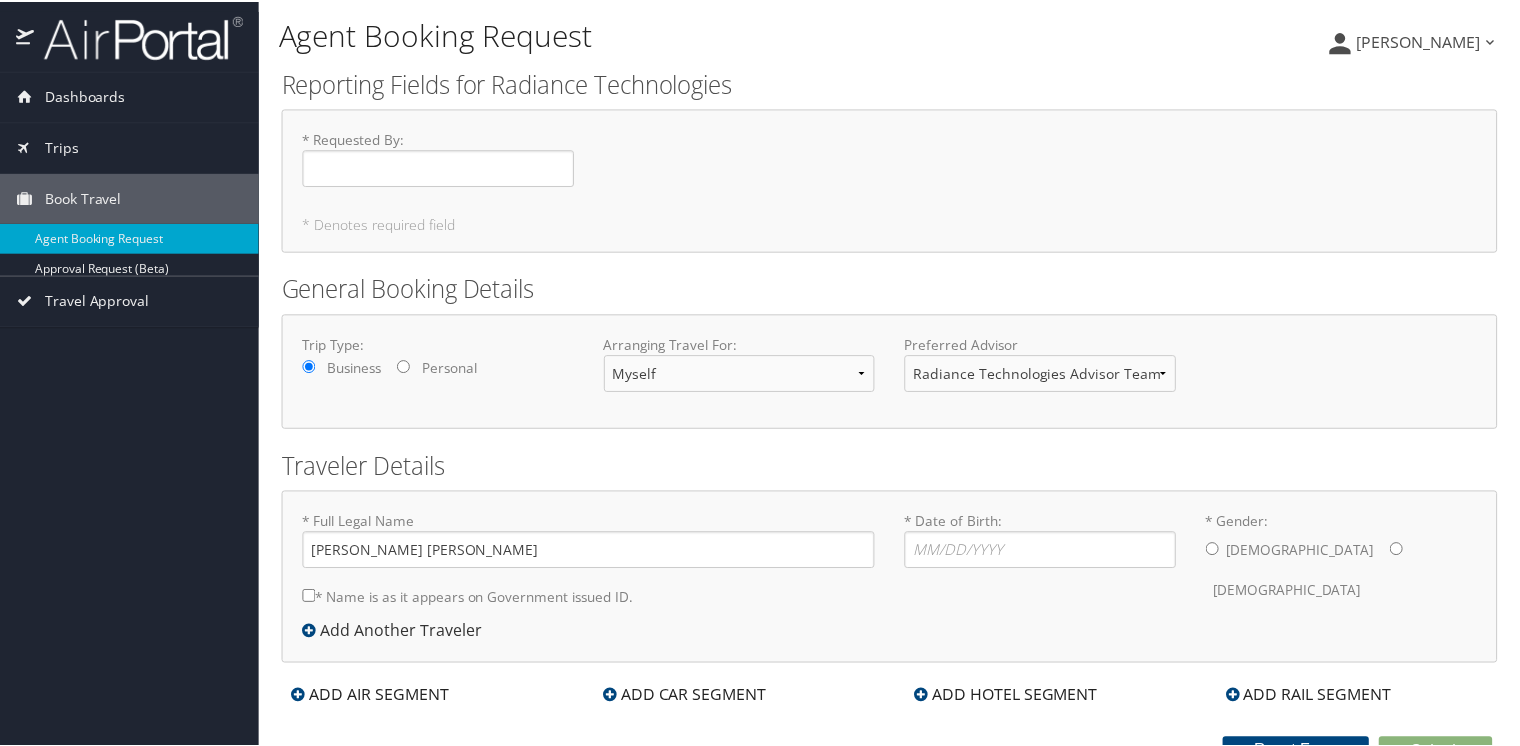 scroll, scrollTop: 0, scrollLeft: 0, axis: both 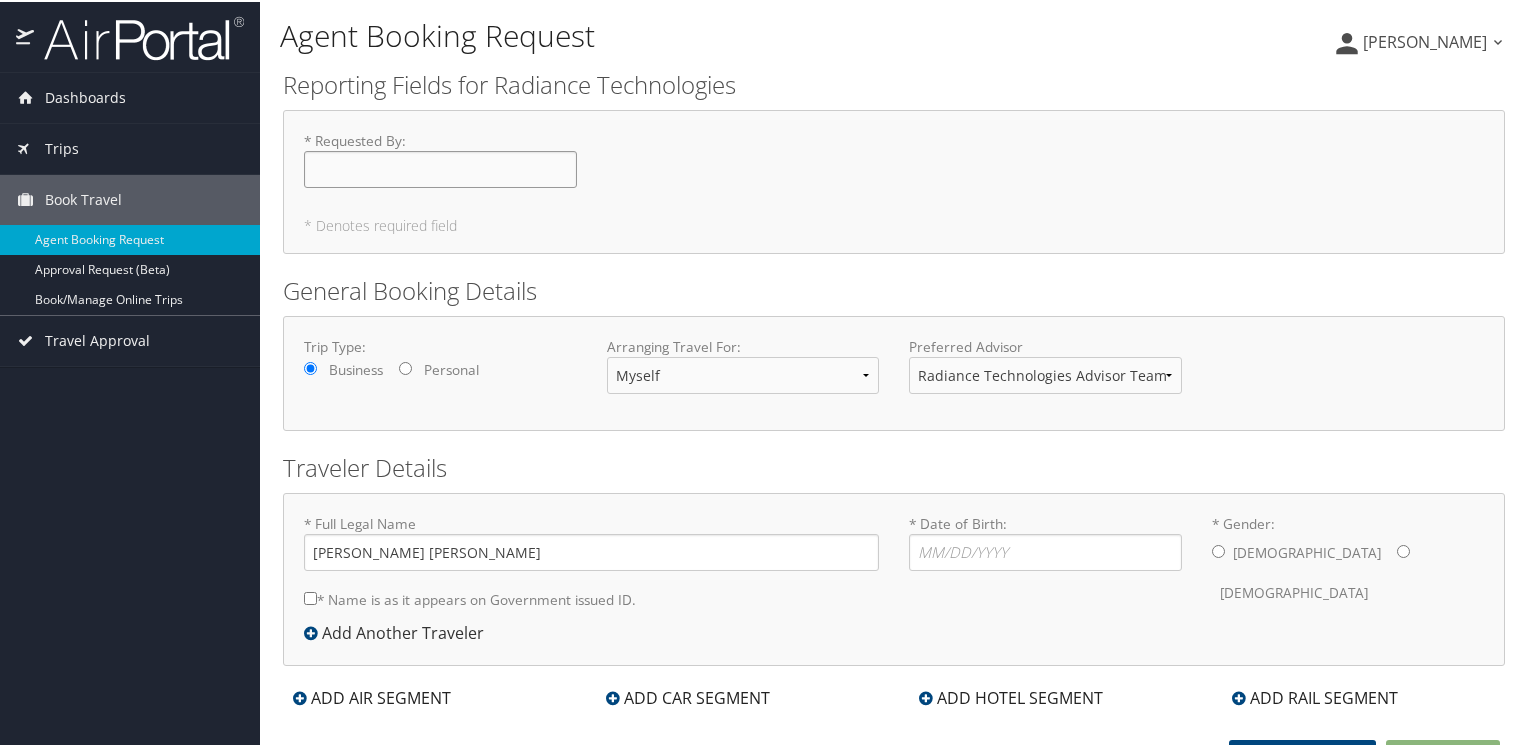 click on "*   Requested By : Required" at bounding box center [440, 167] 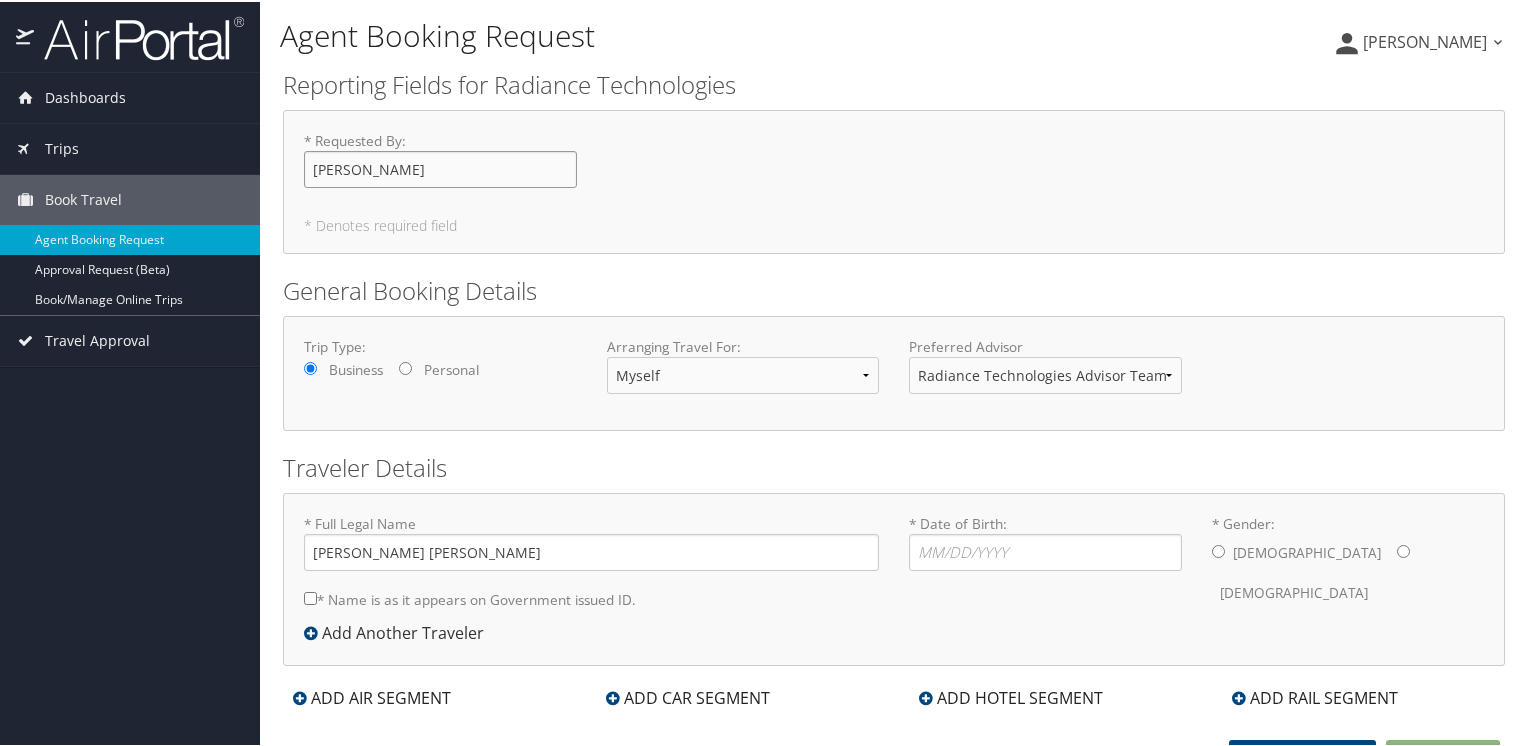 scroll, scrollTop: 20, scrollLeft: 0, axis: vertical 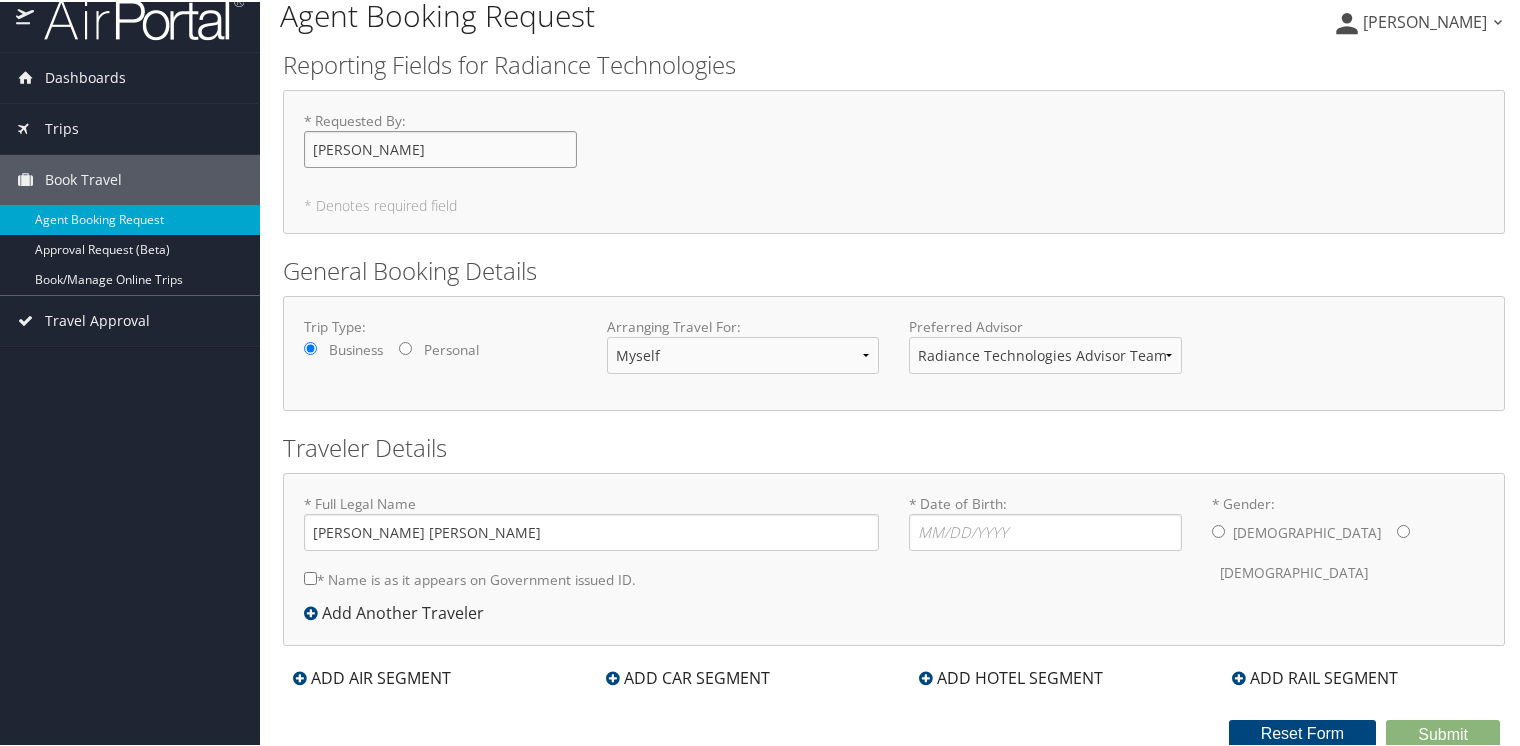 type on "[PERSON_NAME]" 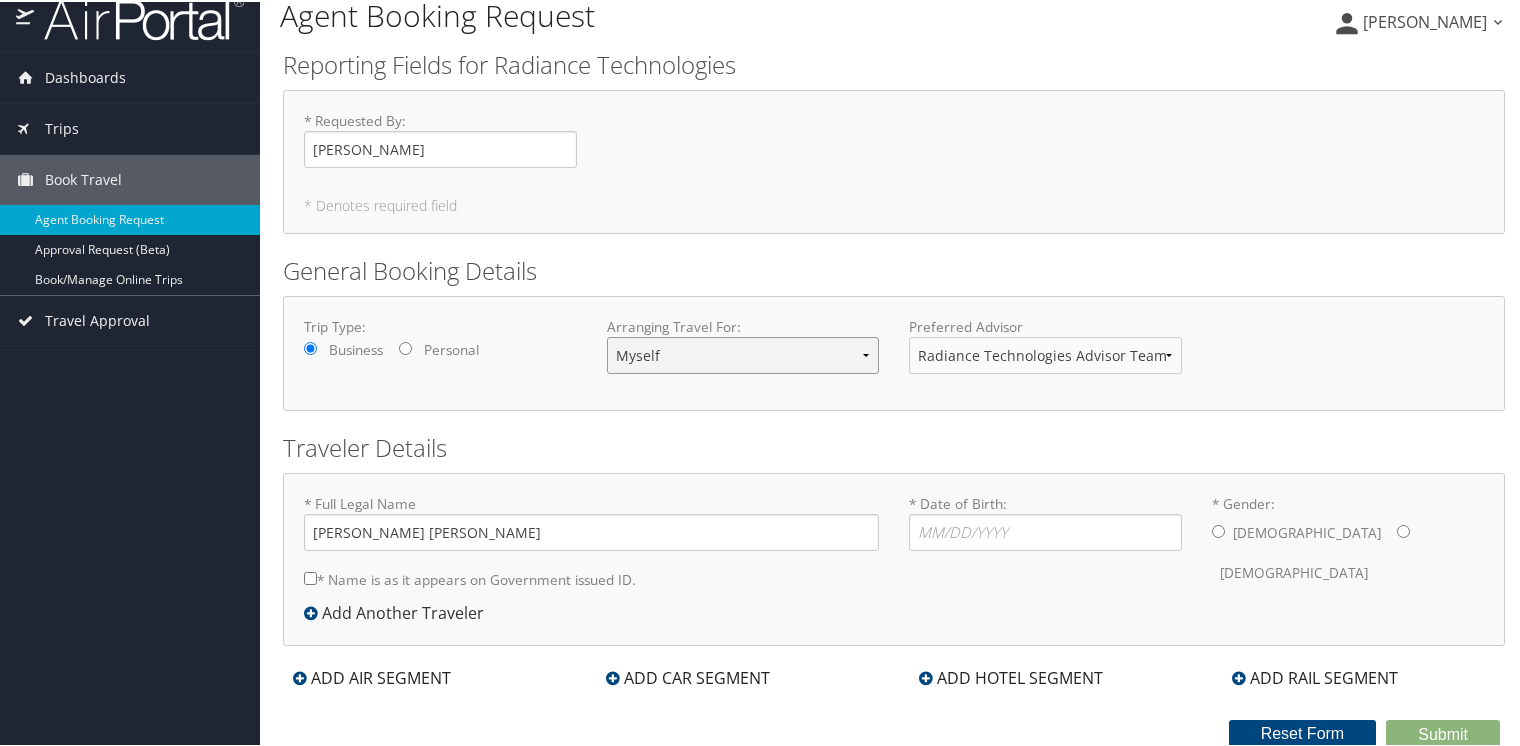 click on "Myself Another Traveler Guest Traveler" at bounding box center [743, 353] 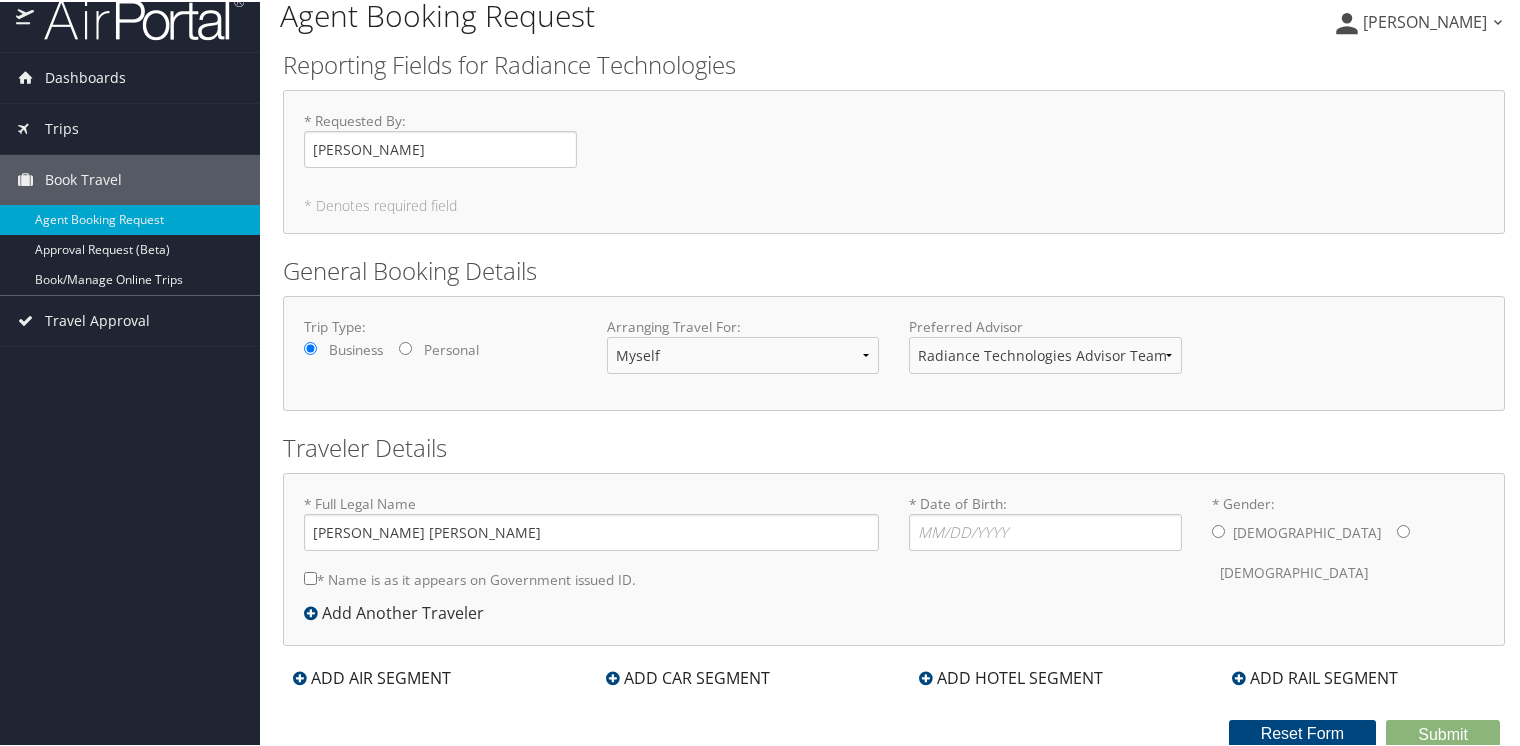 click on "General Booking Details Trip Type:     Business     Personal  Arranging Travel For: Myself Another Traveler Guest Traveler  Preferred Advisor  Radiance Technologies Advisor Team You must select an Advisor" at bounding box center (894, 330) 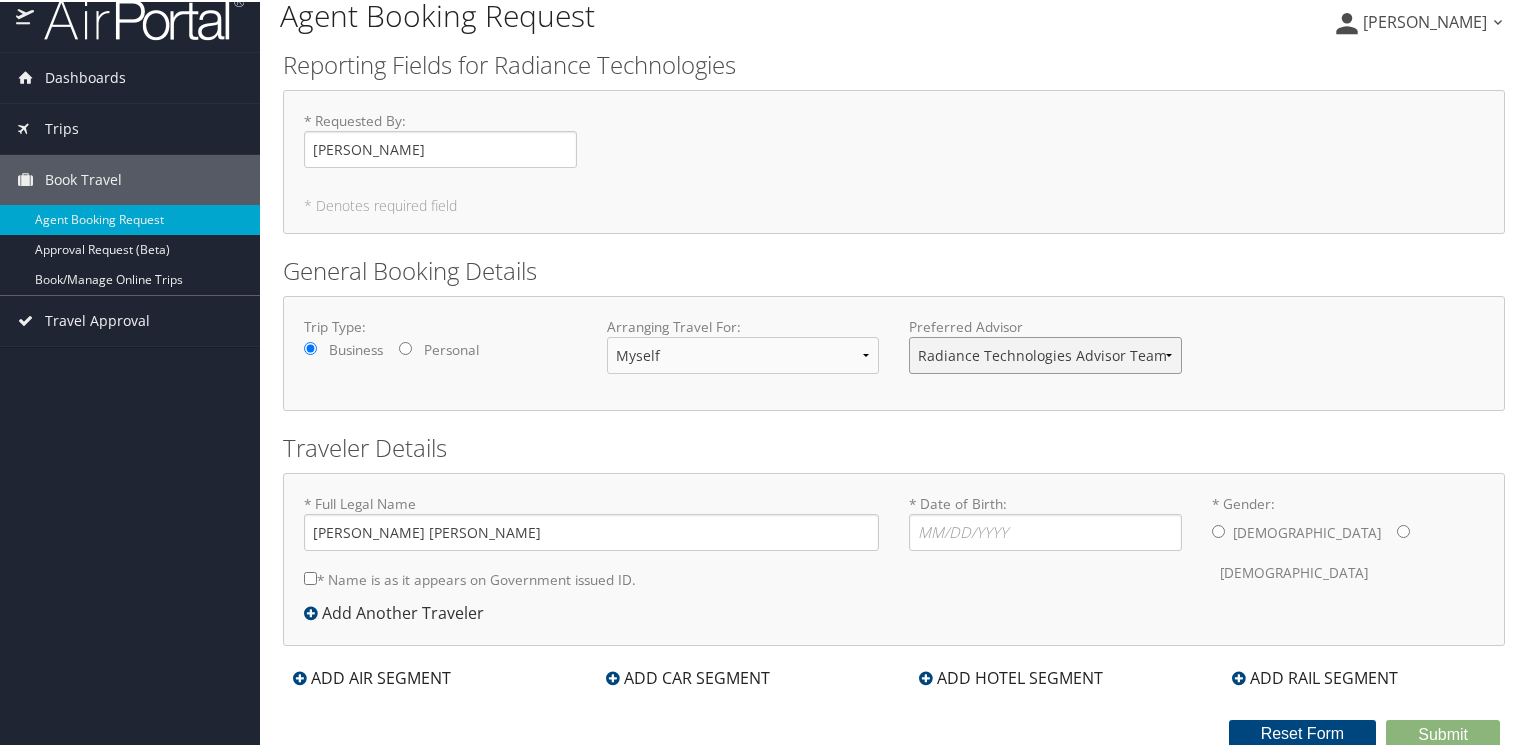 click on "Radiance Technologies Advisor Team" at bounding box center [1045, 353] 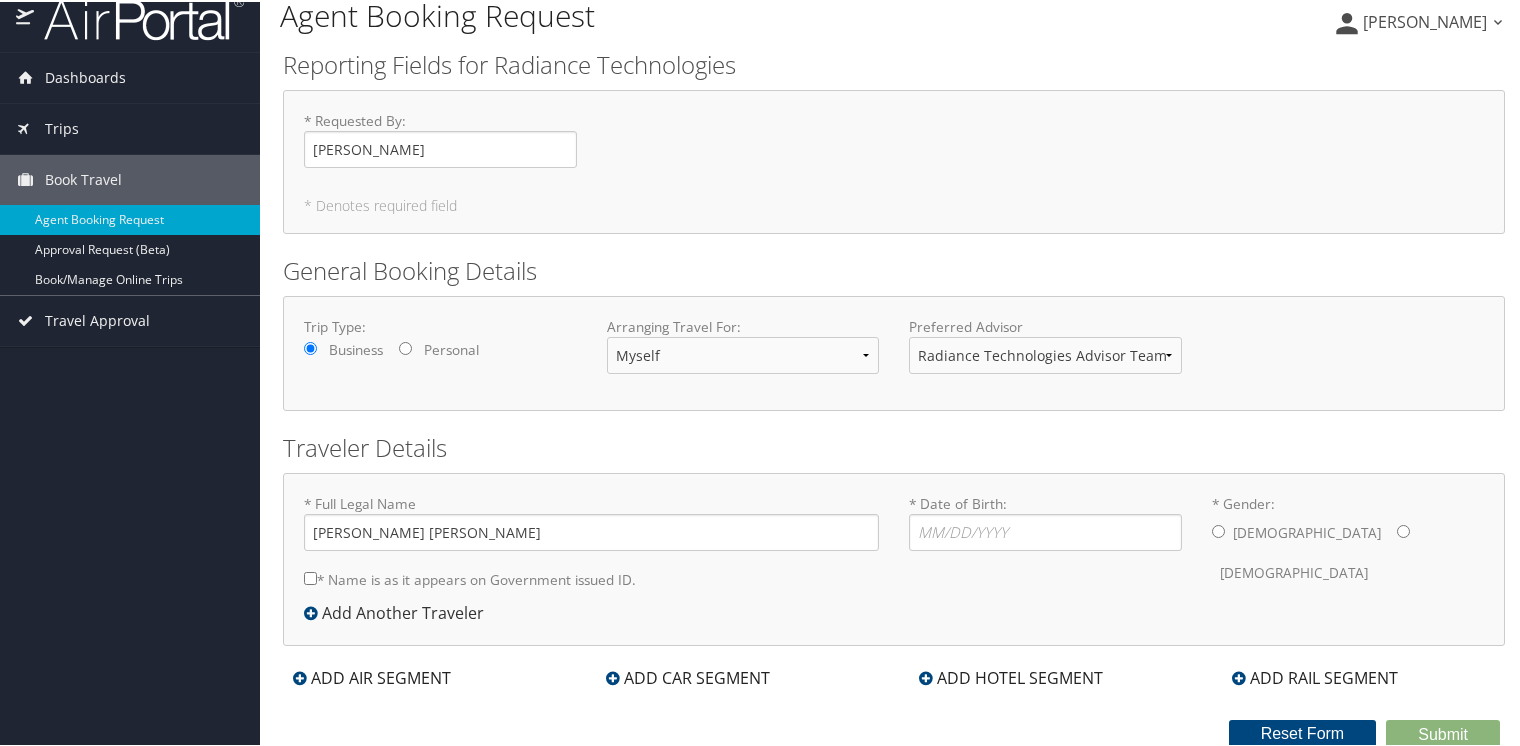 click on "*   Requested By : Zach Required * Denotes required field" at bounding box center (894, 160) 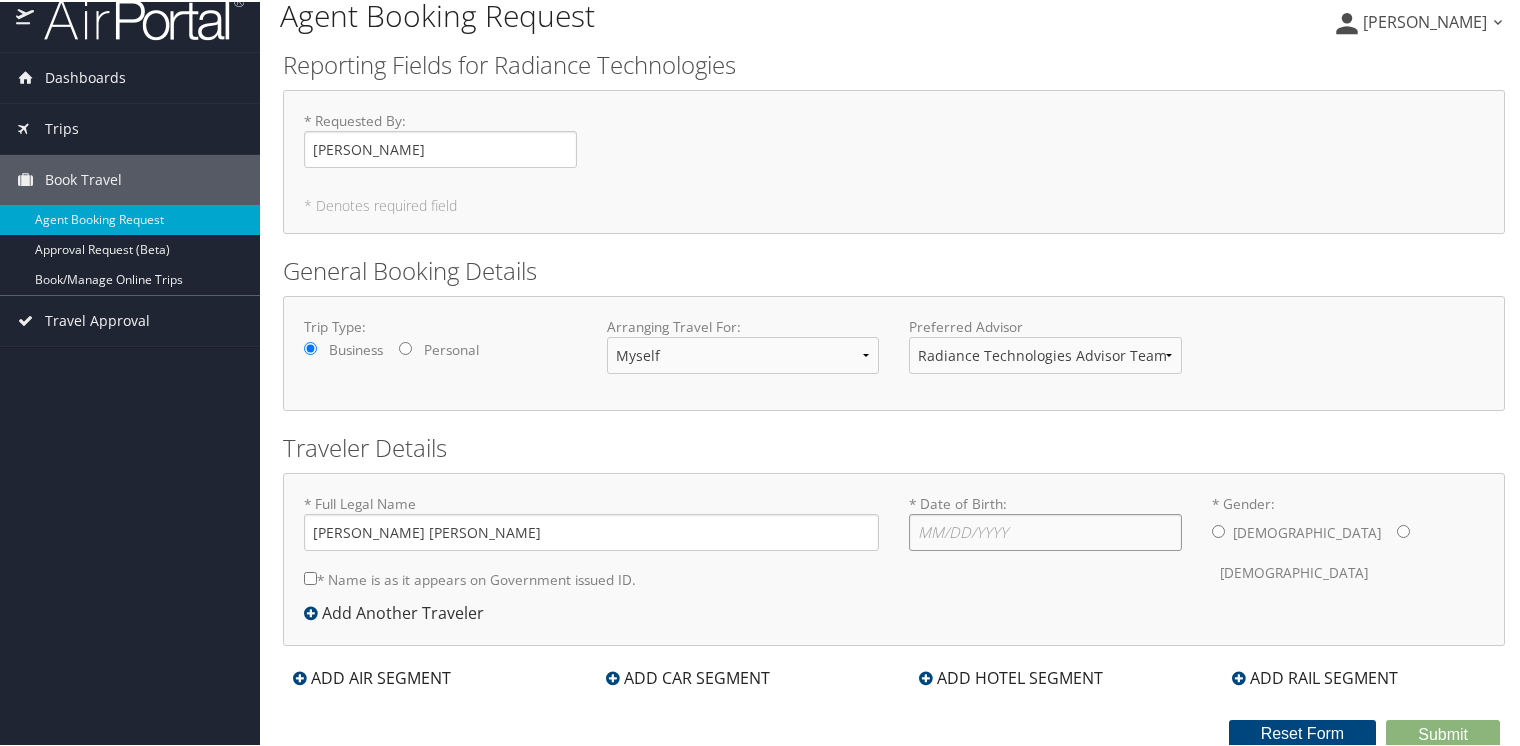 click on "* Date of Birth: Invalid Date" at bounding box center [1045, 530] 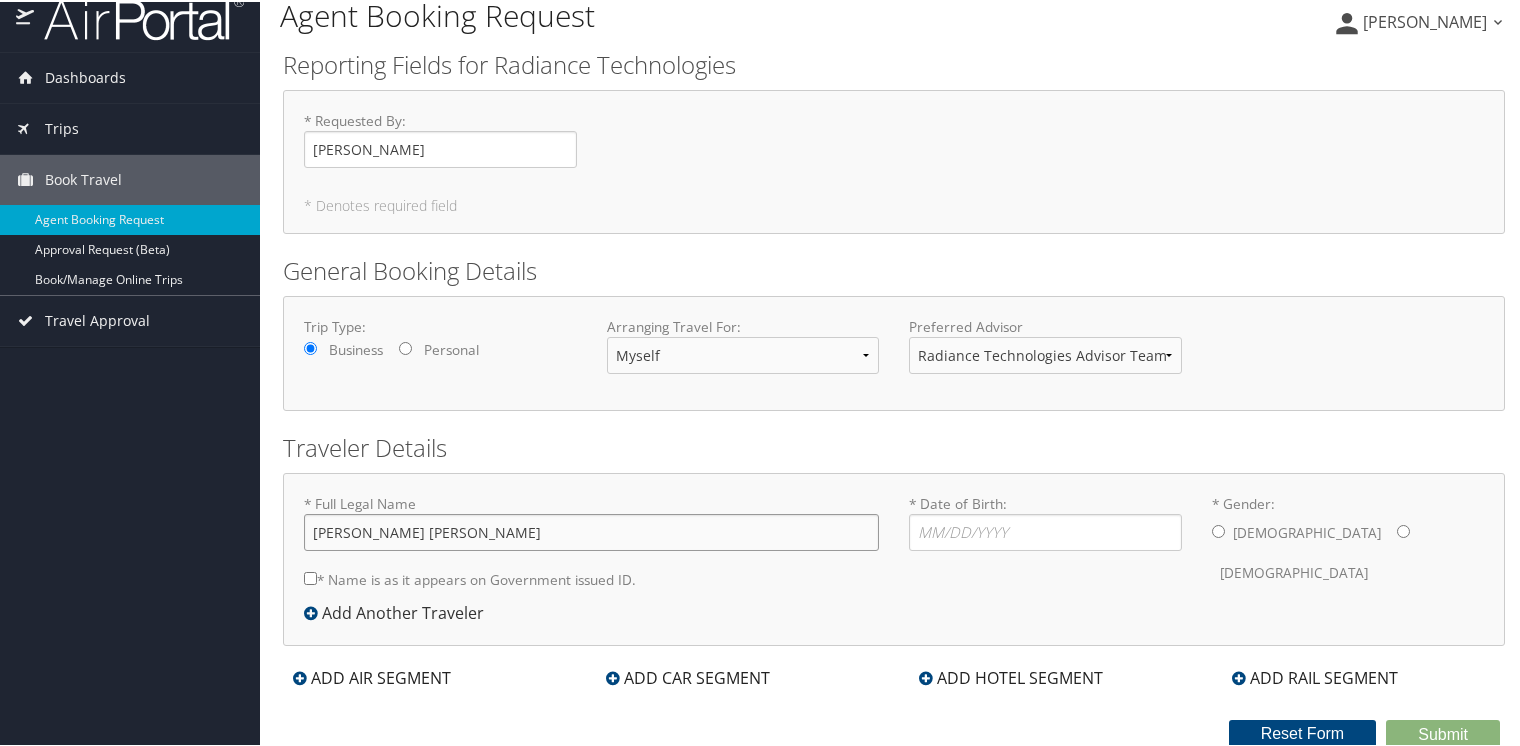 drag, startPoint x: 454, startPoint y: 539, endPoint x: 185, endPoint y: 542, distance: 269.01672 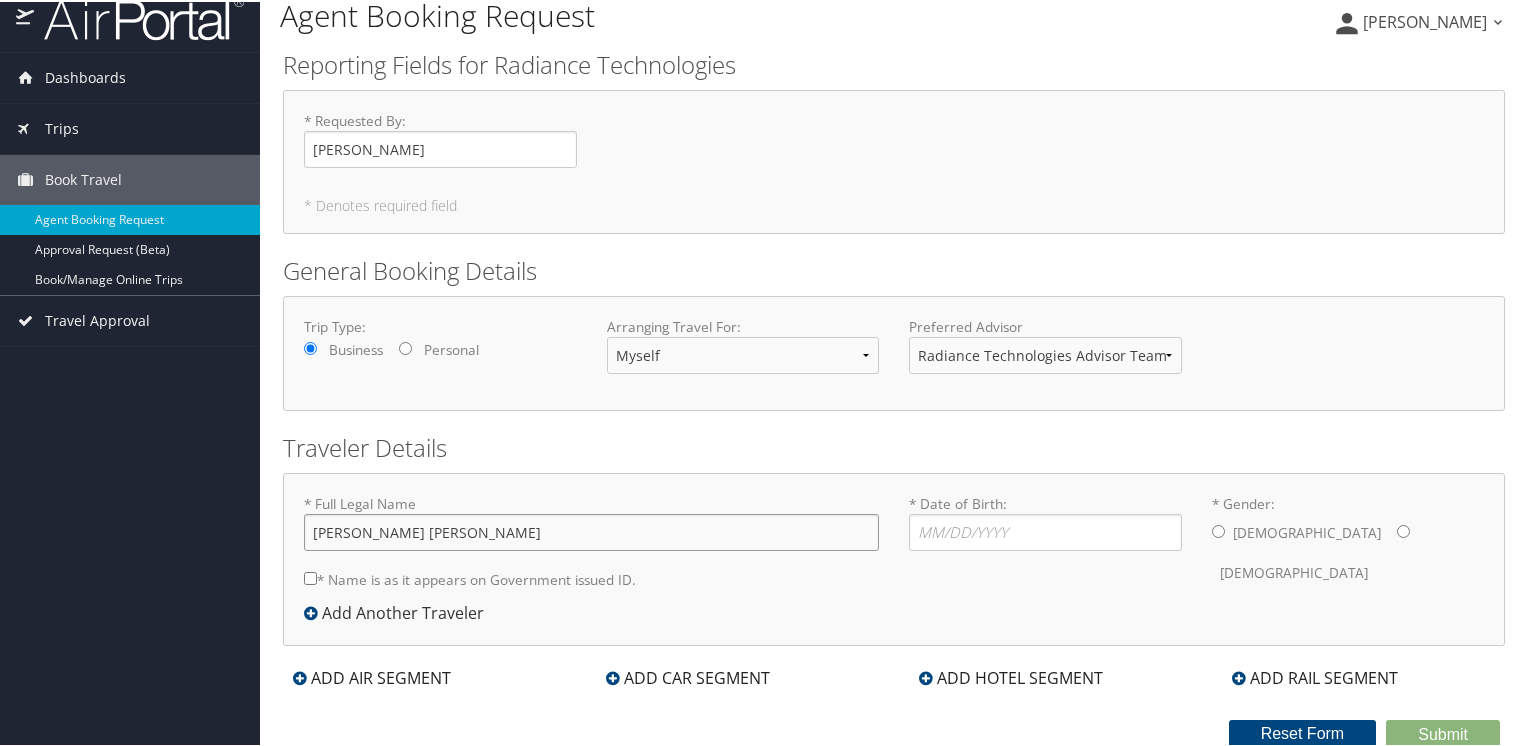 type on "Robert Zachary Taylor" 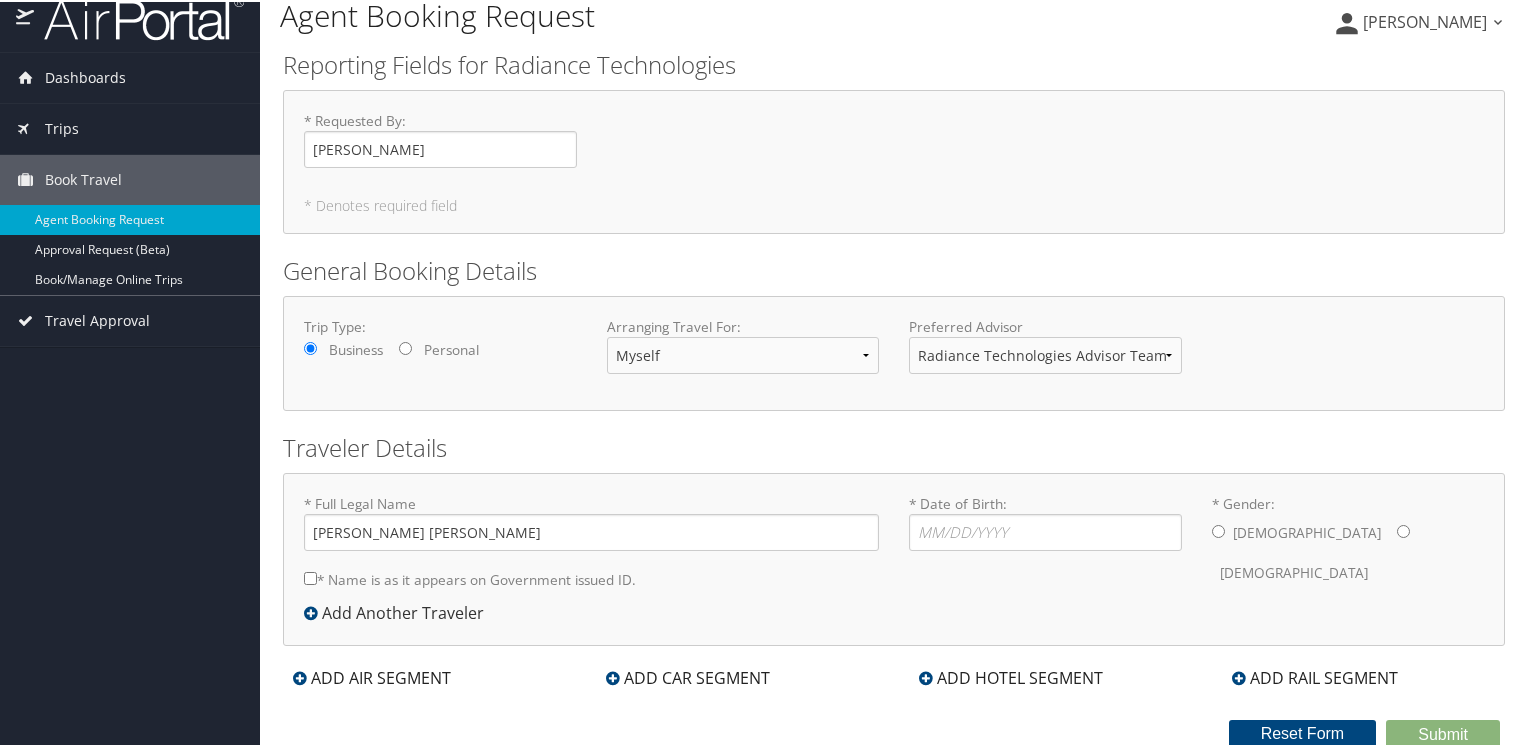 click on "* Name is as it appears on Government issued ID." at bounding box center (470, 577) 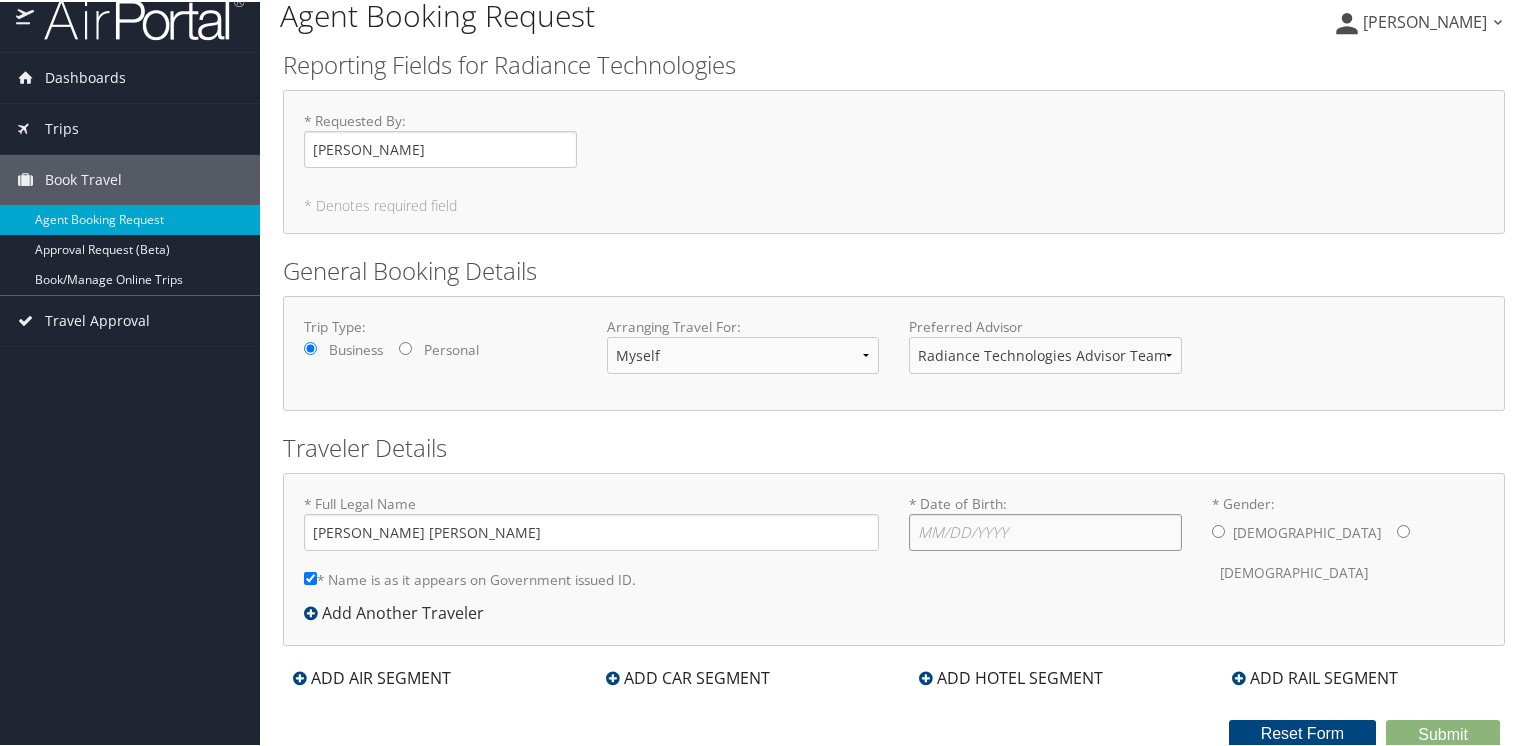 click on "* Date of Birth: Invalid Date" at bounding box center (1045, 530) 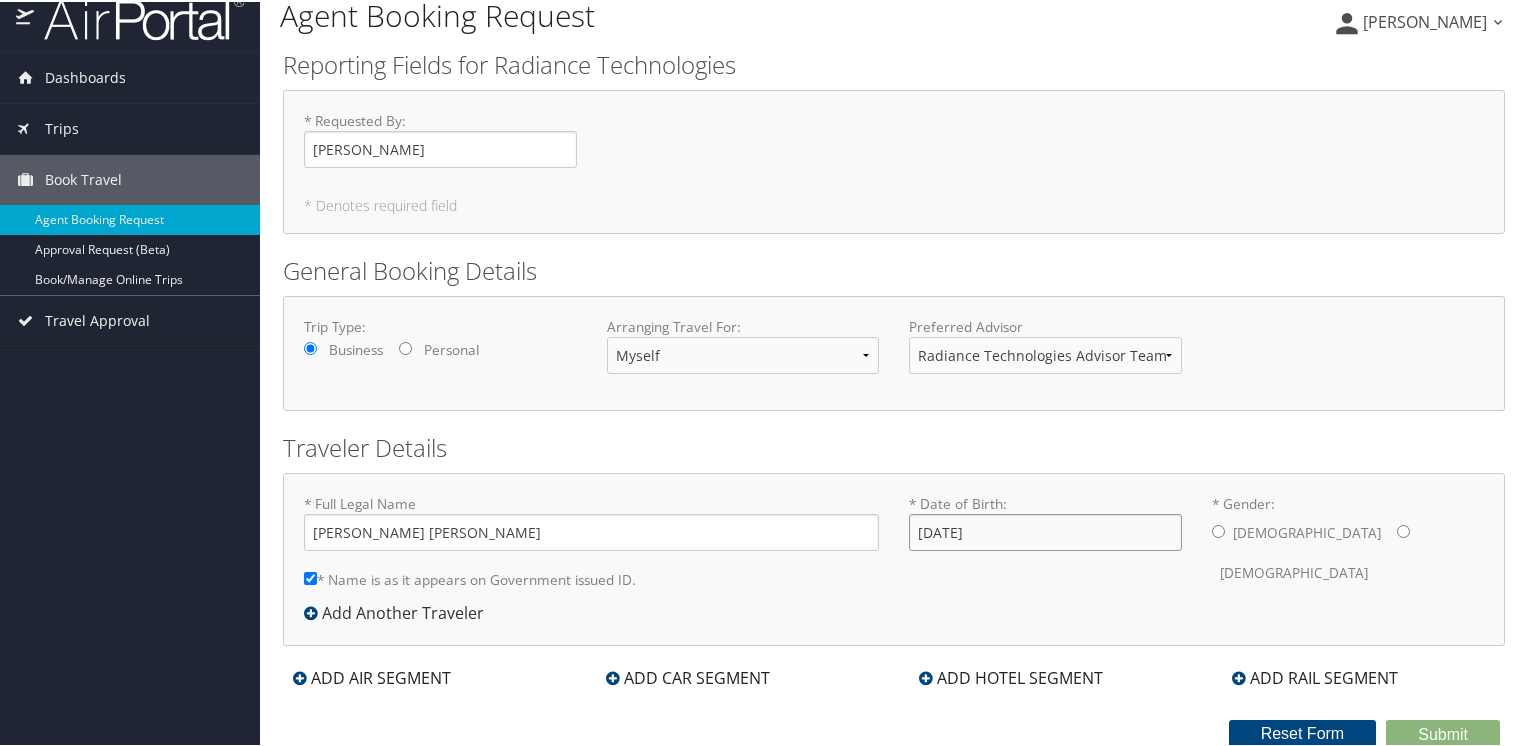 type on "12/01/1988" 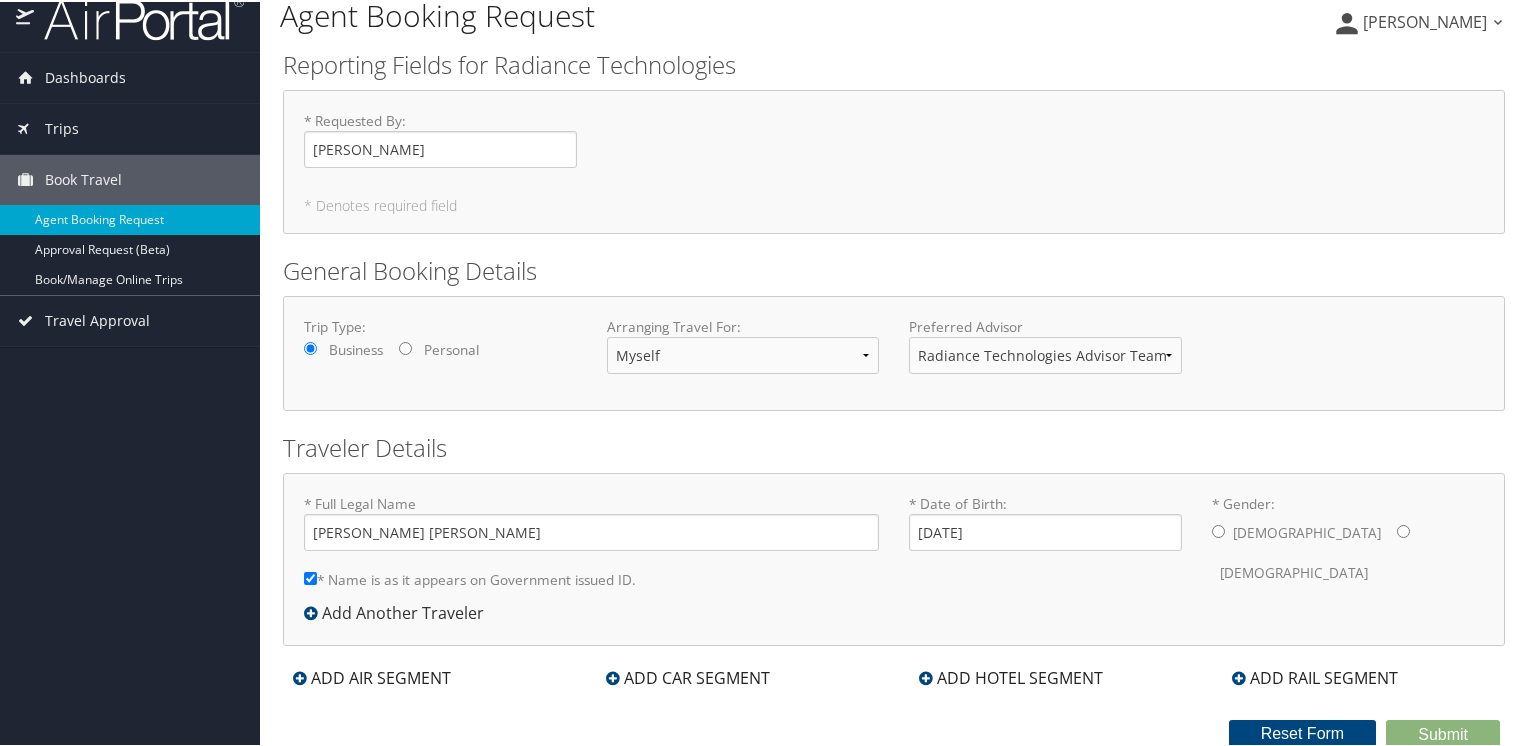 click on "* Gender:  Male Female" at bounding box center [1218, 529] 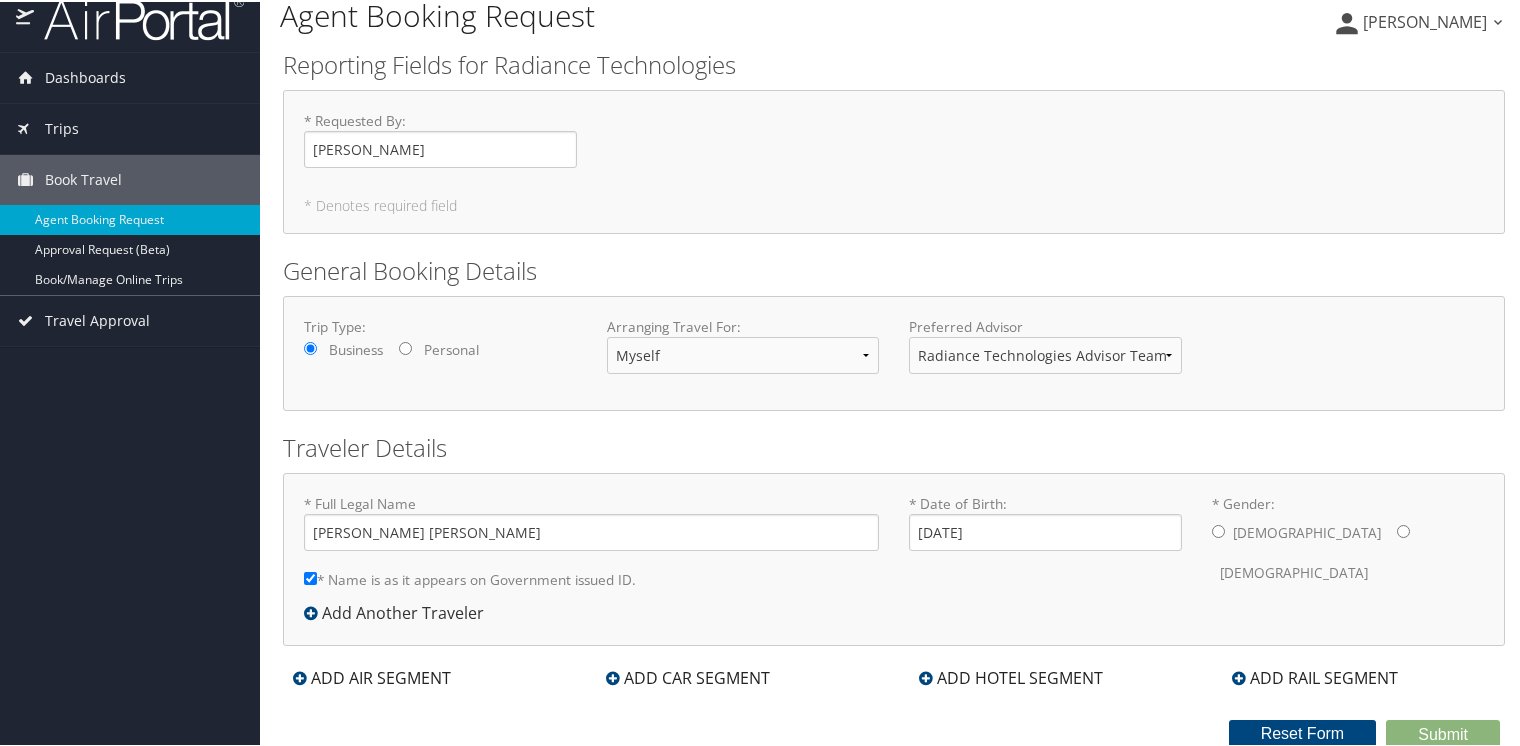 radio on "true" 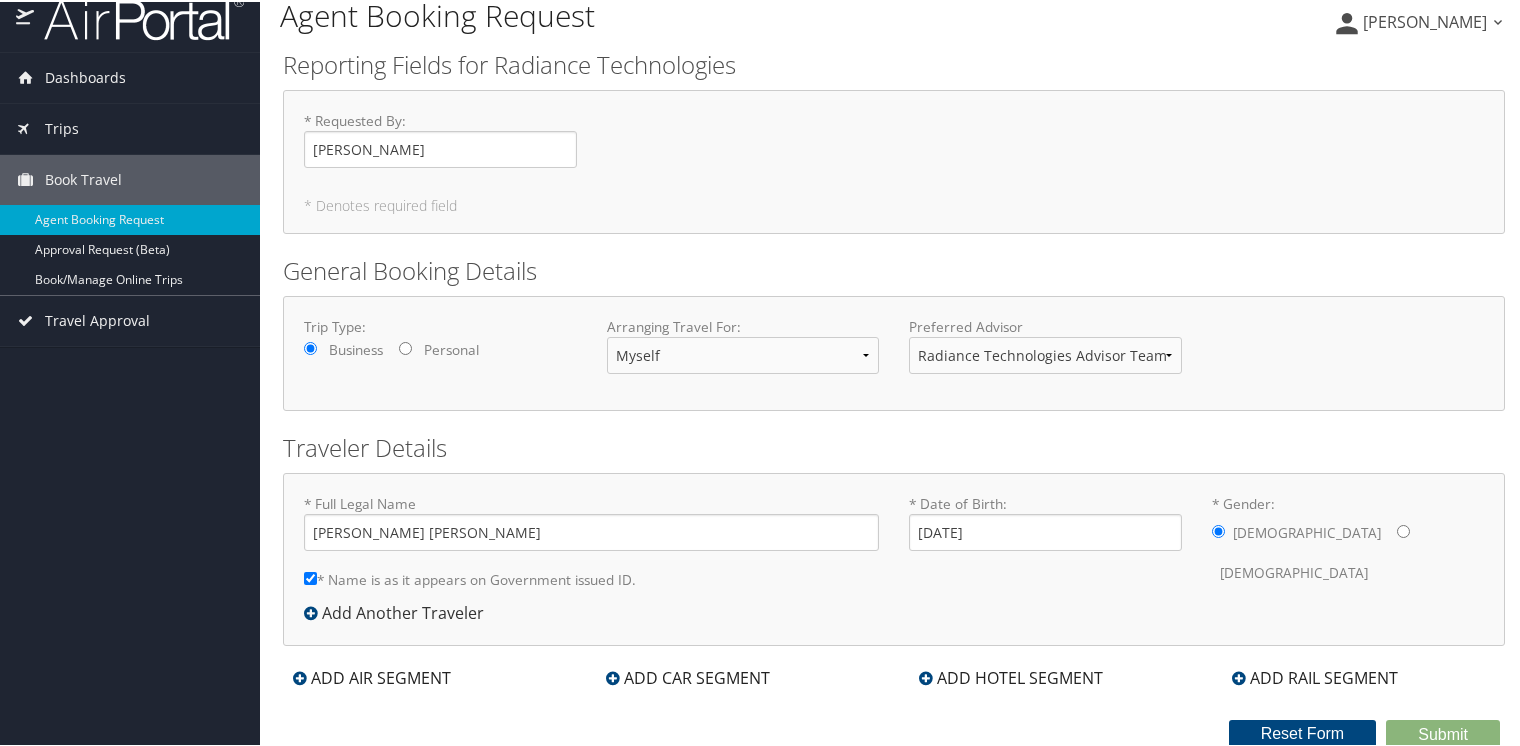 click on "ADD AIR SEGMENT" at bounding box center (372, 676) 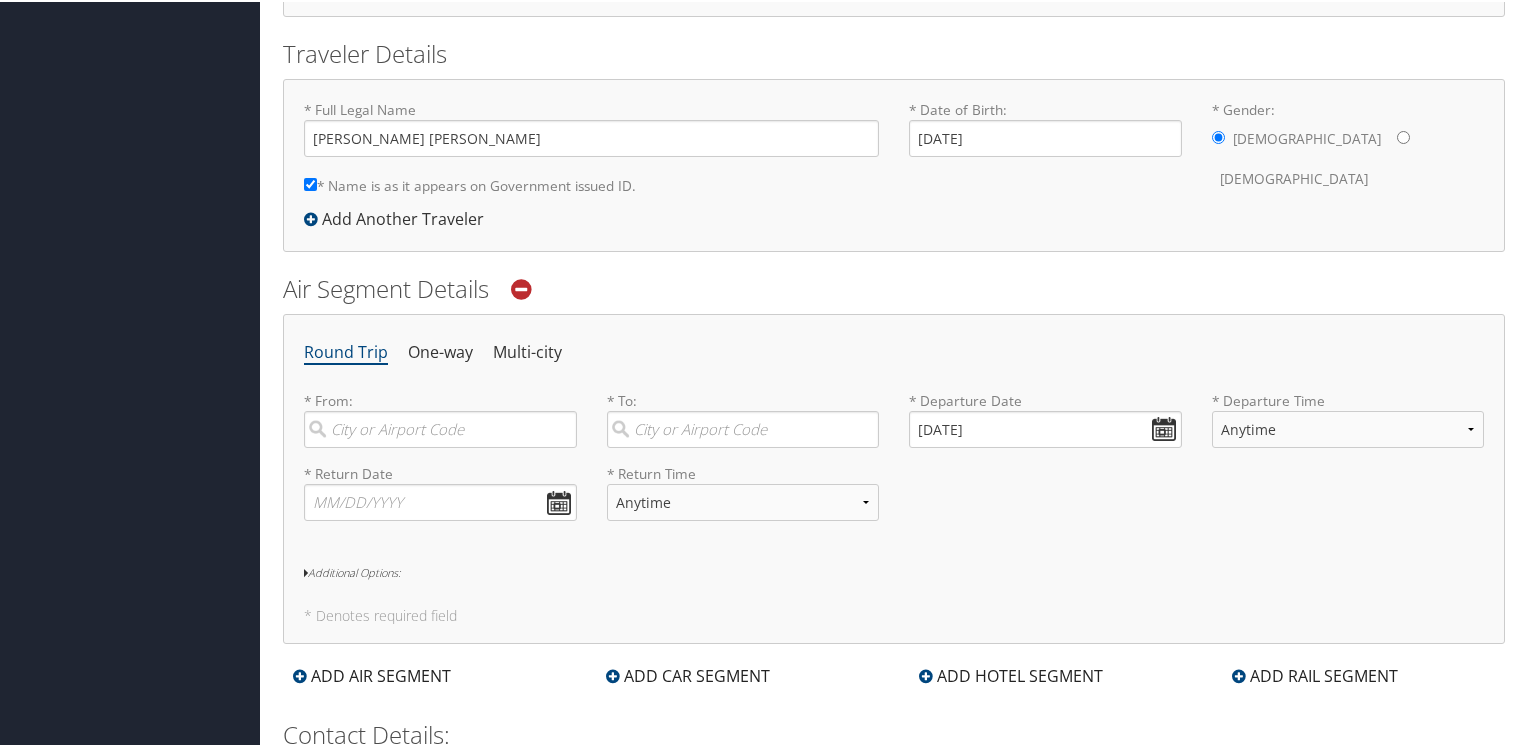 scroll, scrollTop: 420, scrollLeft: 0, axis: vertical 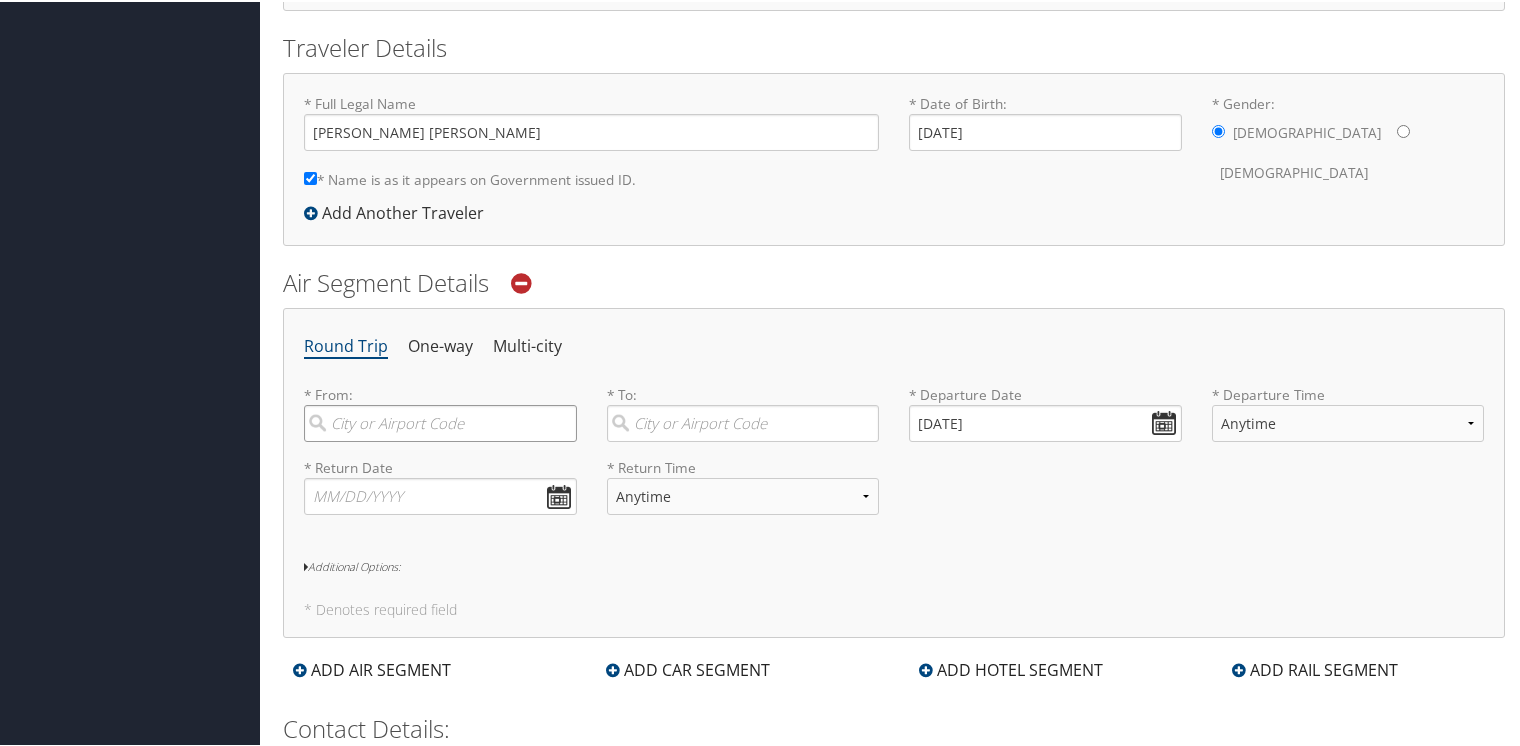 click at bounding box center (440, 421) 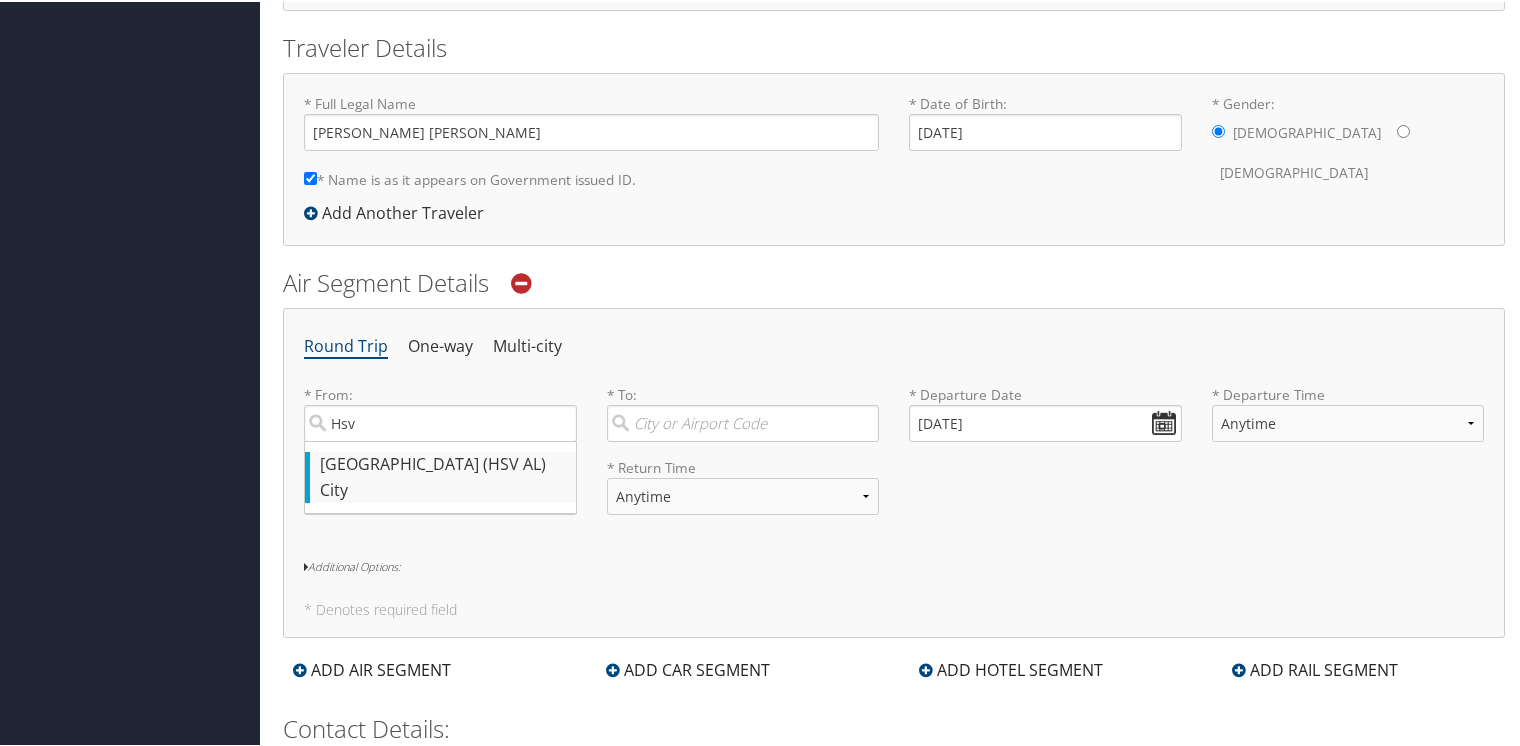 click on "Huntsville   (HSV AL)" at bounding box center [443, 463] 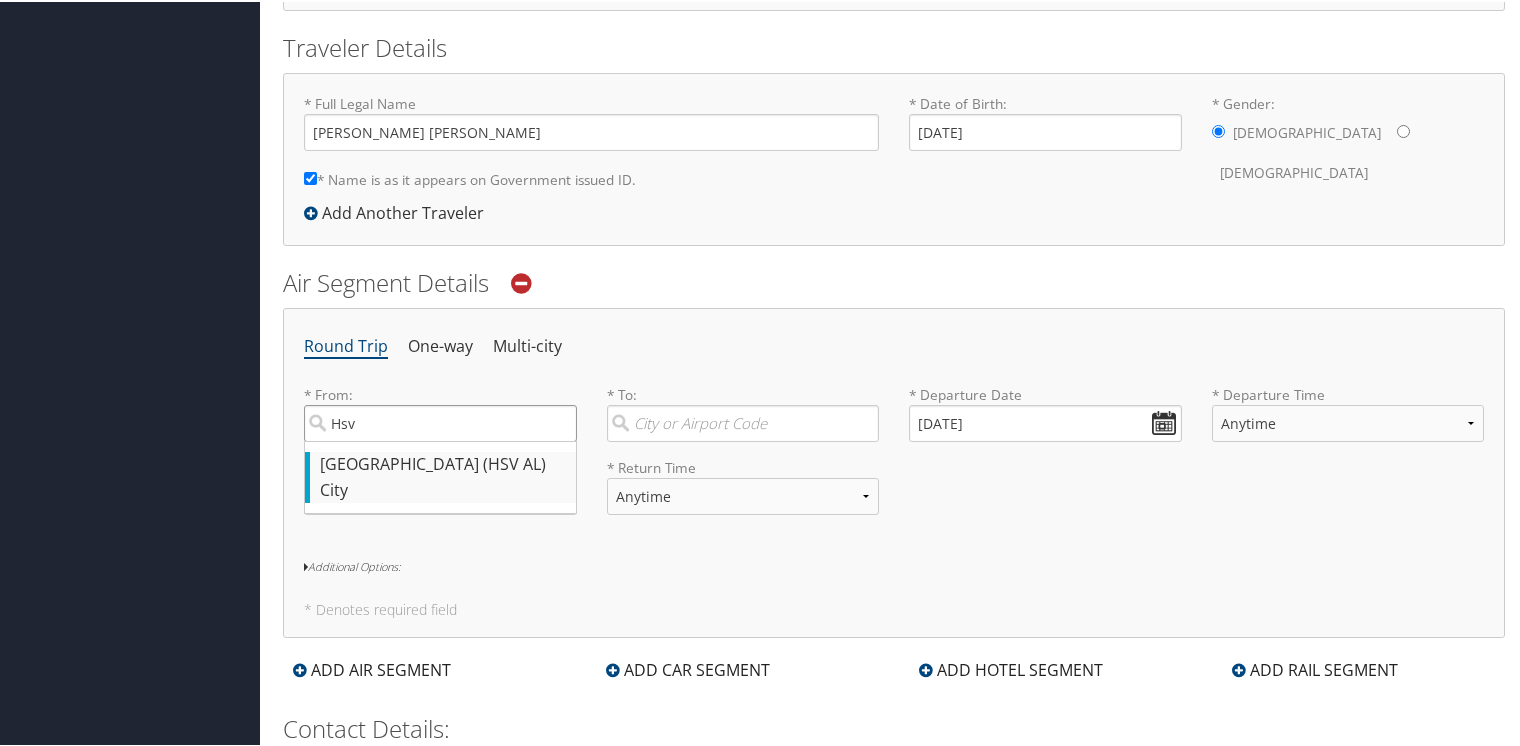 click on "Hsv" at bounding box center [440, 421] 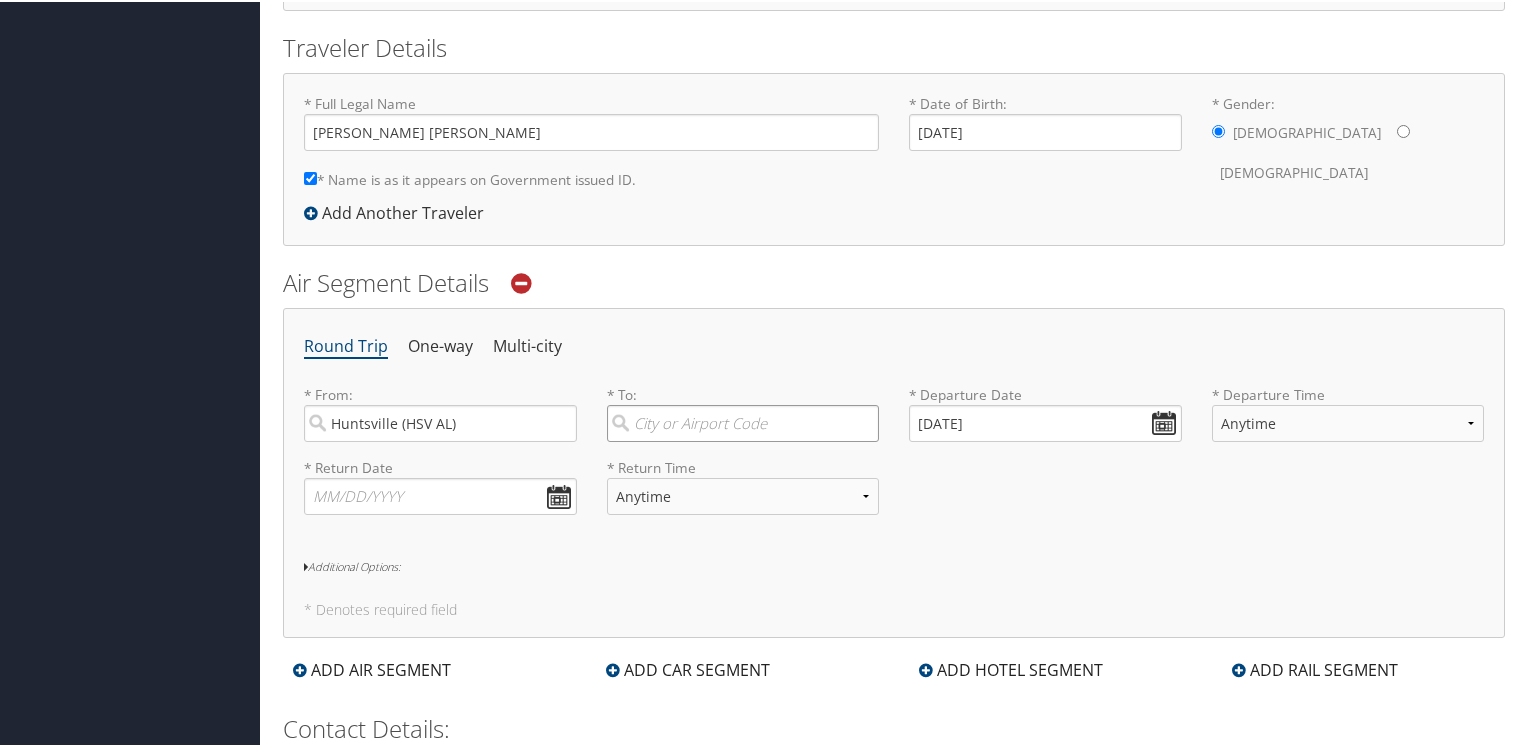 click at bounding box center [743, 421] 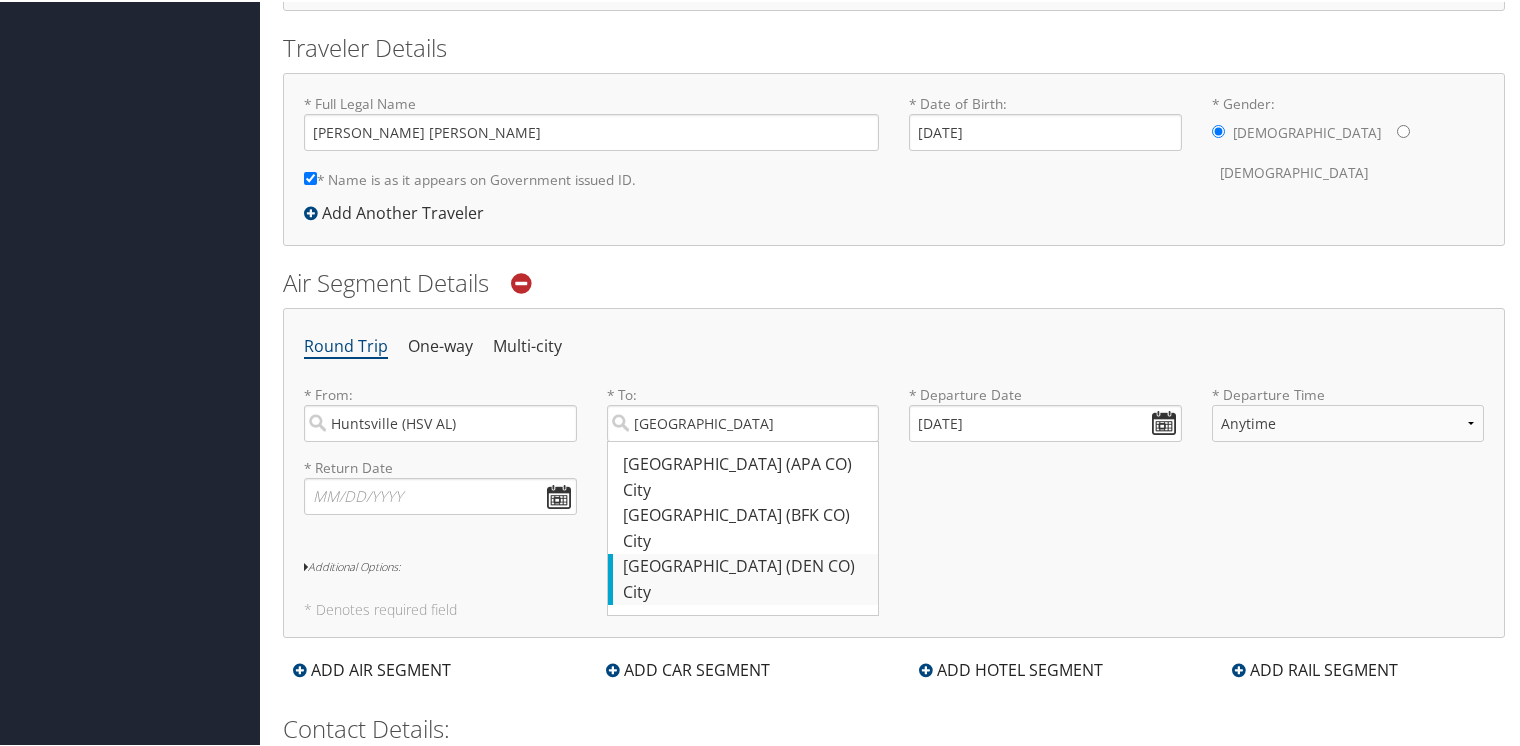 click on "Denver   (DEN CO)" at bounding box center [746, 565] 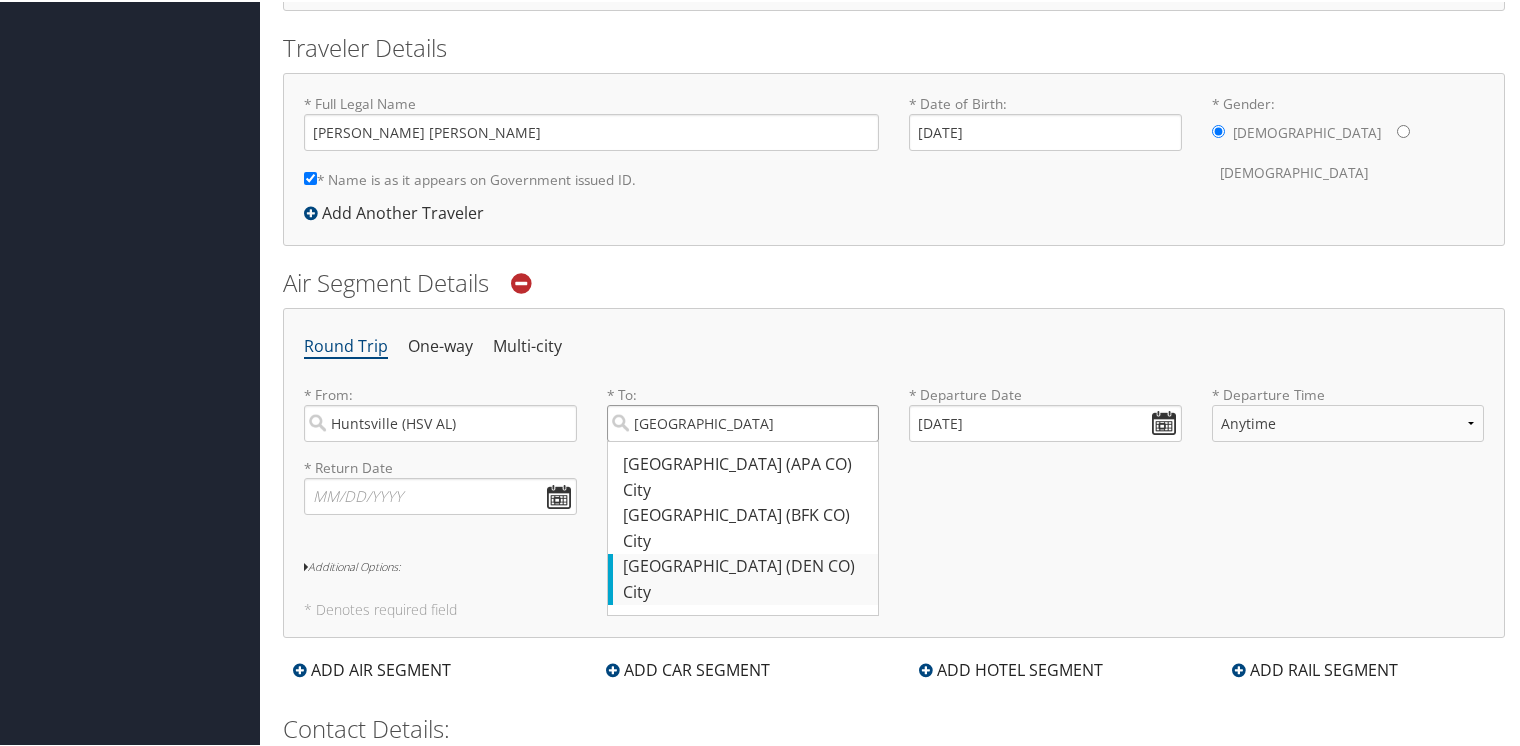 click on "denver" at bounding box center [743, 421] 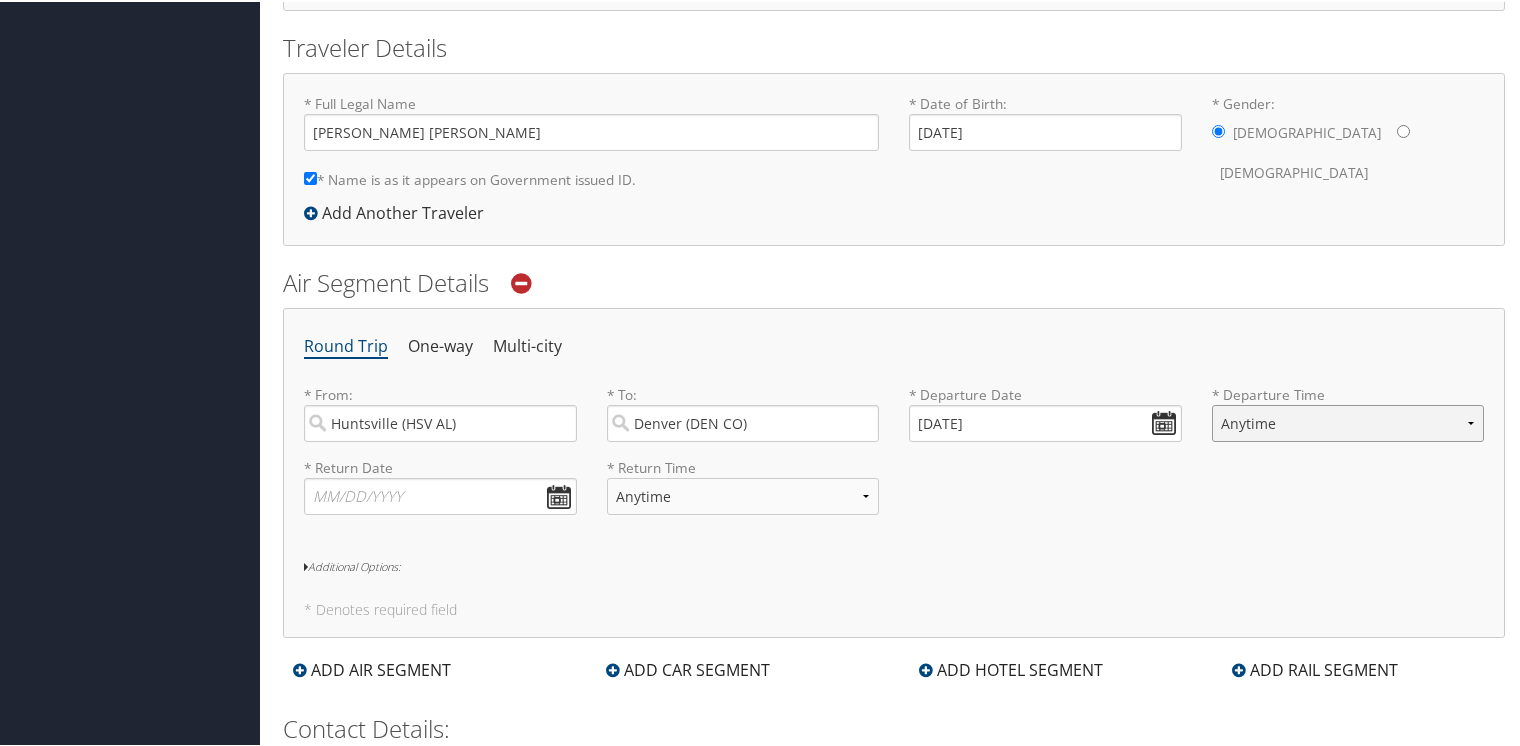 click on "Anytime Early Morning (5AM-7AM) Morning (7AM-12PM) Afternoon (12PM-5PM) Evening (5PM-10PM) Red Eye (10PM-5AM)  12:00 AM   1:00 AM   2:00 AM   3:00 AM   4:00 AM   5:00 AM   6:00 AM   7:00 AM   8:00 AM   9:00 AM   10:00 AM   11:00 AM   12:00 PM (Noon)   1:00 PM   2:00 PM   3:00 PM   4:00 PM   5:00 PM   6:00 PM   7:00 PM   8:00 PM   9:00 PM   10:00 PM   11:00 PM" at bounding box center (1348, 421) 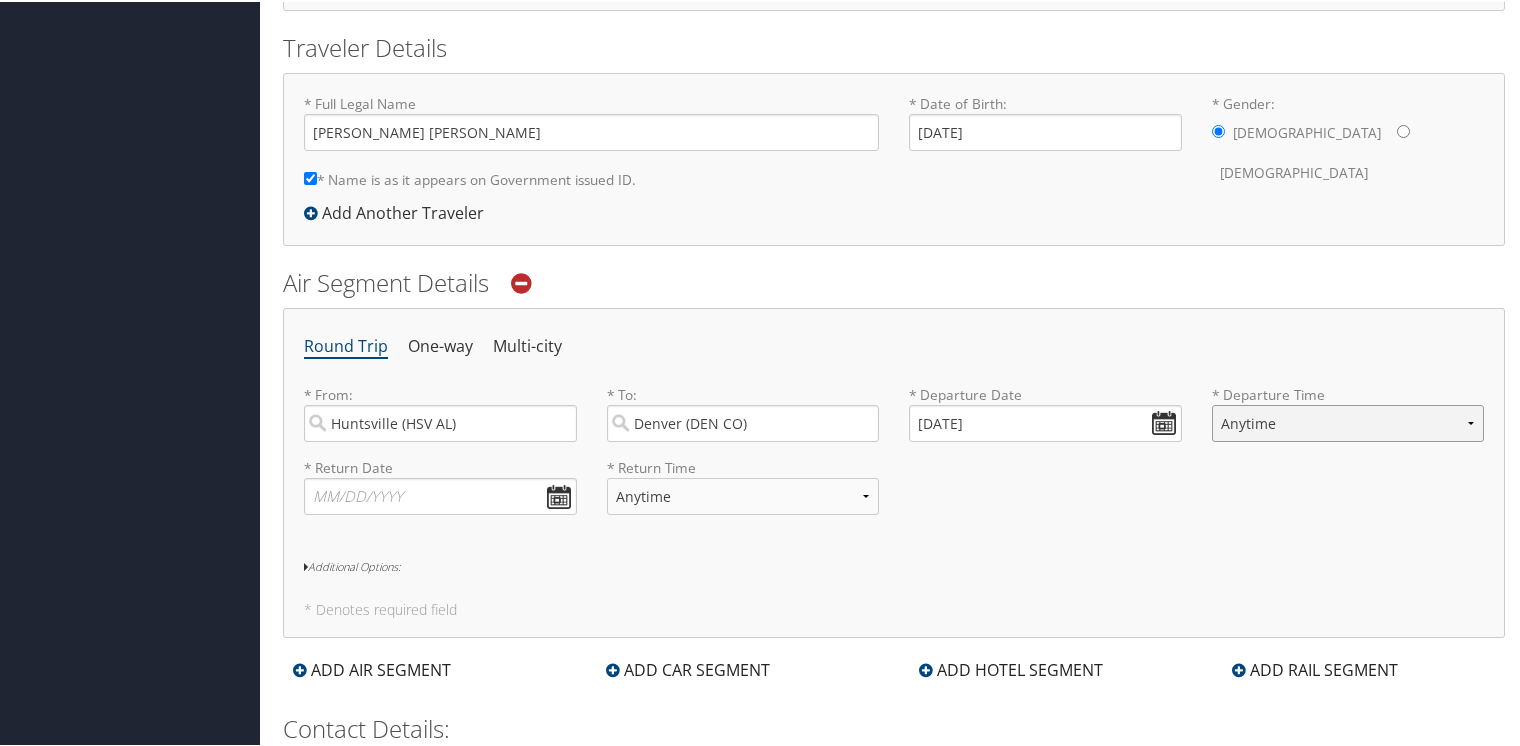 click on "Anytime Early Morning (5AM-7AM) Morning (7AM-12PM) Afternoon (12PM-5PM) Evening (5PM-10PM) Red Eye (10PM-5AM)  12:00 AM   1:00 AM   2:00 AM   3:00 AM   4:00 AM   5:00 AM   6:00 AM   7:00 AM   8:00 AM   9:00 AM   10:00 AM   11:00 AM   12:00 PM (Noon)   1:00 PM   2:00 PM   3:00 PM   4:00 PM   5:00 PM   6:00 PM   7:00 PM   8:00 PM   9:00 PM   10:00 PM   11:00 PM" at bounding box center [1348, 421] 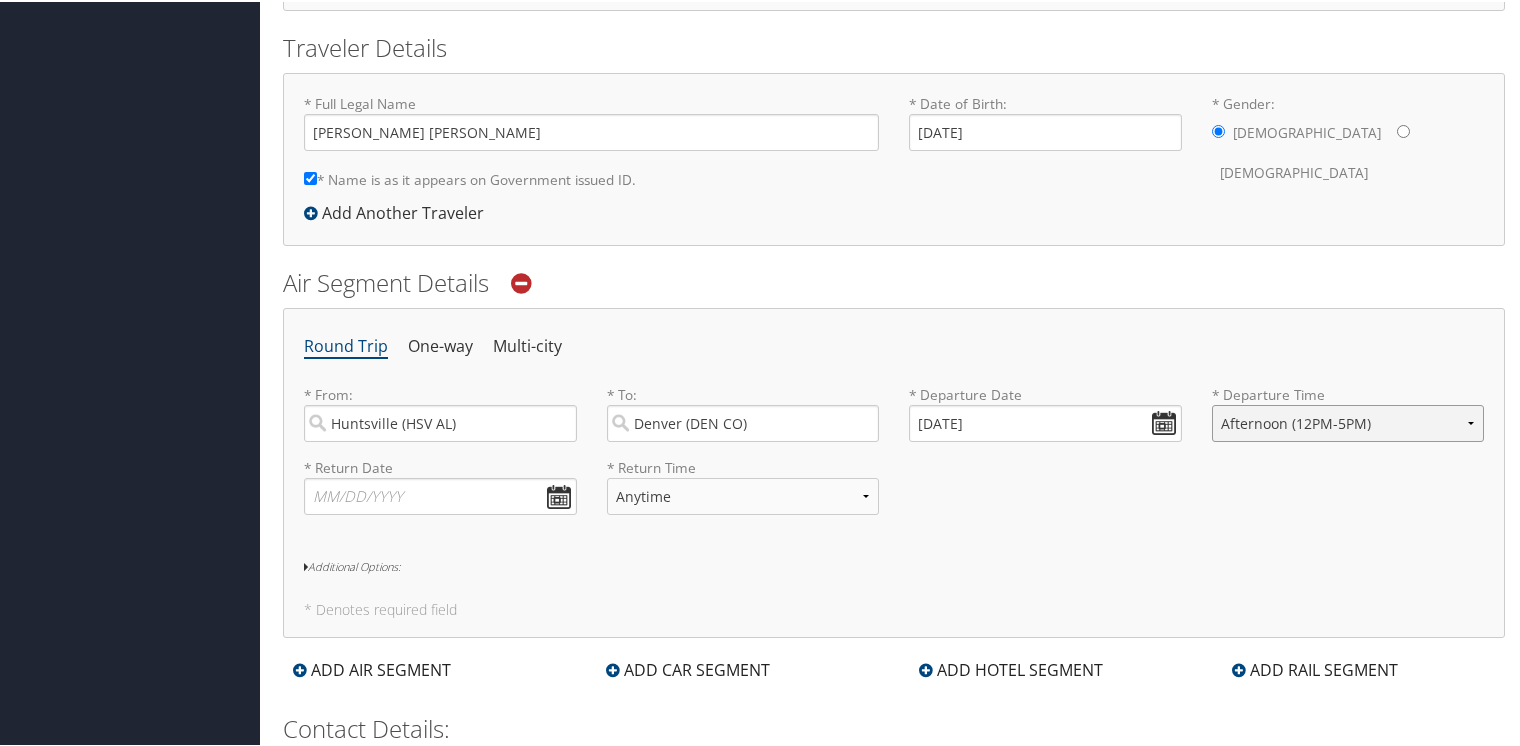 click on "Anytime Early Morning (5AM-7AM) Morning (7AM-12PM) Afternoon (12PM-5PM) Evening (5PM-10PM) Red Eye (10PM-5AM)  12:00 AM   1:00 AM   2:00 AM   3:00 AM   4:00 AM   5:00 AM   6:00 AM   7:00 AM   8:00 AM   9:00 AM   10:00 AM   11:00 AM   12:00 PM (Noon)   1:00 PM   2:00 PM   3:00 PM   4:00 PM   5:00 PM   6:00 PM   7:00 PM   8:00 PM   9:00 PM   10:00 PM   11:00 PM" at bounding box center [1348, 421] 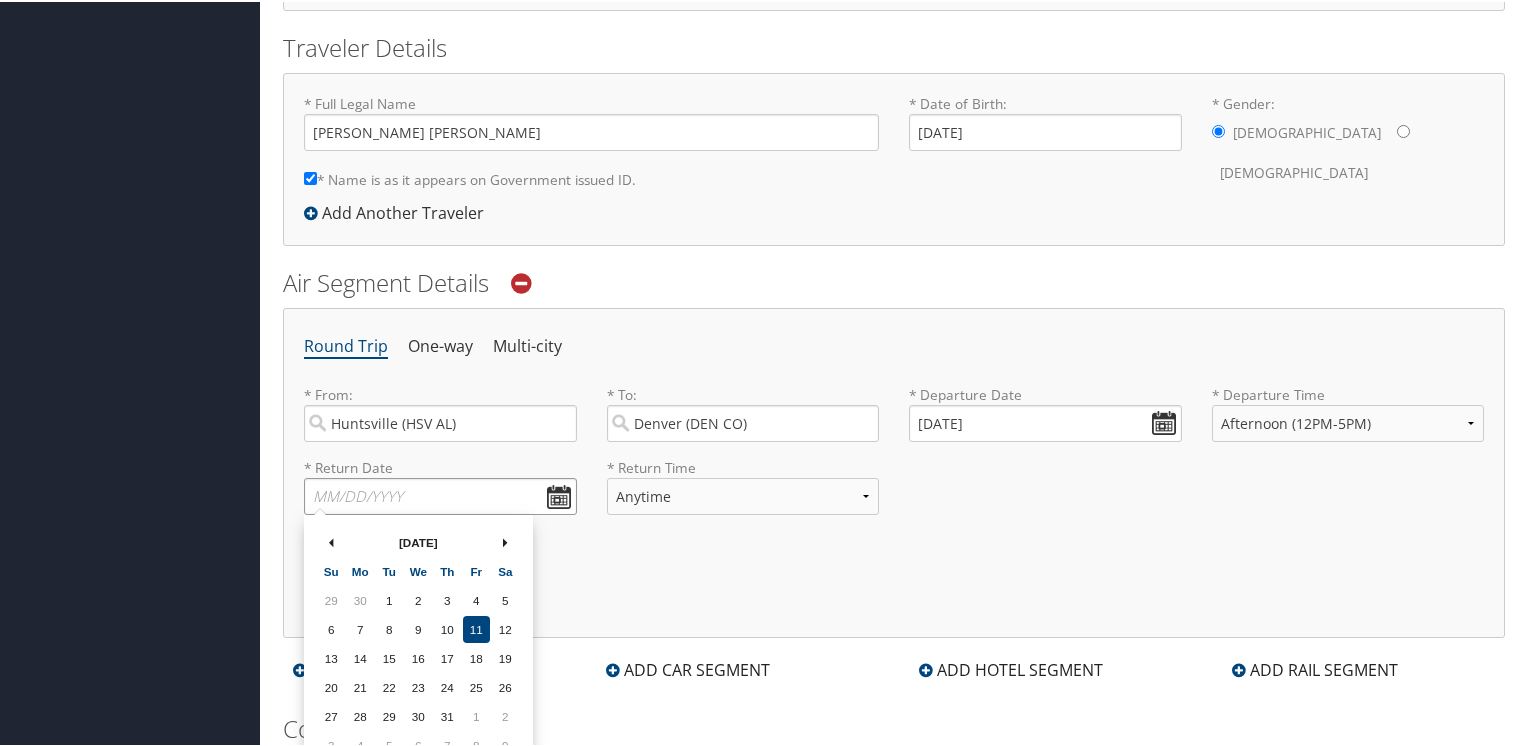 click at bounding box center (440, 494) 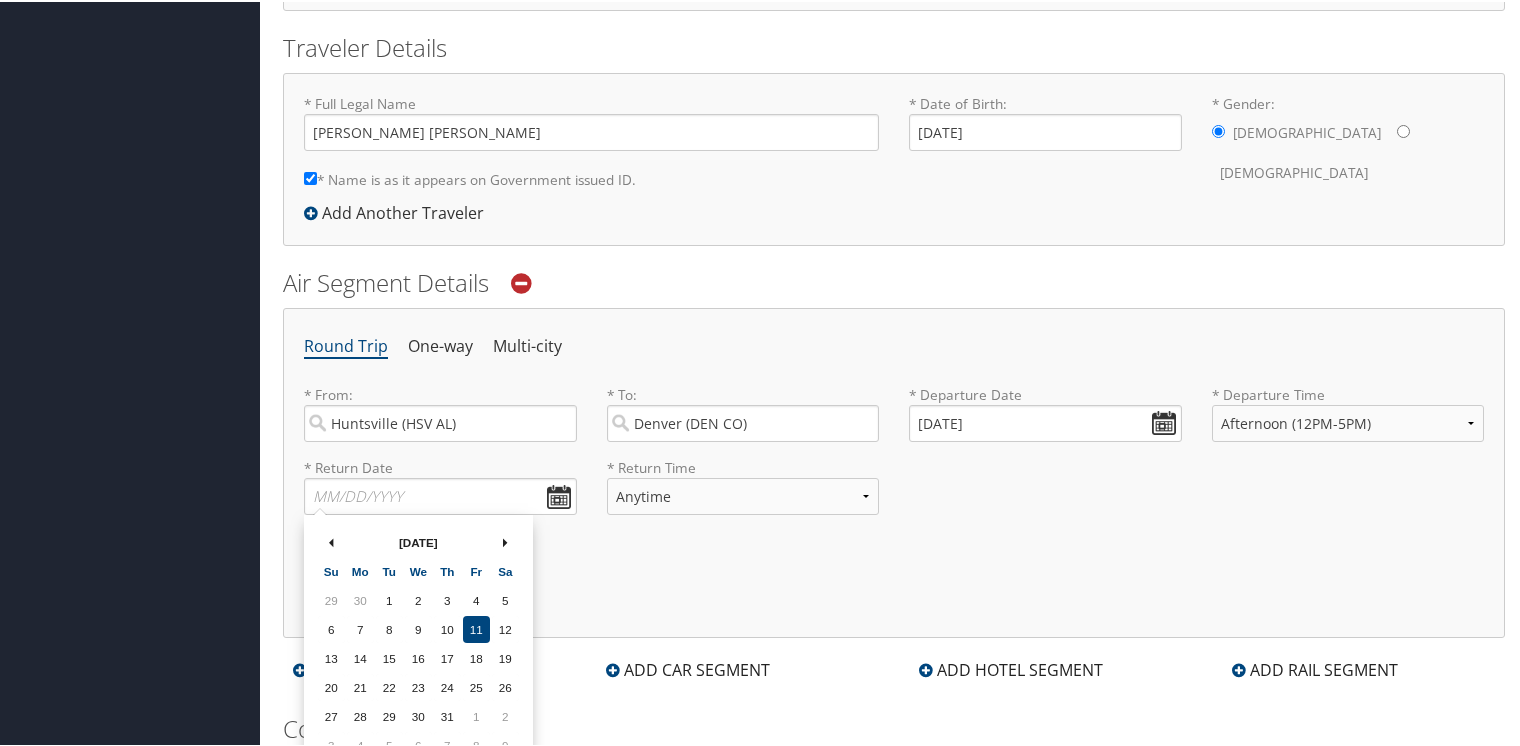 click on "11" at bounding box center [476, 627] 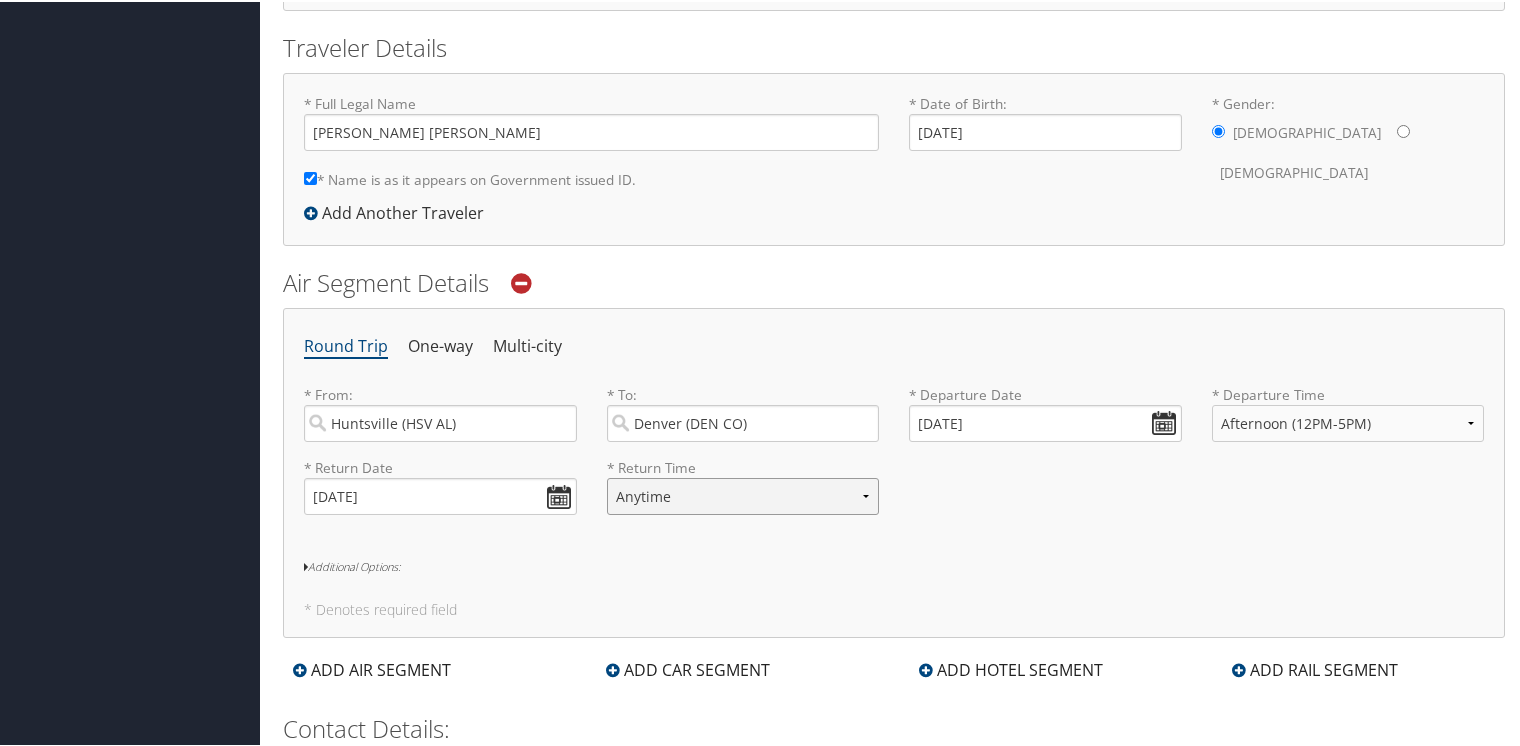 click on "Anytime Early Morning (5AM-7AM) Morning (7AM-12PM) Afternoon (12PM-5PM) Evening (5PM-10PM) Red Eye (10PM-5AM)  12:00 AM   1:00 AM   2:00 AM   3:00 AM   4:00 AM   5:00 AM   6:00 AM   7:00 AM   8:00 AM   9:00 AM   10:00 AM   11:00 AM   12:00 PM (Noon)   1:00 PM   2:00 PM   3:00 PM   4:00 PM   5:00 PM   6:00 PM   7:00 PM   8:00 PM   9:00 PM   10:00 PM   11:00 PM" at bounding box center (743, 494) 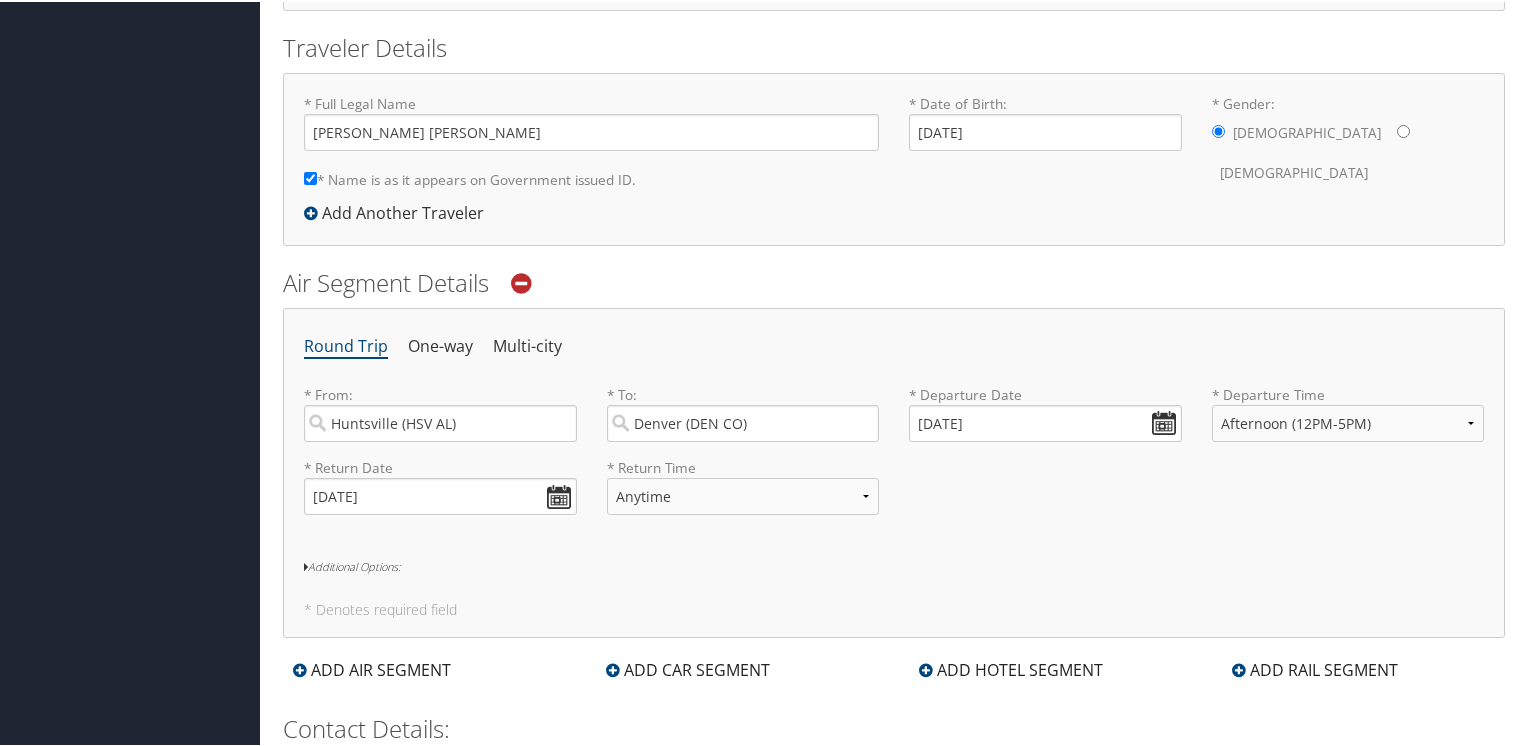 click on "Round Trip One-way Multi-city * From: Huntsville (HSV AL) Required * To: Denver (DEN CO) Required * Departure Date 07/11/2025 Dates must be valid * Departure Time Anytime Early Morning (5AM-7AM) Morning (7AM-12PM) Afternoon (12PM-5PM) Evening (5PM-10PM) Red Eye (10PM-5AM)  12:00 AM   1:00 AM   2:00 AM   3:00 AM   4:00 AM   5:00 AM   6:00 AM   7:00 AM   8:00 AM   9:00 AM   10:00 AM   11:00 AM   12:00 PM (Noon)   1:00 PM   2:00 PM   3:00 PM   4:00 PM   5:00 PM   6:00 PM   7:00 PM   8:00 PM   9:00 PM   10:00 PM   11:00 PM  Required * Return Date 07/11/2025 Dates must be valid * Return Time Anytime Early Morning (5AM-7AM) Morning (7AM-12PM) Afternoon (12PM-5PM) Evening (5PM-10PM) Red Eye (10PM-5AM)  12:00 AM   1:00 AM   2:00 AM   3:00 AM   4:00 AM   5:00 AM   6:00 AM   7:00 AM   8:00 AM   9:00 AM   10:00 AM   11:00 AM   12:00 PM (Noon)   1:00 PM   2:00 PM   3:00 PM   4:00 PM   5:00 PM   6:00 PM   7:00 PM   8:00 PM   9:00 PM   10:00 PM   11:00 PM  Required   Additional Options: * Denotes required field" at bounding box center [894, 471] 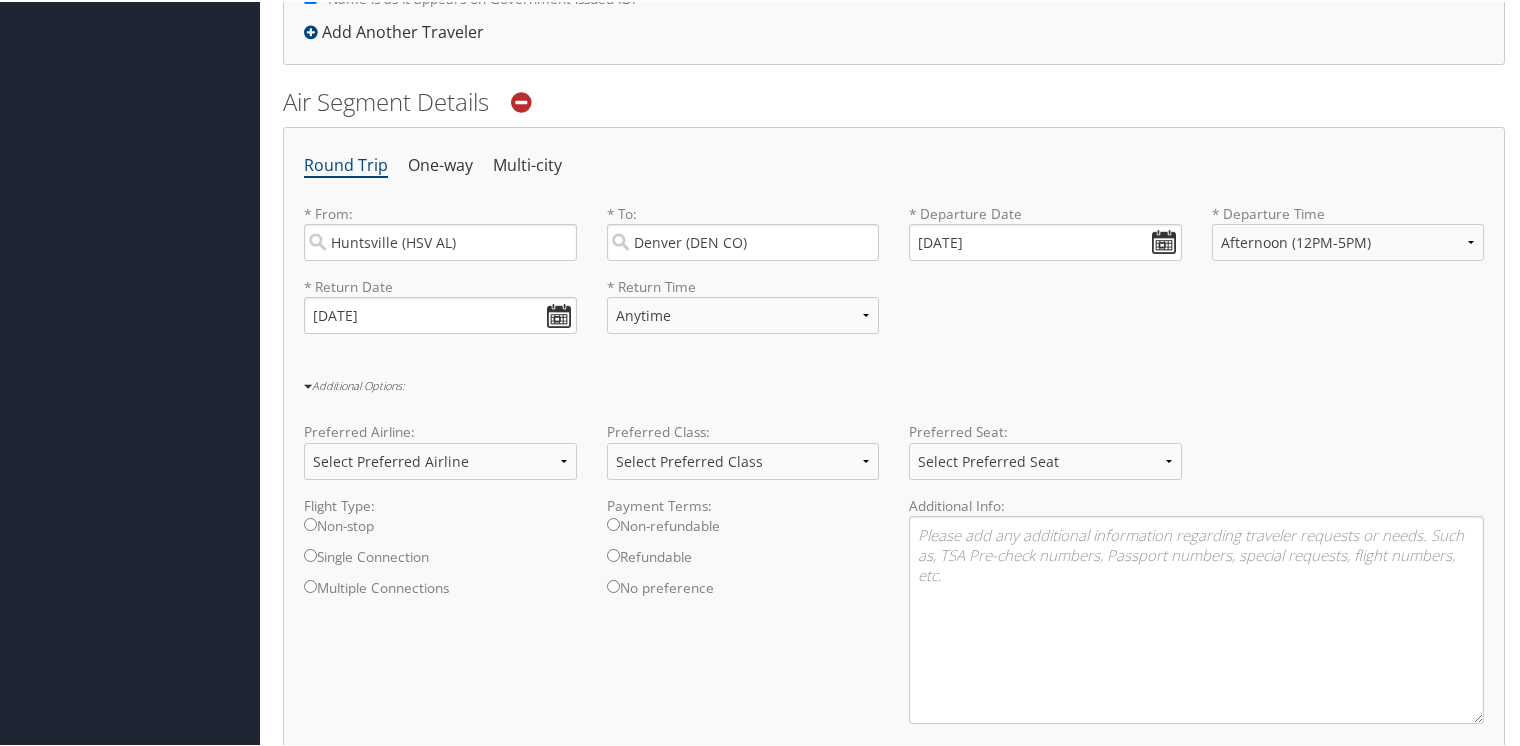 scroll, scrollTop: 620, scrollLeft: 0, axis: vertical 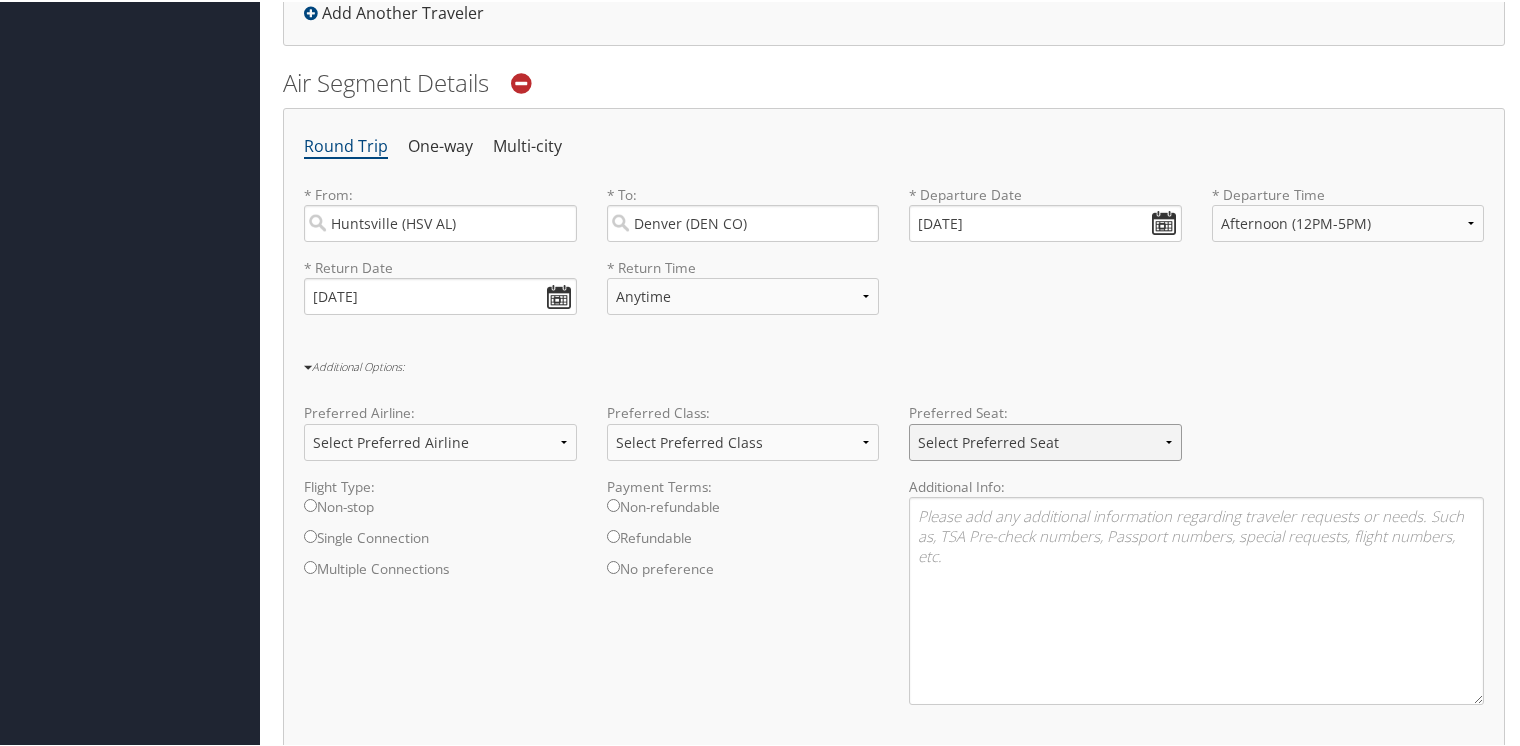 click on "Select Preferred Seat Aisle Window Middle" at bounding box center [1045, 440] 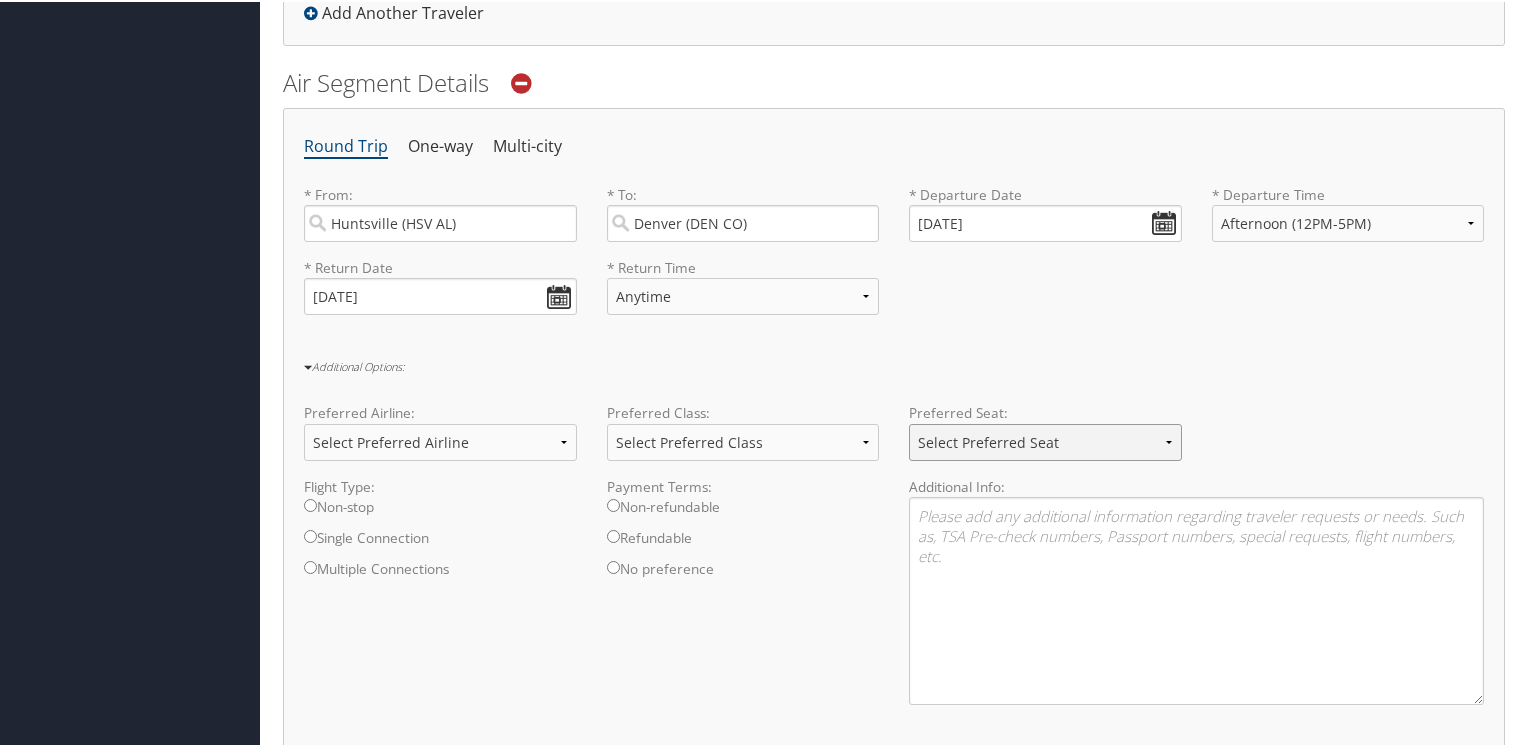 select on "Aisle" 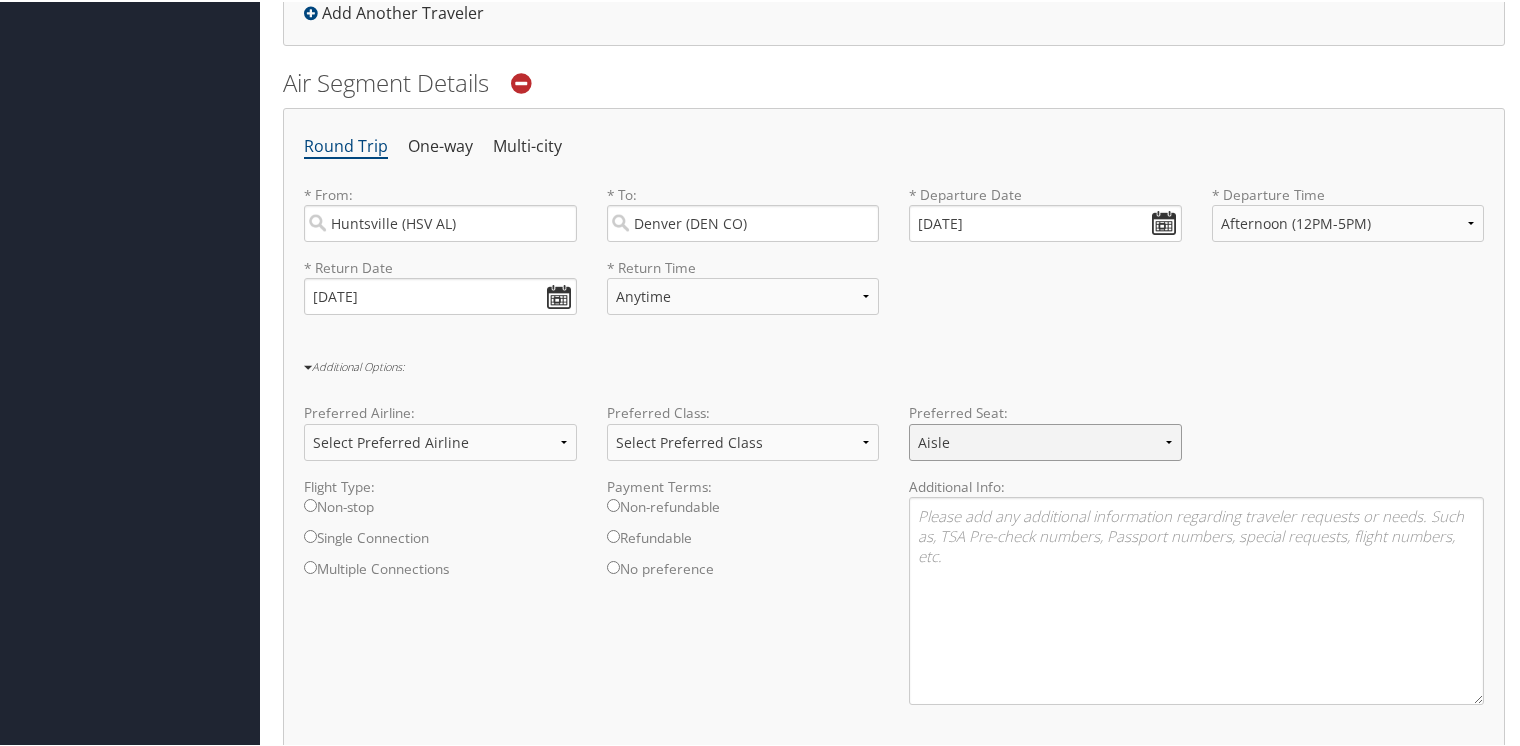 click on "Select Preferred Seat Aisle Window Middle" at bounding box center [1045, 440] 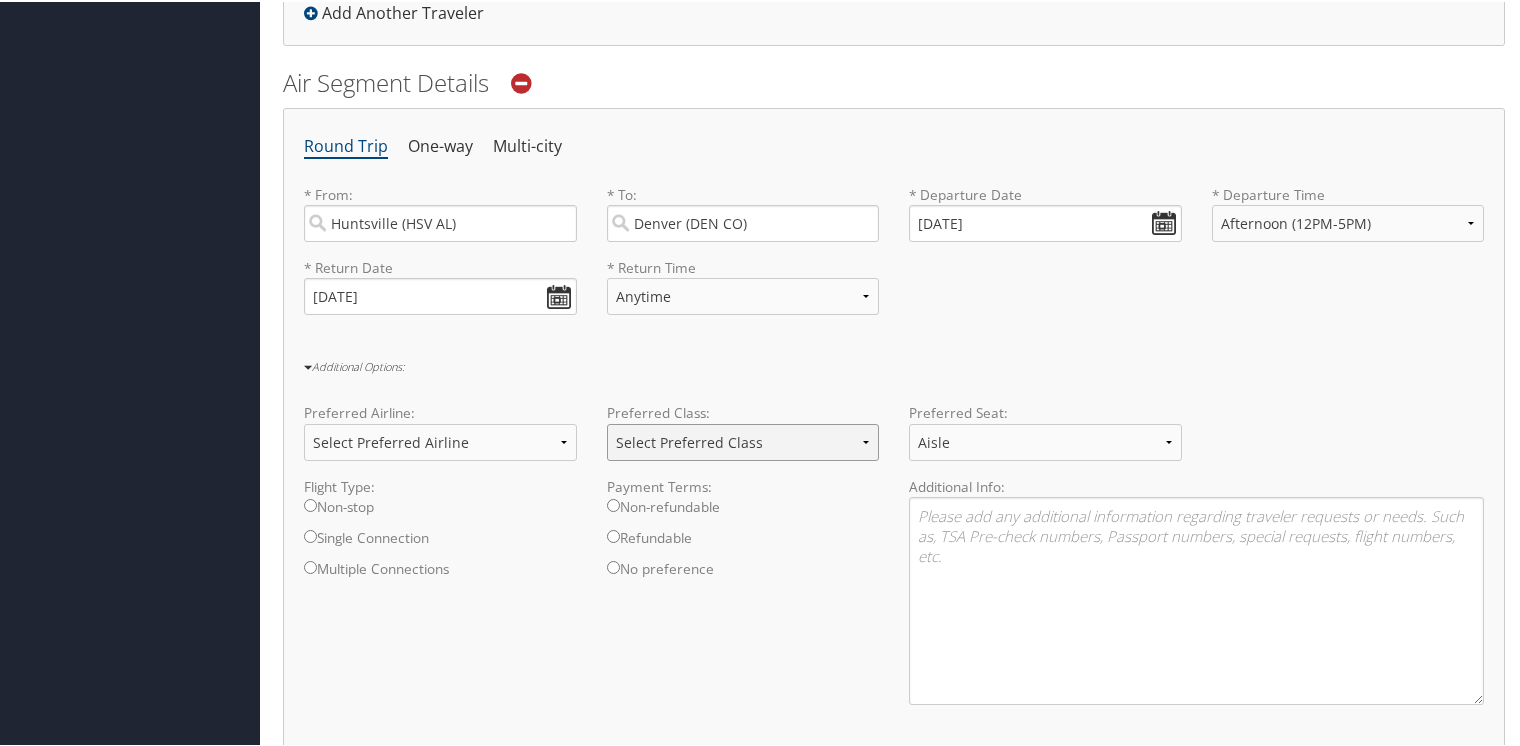 click on "Select Preferred Class Economy Economy Plus Business First Class" at bounding box center [743, 440] 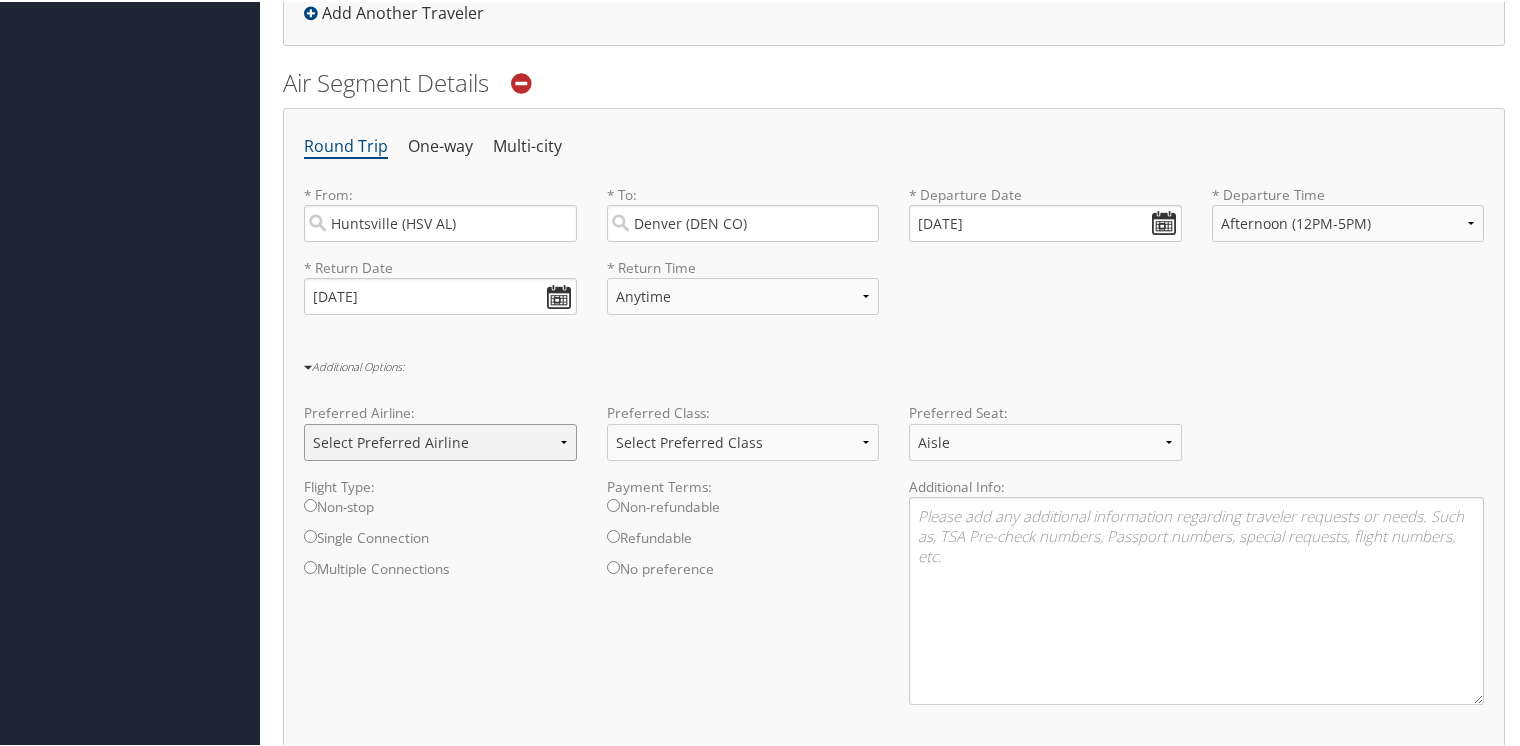 click on "Select Preferred Airline  Delta   United Airlines   American Airlines   Southwest Airlines   Alaska Airlines   Lufthansa   British Airways   Air Canada   JetBlue Airways" at bounding box center [440, 440] 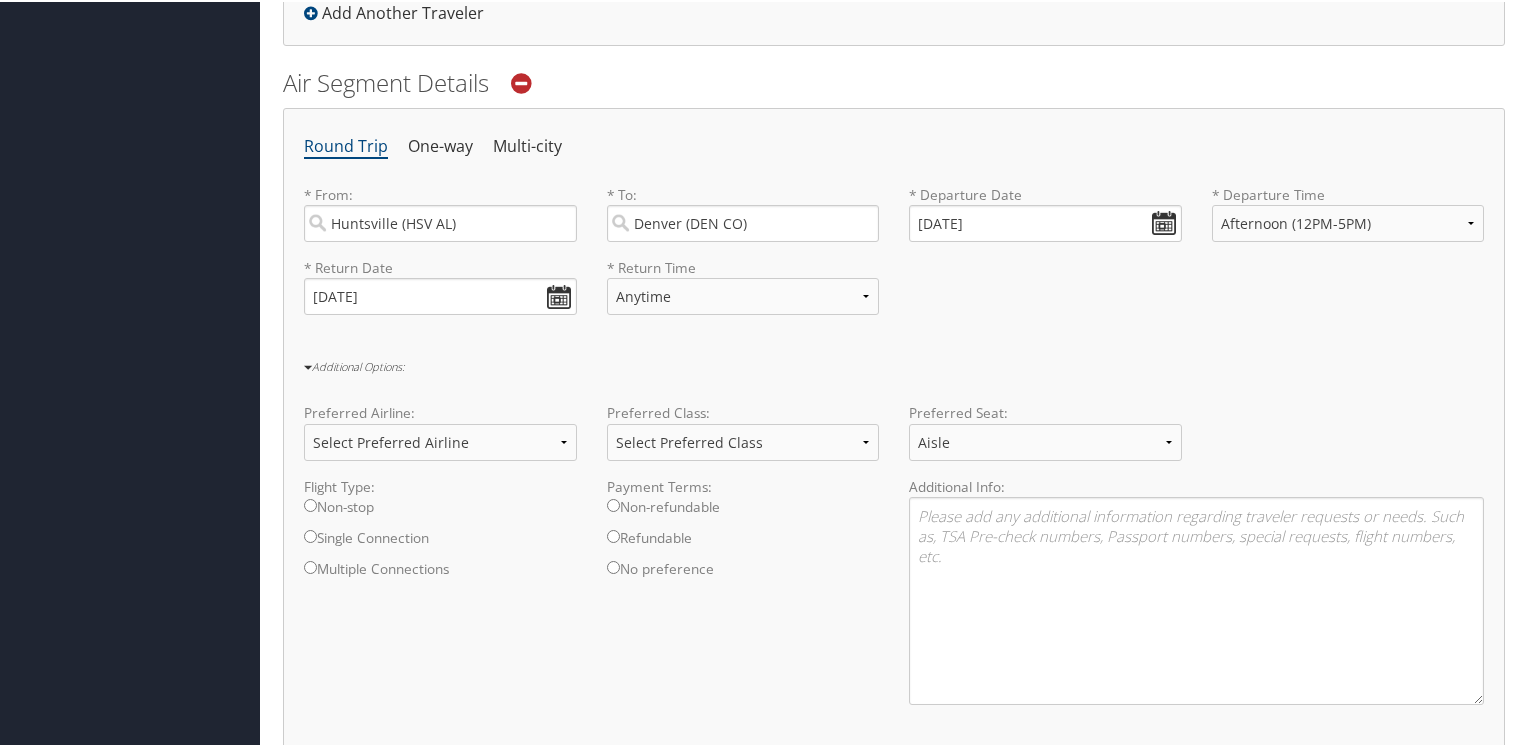 click on "Round Trip One-way Multi-city * From: Huntsville (HSV AL) Required * To: Denver (DEN CO) Required * Departure Date 07/11/2025 Dates must be valid * Departure Time Anytime Early Morning (5AM-7AM) Morning (7AM-12PM) Afternoon (12PM-5PM) Evening (5PM-10PM) Red Eye (10PM-5AM)  12:00 AM   1:00 AM   2:00 AM   3:00 AM   4:00 AM   5:00 AM   6:00 AM   7:00 AM   8:00 AM   9:00 AM   10:00 AM   11:00 AM   12:00 PM (Noon)   1:00 PM   2:00 PM   3:00 PM   4:00 PM   5:00 PM   6:00 PM   7:00 PM   8:00 PM   9:00 PM   10:00 PM   11:00 PM  Required * Return Date 07/11/2025 Dates must be valid * Return Time Anytime Early Morning (5AM-7AM) Morning (7AM-12PM) Afternoon (12PM-5PM) Evening (5PM-10PM) Red Eye (10PM-5AM)  12:00 AM   1:00 AM   2:00 AM   3:00 AM   4:00 AM   5:00 AM   6:00 AM   7:00 AM   8:00 AM   9:00 AM   10:00 AM   11:00 AM   12:00 PM (Noon)   1:00 PM   2:00 PM   3:00 PM   4:00 PM   5:00 PM   6:00 PM   7:00 PM   8:00 PM   9:00 PM   10:00 PM   11:00 PM  Required   Additional Options: Preferred Airline:  Delta  Economy" at bounding box center [894, 445] 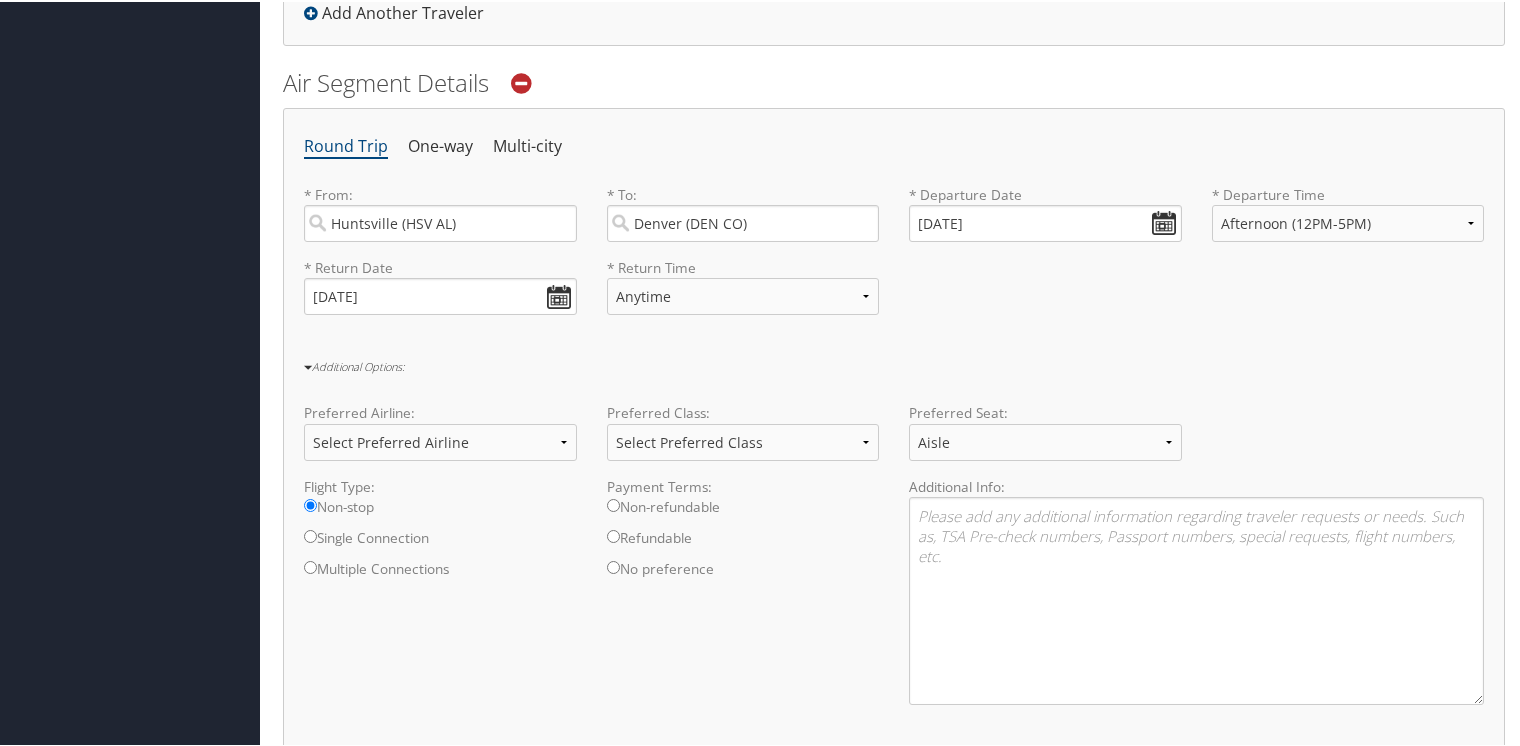 scroll, scrollTop: 520, scrollLeft: 0, axis: vertical 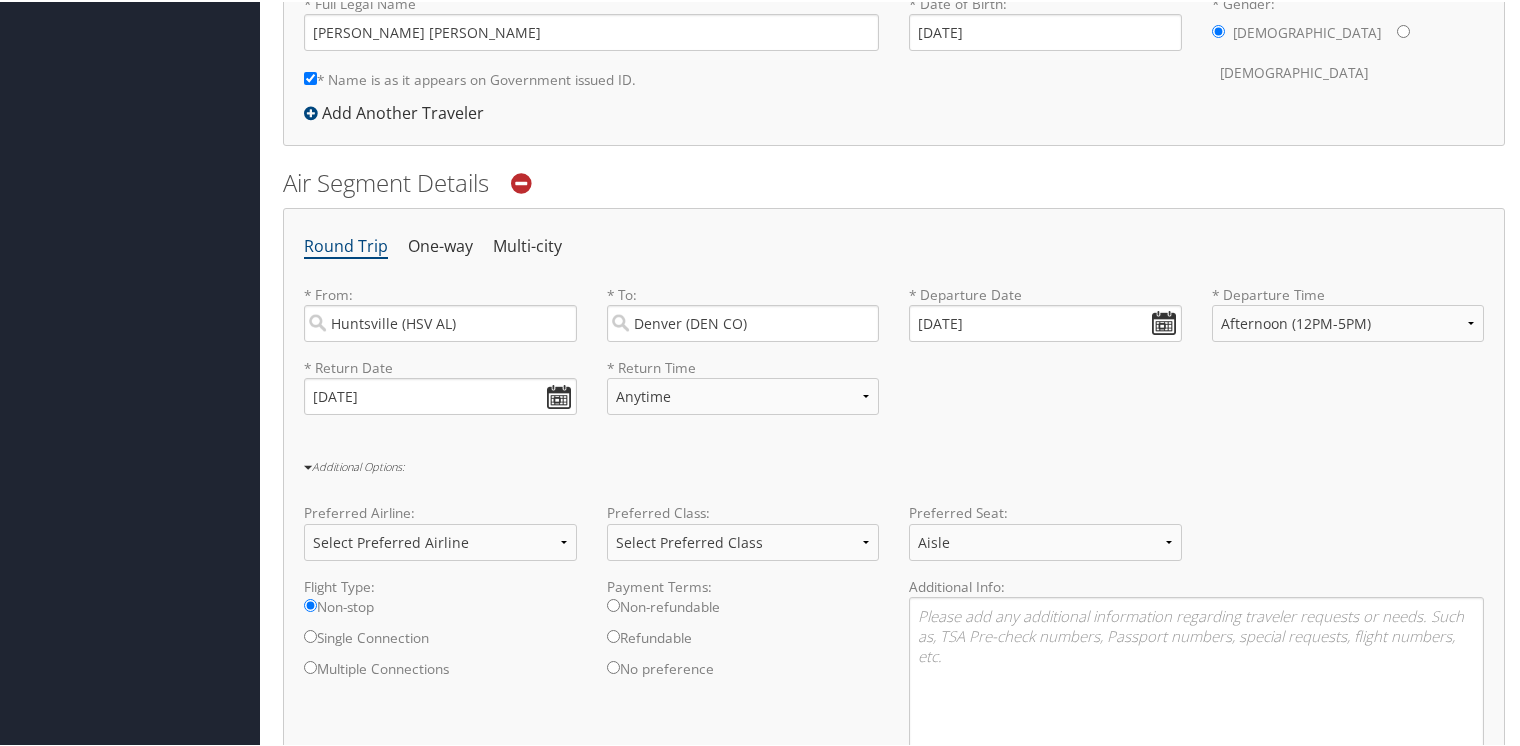 click on "Non-stop" at bounding box center (310, 603) 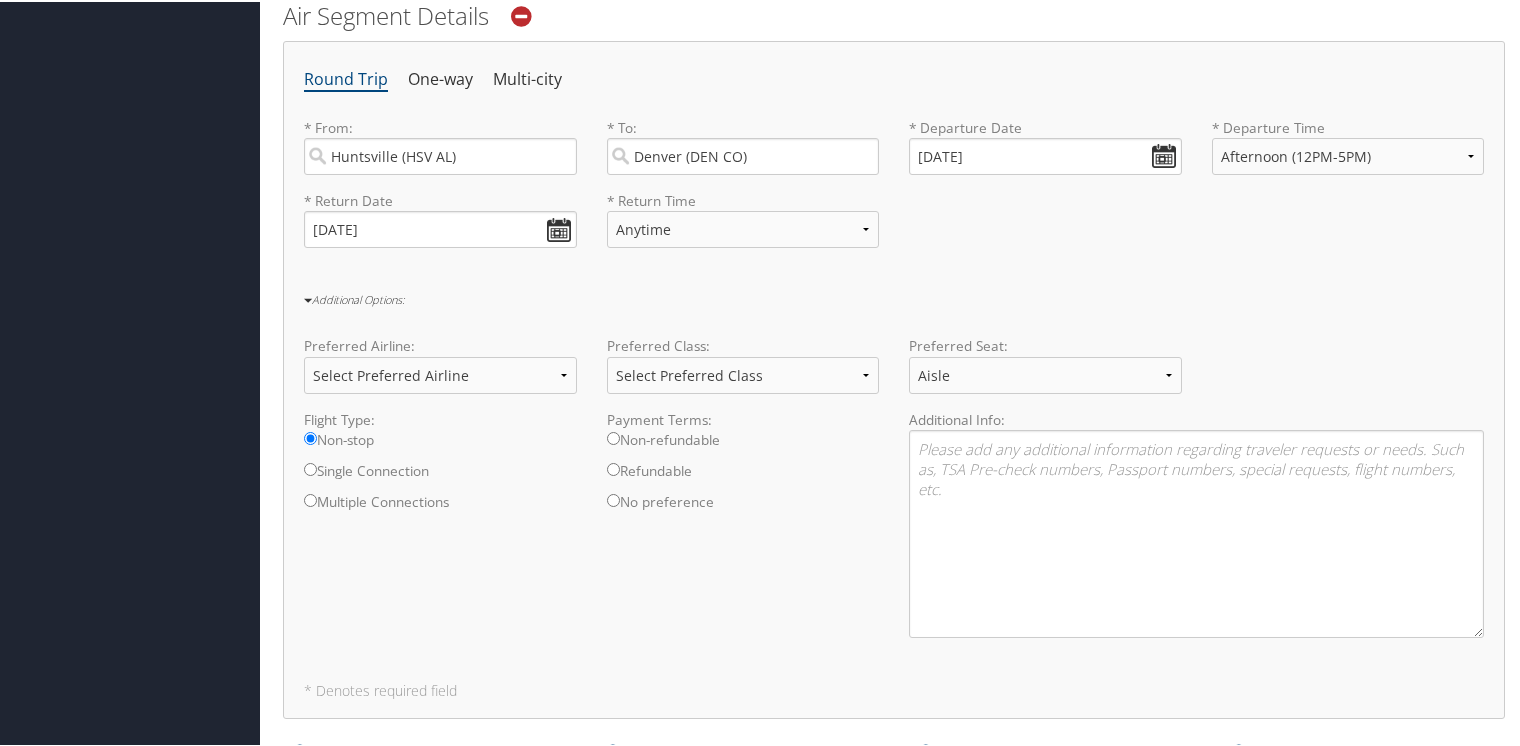 scroll, scrollTop: 720, scrollLeft: 0, axis: vertical 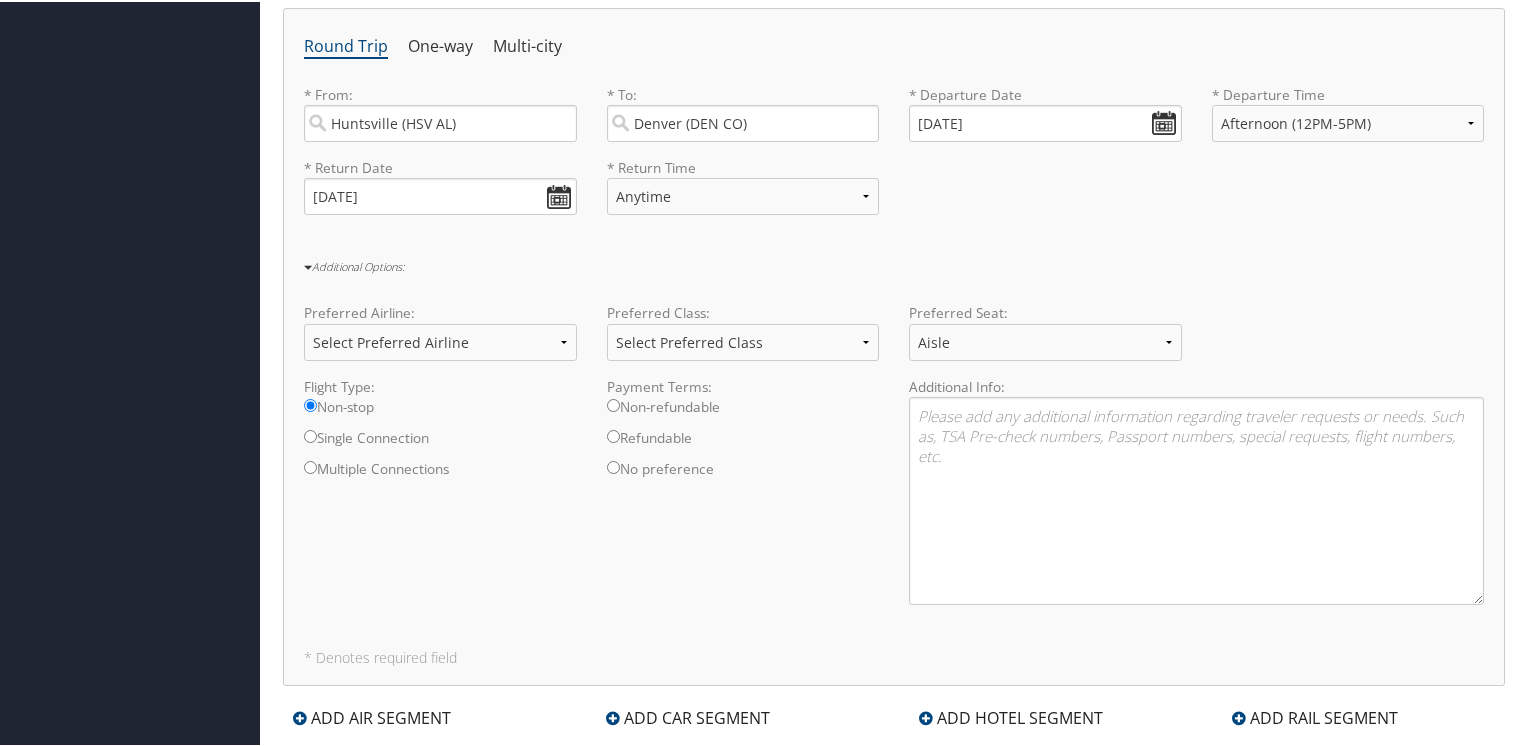 click on "* Return Time" at bounding box center [743, 166] 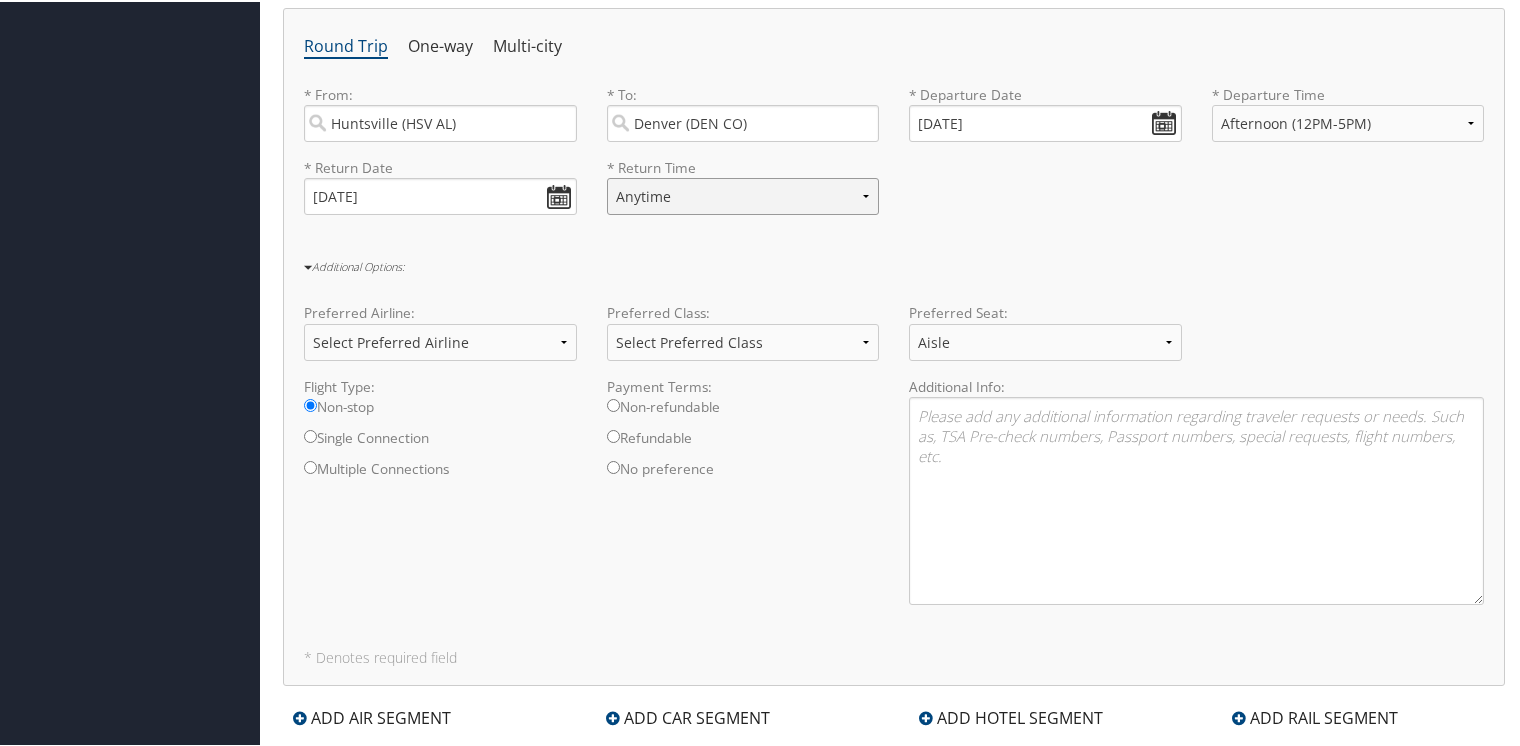 click on "Anytime Early Morning (5AM-7AM) Morning (7AM-12PM) Afternoon (12PM-5PM) Evening (5PM-10PM) Red Eye (10PM-5AM)  12:00 AM   1:00 AM   2:00 AM   3:00 AM   4:00 AM   5:00 AM   6:00 AM   7:00 AM   8:00 AM   9:00 AM   10:00 AM   11:00 AM   12:00 PM (Noon)   1:00 PM   2:00 PM   3:00 PM   4:00 PM   5:00 PM   6:00 PM   7:00 PM   8:00 PM   9:00 PM   10:00 PM   11:00 PM" at bounding box center (743, 194) 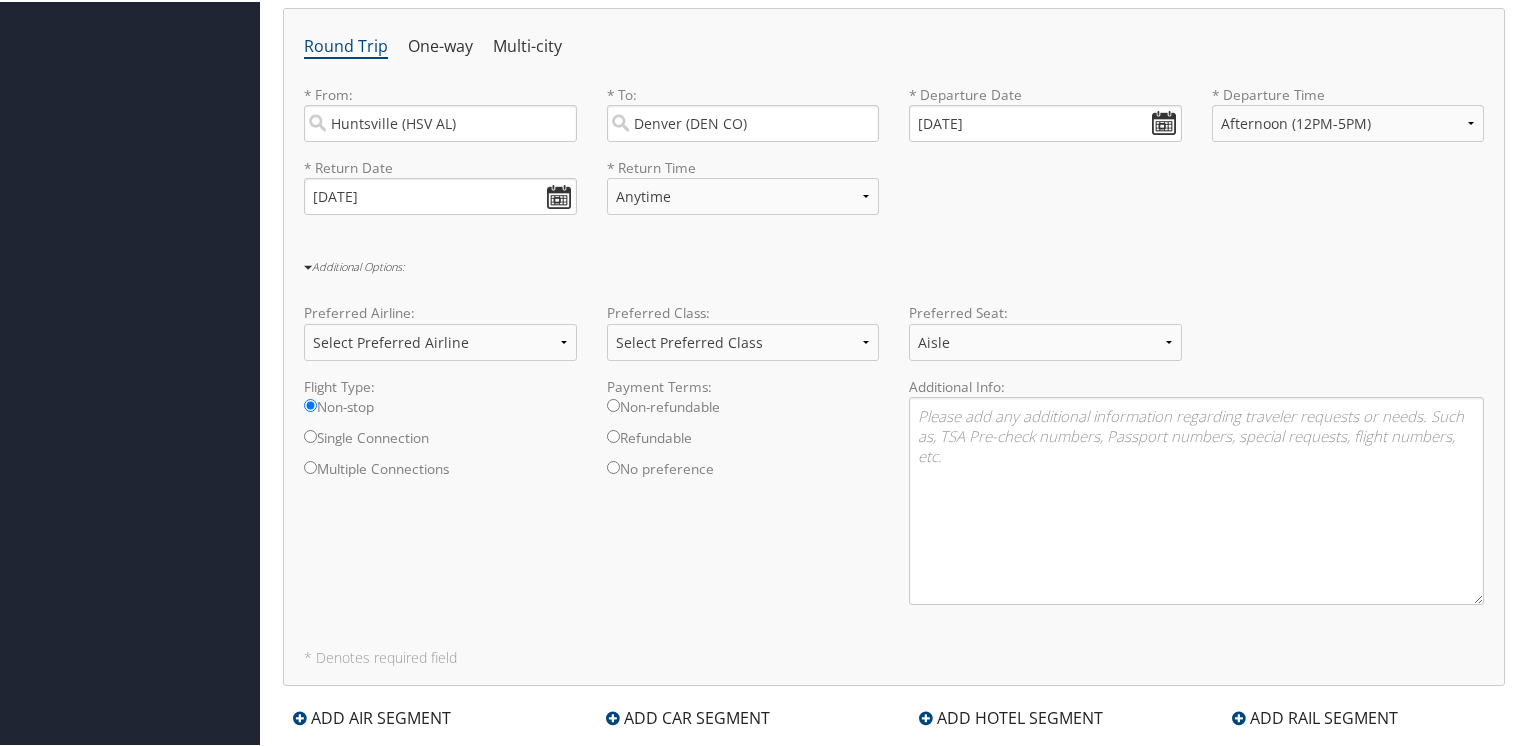 click on "Additional Options: Preferred Airline: Select Preferred Airline  Delta   United Airlines   American Airlines   Southwest Airlines   Alaska Airlines   Lufthansa   British Airways   Air Canada   JetBlue Airways  Preferred Class:  Select Preferred Class Economy Economy Plus Business First Class Preferred Seat:  Select Preferred Seat Aisle Window Middle Flight Type:  Non-stop  Single Connection  Multiple Connections Payment Terms:  Non-refundable  Refundable  No preference Additional Info:" at bounding box center (894, 439) 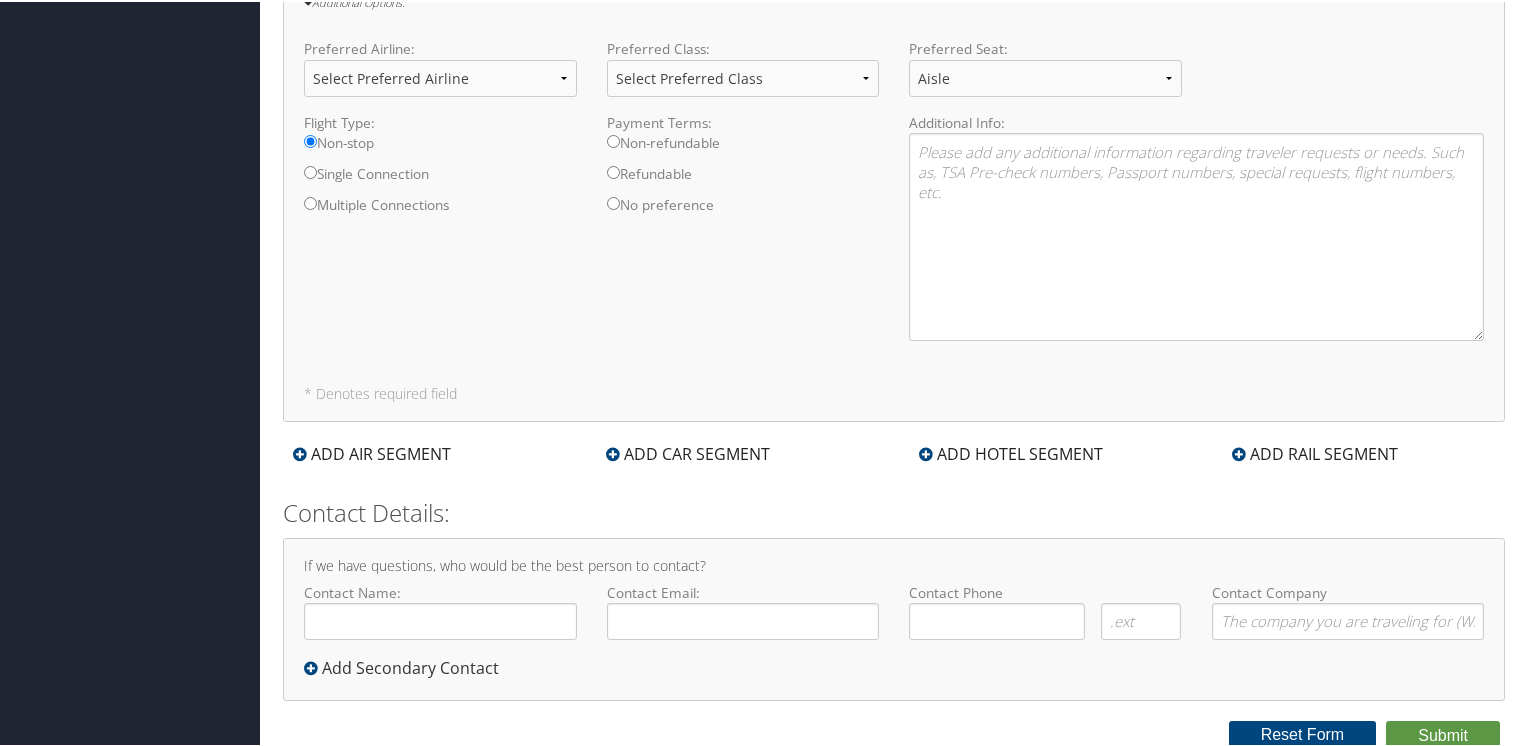 scroll, scrollTop: 985, scrollLeft: 0, axis: vertical 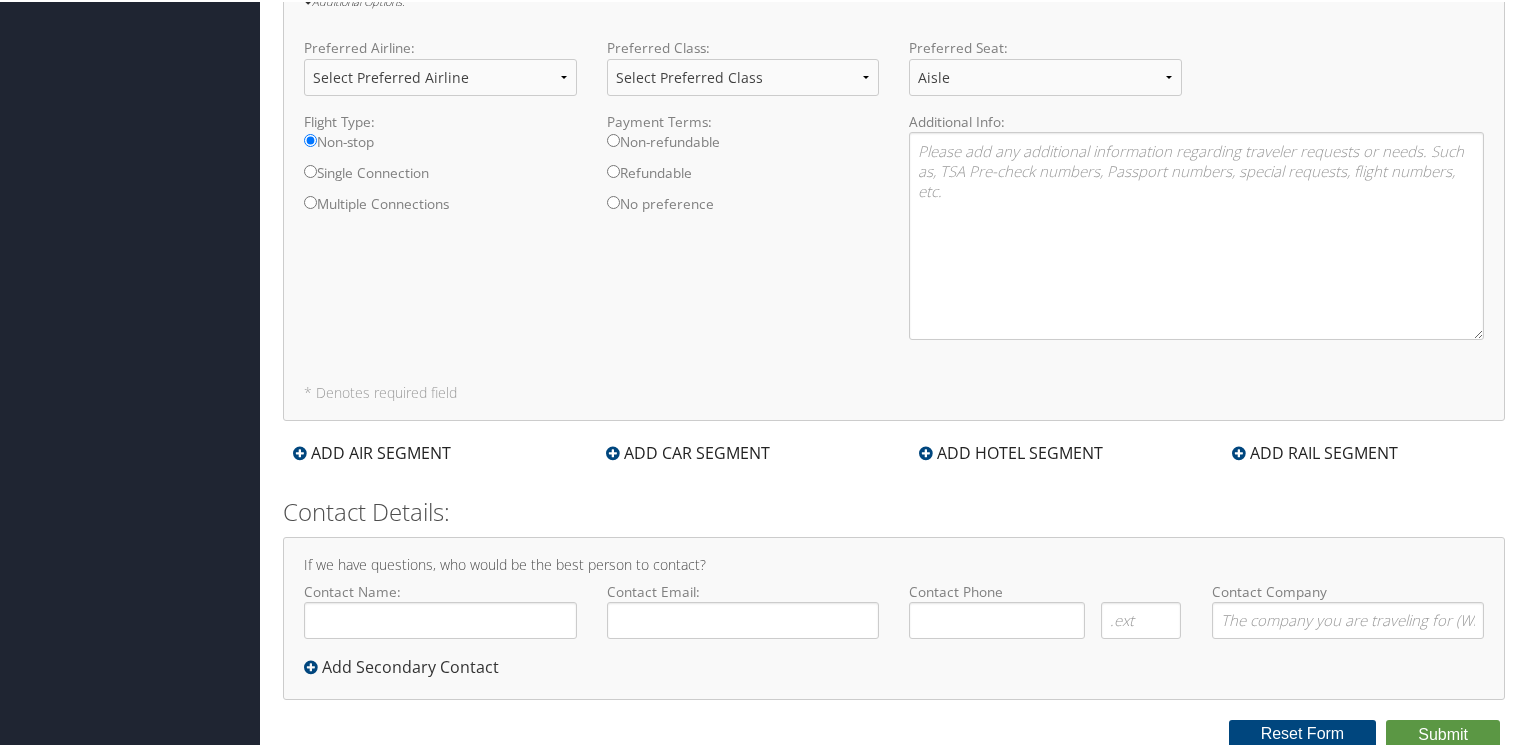 click on "ADD CAR SEGMENT" at bounding box center (688, 451) 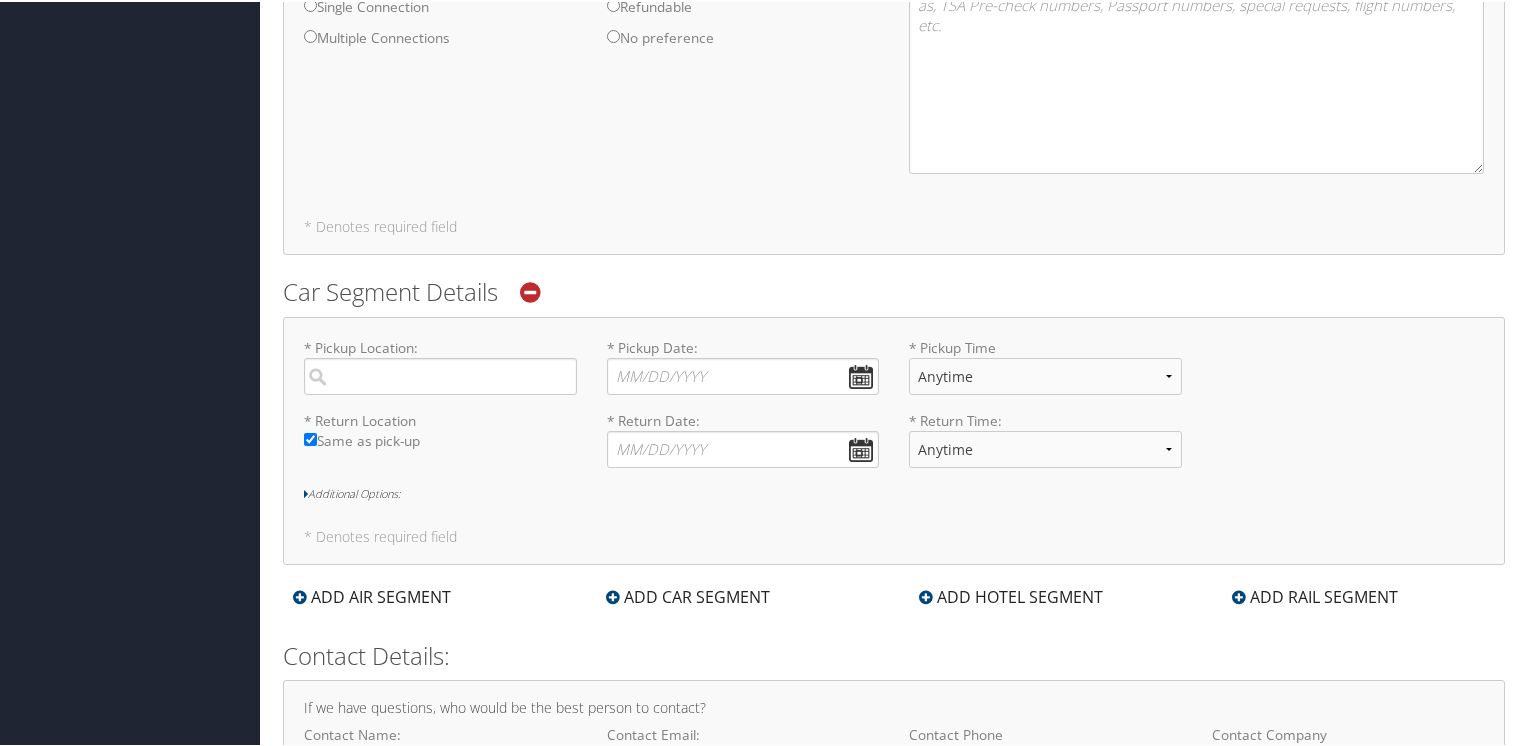 scroll, scrollTop: 1185, scrollLeft: 0, axis: vertical 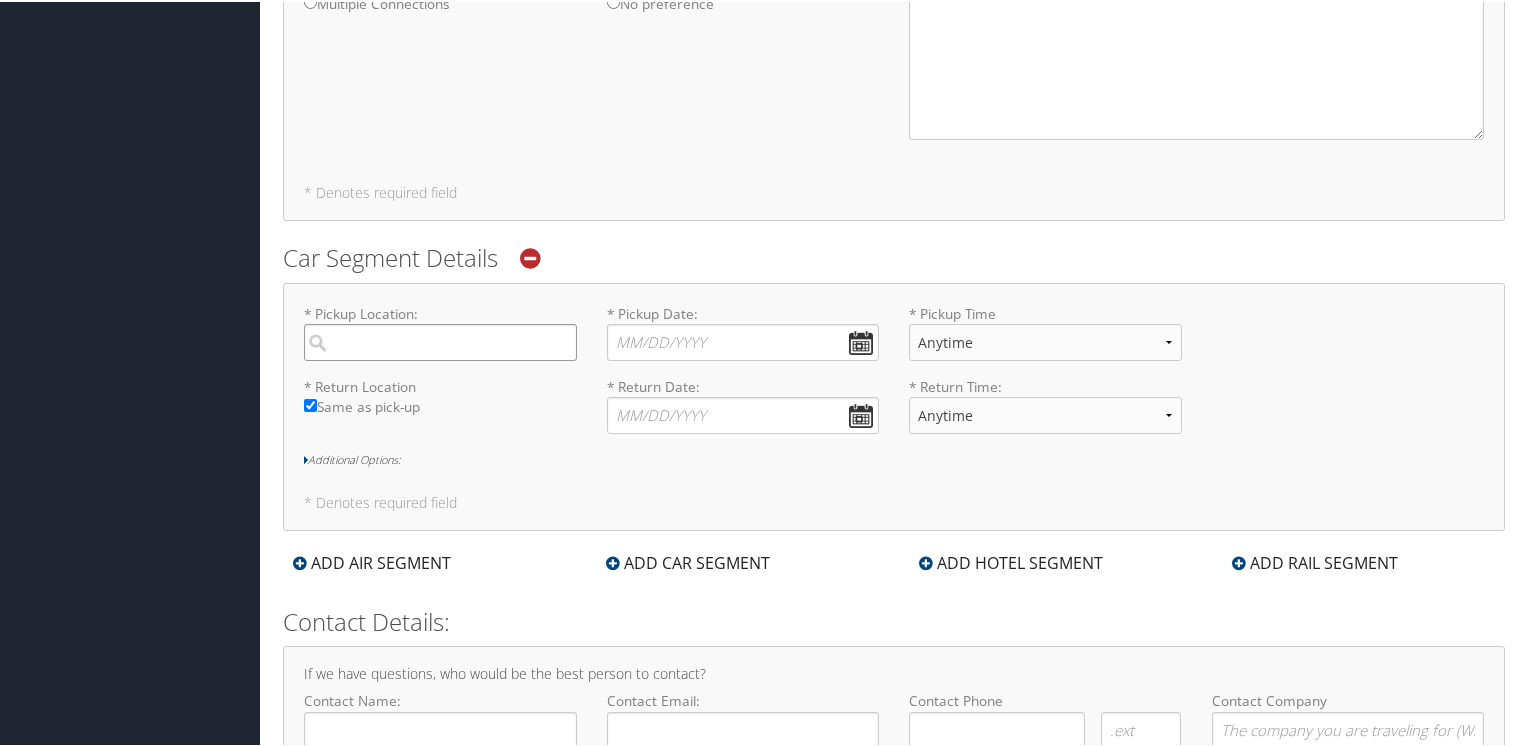 click at bounding box center (440, 340) 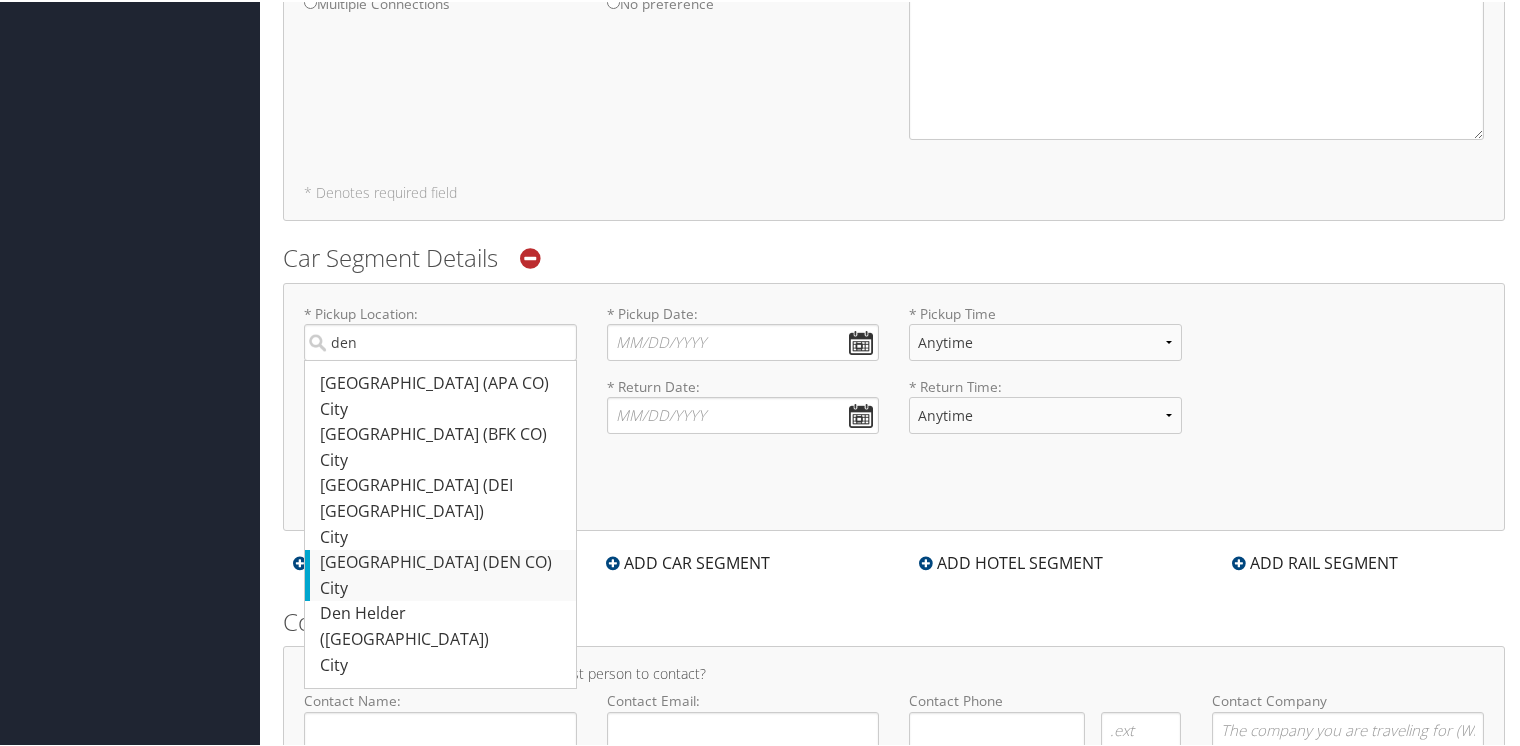 click on "City" at bounding box center (443, 587) 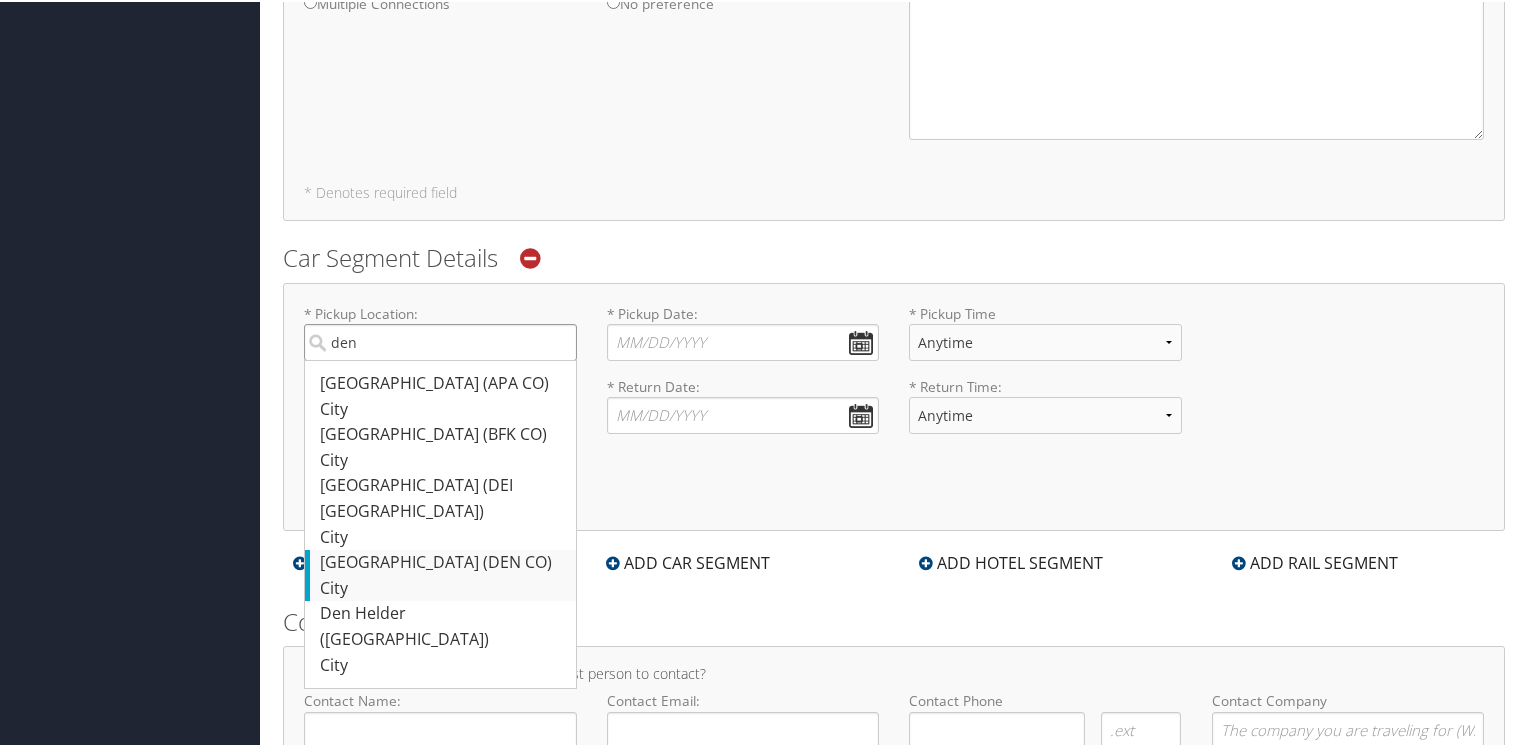 click on "den" at bounding box center (440, 340) 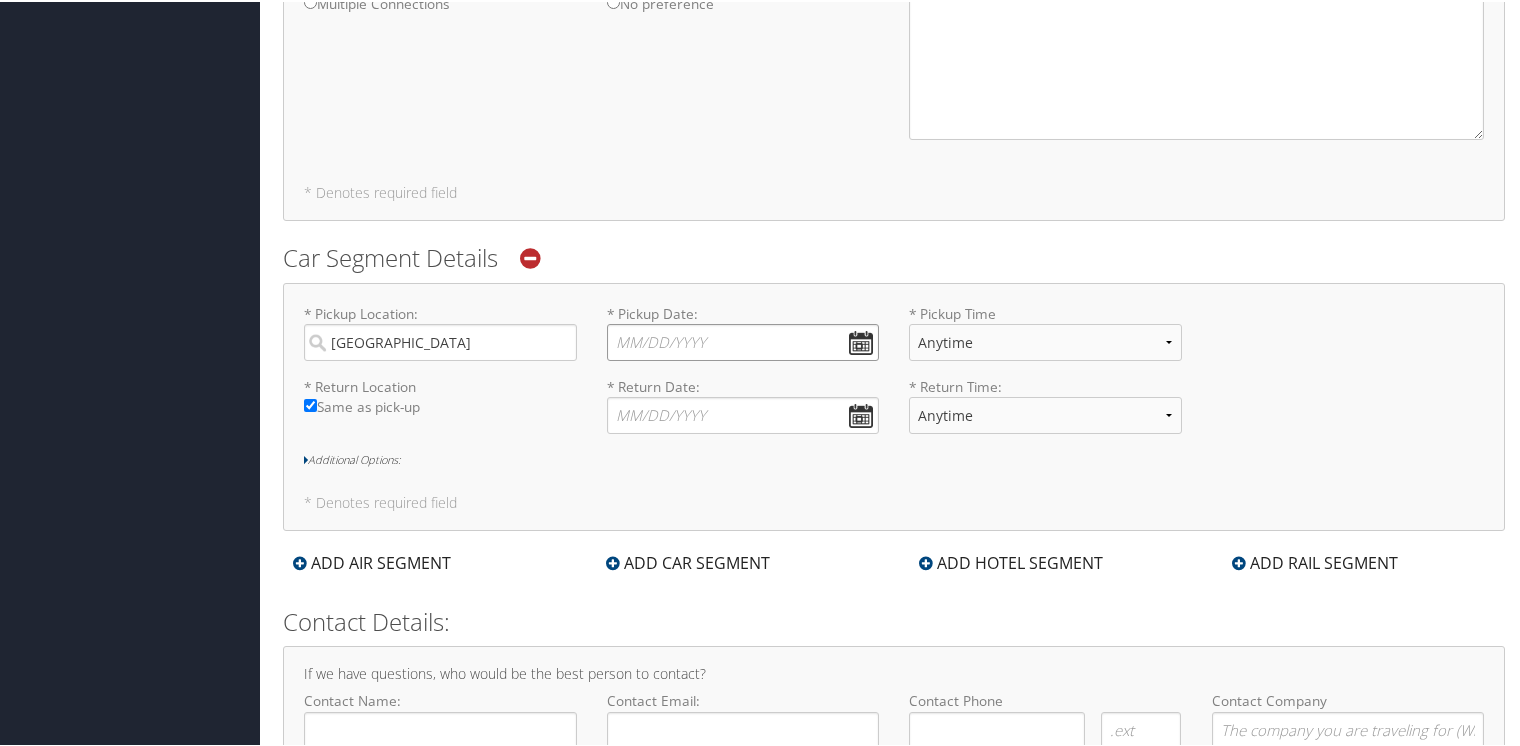 click on "* Pickup Date: Dates must be valid" at bounding box center [743, 340] 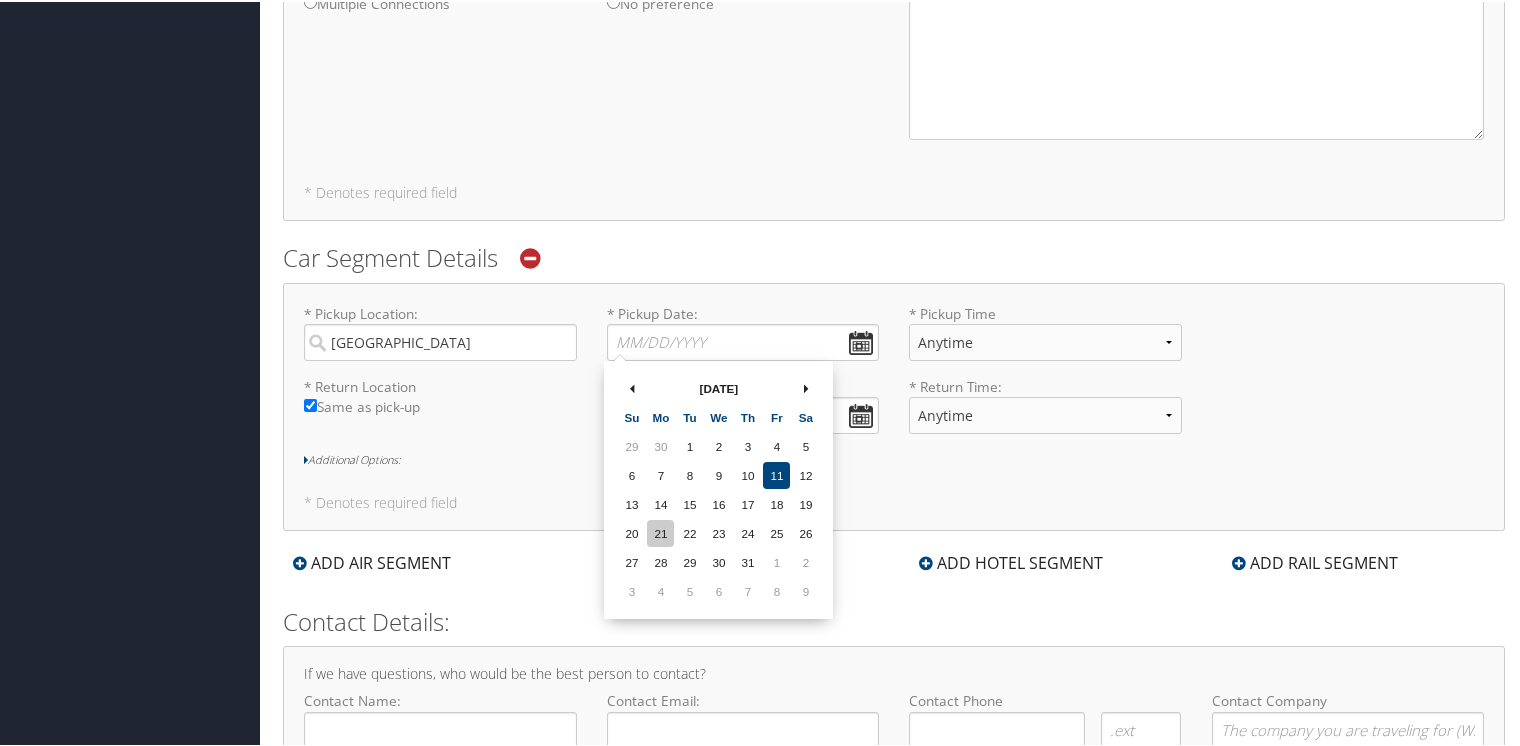 click on "21" at bounding box center (660, 531) 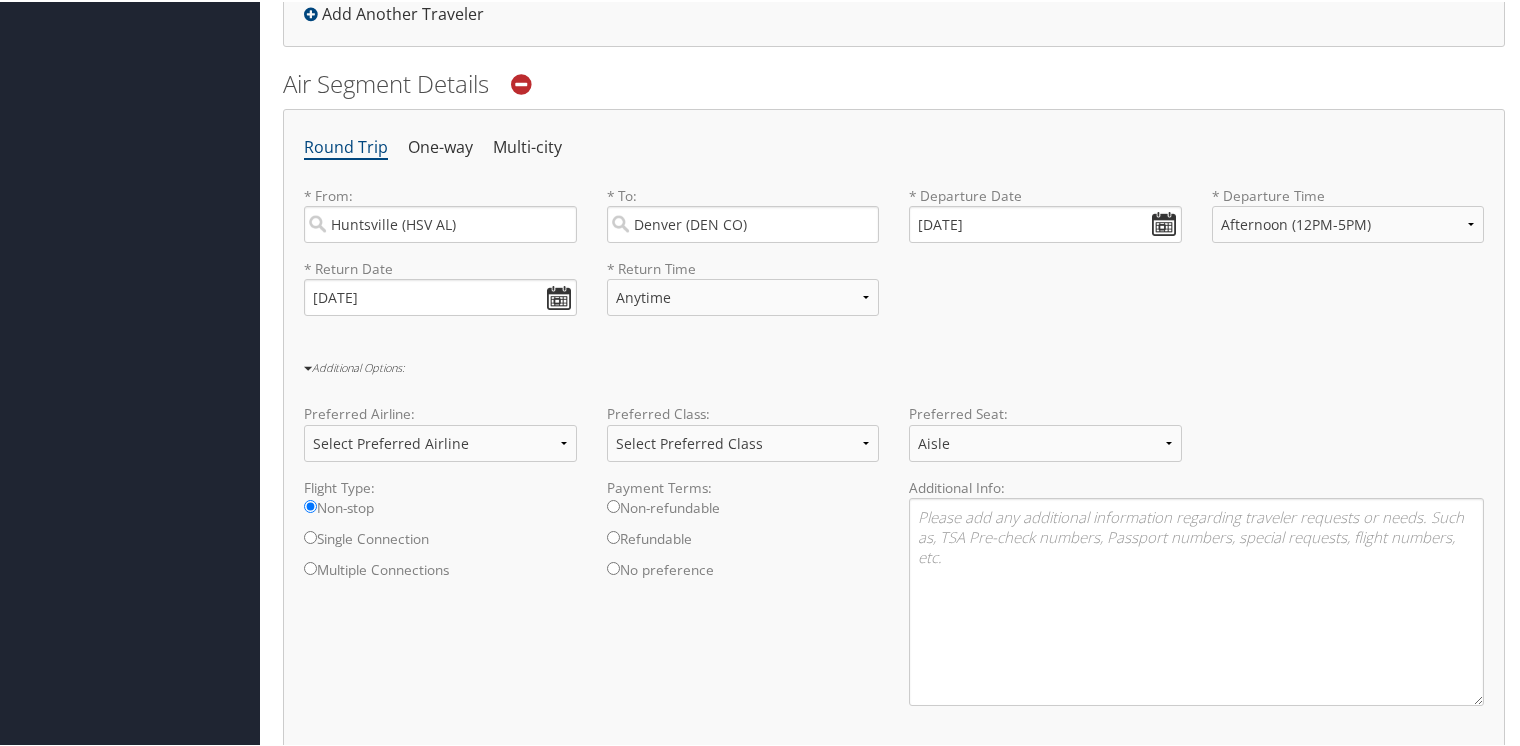scroll, scrollTop: 585, scrollLeft: 0, axis: vertical 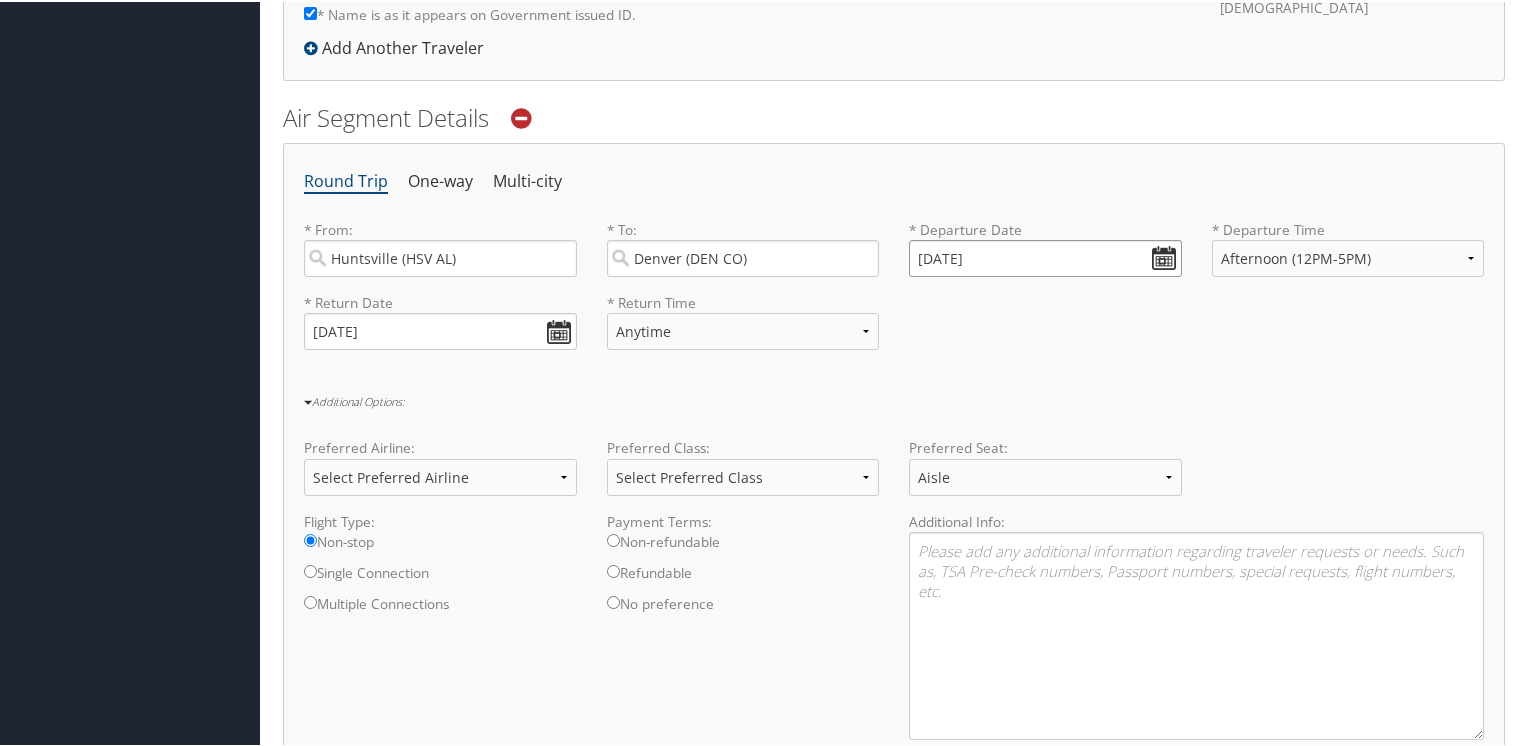 click on "07/11/2025" at bounding box center (1045, 256) 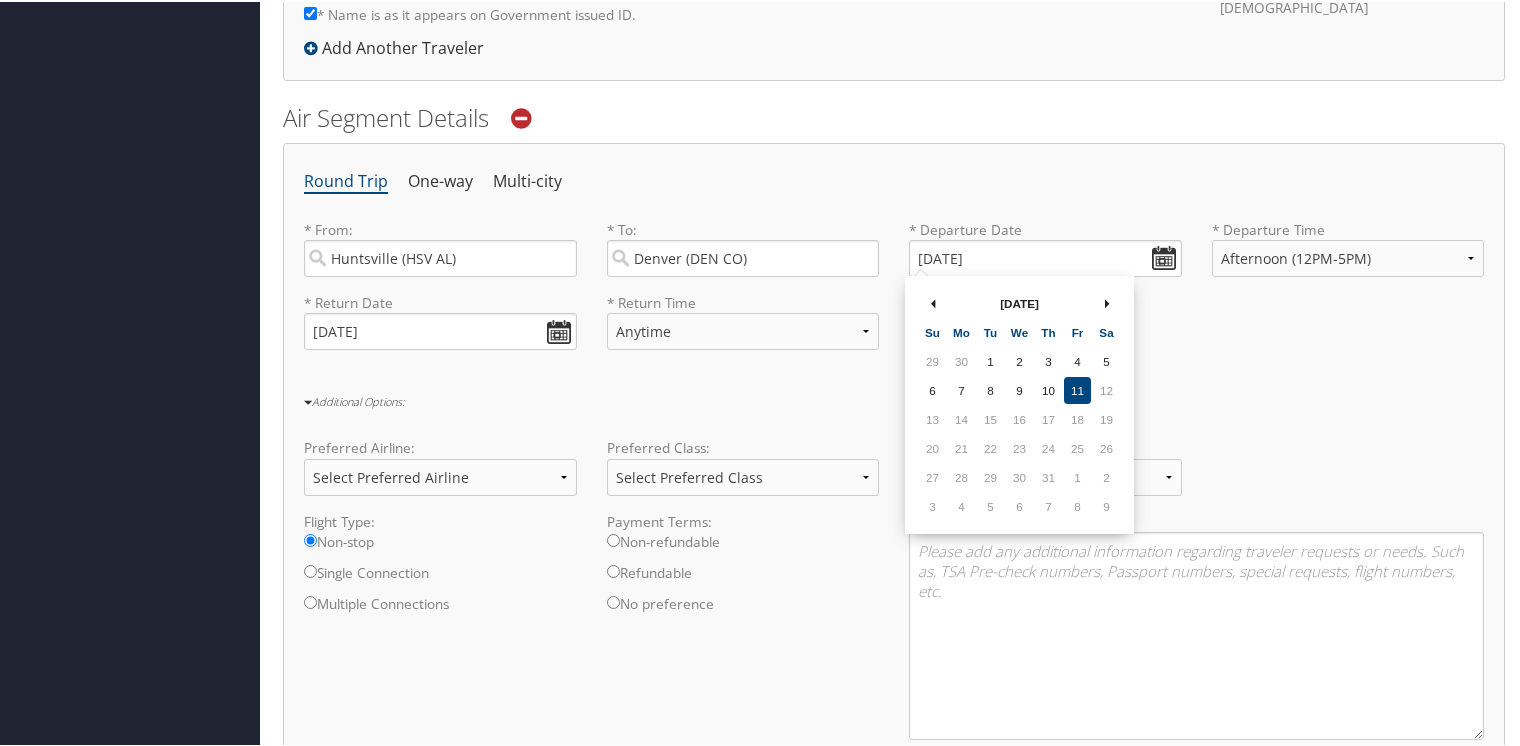 click on "14" at bounding box center (961, 417) 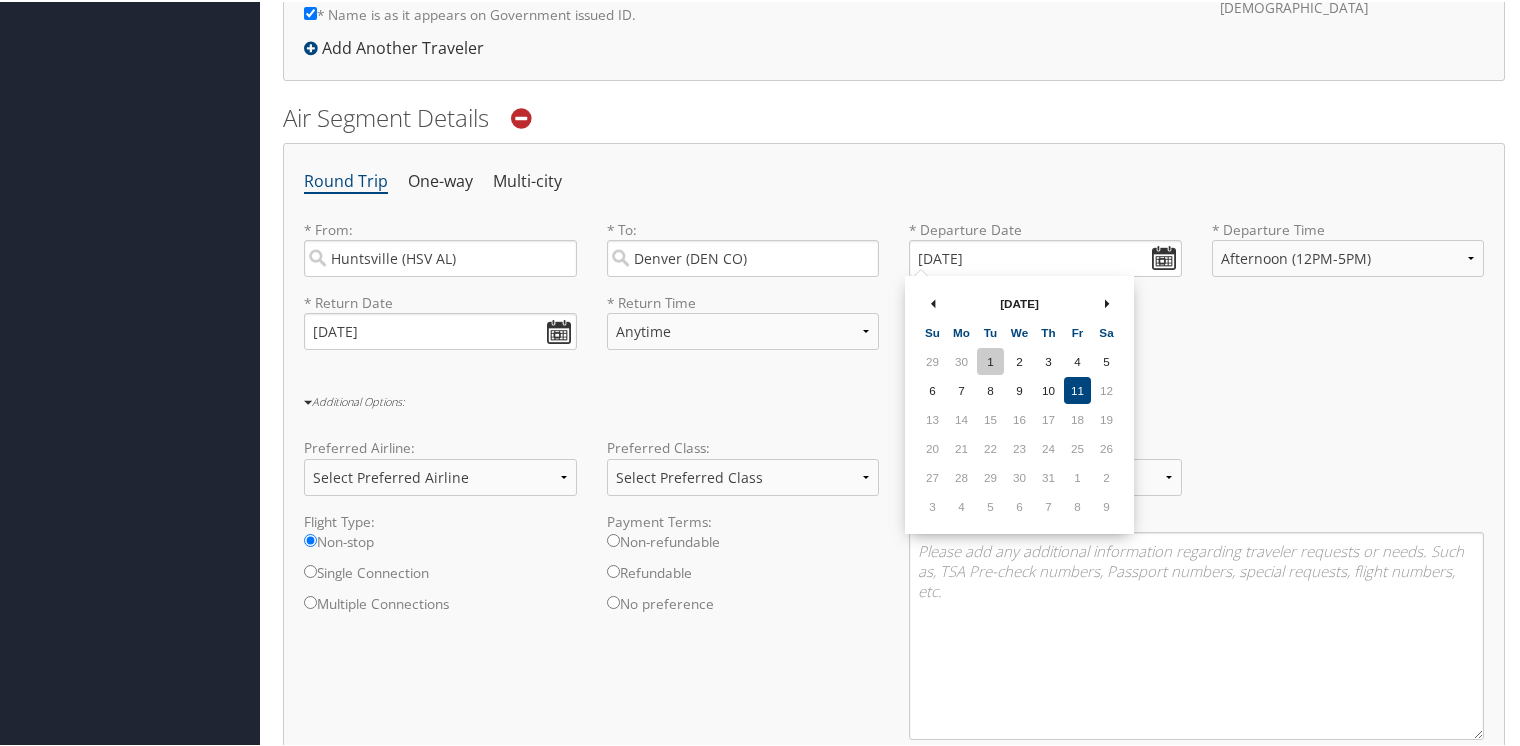 click on "1" at bounding box center (990, 359) 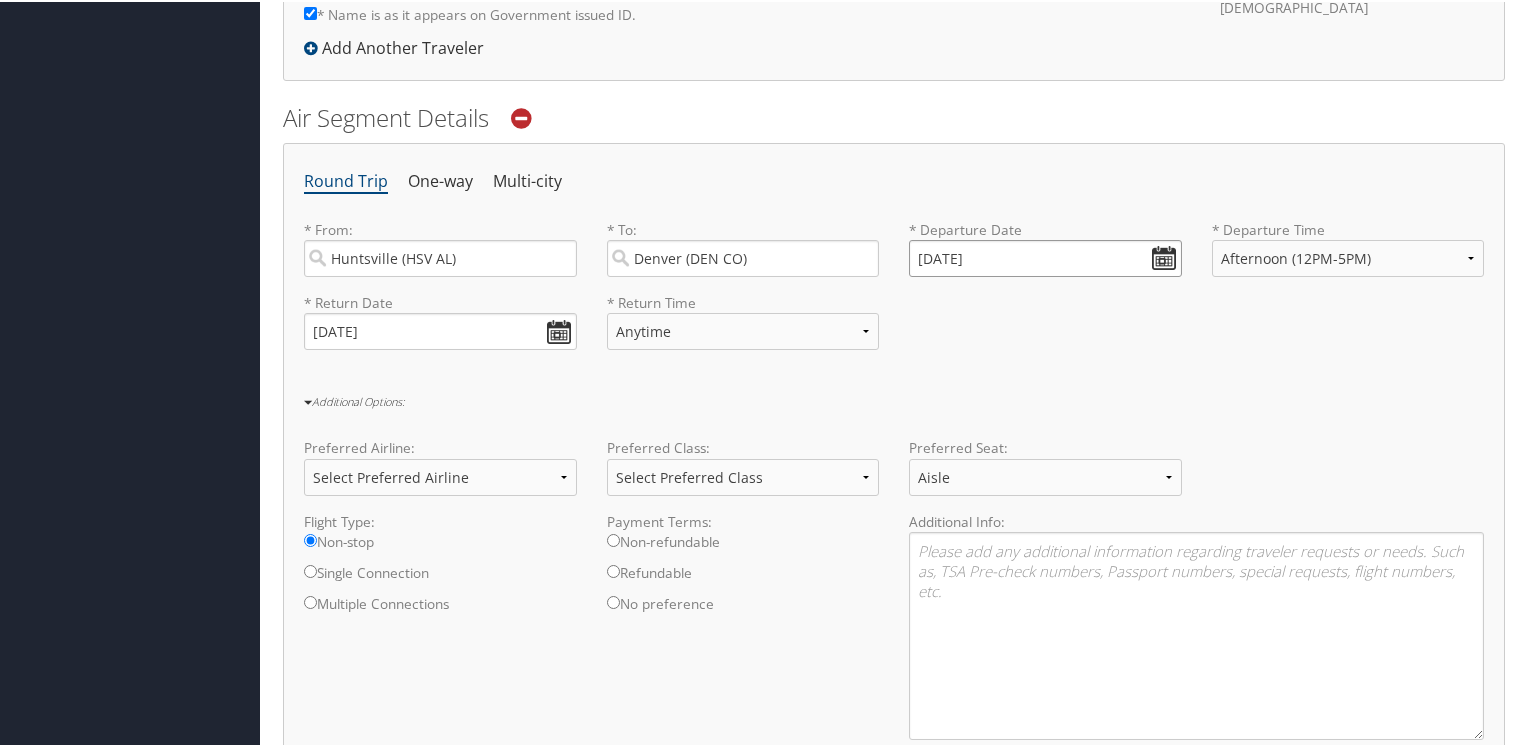 click on "07/01/2025" at bounding box center (1045, 256) 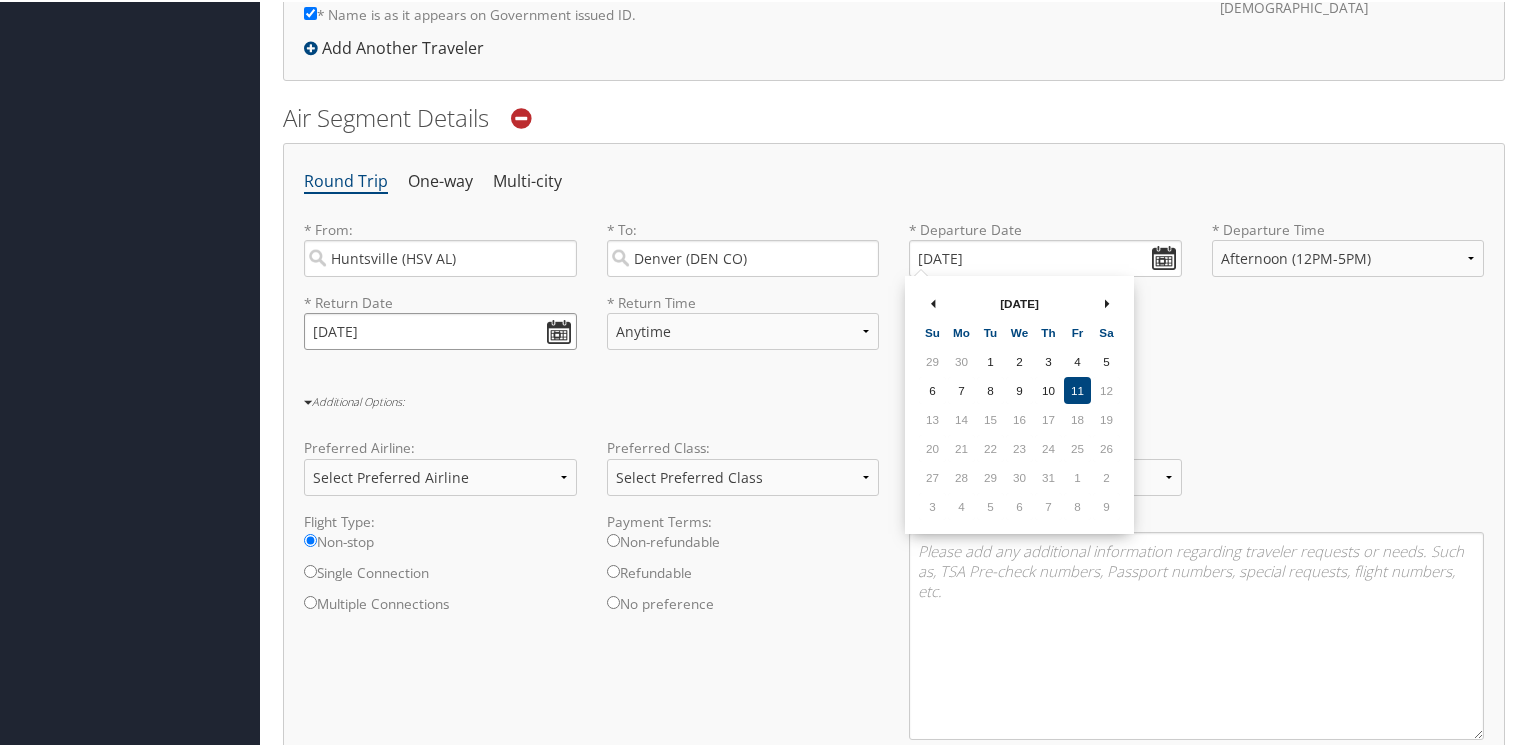 click on "07/11/2025" at bounding box center (440, 329) 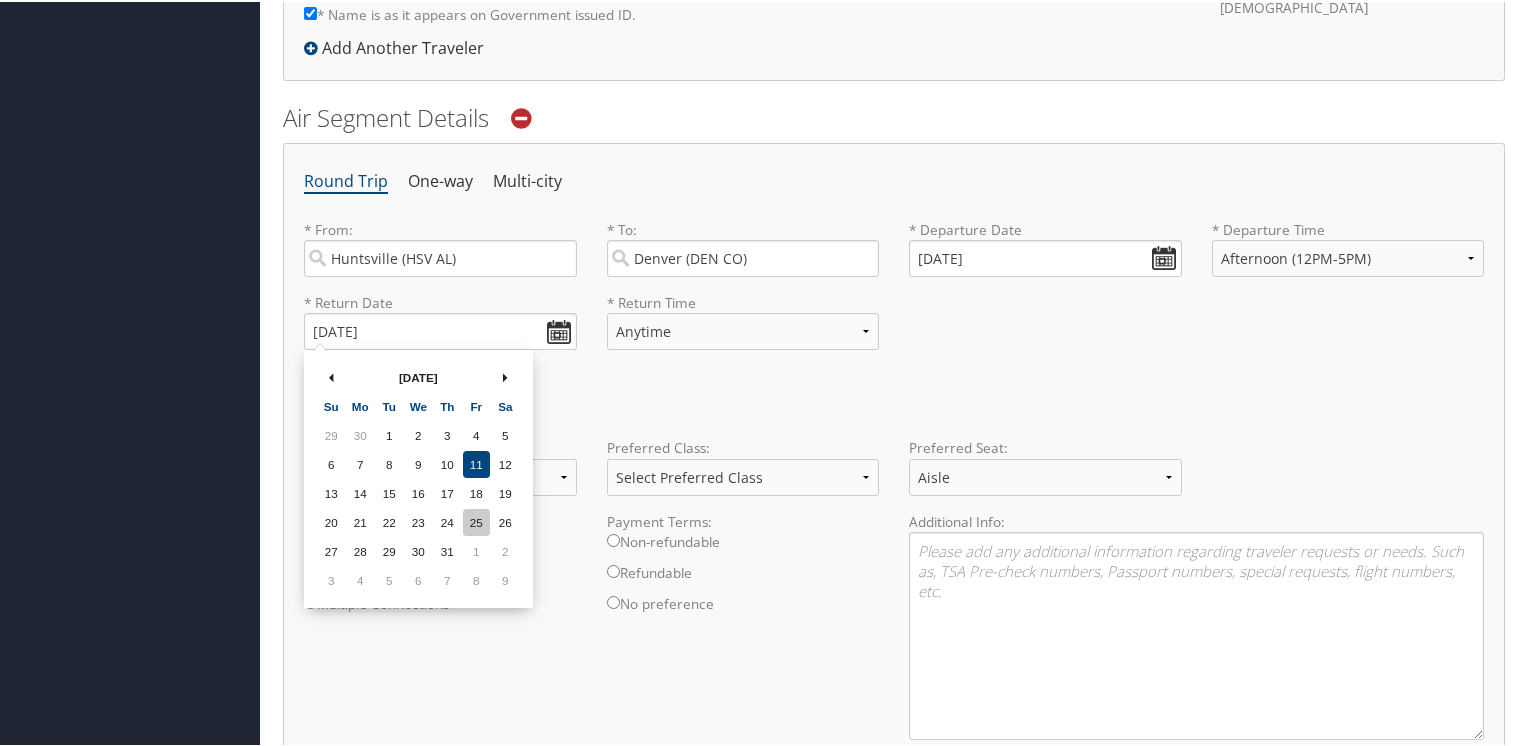 click on "25" at bounding box center [476, 520] 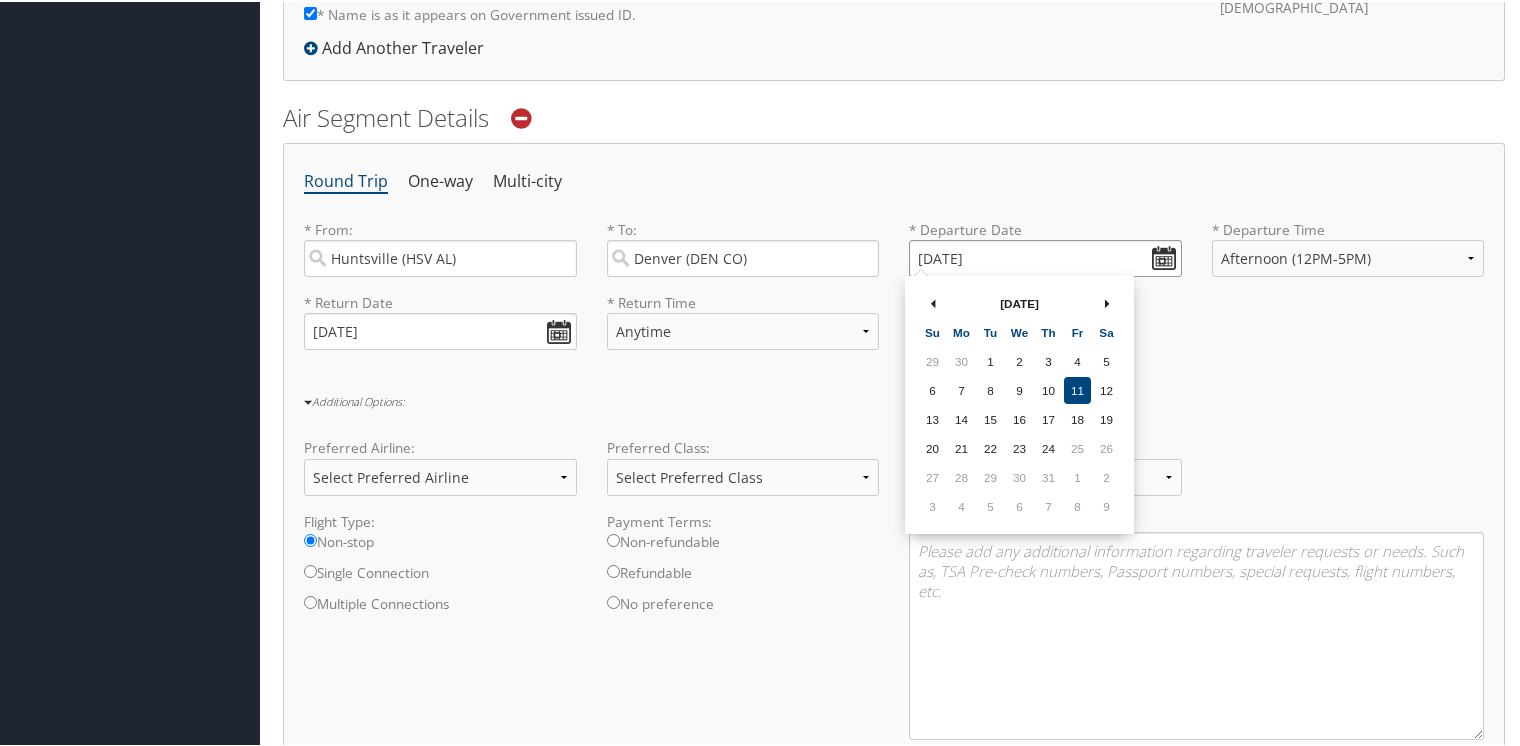 click on "07/01/2025" at bounding box center (1045, 256) 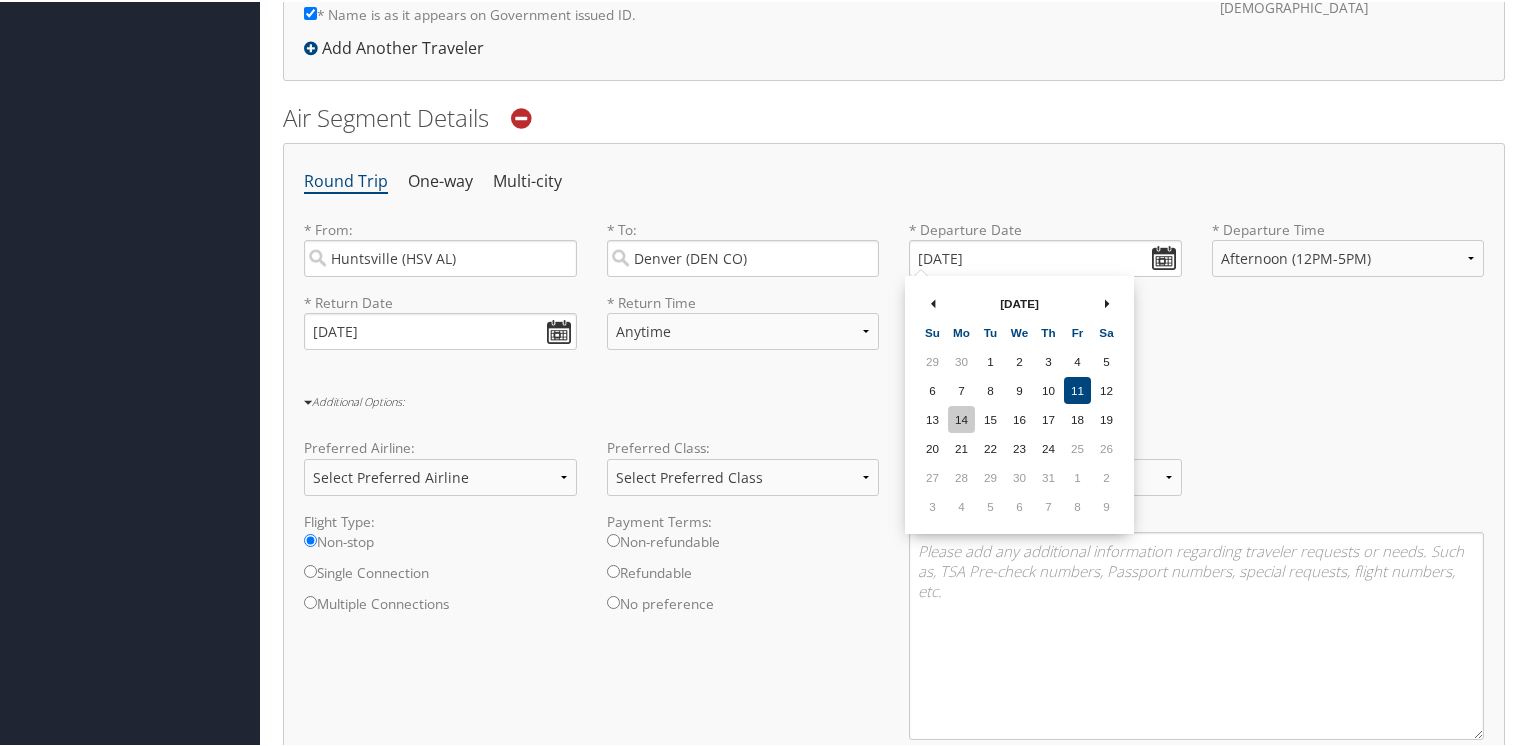 click on "14" at bounding box center [961, 417] 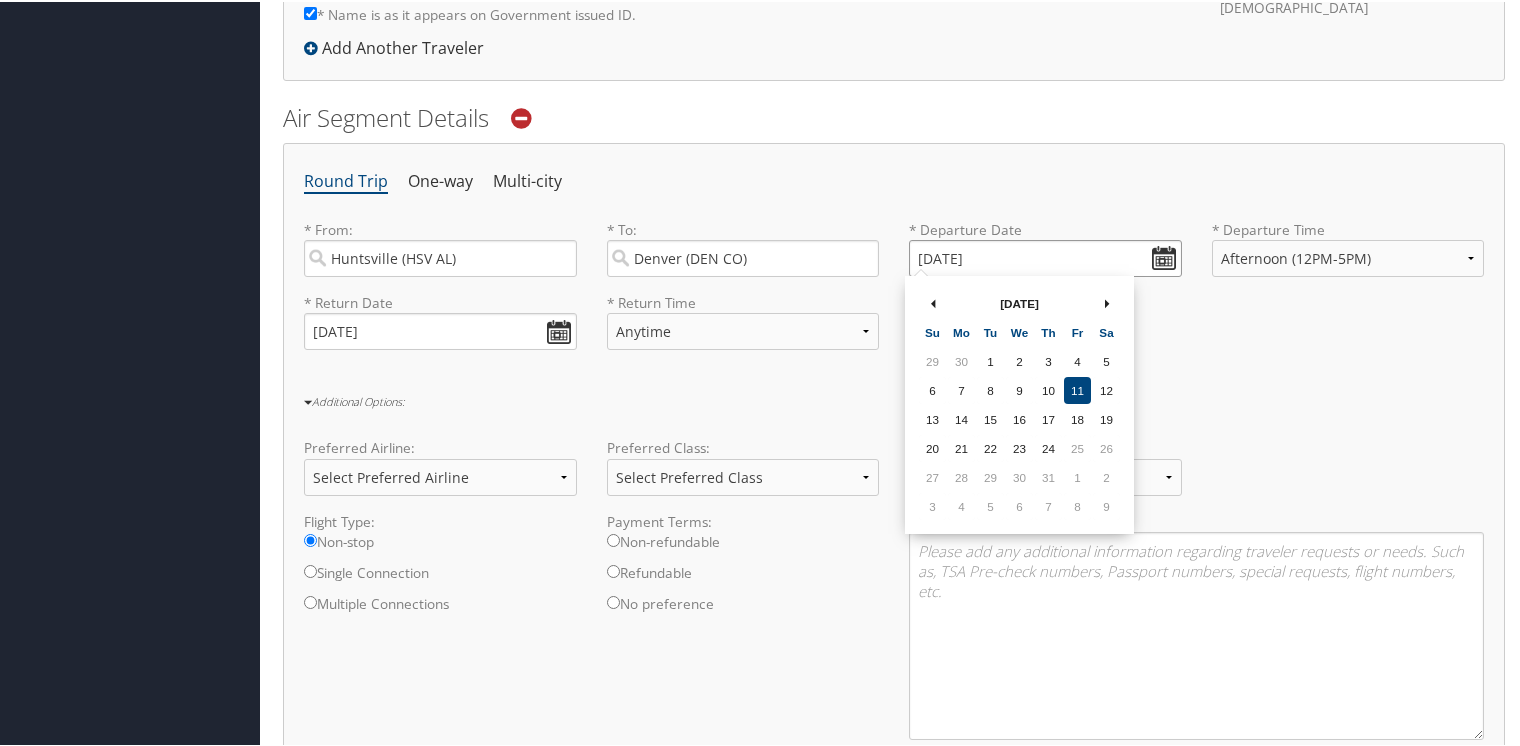 click on "07/14/2025" at bounding box center (1045, 256) 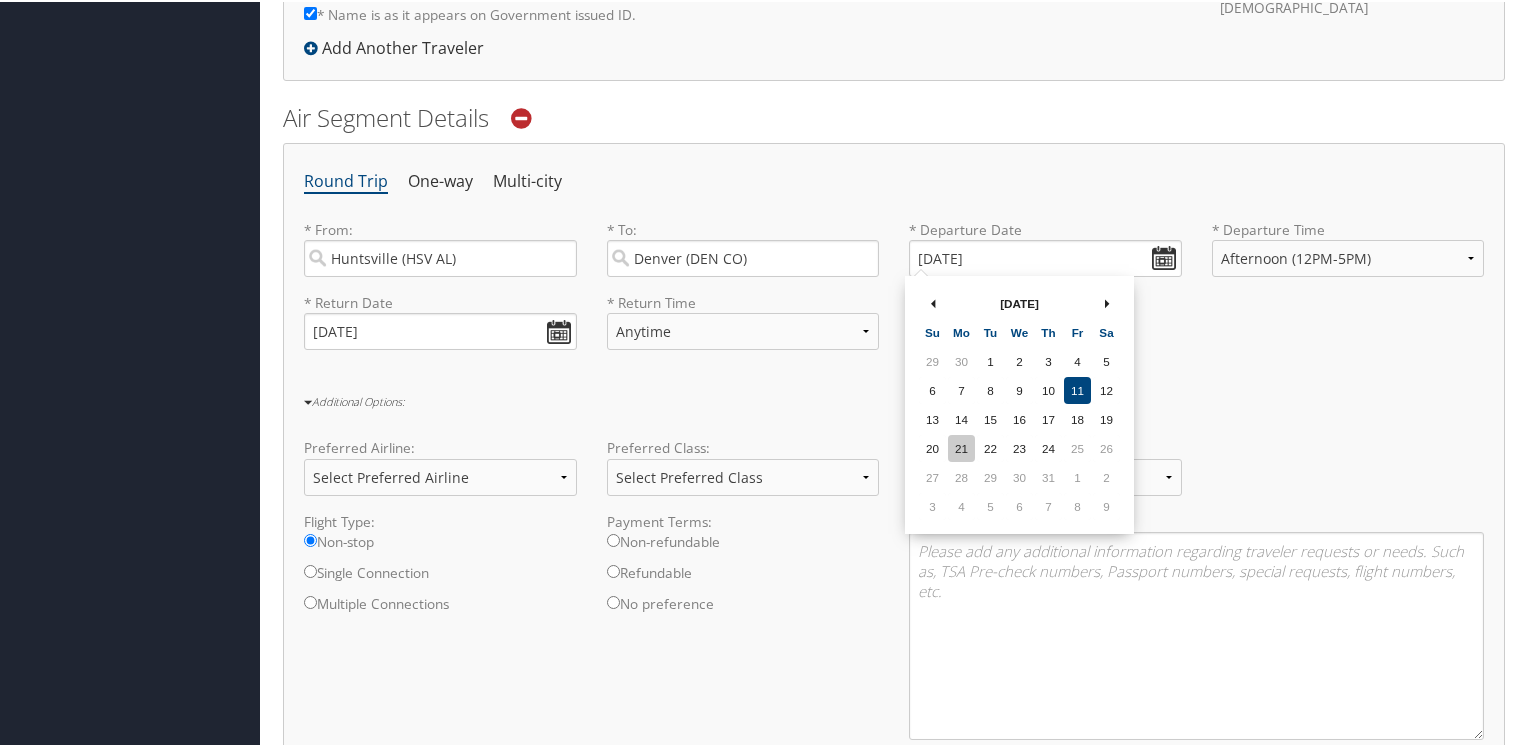 click on "21" at bounding box center (961, 446) 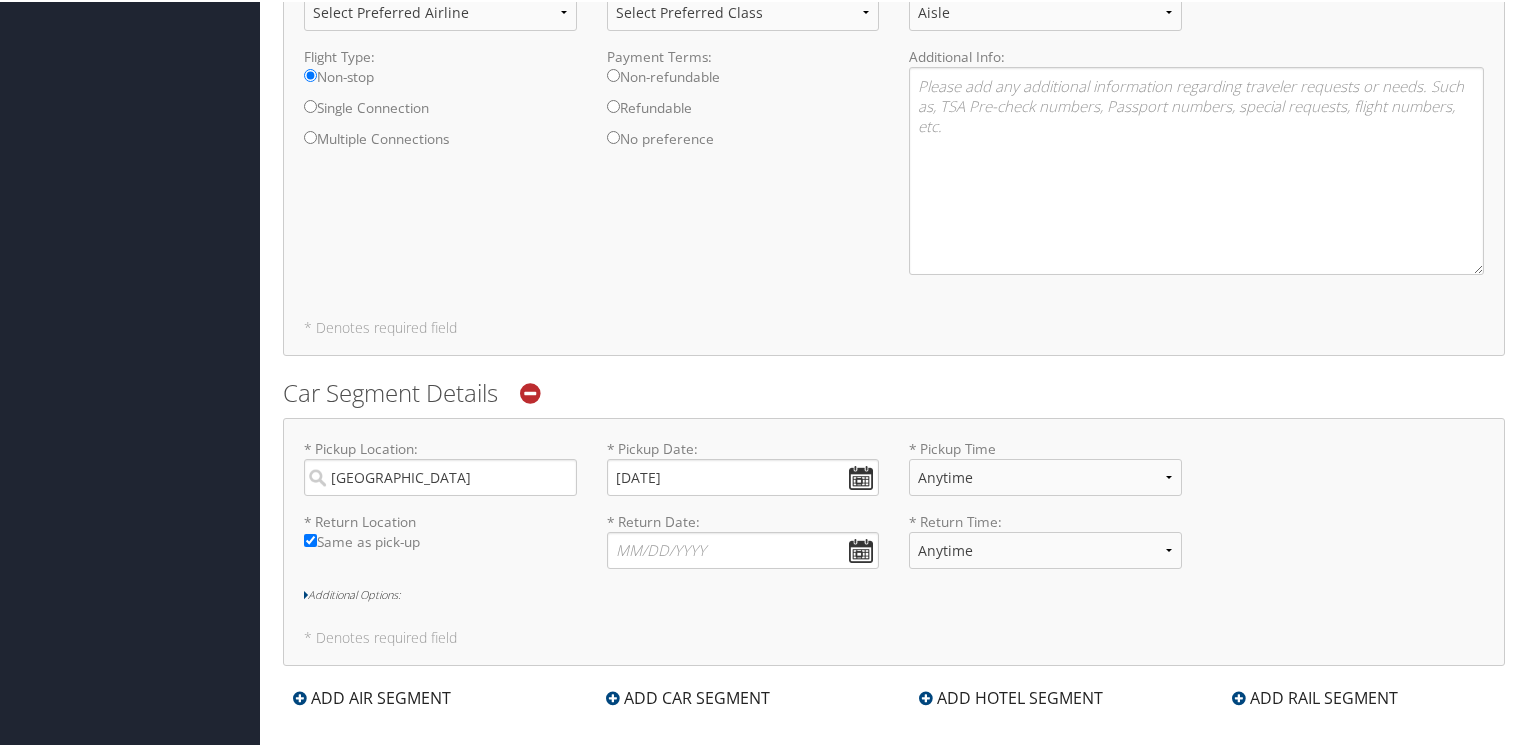 scroll, scrollTop: 1085, scrollLeft: 0, axis: vertical 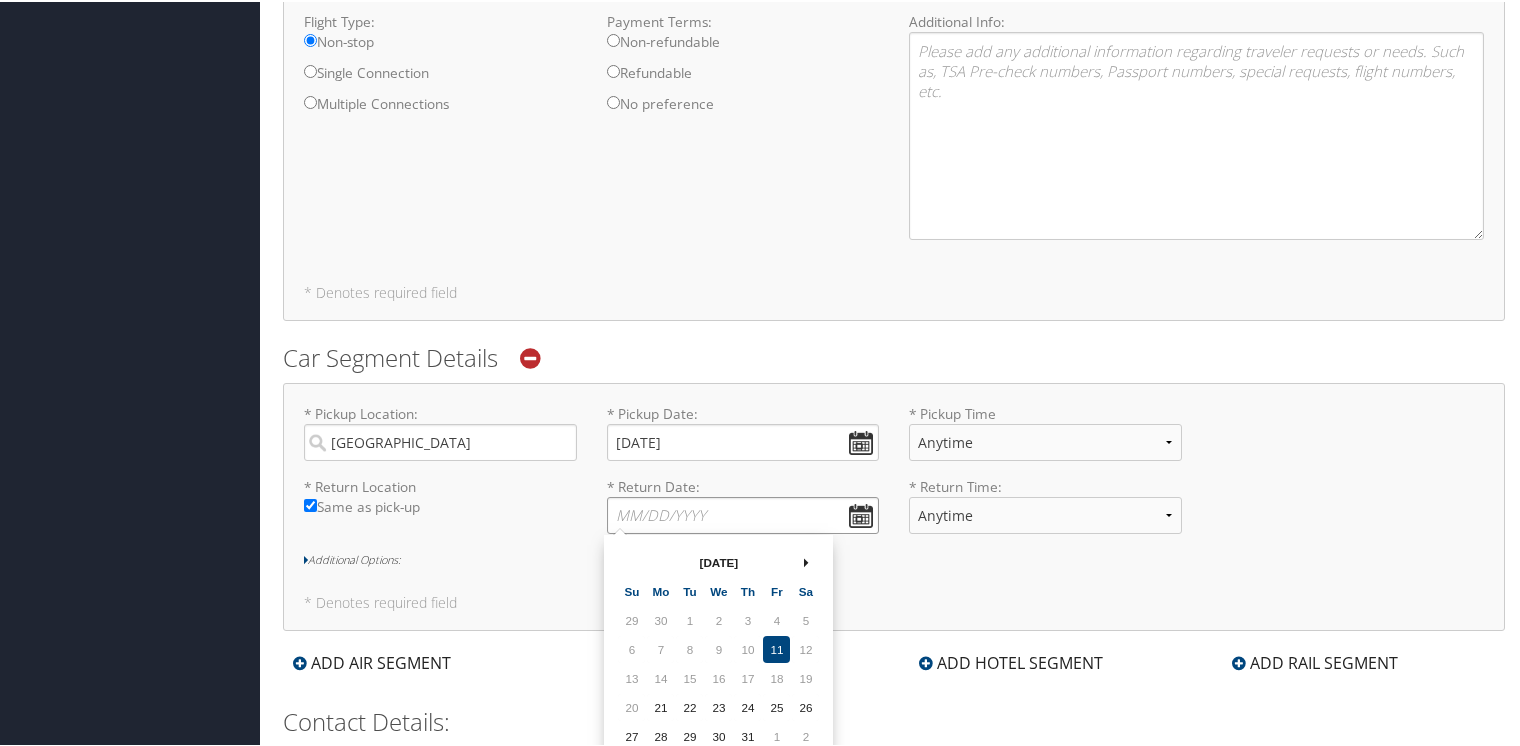 click on "* Return Date: Dates must be valid" at bounding box center (743, 513) 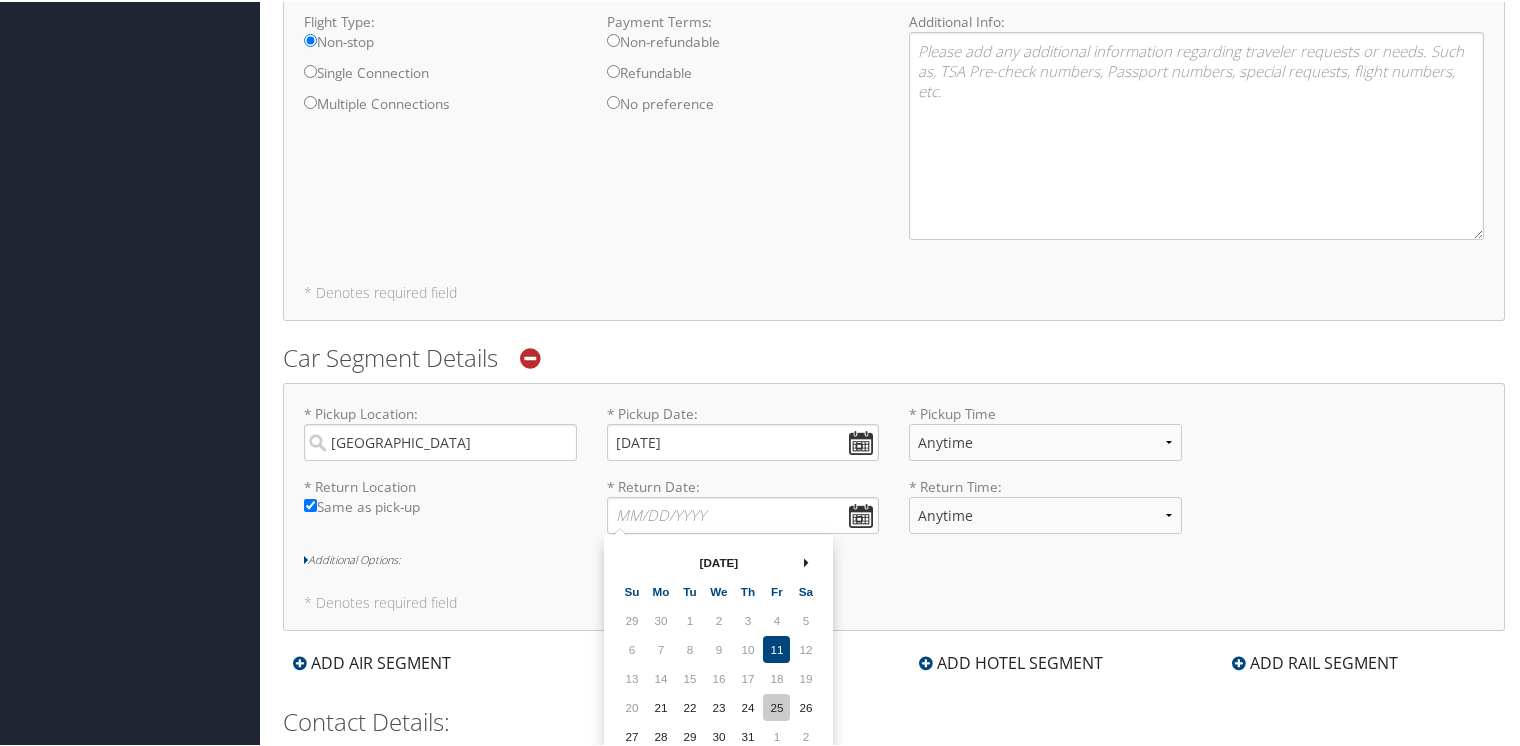 click on "25" at bounding box center [776, 705] 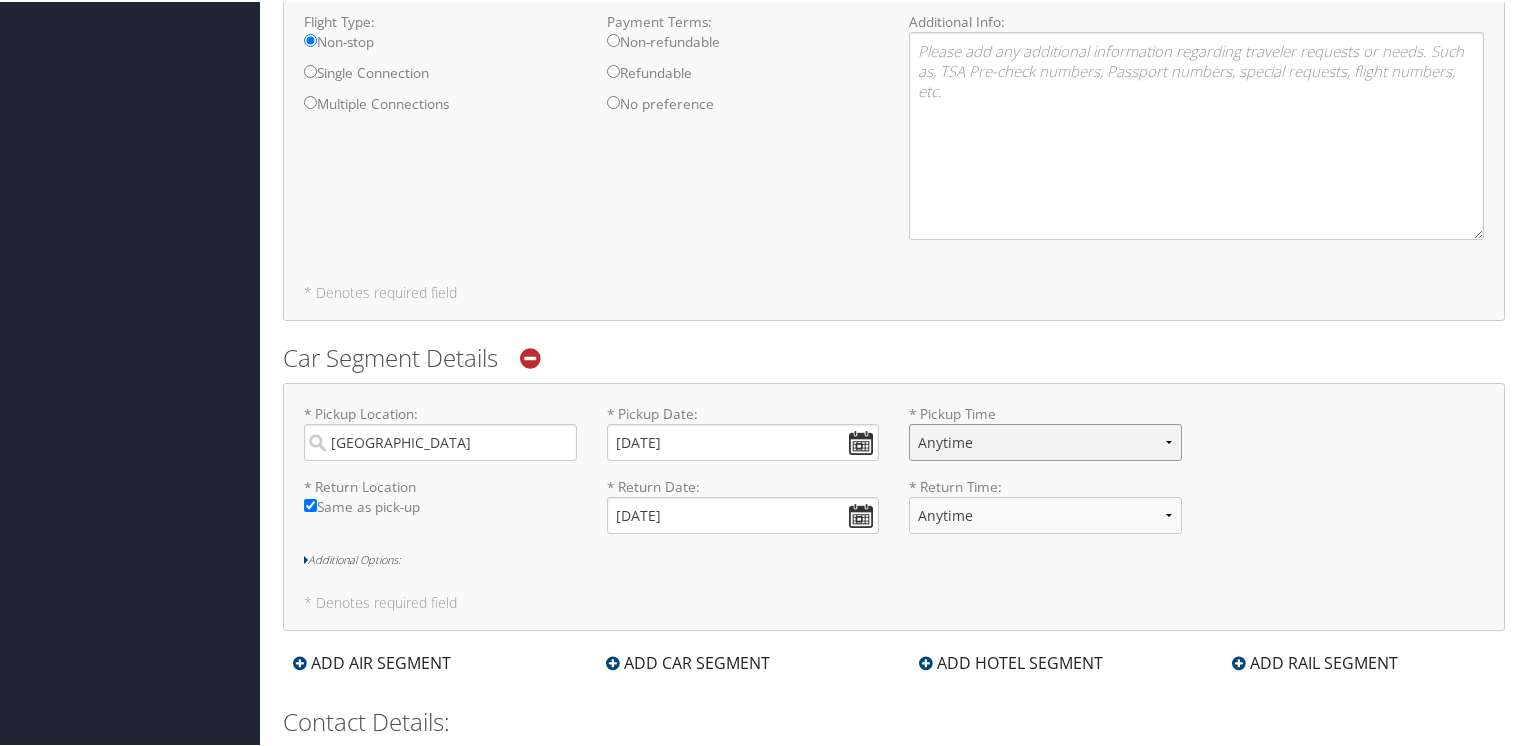 click on "Anytime   12:00 AM   1:00 AM   2:00 AM   3:00 AM   4:00 AM   5:00 AM   6:00 AM   7:00 AM   8:00 AM   9:00 AM   10:00 AM   11:00 AM   12:00 PM (Noon)   1:00 PM   2:00 PM   3:00 PM   4:00 PM   5:00 PM   6:00 PM   7:00 PM   8:00 PM   9:00 PM   10:00 PM   11:00 PM" at bounding box center (1045, 440) 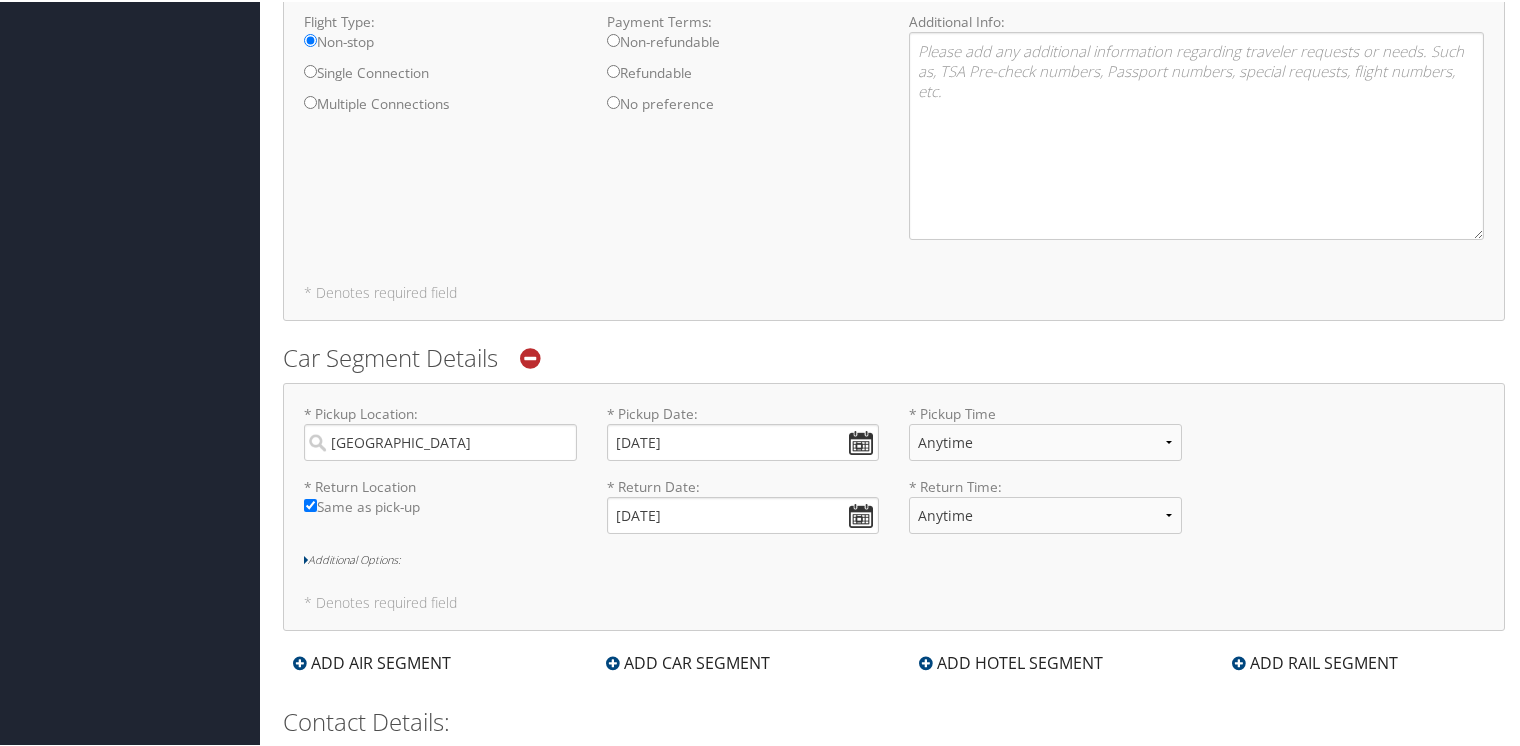 click on "Confirm Removal Cancel    Confirm Air Segment Details         Round Trip One-way Multi-city * From: Huntsville (HSV AL) Required * To: Denver (DEN CO) Required * Departure Date 07/21/2025 Dates must be valid * Departure Time Anytime Early Morning (5AM-7AM) Morning (7AM-12PM) Afternoon (12PM-5PM) Evening (5PM-10PM) Red Eye (10PM-5AM)  12:00 AM   1:00 AM   2:00 AM   3:00 AM   4:00 AM   5:00 AM   6:00 AM   7:00 AM   8:00 AM   9:00 AM   10:00 AM   11:00 AM   12:00 PM (Noon)   1:00 PM   2:00 PM   3:00 PM   4:00 PM   5:00 PM   6:00 PM   7:00 PM   8:00 PM   9:00 PM   10:00 PM   11:00 PM  Required * Return Date 07/25/2025 Dates must be valid * Return Time Anytime Early Morning (5AM-7AM) Morning (7AM-12PM) Afternoon (12PM-5PM) Evening (5PM-10PM) Red Eye (10PM-5AM)  12:00 AM   1:00 AM   2:00 AM   3:00 AM   4:00 AM   5:00 AM   6:00 AM   7:00 AM   8:00 AM   9:00 AM   10:00 AM   11:00 AM   12:00 PM (Noon)   1:00 PM   2:00 PM   3:00 PM   4:00 PM   5:00 PM   6:00 PM   7:00 PM   8:00 PM   9:00 PM   10:00 PM   11:00 PM" at bounding box center (894, 113) 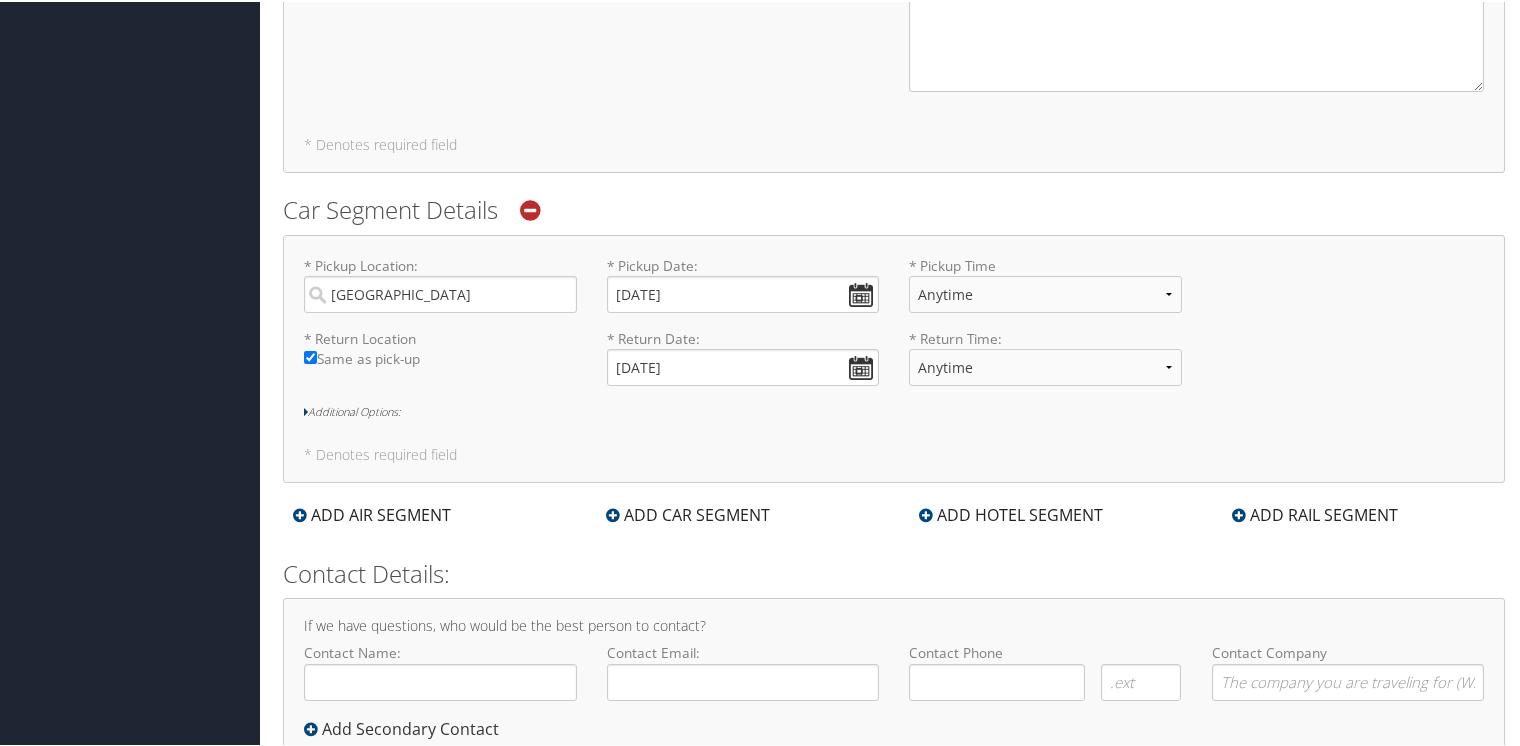 scroll, scrollTop: 1285, scrollLeft: 0, axis: vertical 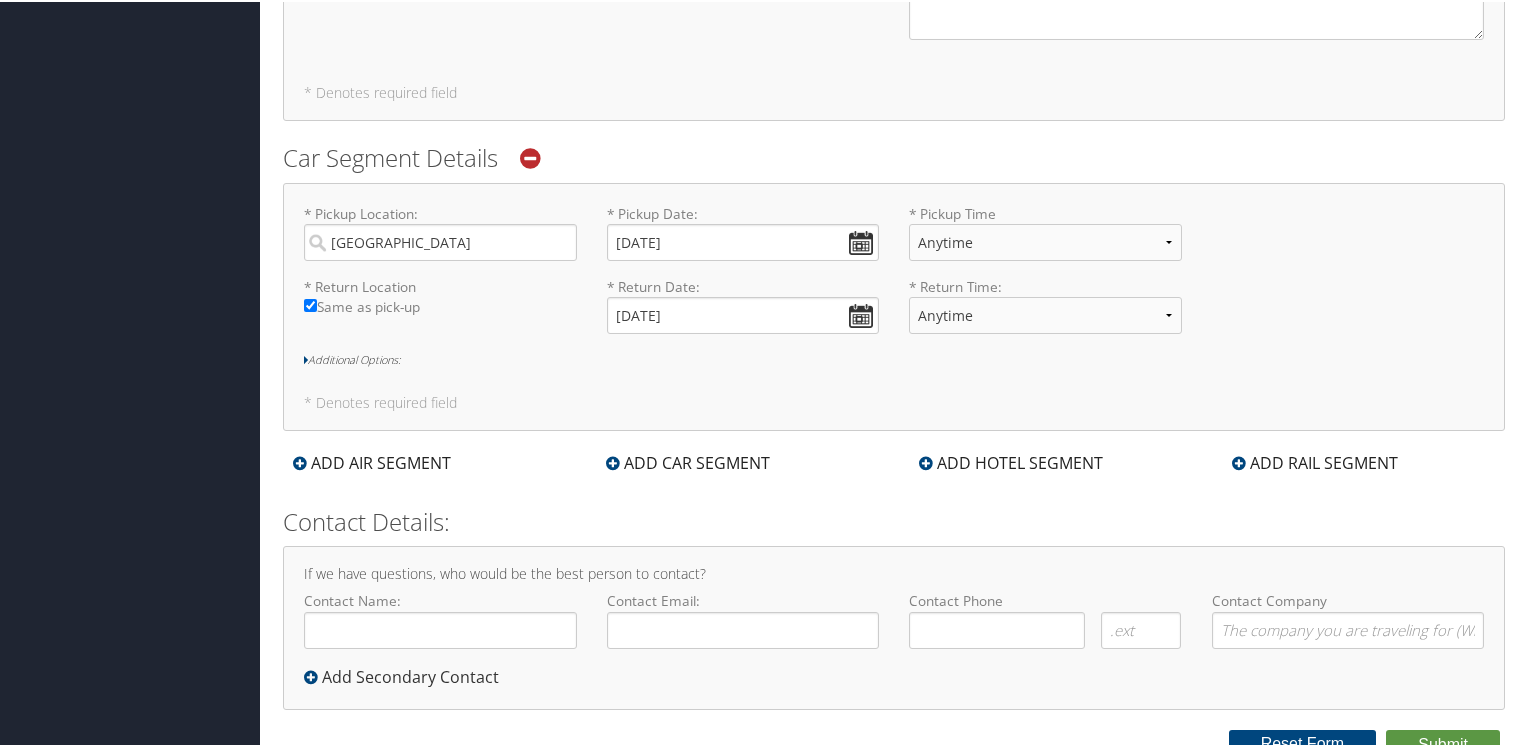 click on "Additional Options:" at bounding box center [894, 358] 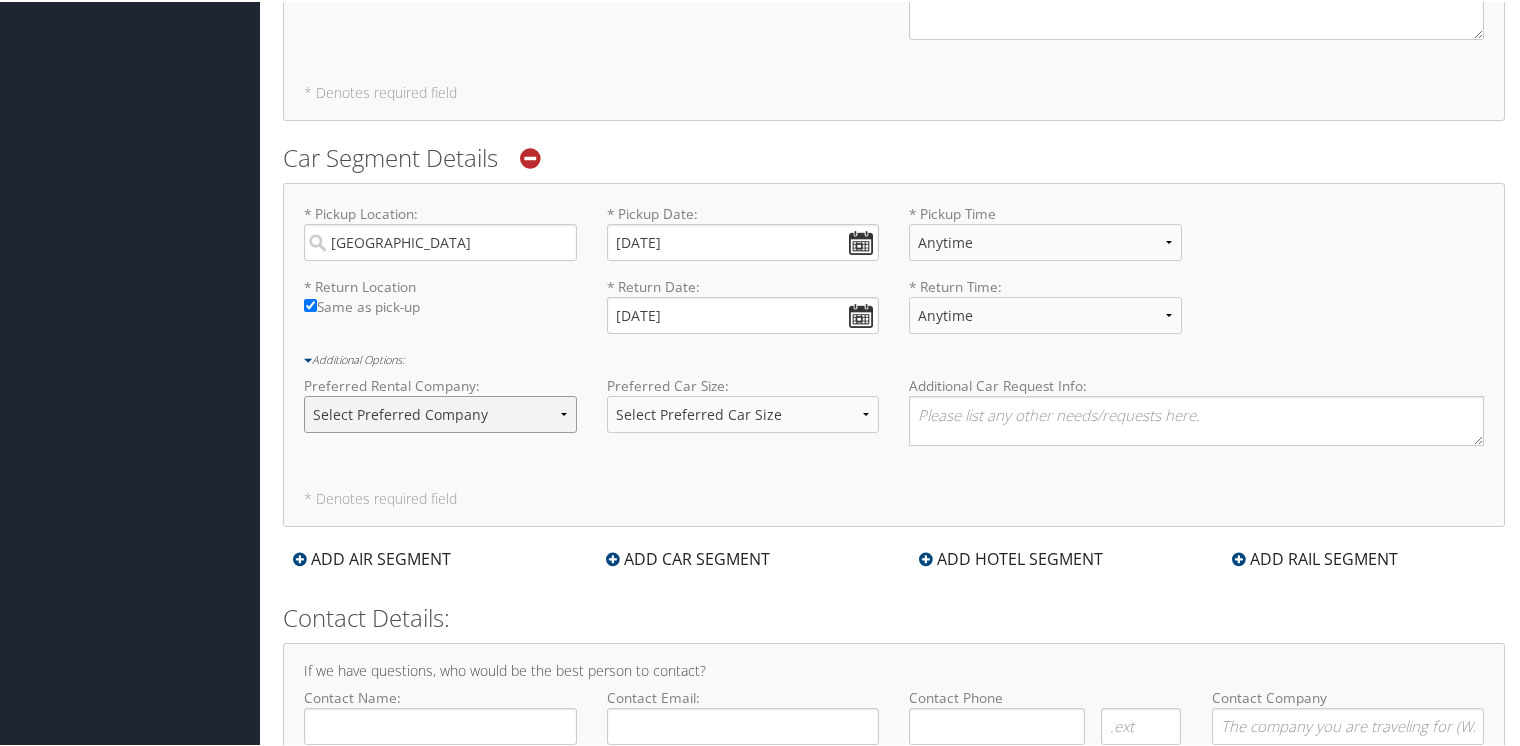 click on "Select Preferred Company  Avis   Enterprise   National   Hertz   Budget   Alamo   Thrifty   Dollar   Euopcar" at bounding box center (440, 412) 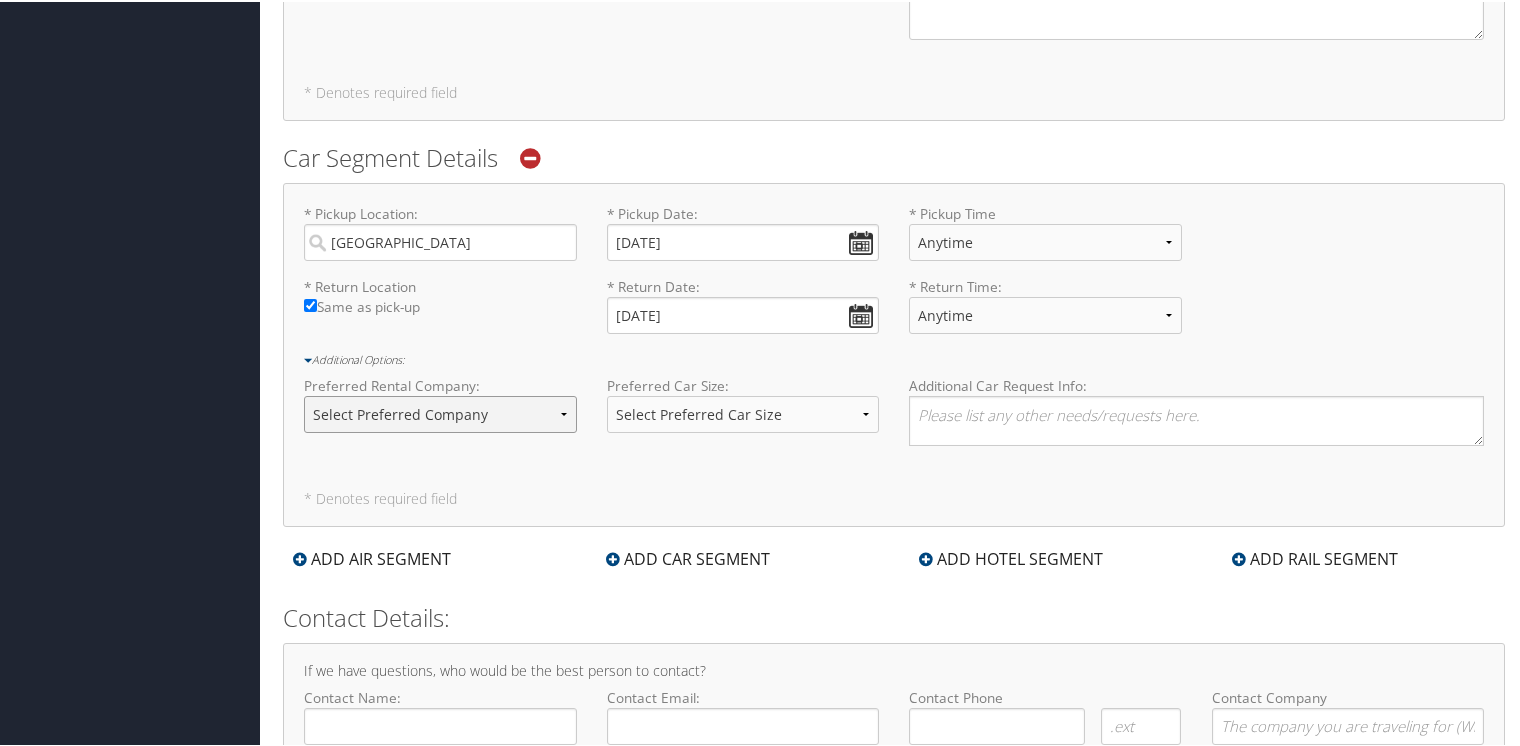 select on "Avis (ZI)" 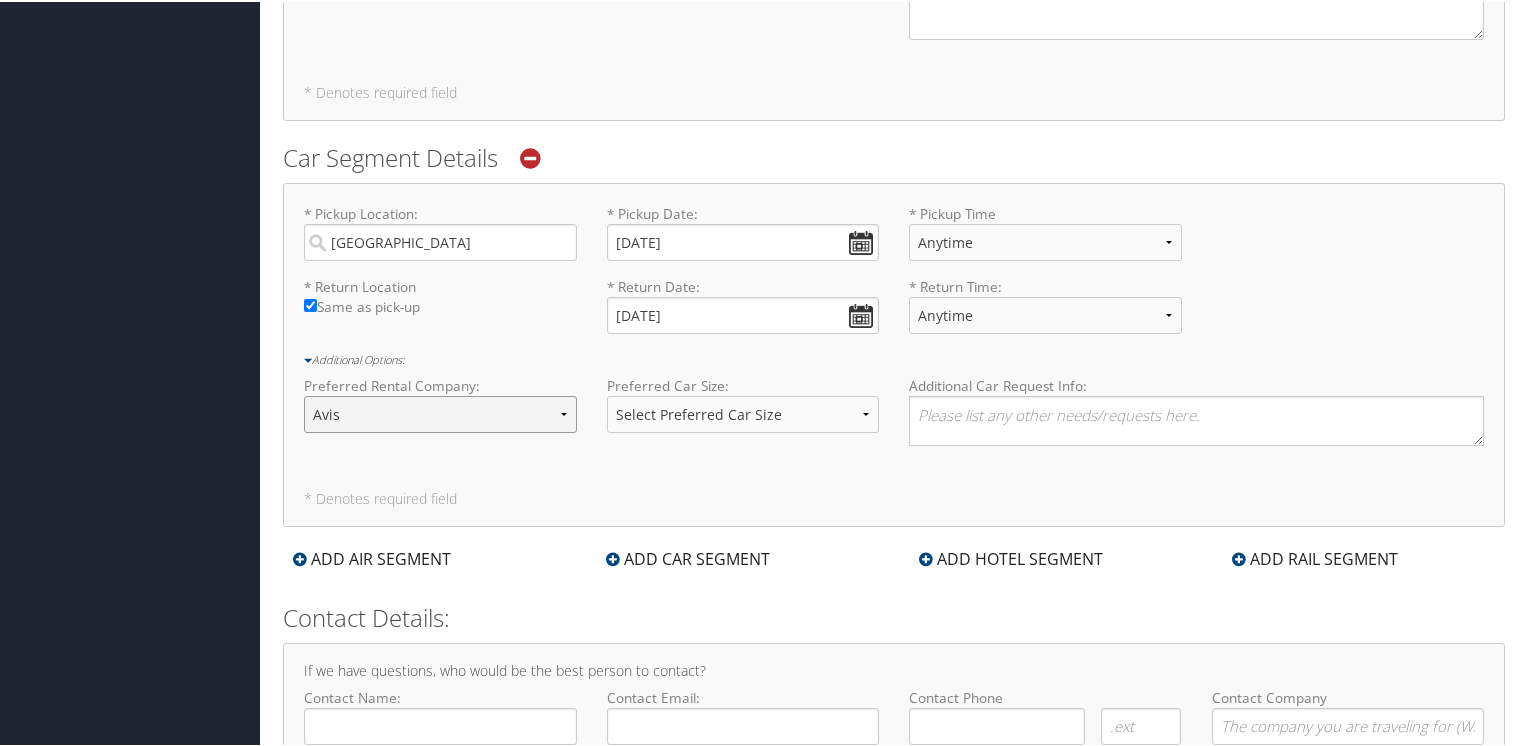 click on "Select Preferred Company  Avis   Enterprise   National   Hertz   Budget   Alamo   Thrifty   Dollar   Euopcar" at bounding box center (440, 412) 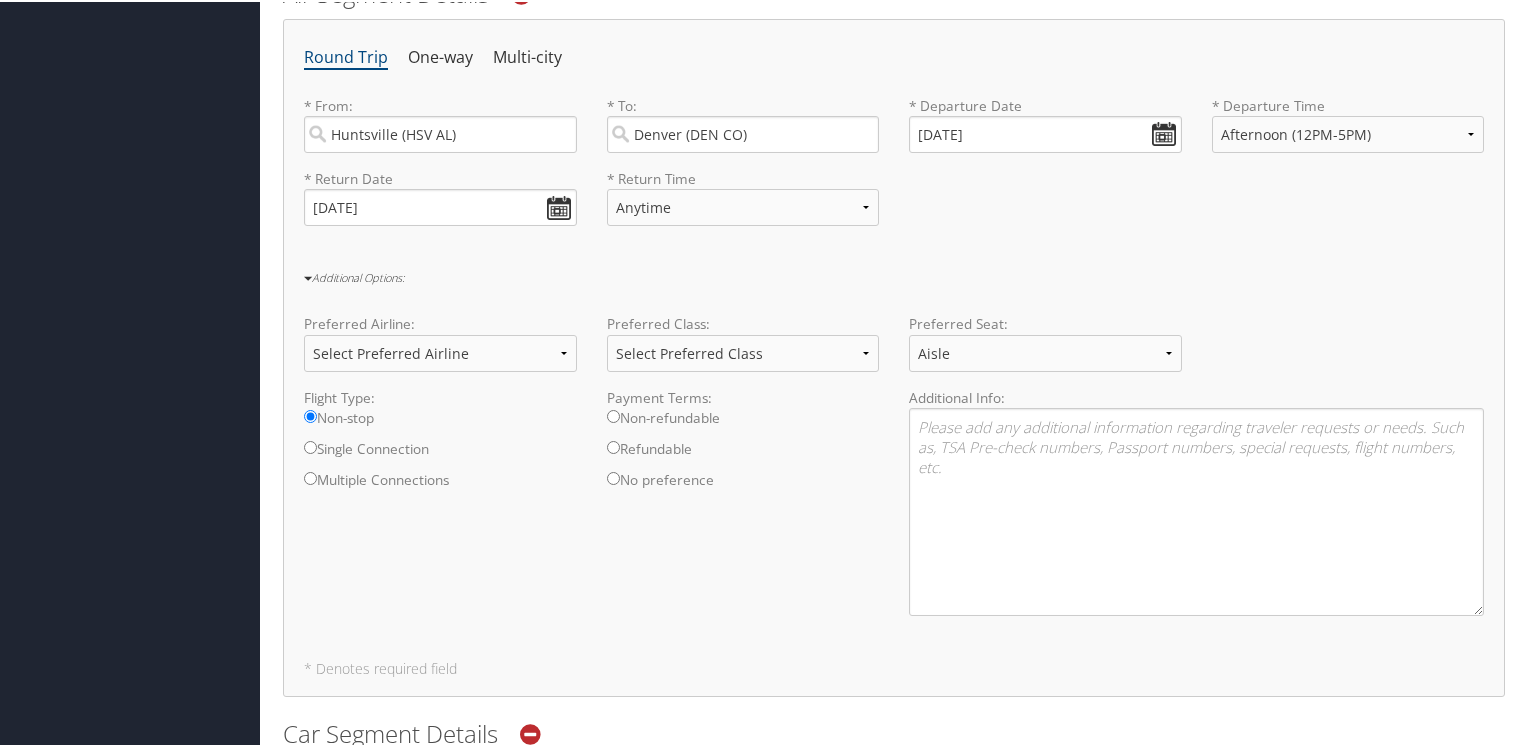 scroll, scrollTop: 685, scrollLeft: 0, axis: vertical 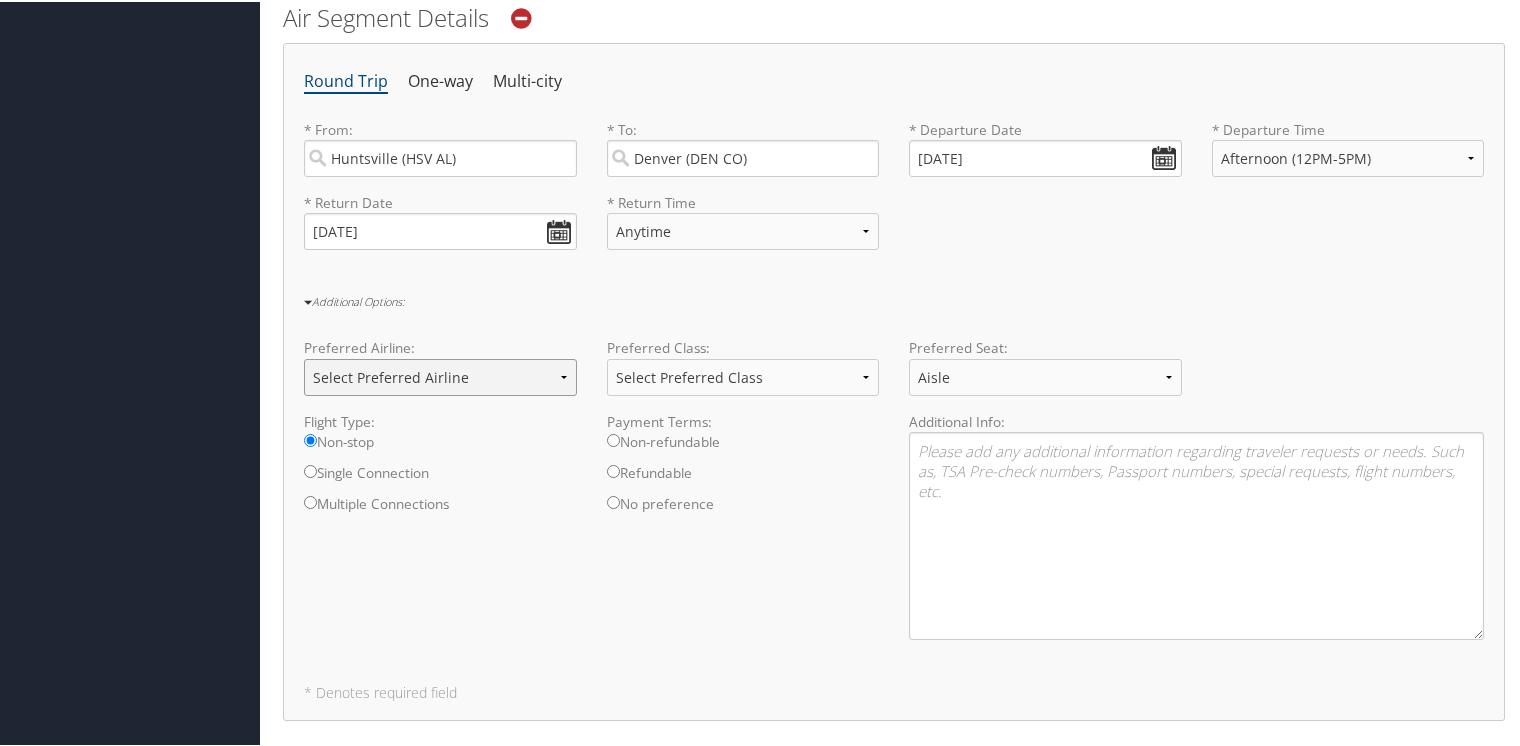 click on "Select Preferred Airline  Delta   United Airlines   American Airlines   Southwest Airlines   Alaska Airlines   Lufthansa   British Airways   Air Canada   JetBlue Airways" at bounding box center [440, 375] 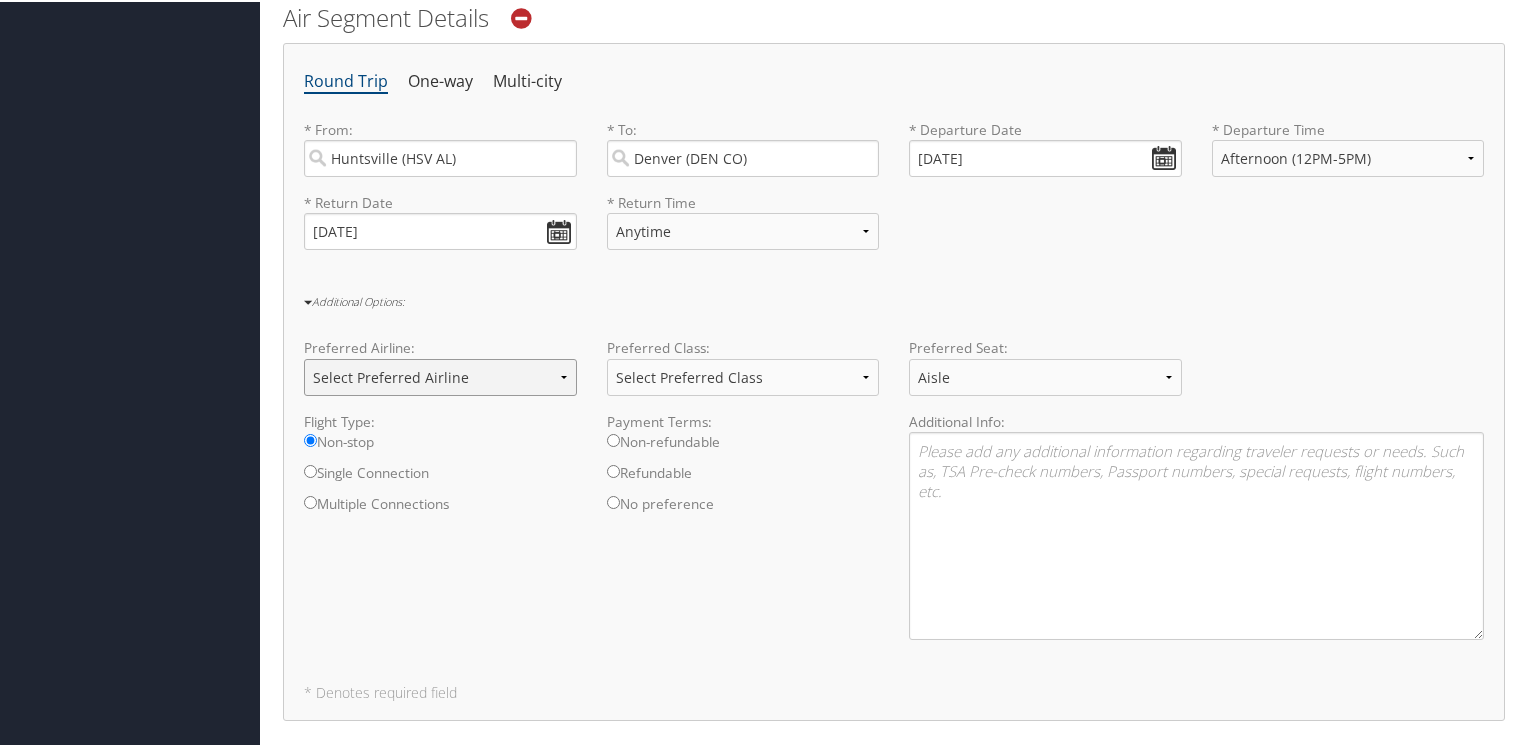 select on "Delta(DL)" 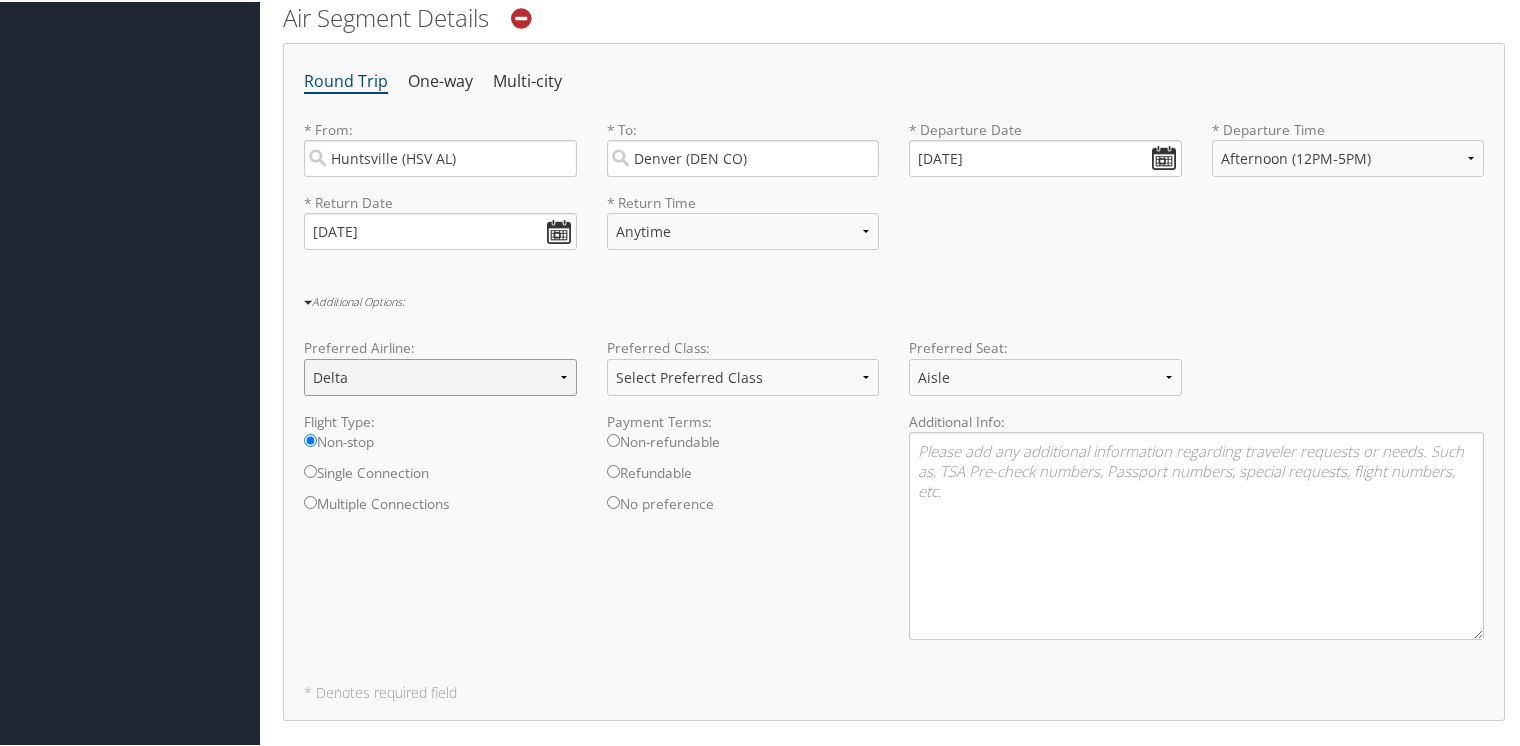 click on "Select Preferred Airline  Delta   United Airlines   American Airlines   Southwest Airlines   Alaska Airlines   Lufthansa   British Airways   Air Canada   JetBlue Airways" at bounding box center (440, 375) 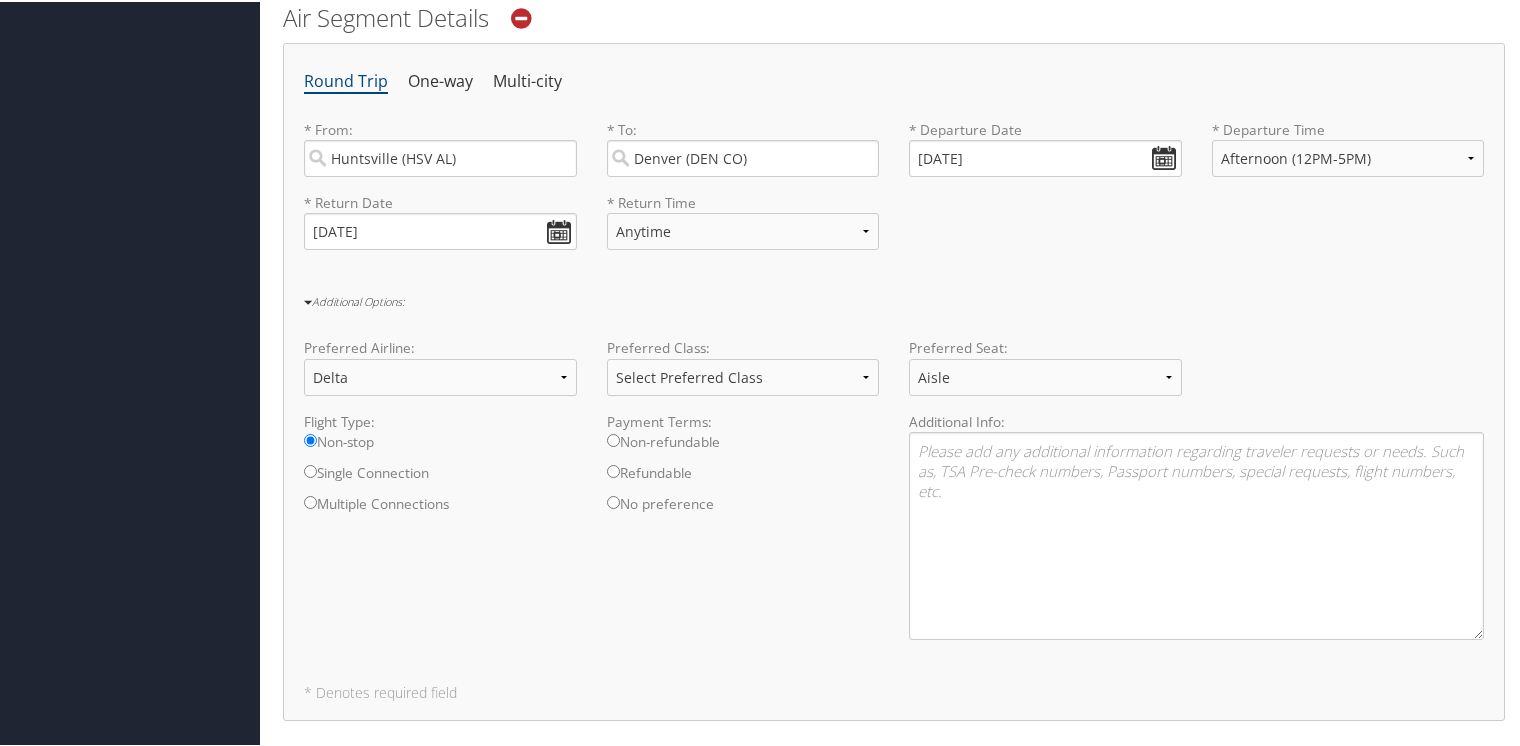 click on "Additional Options:" at bounding box center [894, 300] 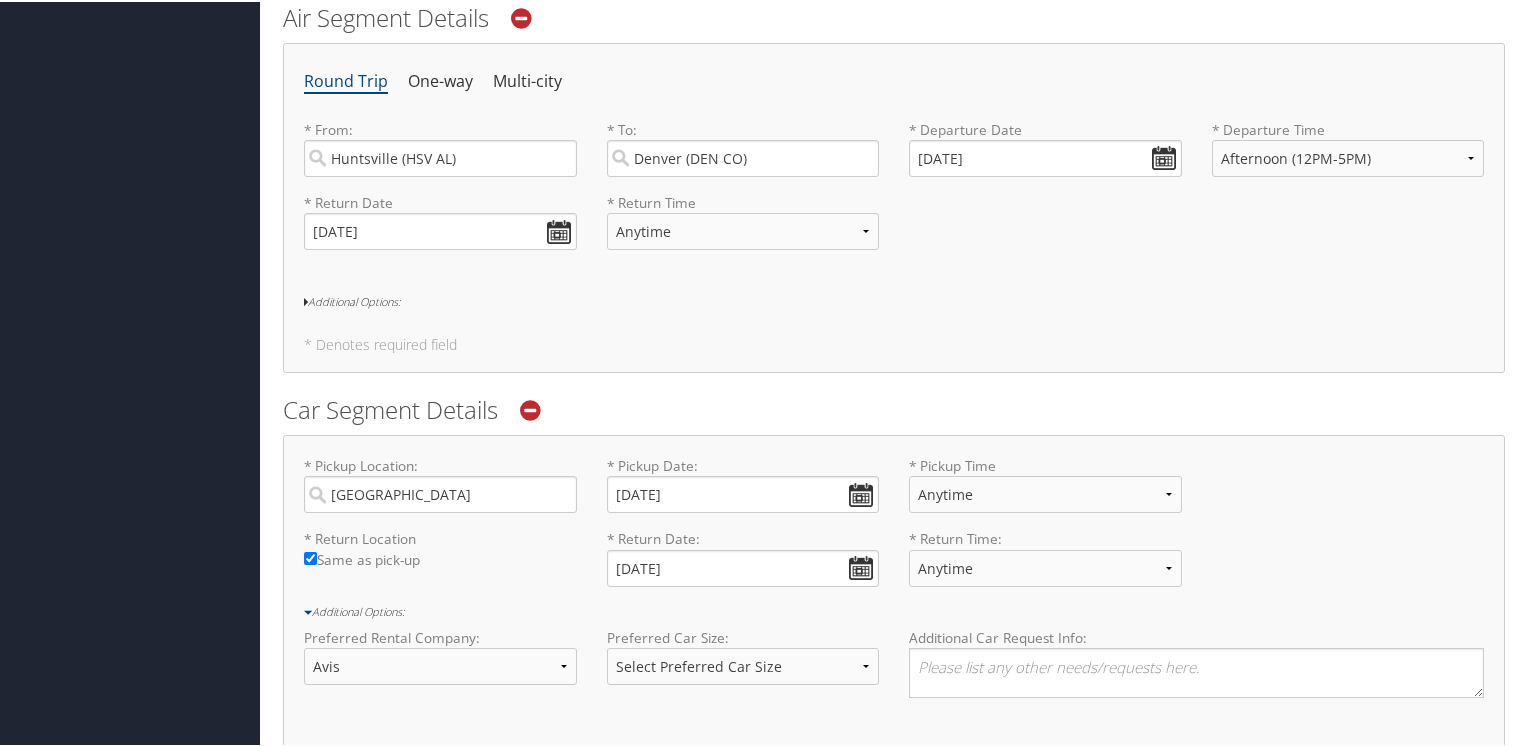 click on "Additional Options:" at bounding box center (894, 300) 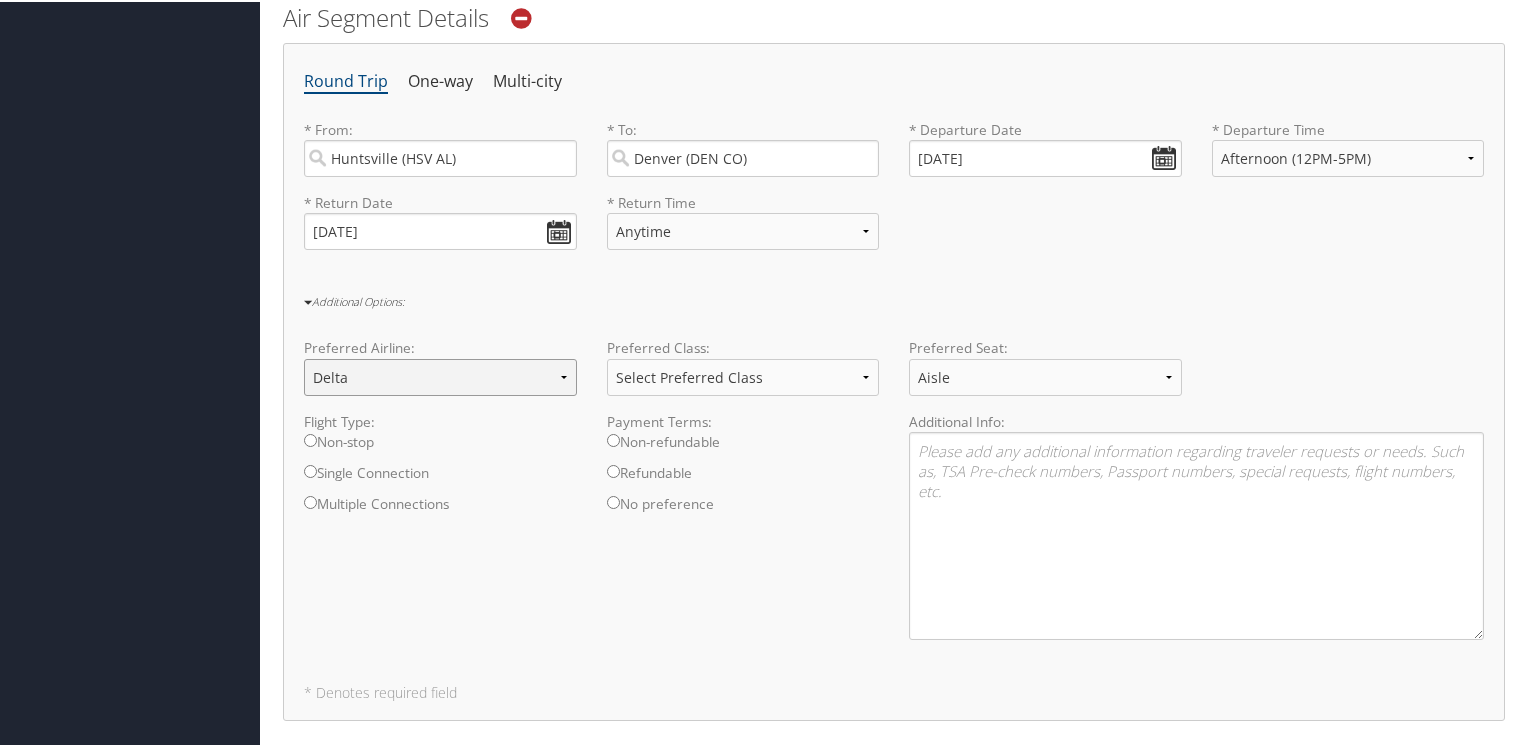 click on "Select Preferred Airline  Delta   United Airlines   American Airlines   Southwest Airlines   Alaska Airlines   Lufthansa   British Airways   Air Canada   JetBlue Airways" at bounding box center [440, 375] 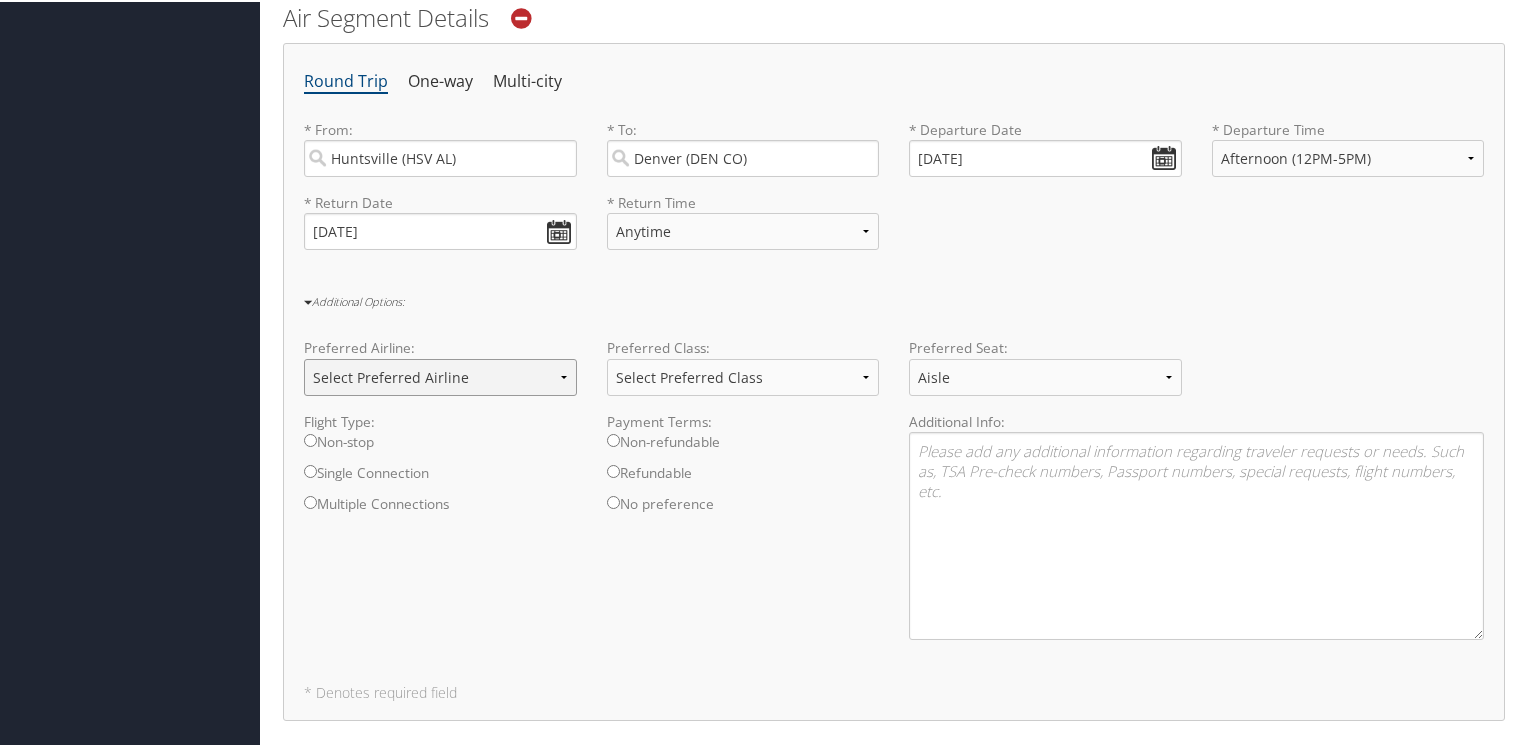 click on "Select Preferred Airline  Delta   United Airlines   American Airlines   Southwest Airlines   Alaska Airlines   Lufthansa   British Airways   Air Canada   JetBlue Airways" at bounding box center (440, 375) 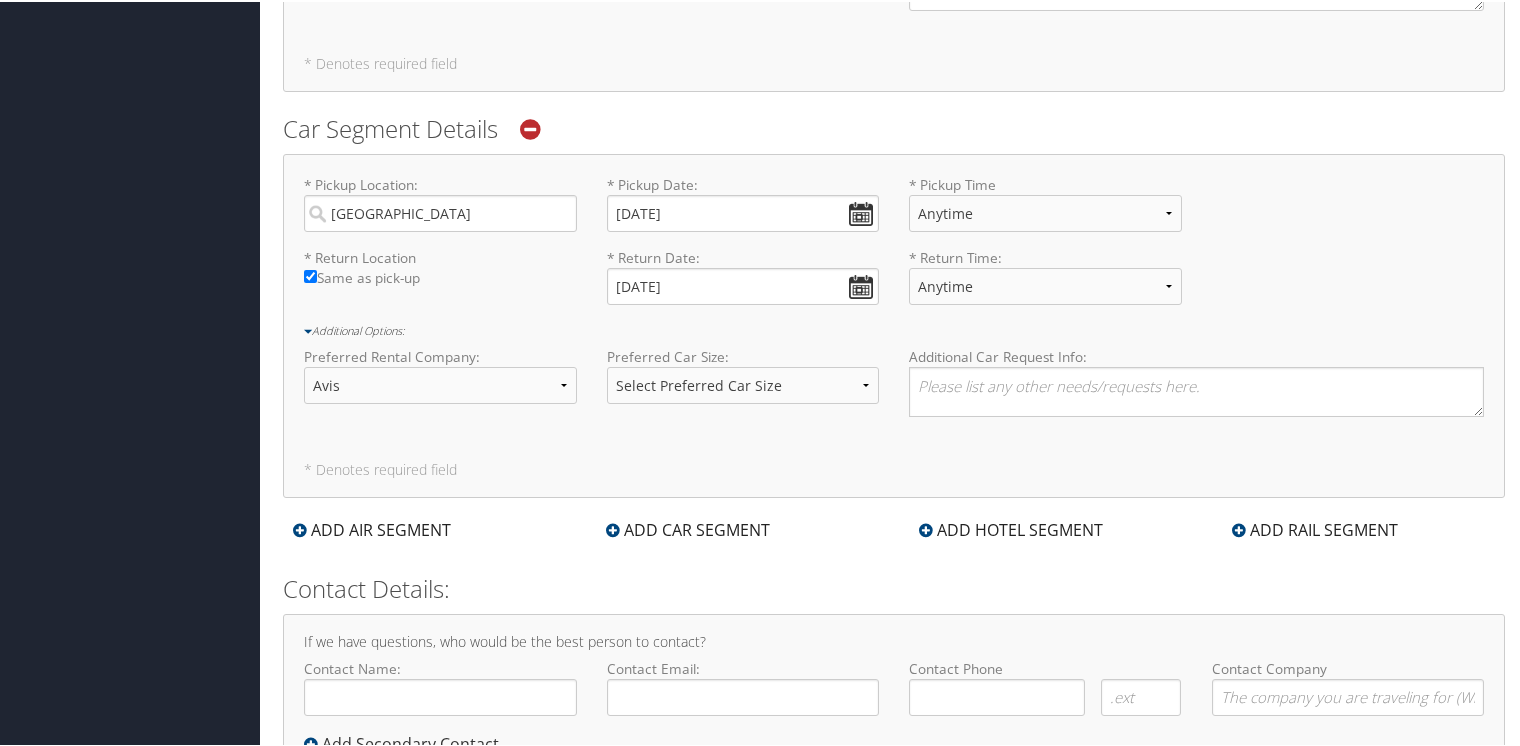 scroll, scrollTop: 991, scrollLeft: 0, axis: vertical 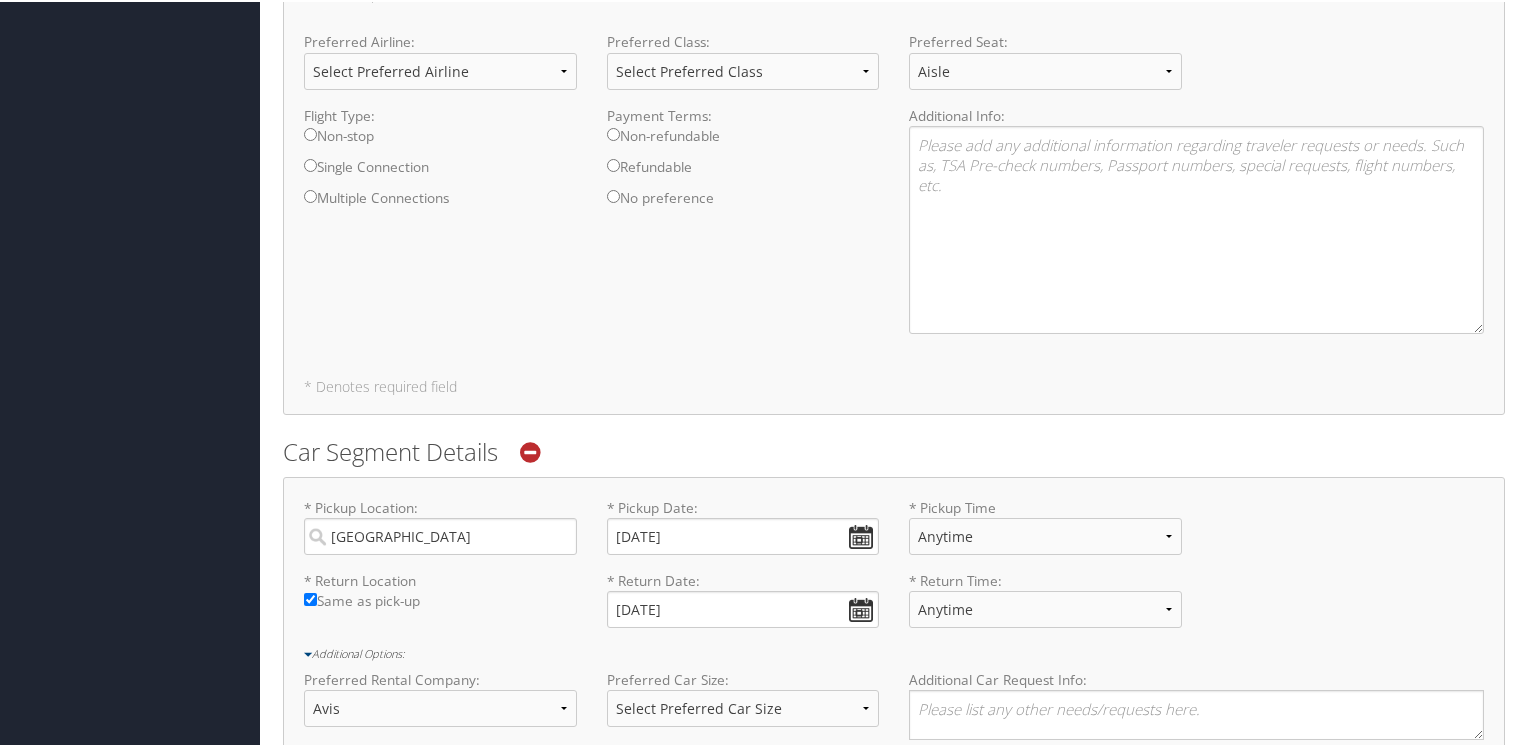 click on "Single Connection" at bounding box center (440, 170) 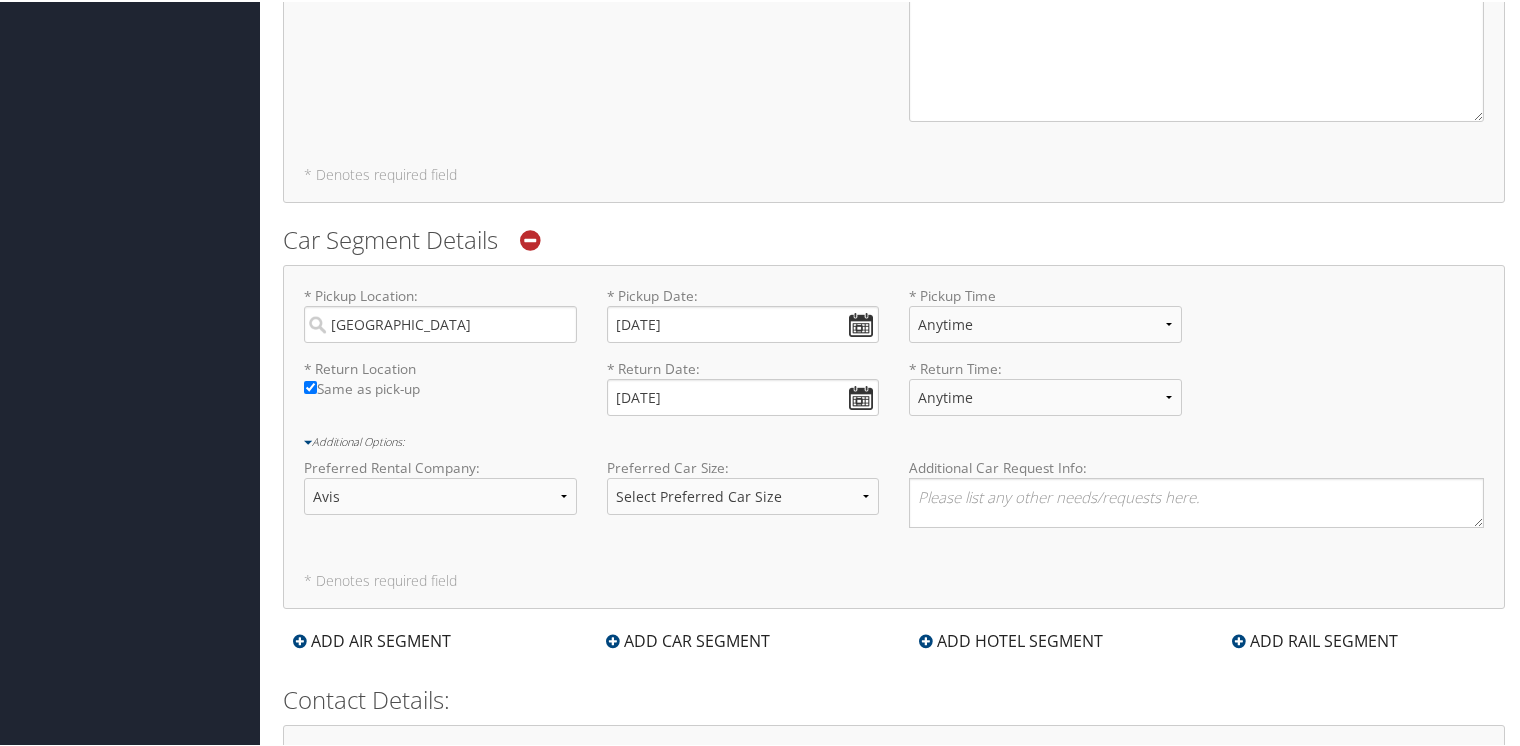 scroll, scrollTop: 1391, scrollLeft: 0, axis: vertical 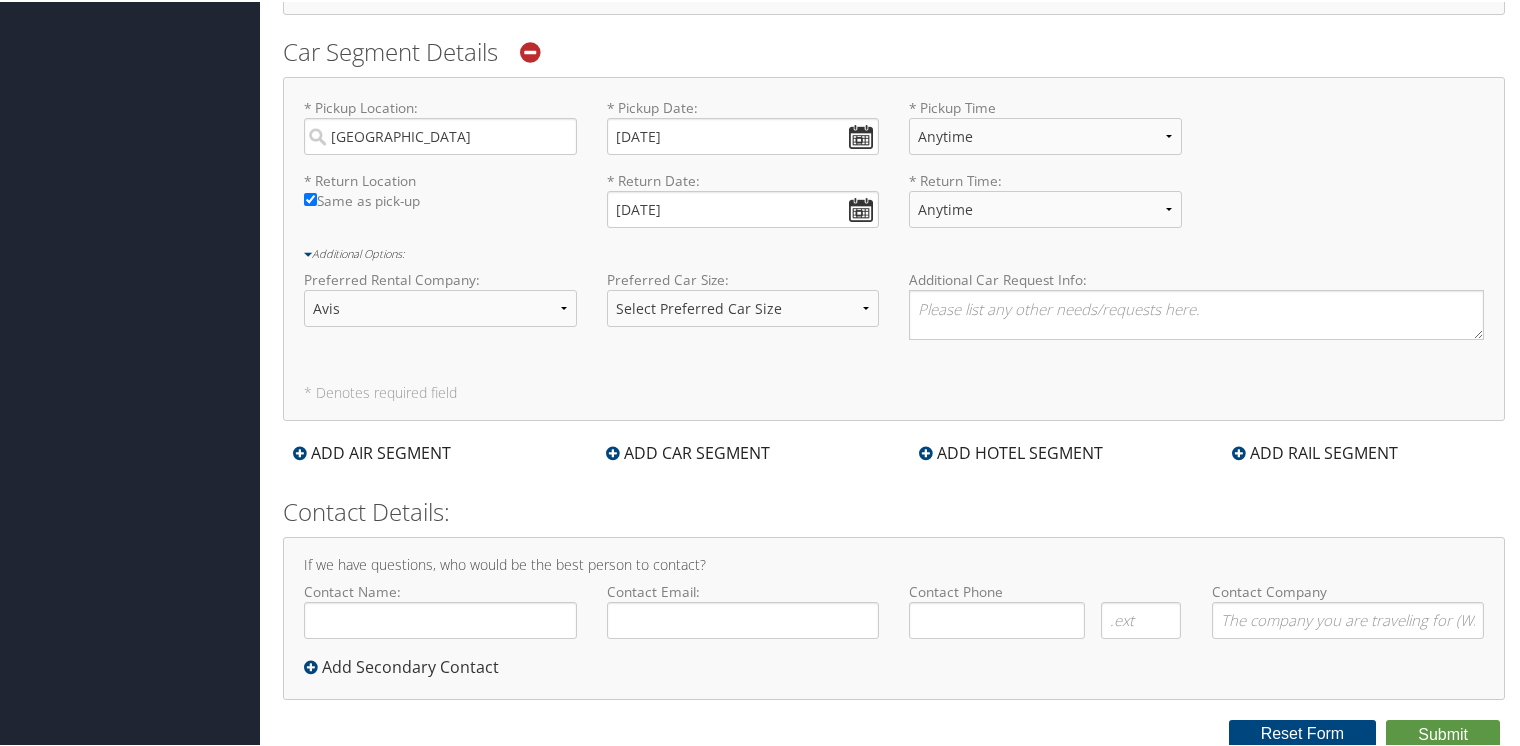 click on "ADD HOTEL SEGMENT" at bounding box center [1011, 451] 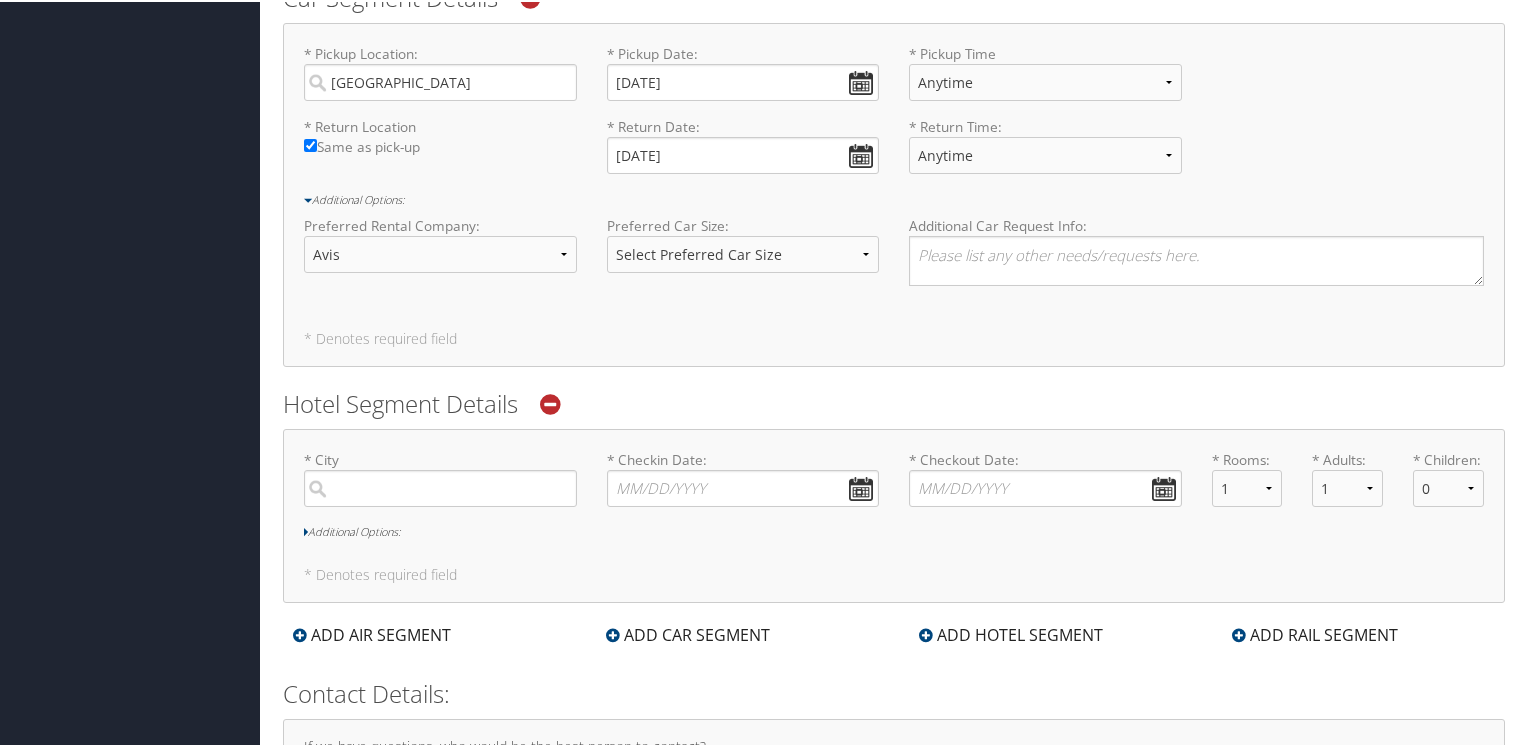 scroll, scrollTop: 1491, scrollLeft: 0, axis: vertical 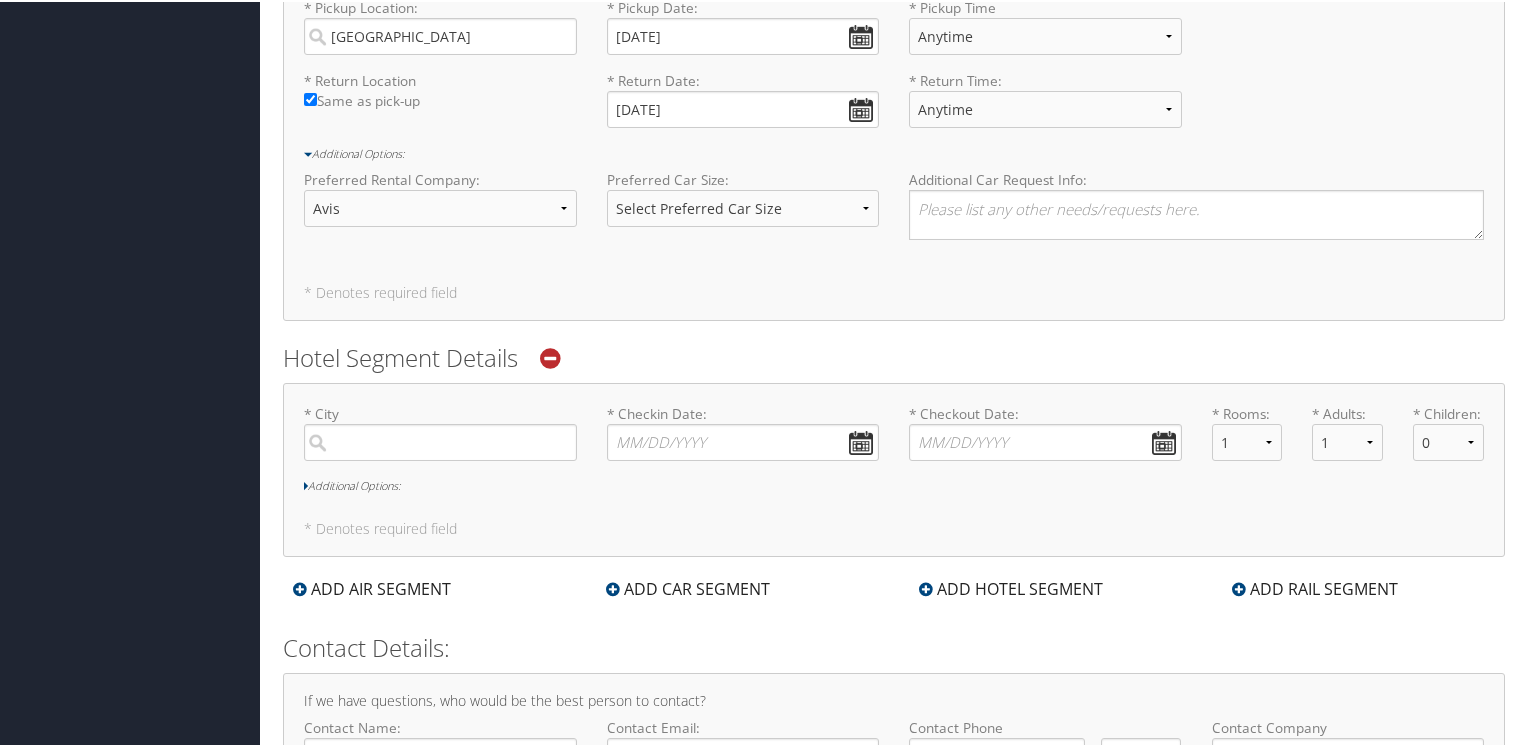 click on "* City Required" at bounding box center [440, 438] 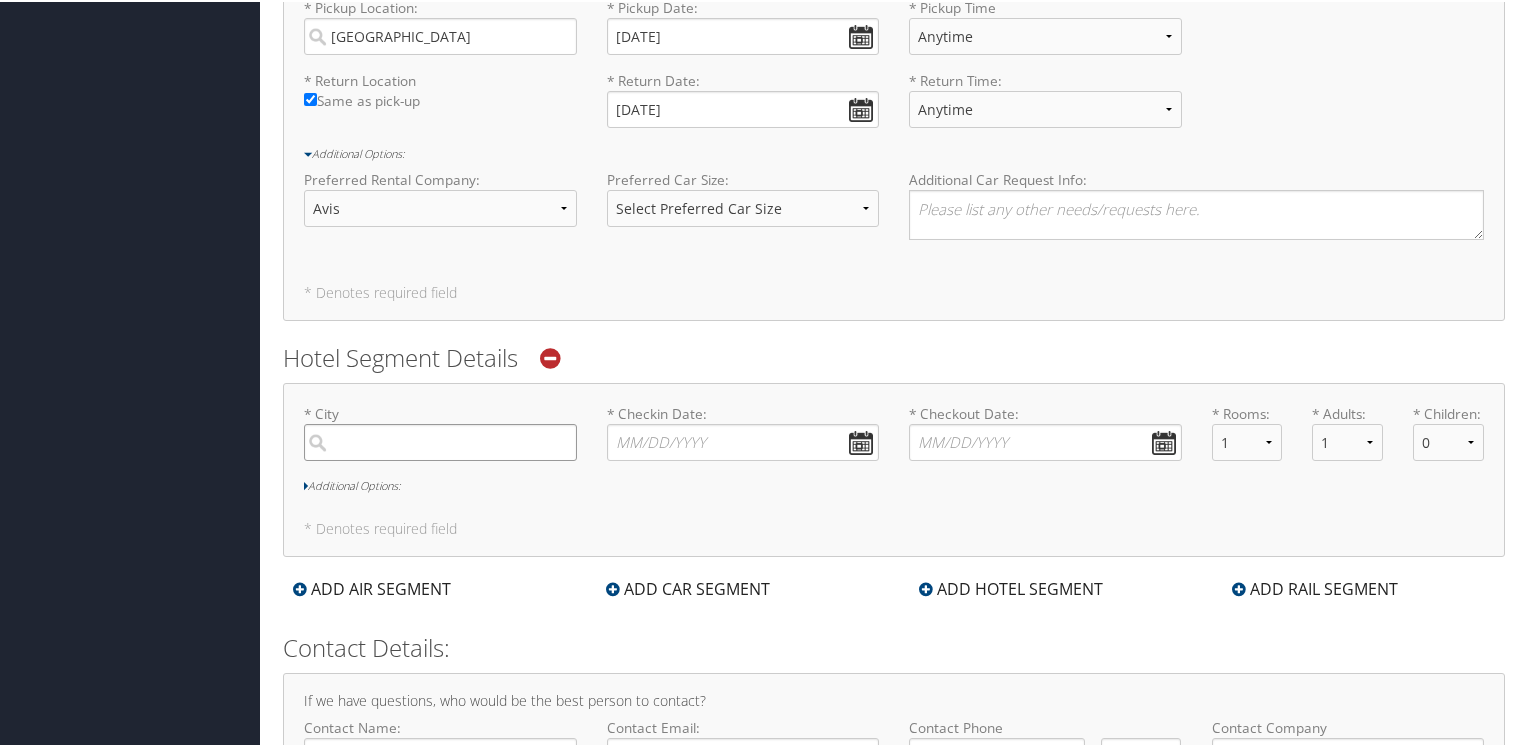 click at bounding box center (440, 440) 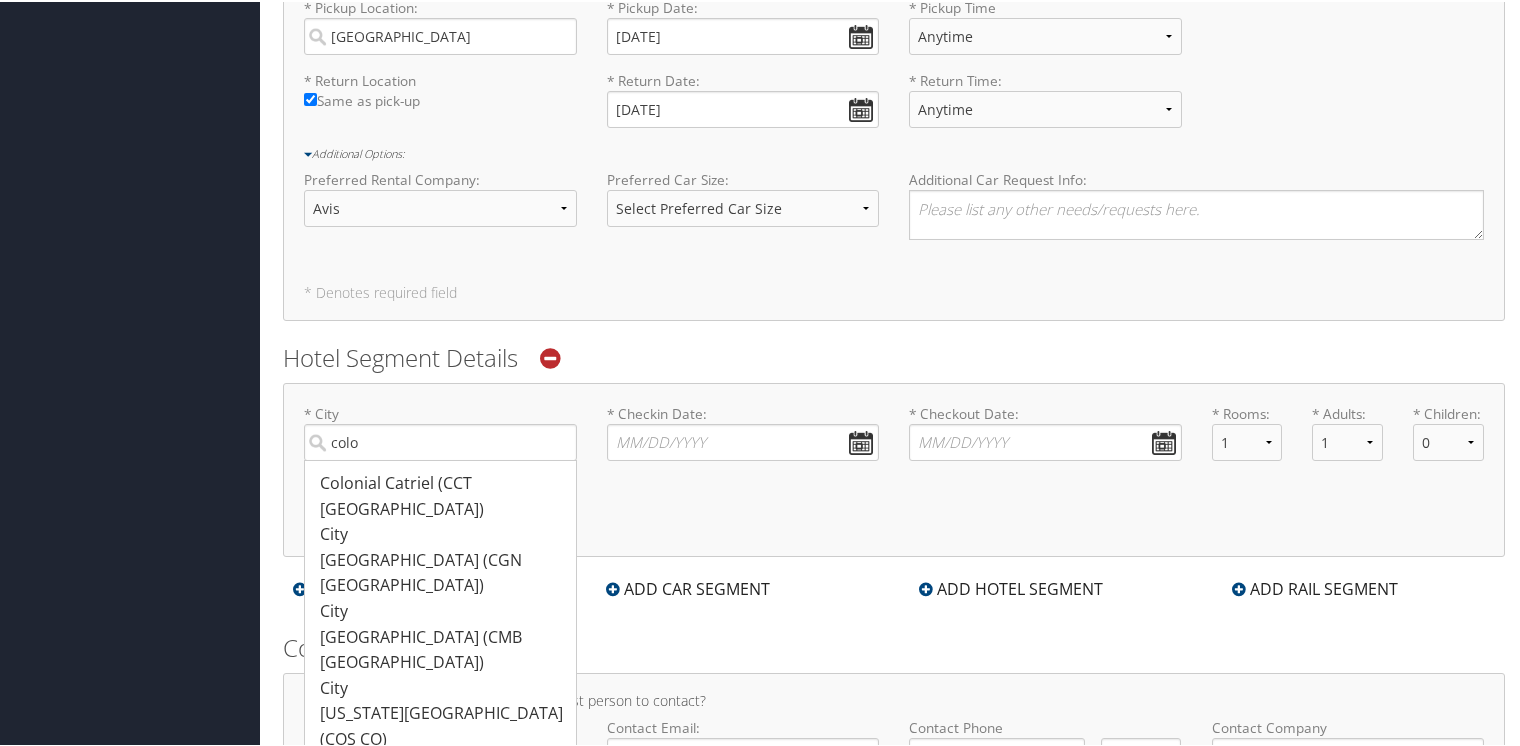 click on "Colorado Springs   (COS CO)" at bounding box center [443, 724] 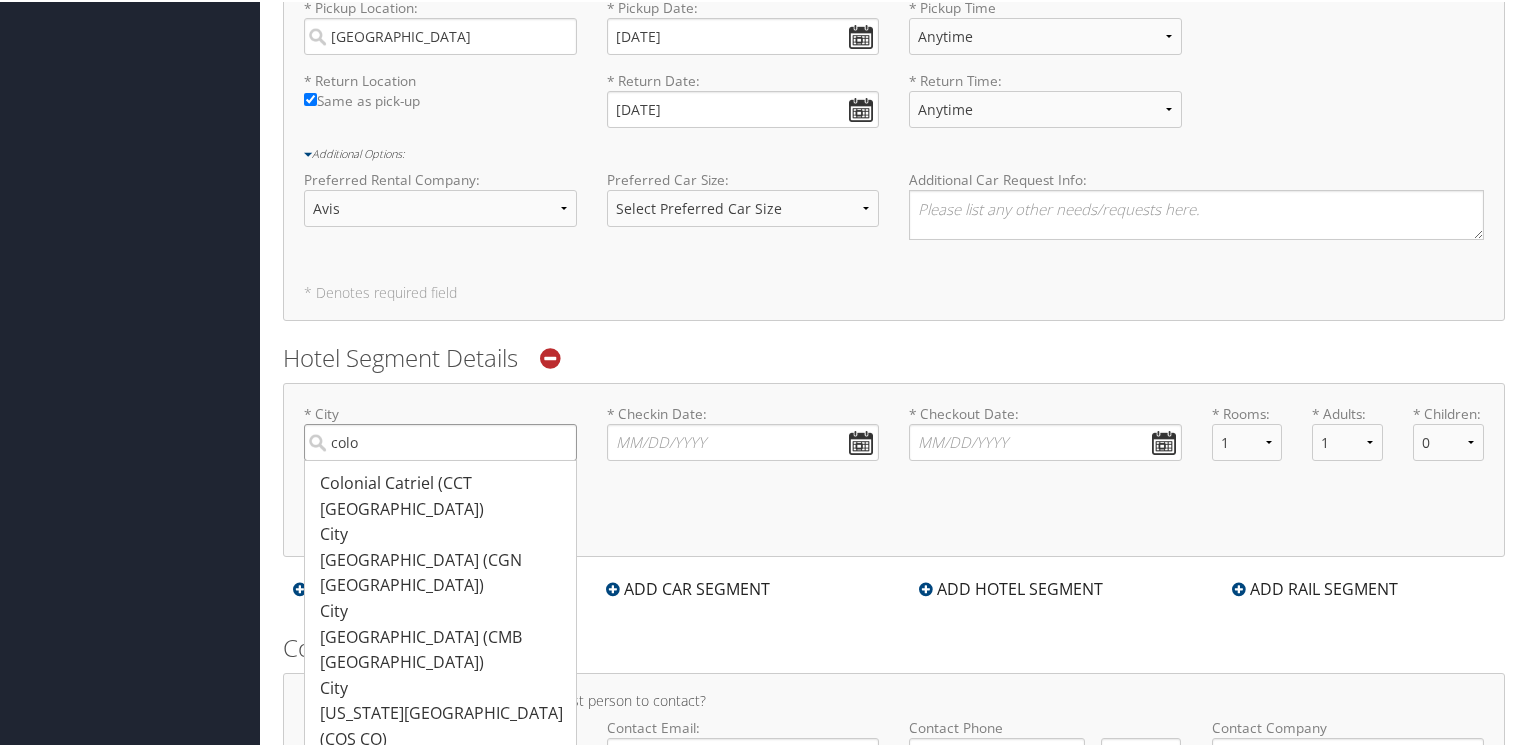 click on "colo" at bounding box center (440, 440) 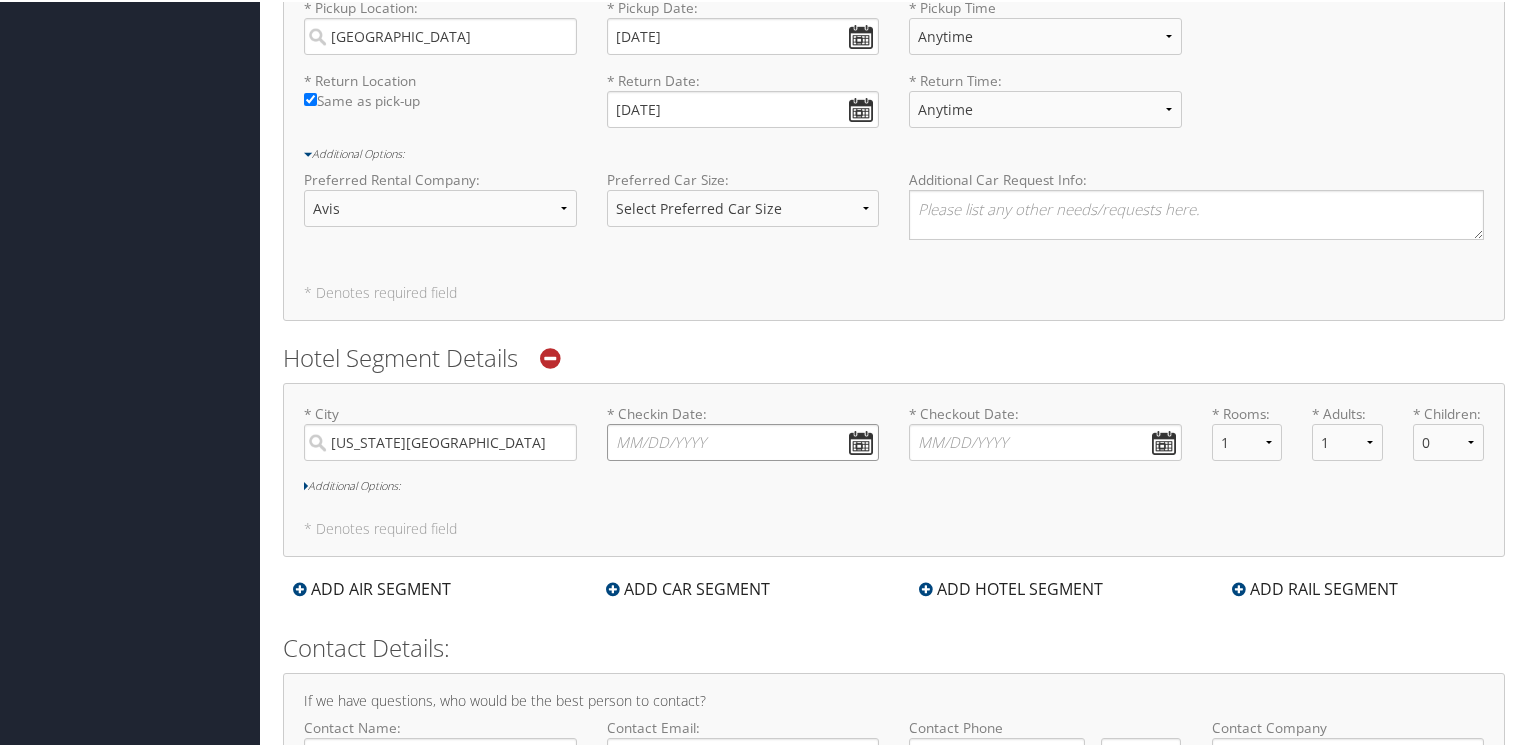 click on "* Checkin Date: Dates must be valid" at bounding box center [743, 440] 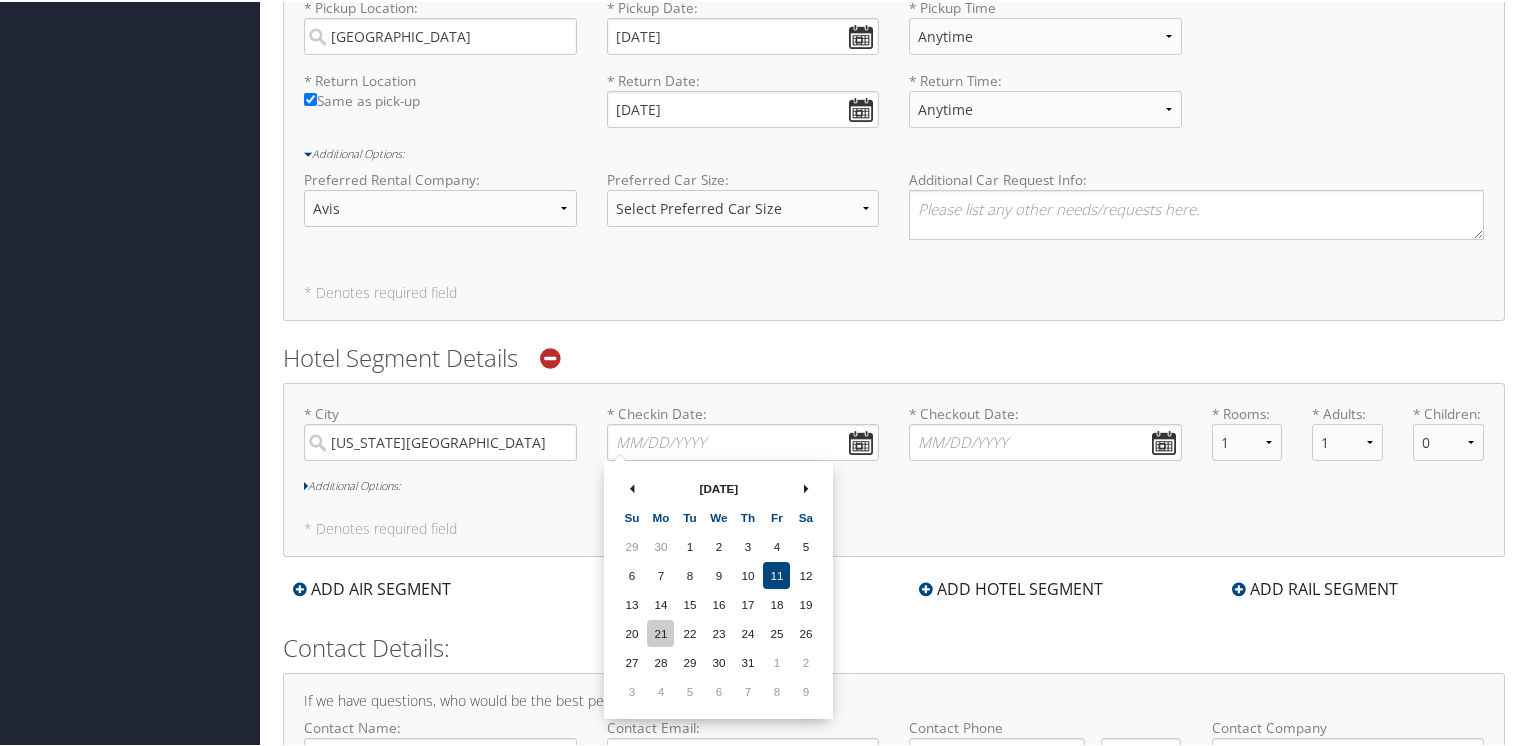 click on "21" at bounding box center [660, 631] 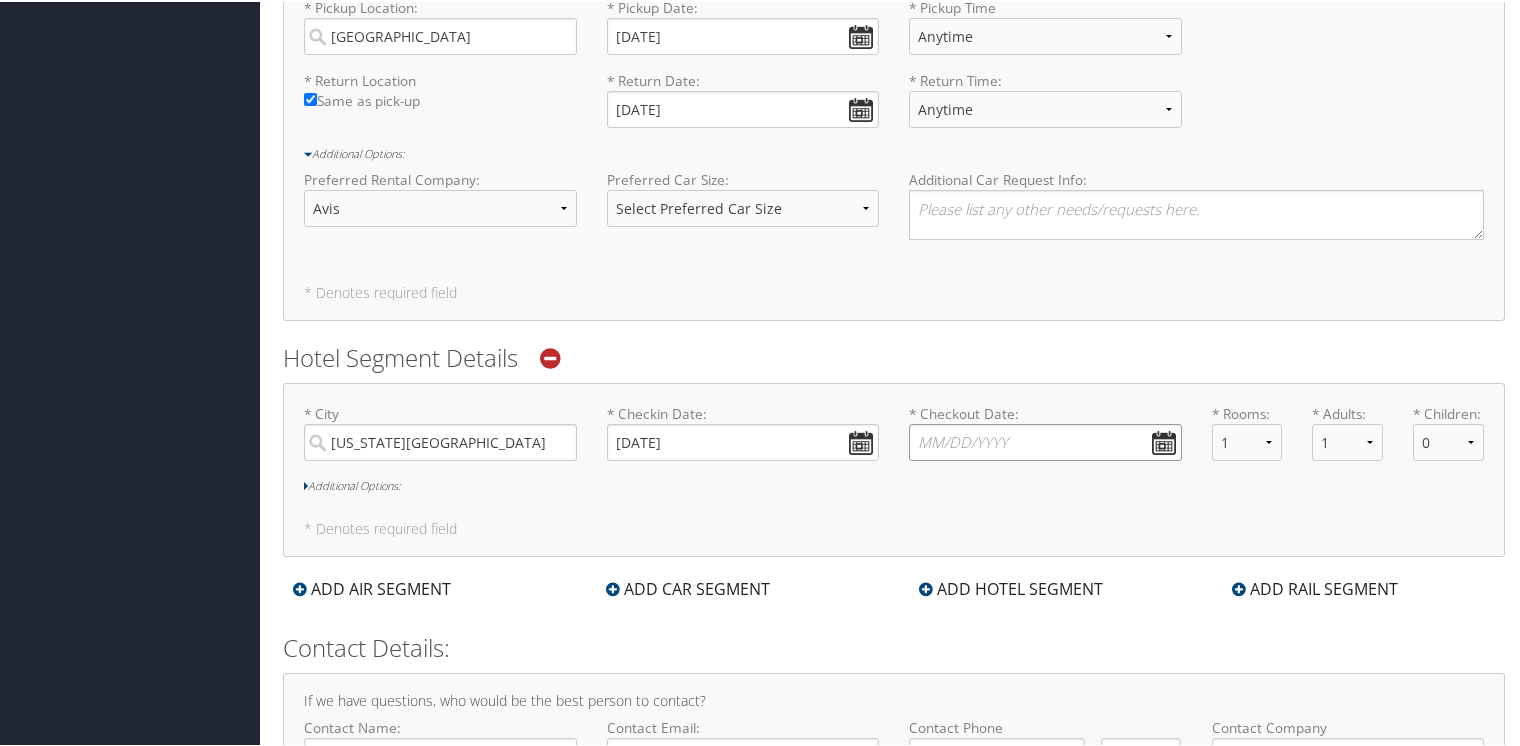 click on "* Checkout Date: Dates must be valid" at bounding box center [1045, 440] 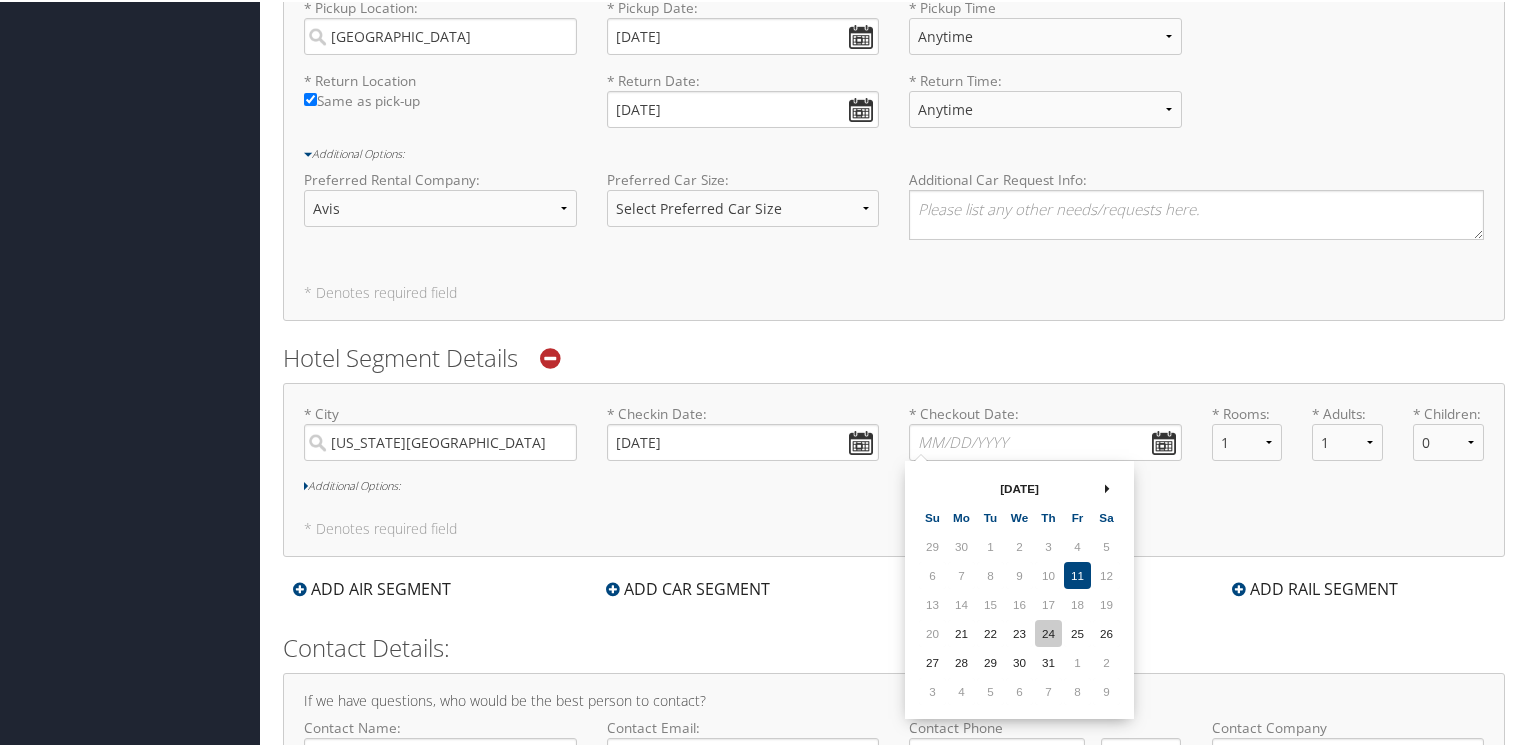 click on "24" at bounding box center [1048, 631] 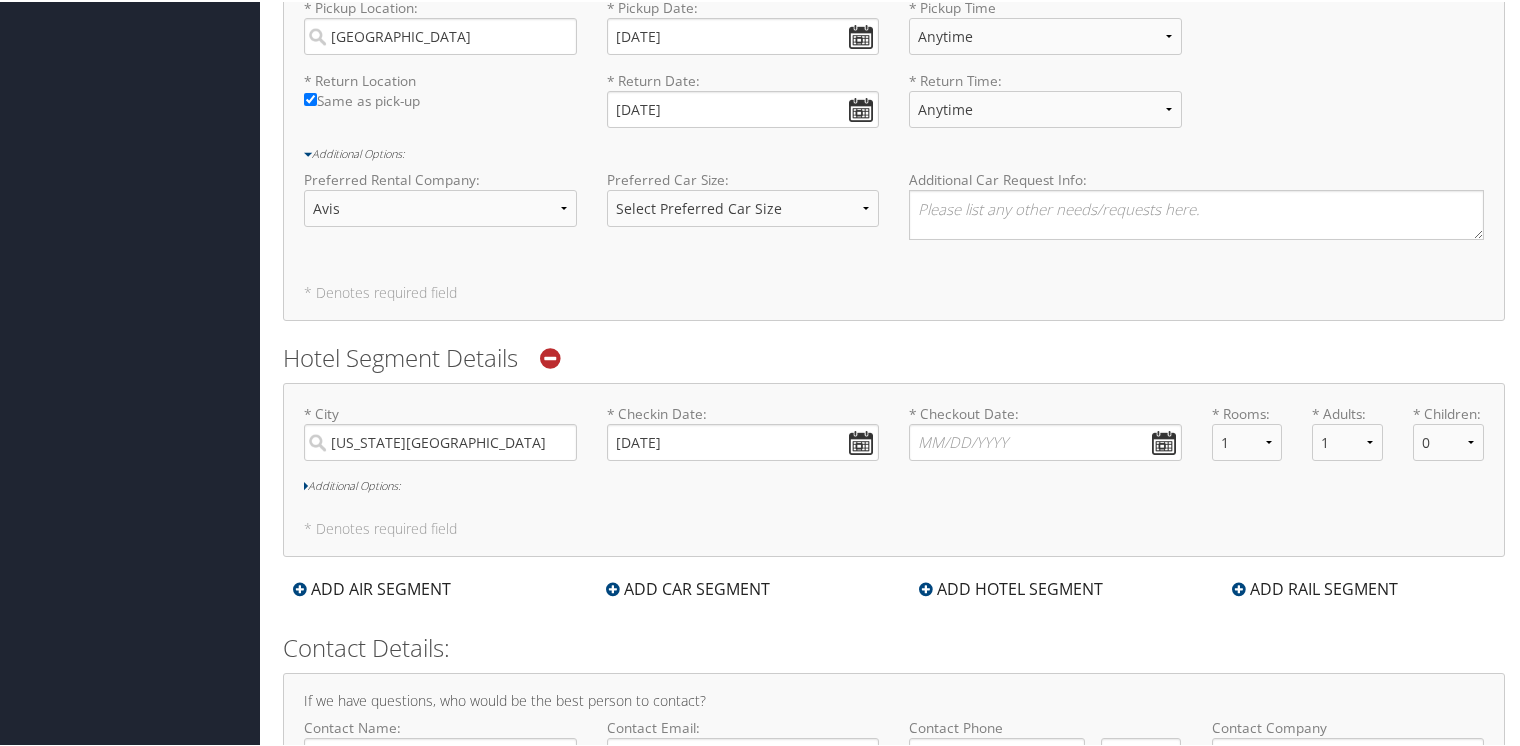 type on "07/24/2025" 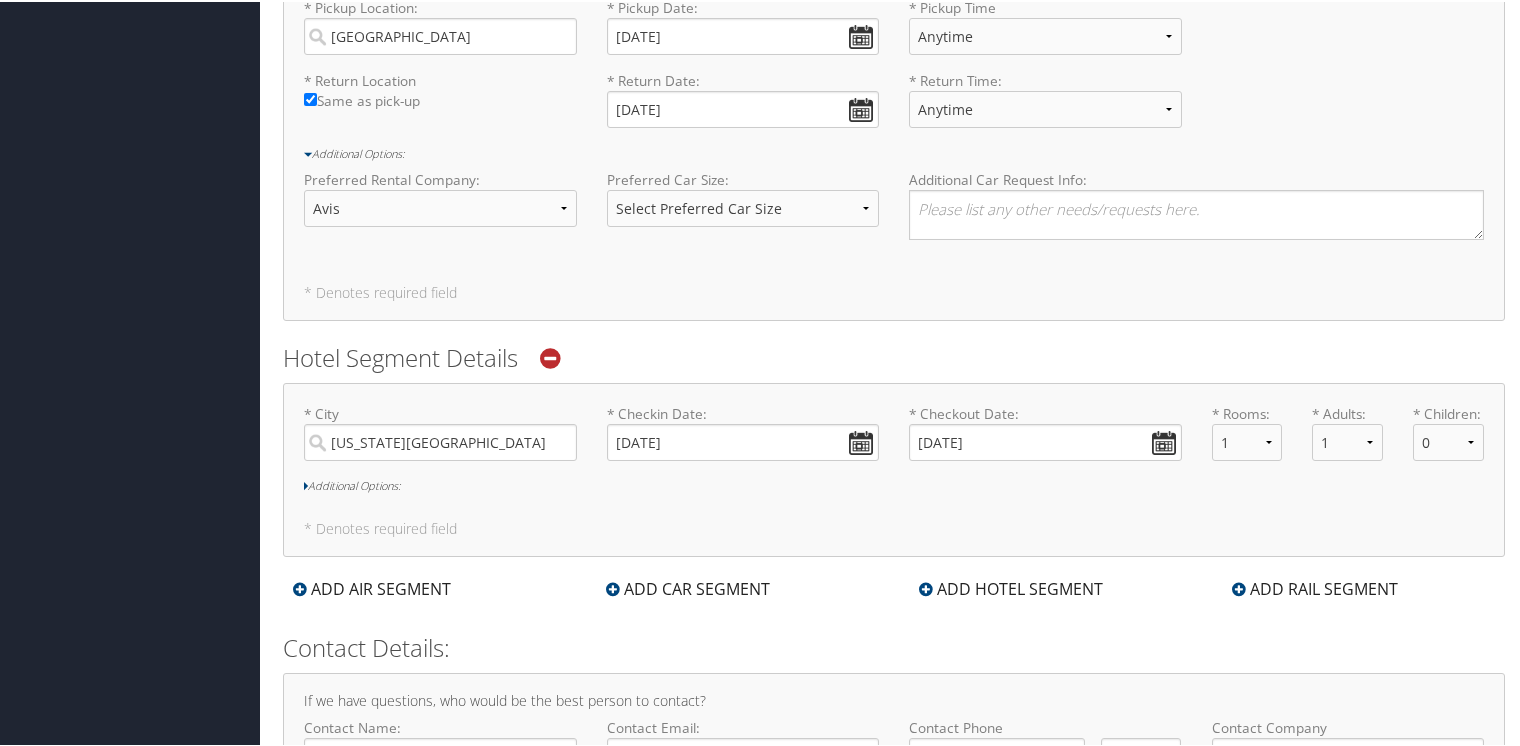 click on "Additional Options:" at bounding box center [894, 484] 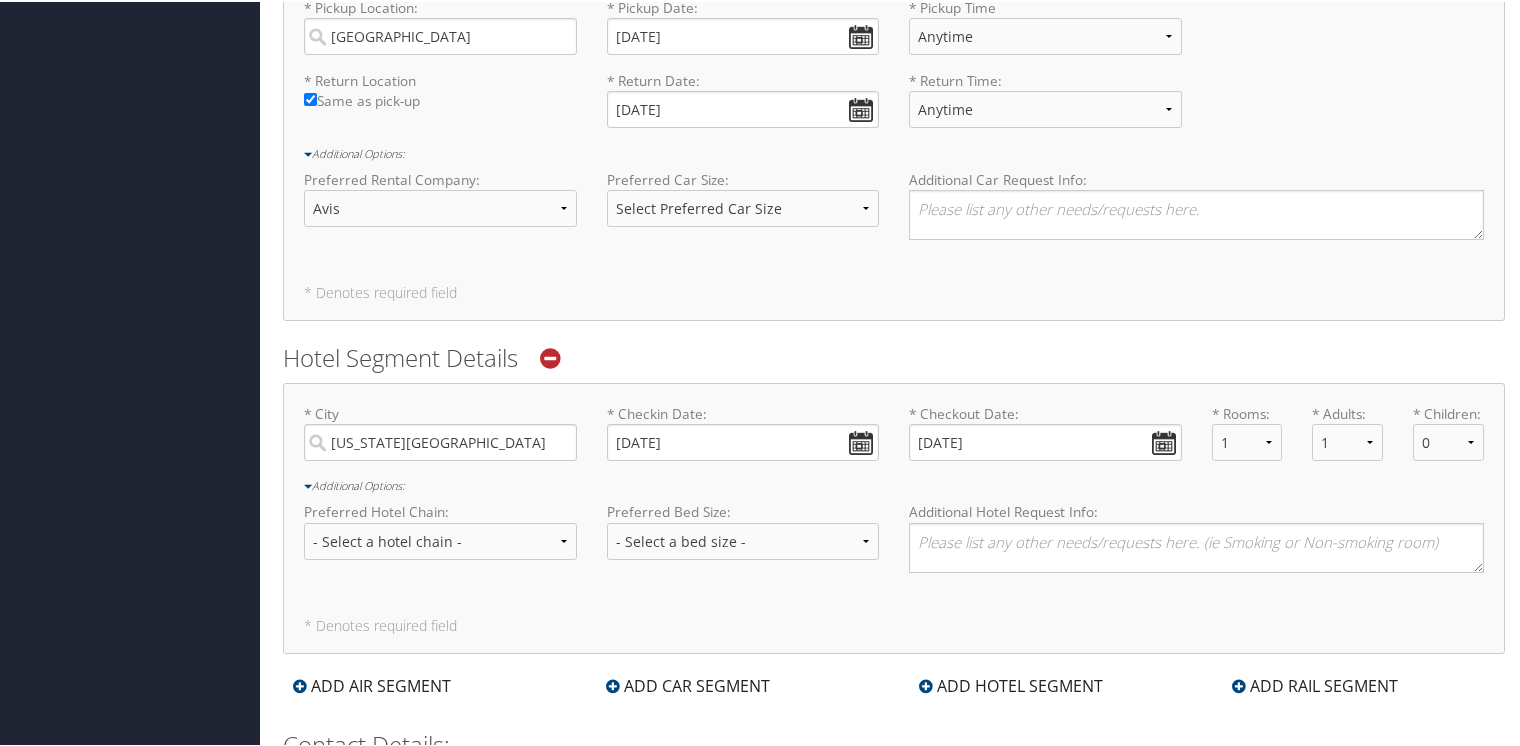 scroll, scrollTop: 1591, scrollLeft: 0, axis: vertical 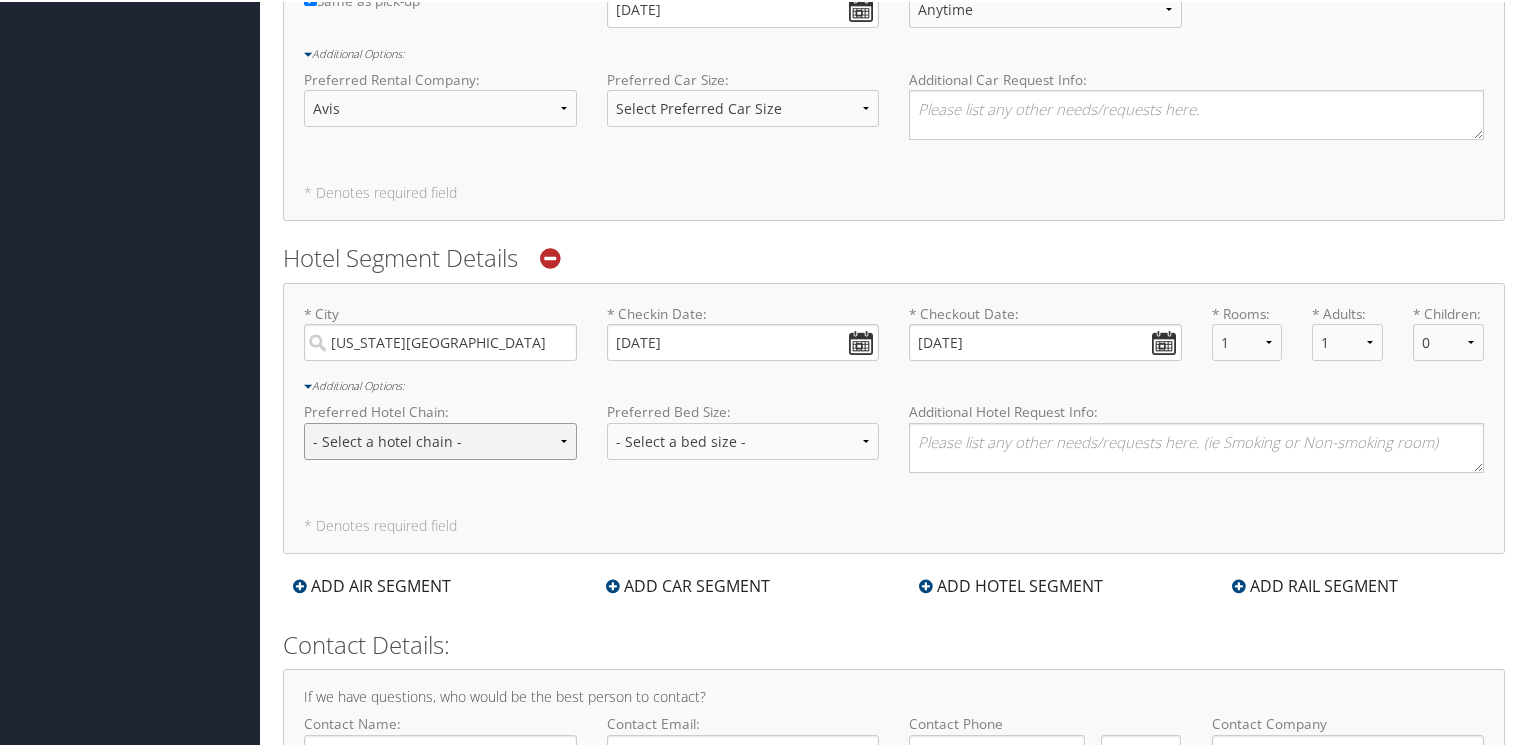 click on "- Select a hotel chain -   Hyatt   Mandarin Oriental   Hilton Hotels   Pullman Hotels   Marriott   Four Seasons   Townplace Suites   Utell" at bounding box center (440, 439) 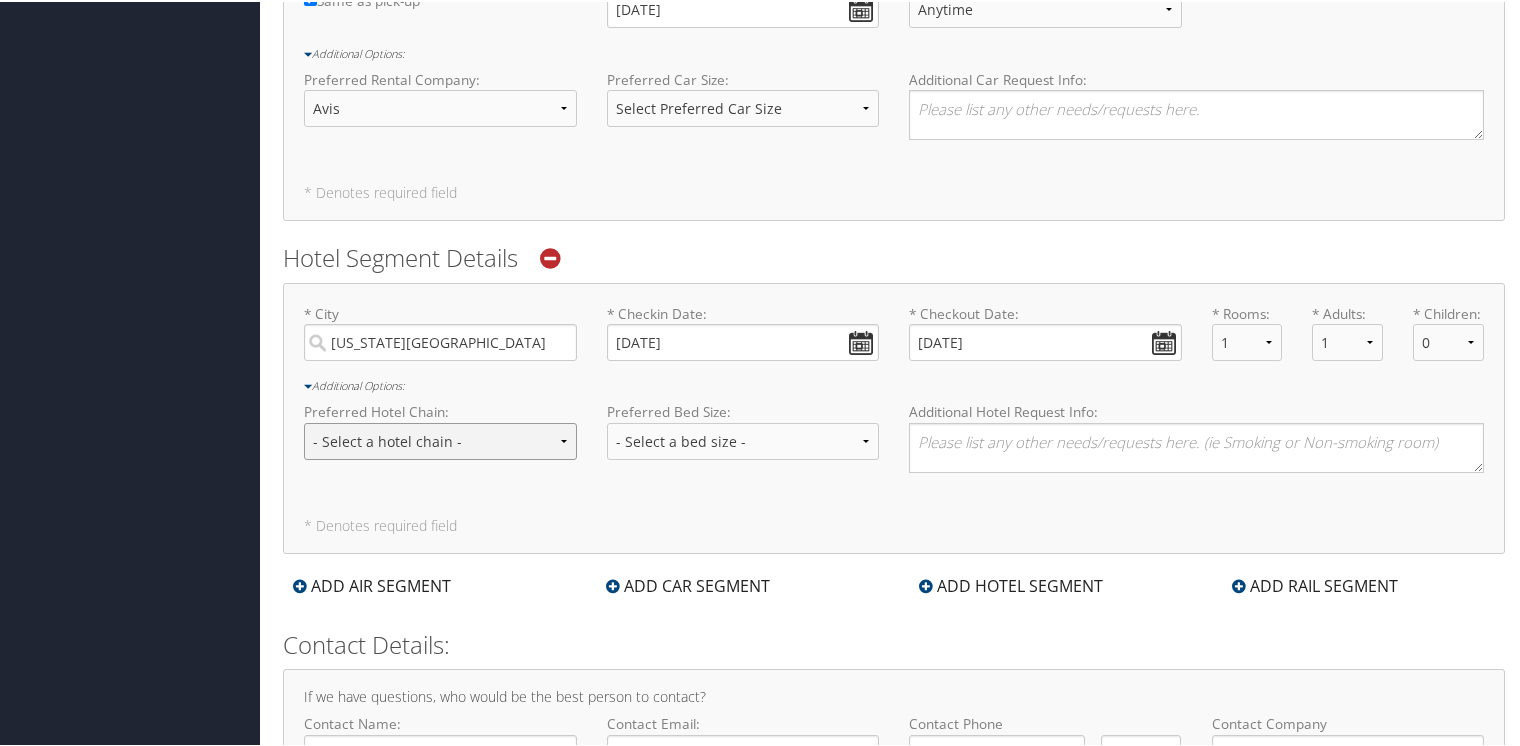 select on "Marriott (MC)" 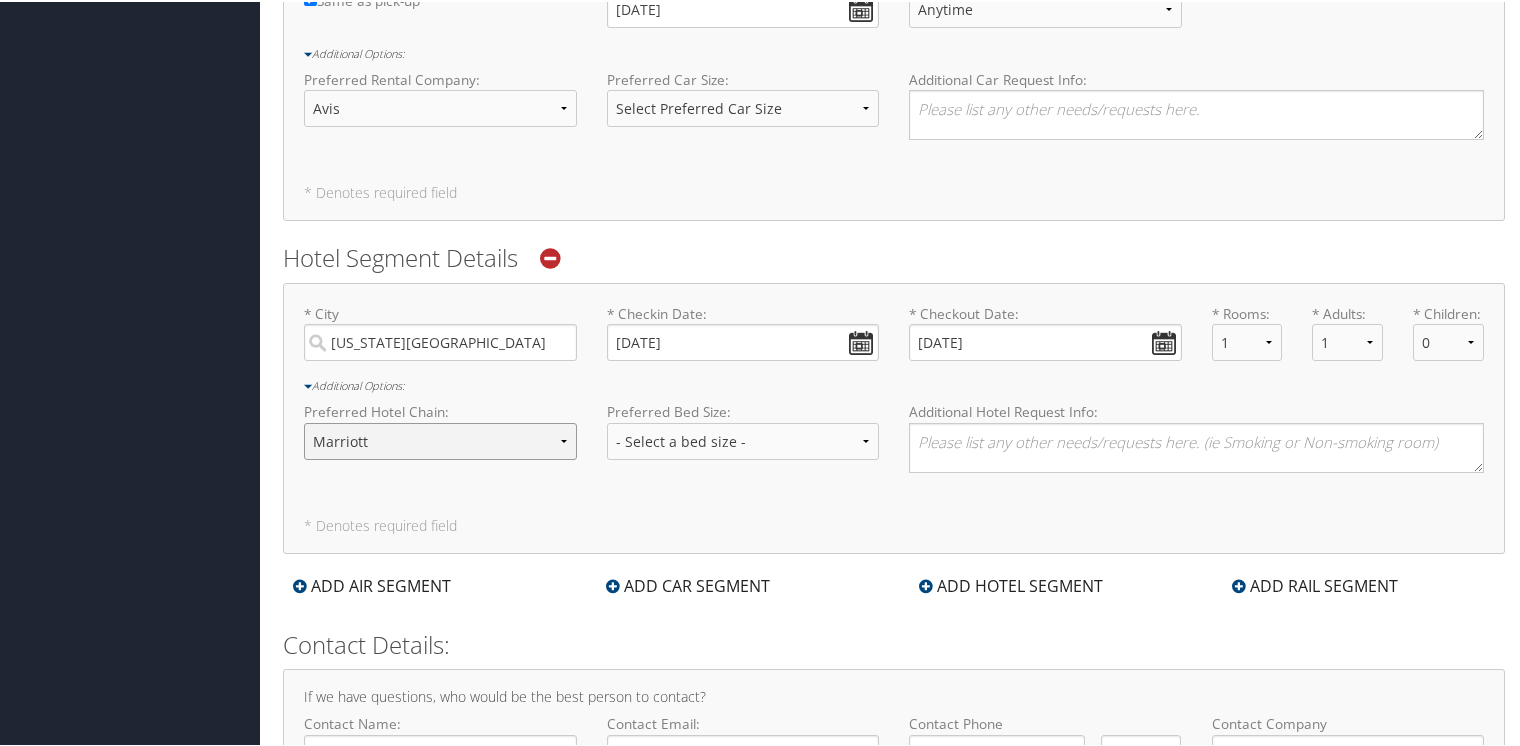 click on "- Select a hotel chain -   Hyatt   Mandarin Oriental   Hilton Hotels   Pullman Hotels   Marriott   Four Seasons   Townplace Suites   Utell" at bounding box center [440, 439] 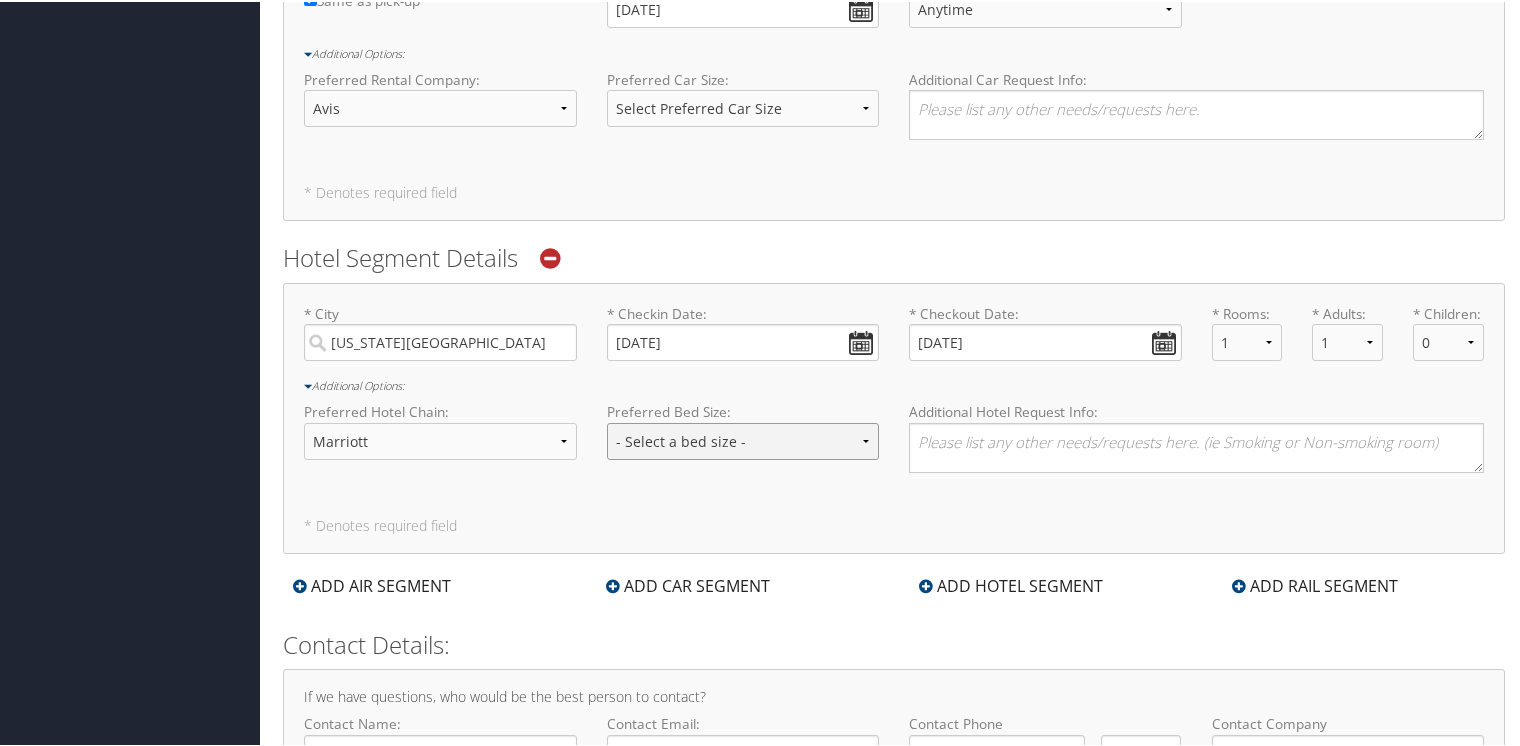 click on "- Select a bed size -  Twin Full Queen King" at bounding box center (743, 439) 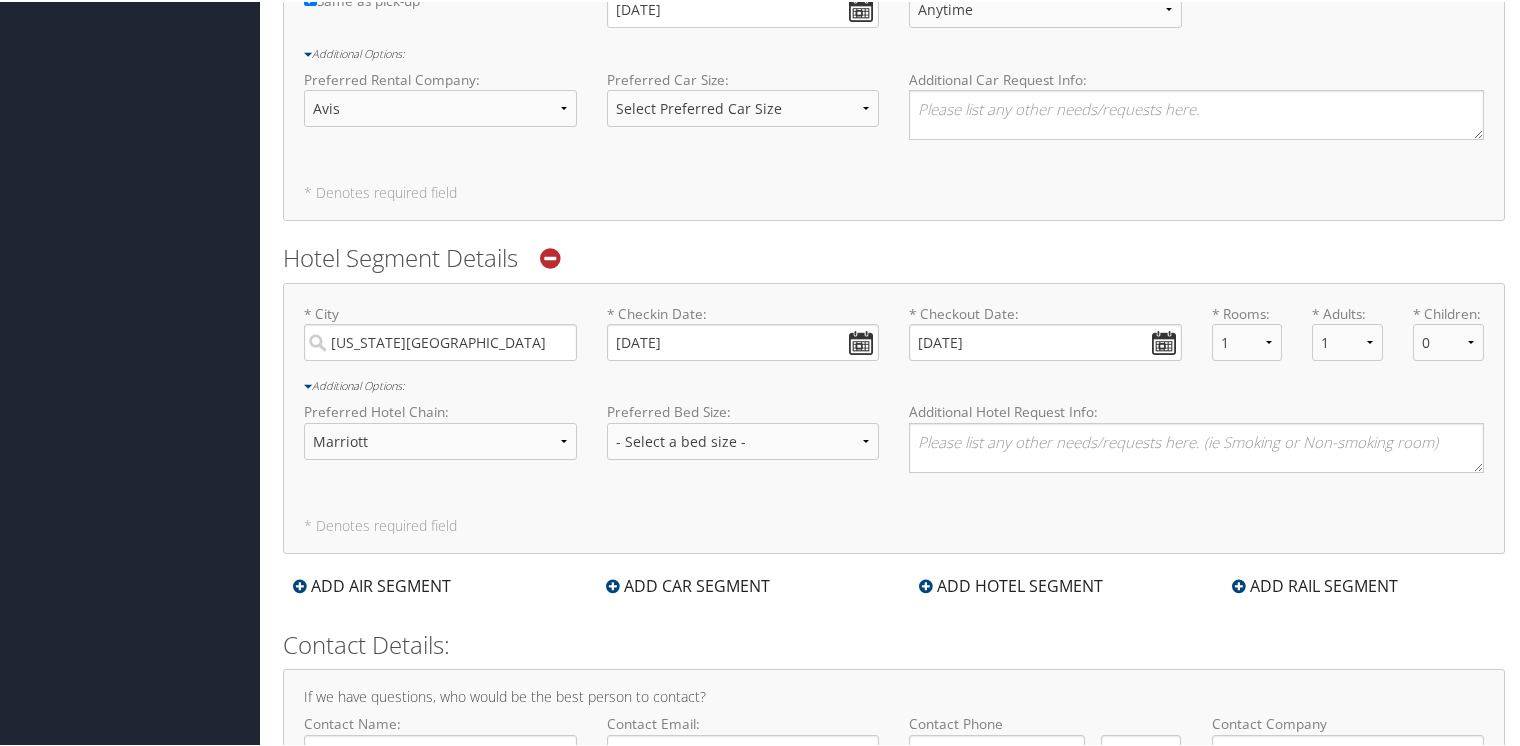 click on "Preferred Hotel Chain:  - Select a hotel chain -   Hyatt   Mandarin Oriental   Hilton Hotels   Pullman Hotels   Marriott   Four Seasons   Townplace Suites   Utell" at bounding box center (440, 436) 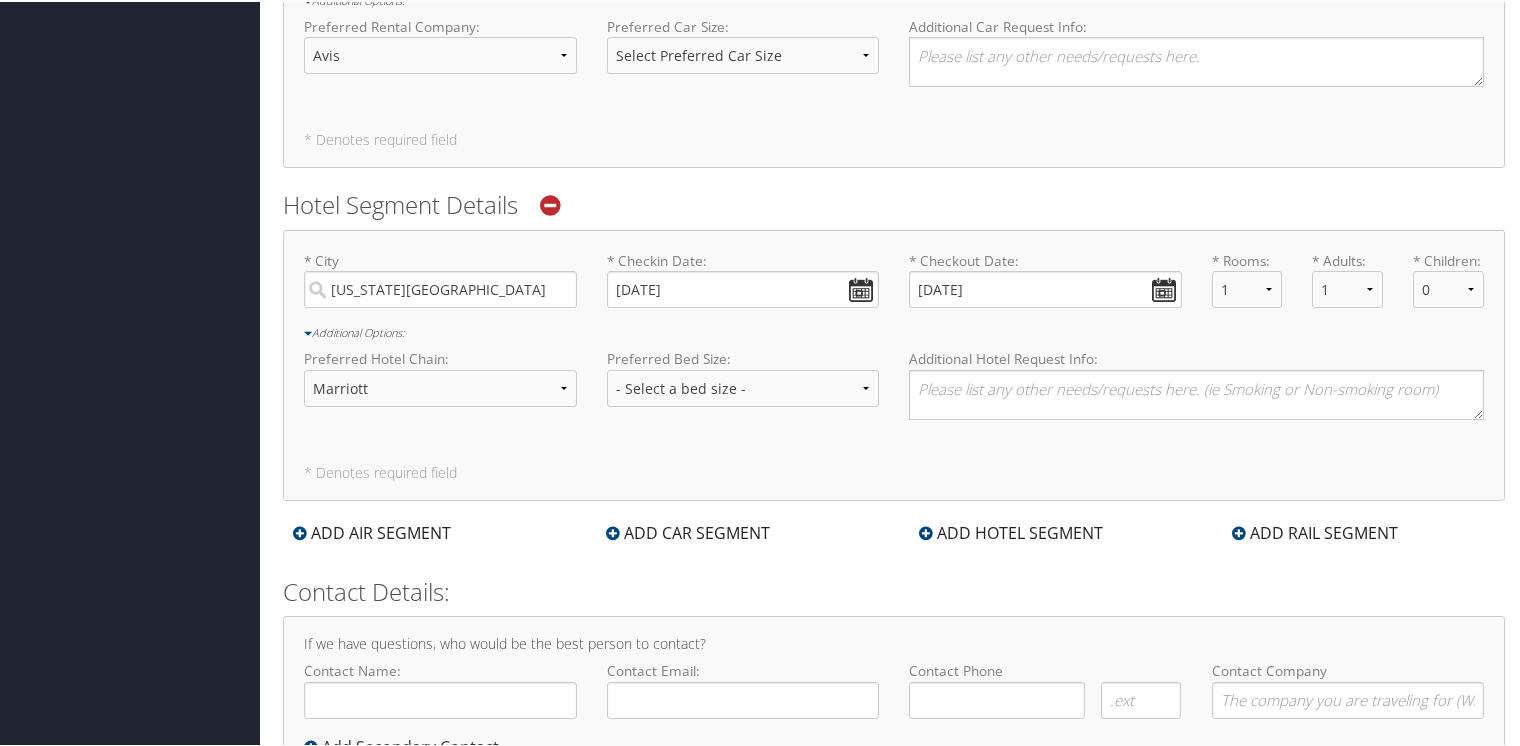 scroll, scrollTop: 1691, scrollLeft: 0, axis: vertical 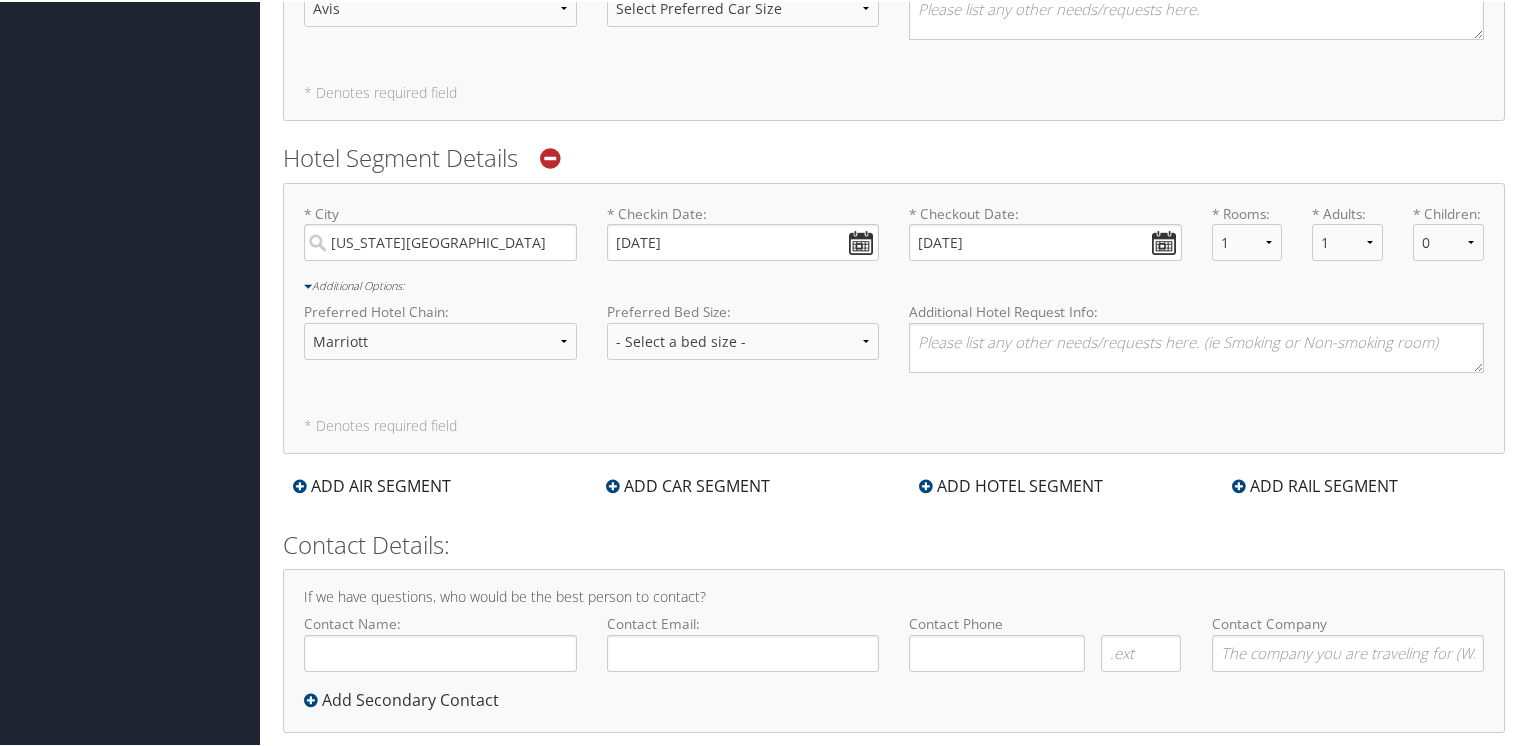 click on "ADD HOTEL SEGMENT" at bounding box center (1011, 484) 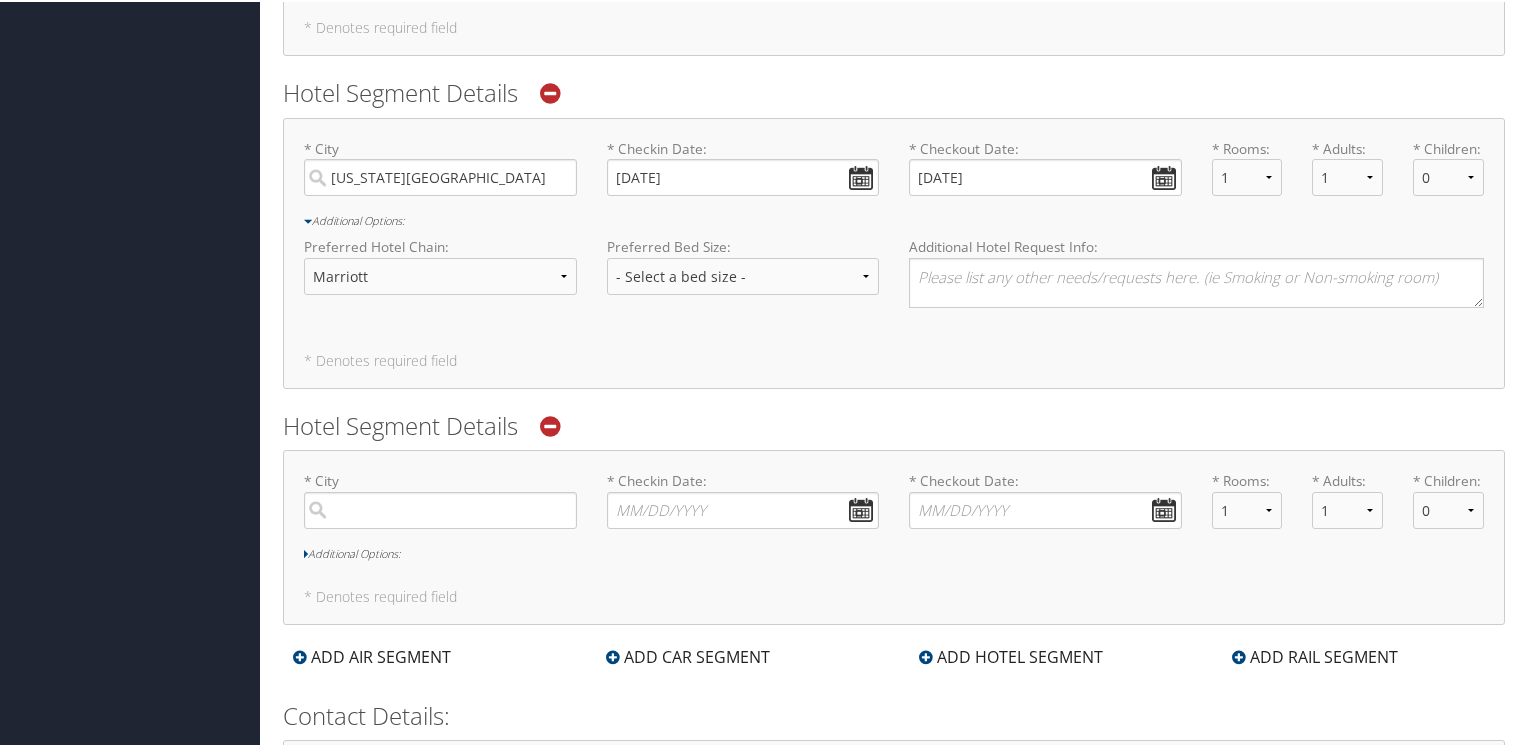 scroll, scrollTop: 1791, scrollLeft: 0, axis: vertical 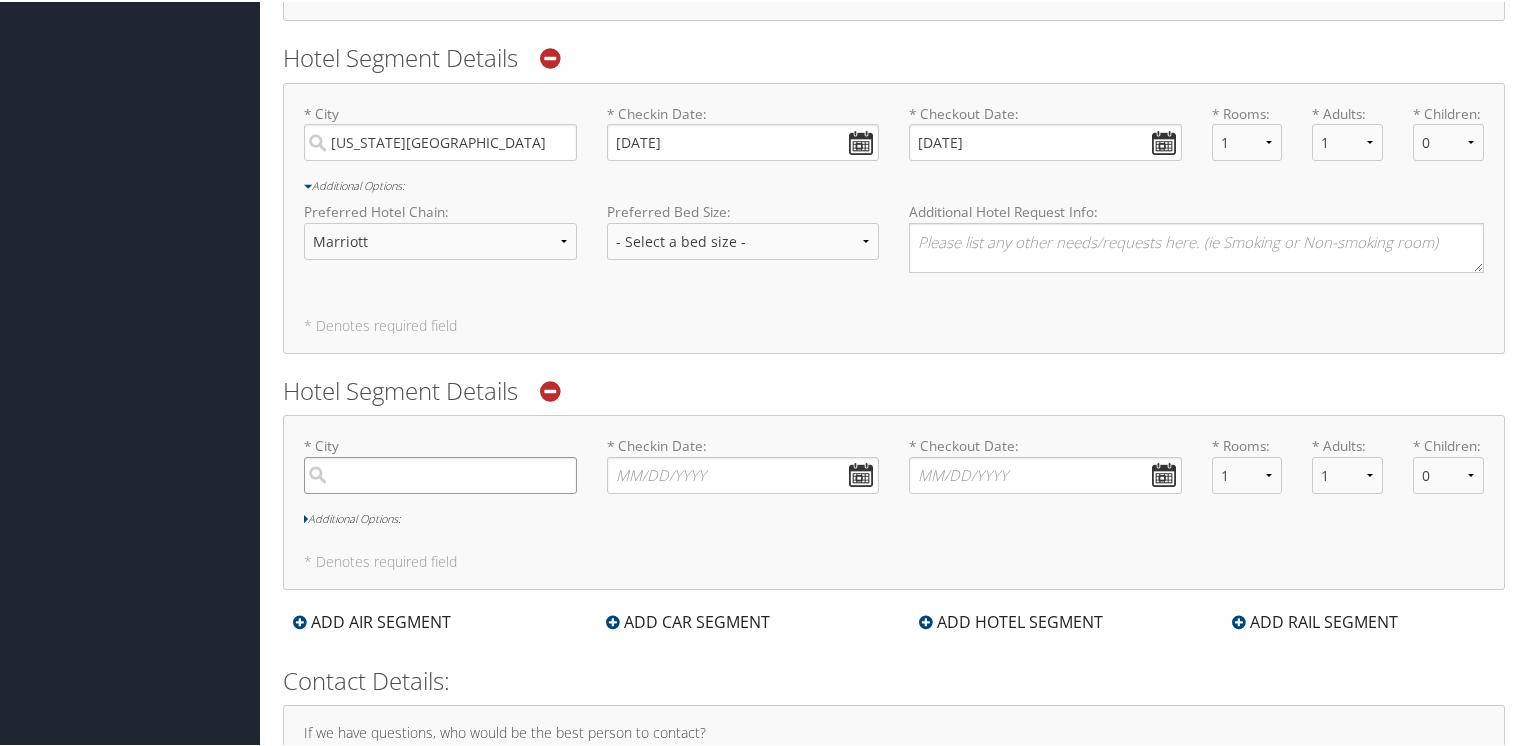 click at bounding box center [440, 473] 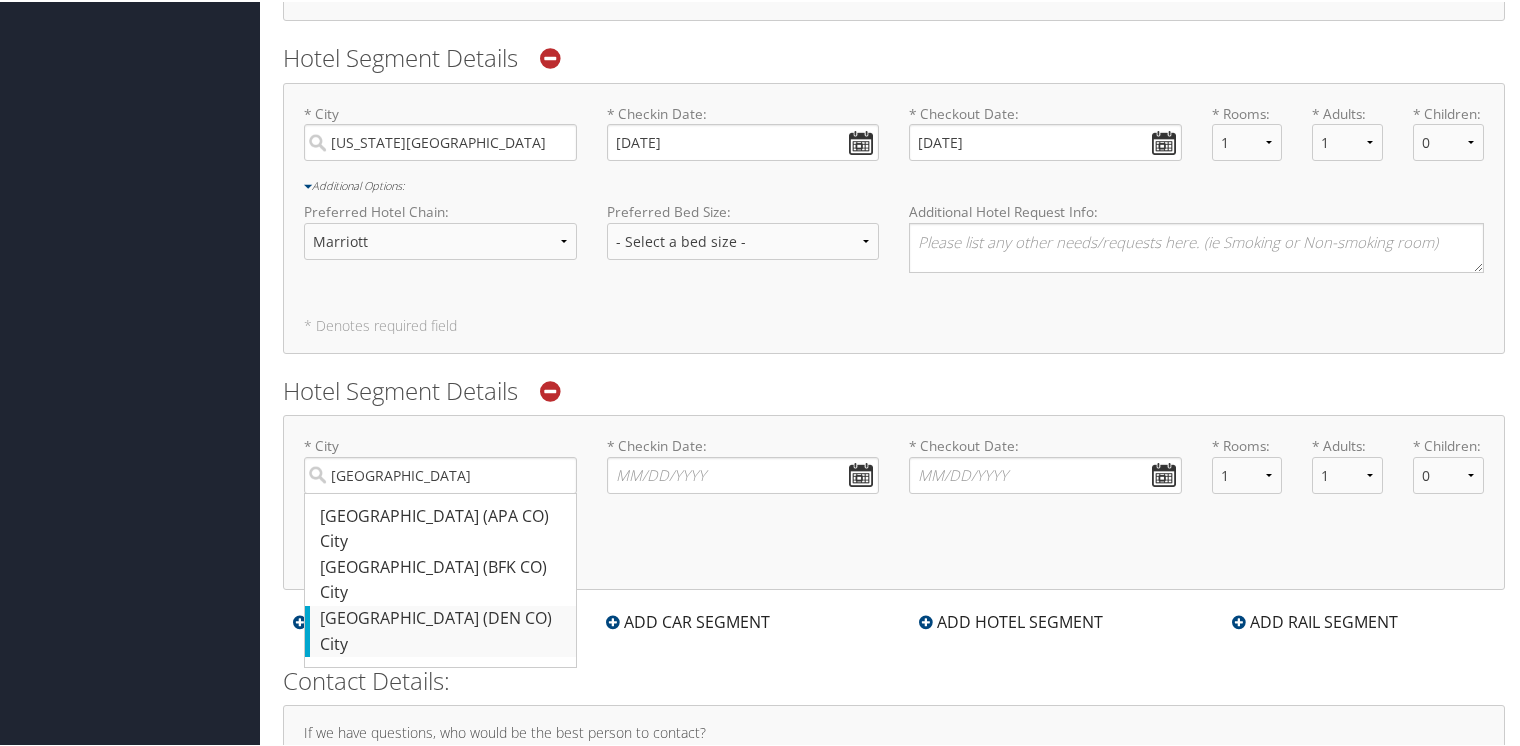 click on "City" at bounding box center (443, 643) 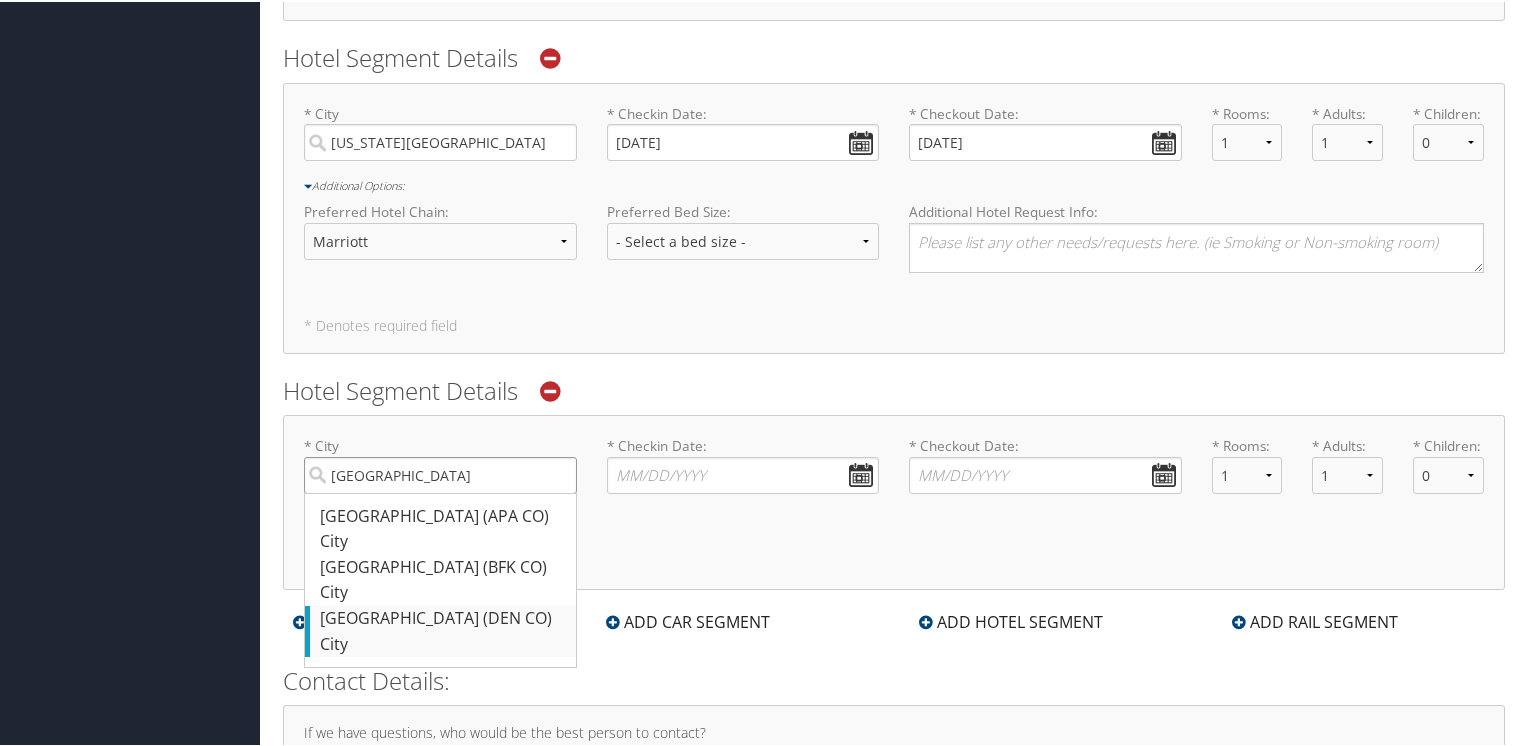click on "denver" at bounding box center [440, 473] 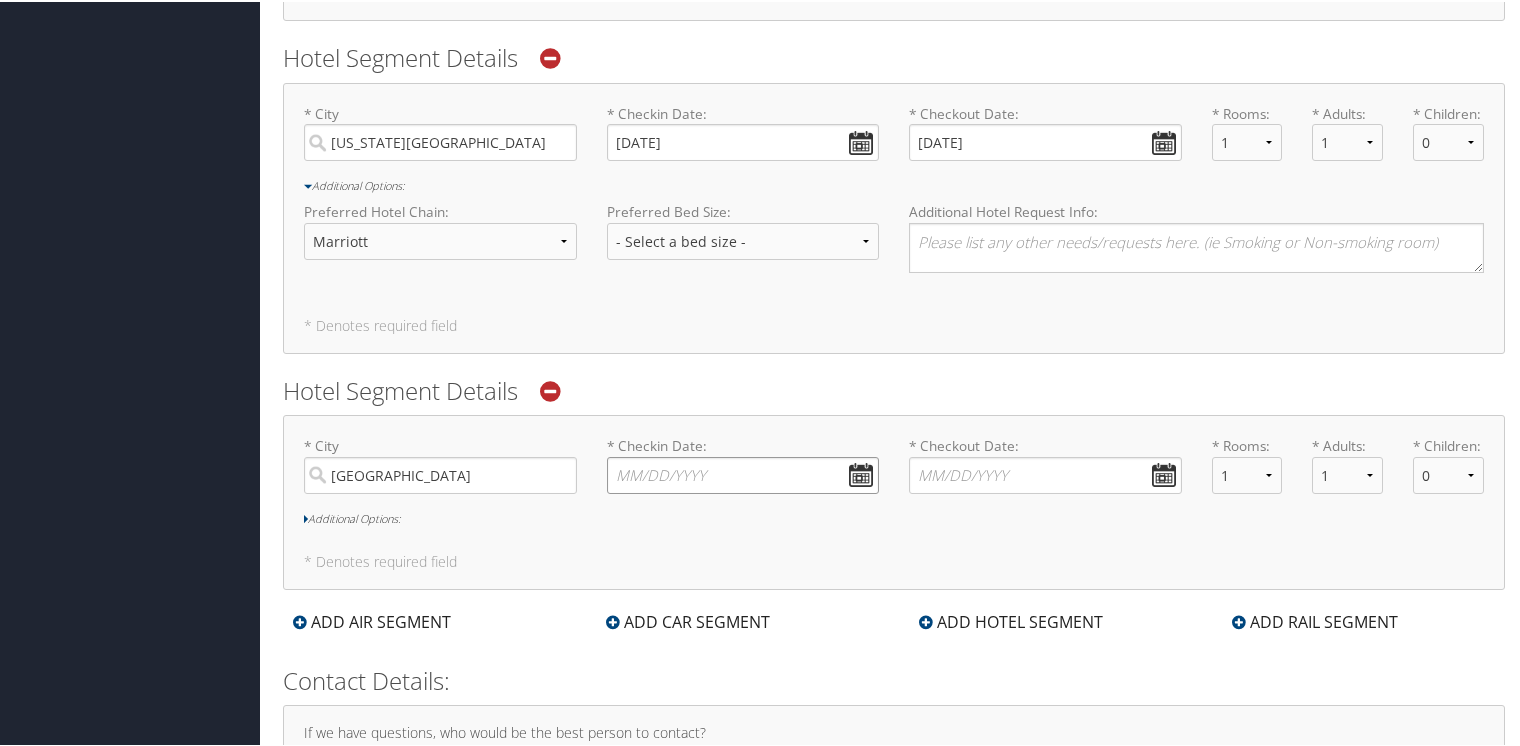 click on "* Checkin Date: Dates must be valid" at bounding box center [743, 473] 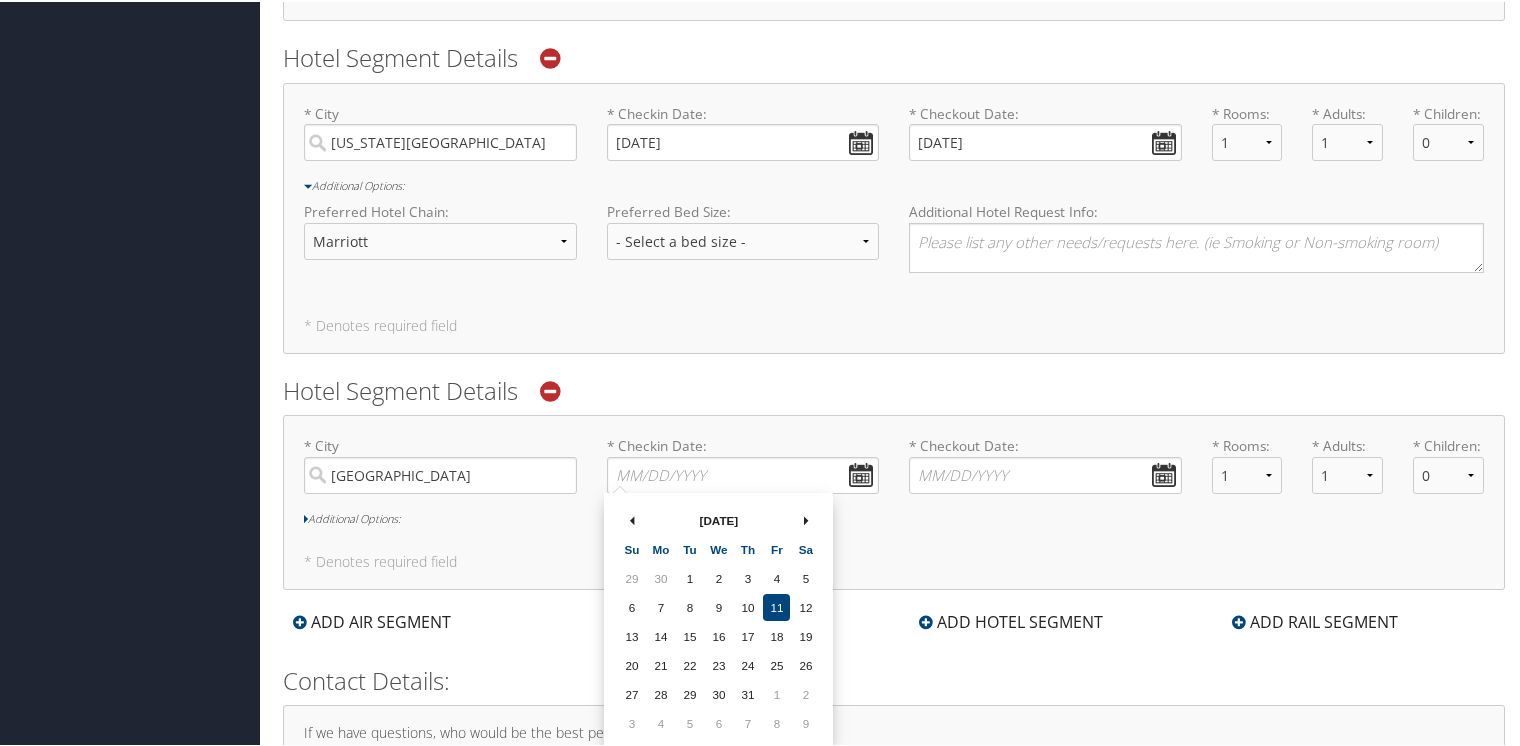 drag, startPoint x: 753, startPoint y: 665, endPoint x: 760, endPoint y: 654, distance: 13.038404 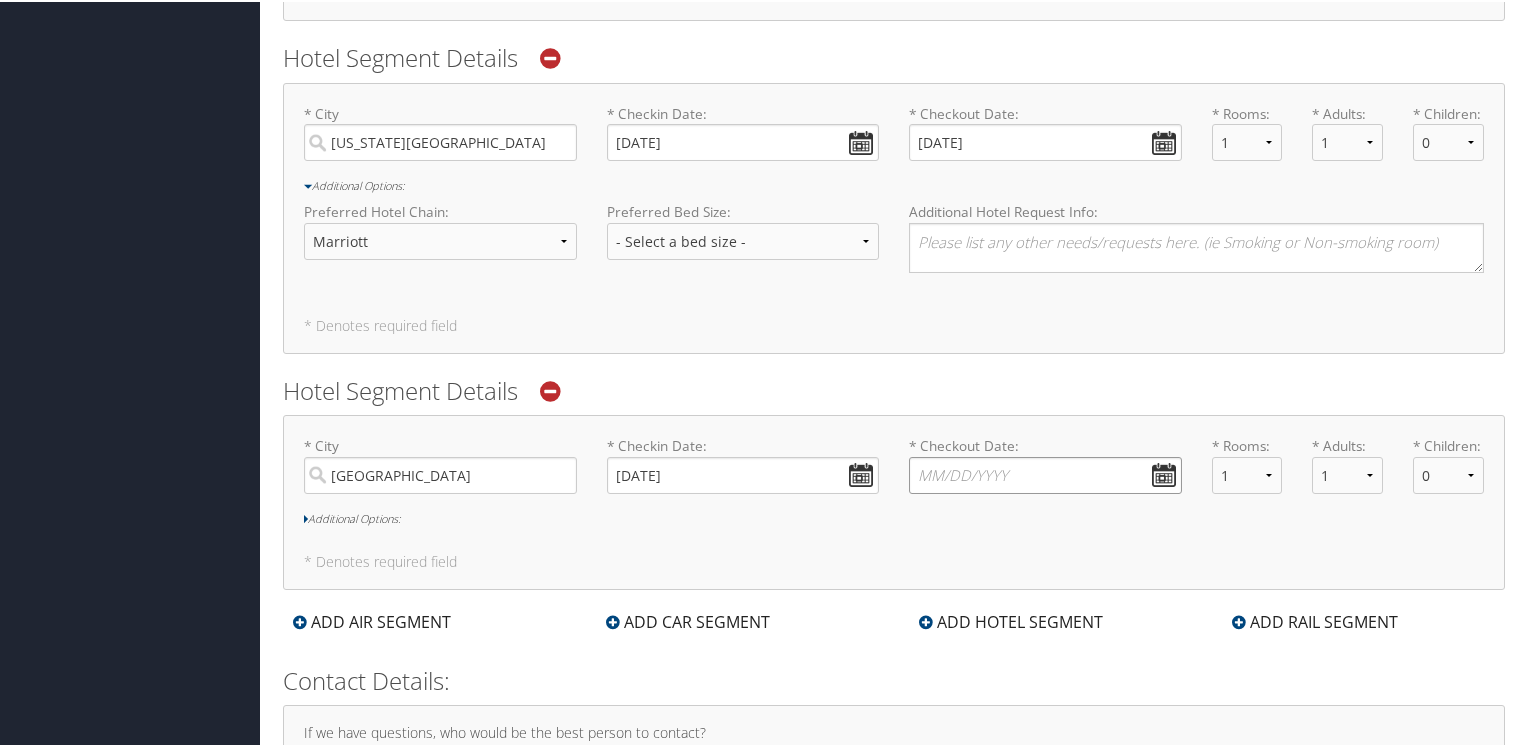 click on "* Checkout Date: Dates must be valid" at bounding box center [1045, 473] 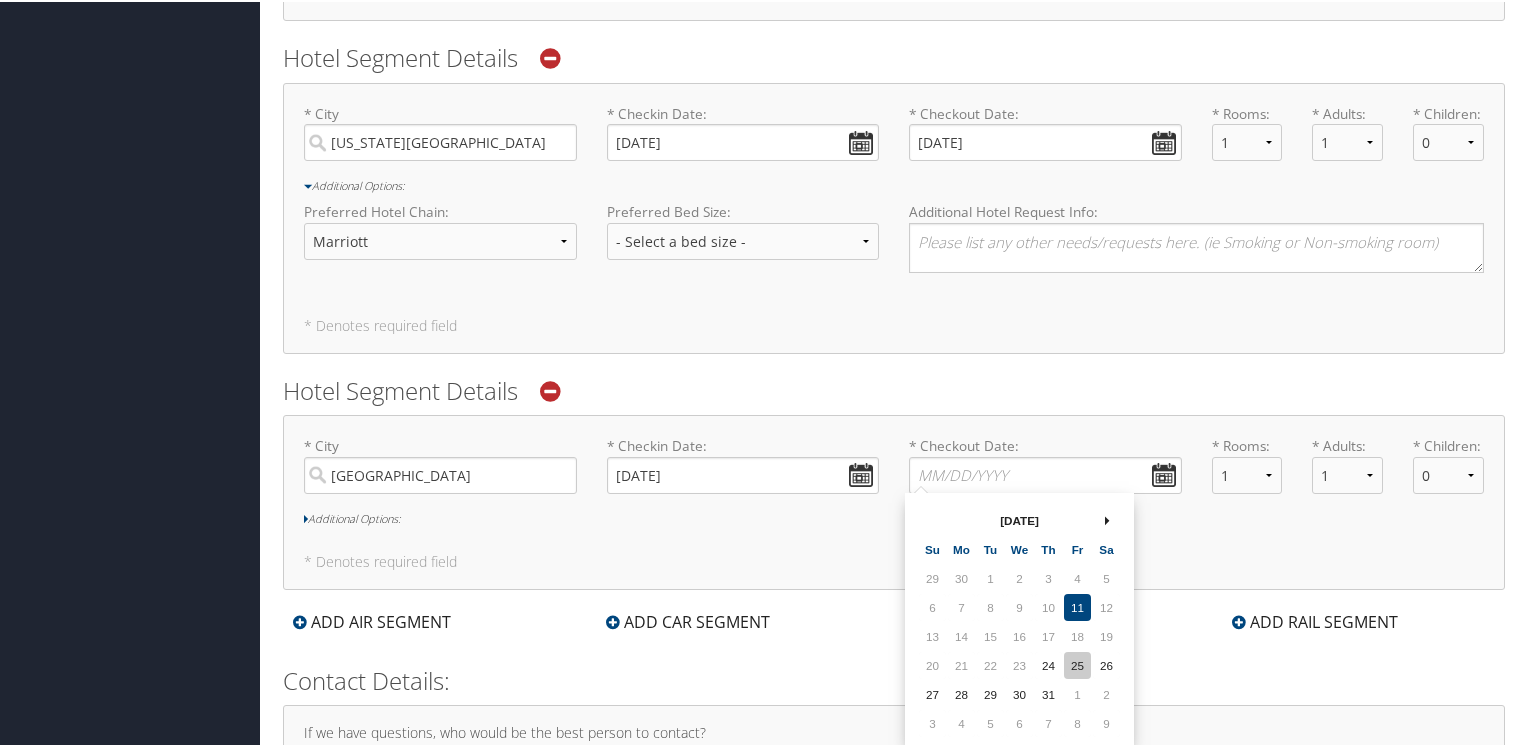 click on "25" at bounding box center (1077, 663) 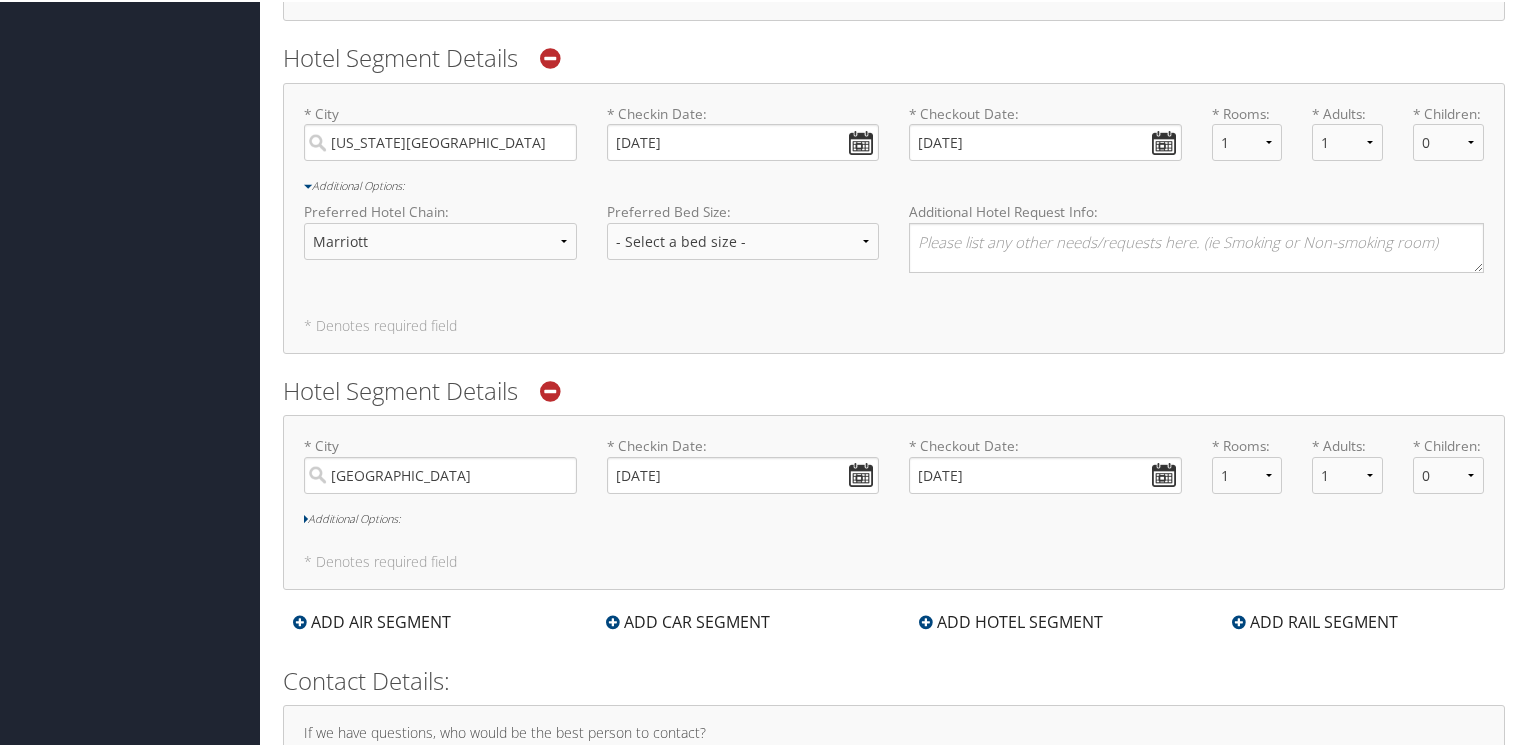 click on "Additional Options:" at bounding box center [894, 517] 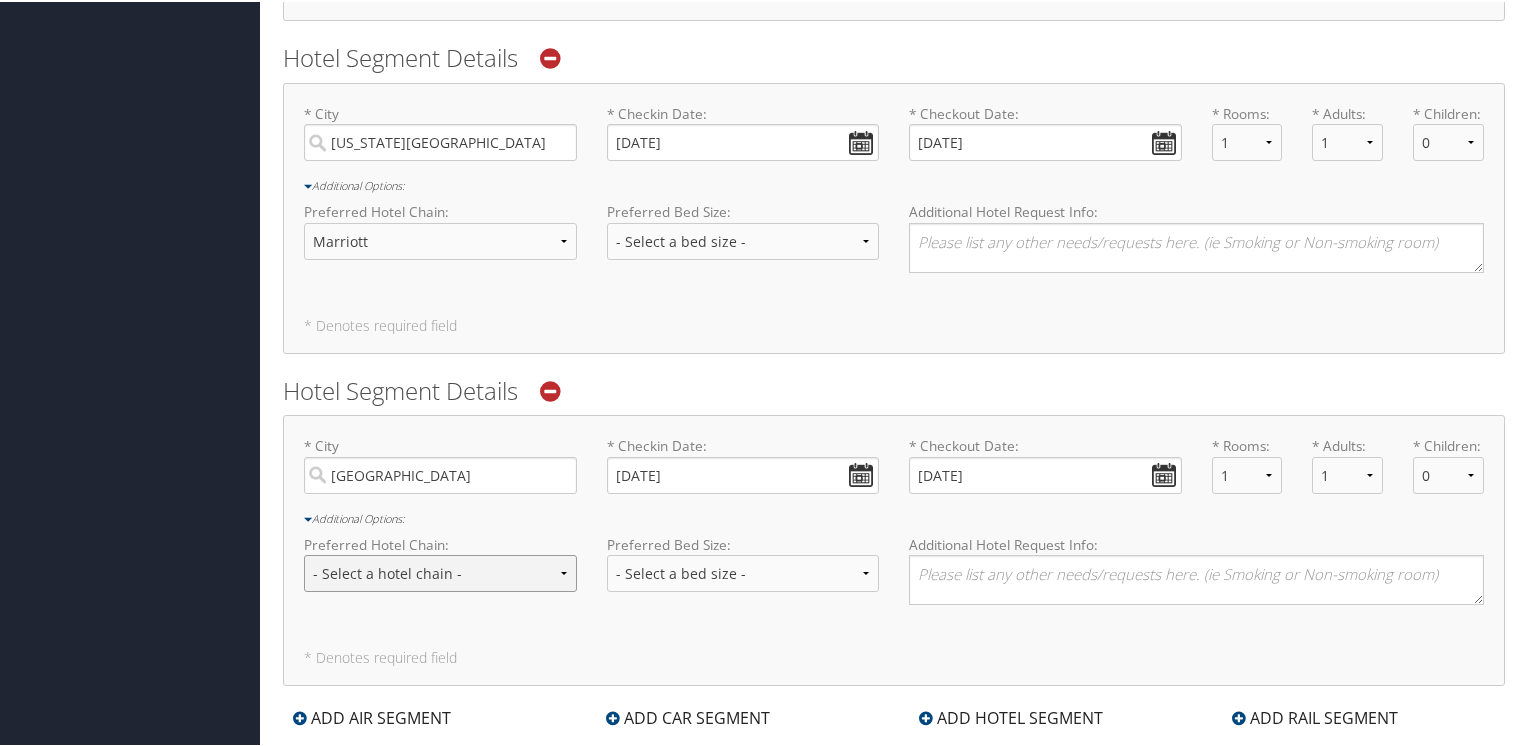click on "- Select a hotel chain -   Hyatt   Mandarin Oriental   Hilton Hotels   Pullman Hotels   Marriott   Four Seasons   Townplace Suites   Utell" at bounding box center (440, 571) 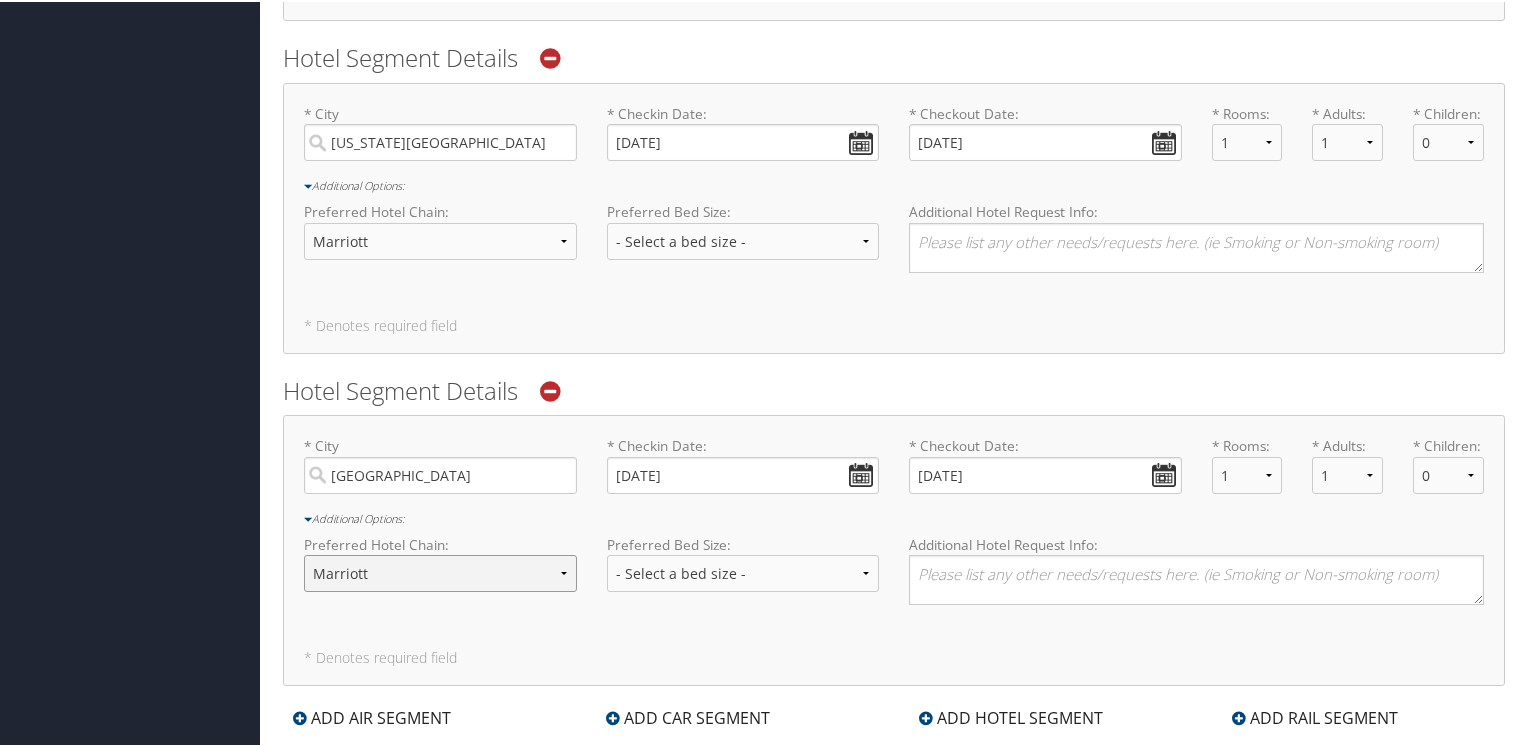click on "- Select a hotel chain -   Hyatt   Mandarin Oriental   Hilton Hotels   Pullman Hotels   Marriott   Four Seasons   Townplace Suites   Utell" at bounding box center (440, 571) 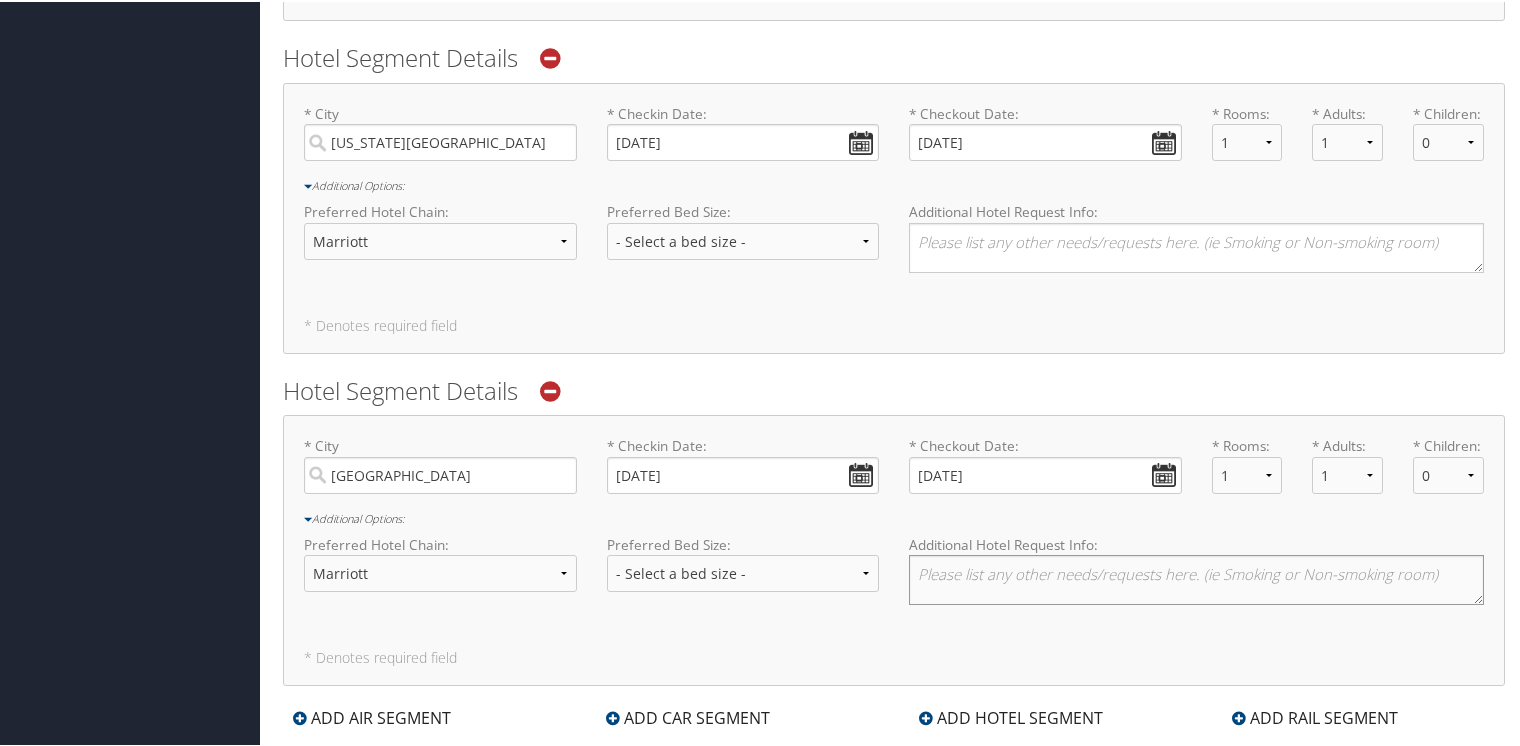 click at bounding box center [1196, 578] 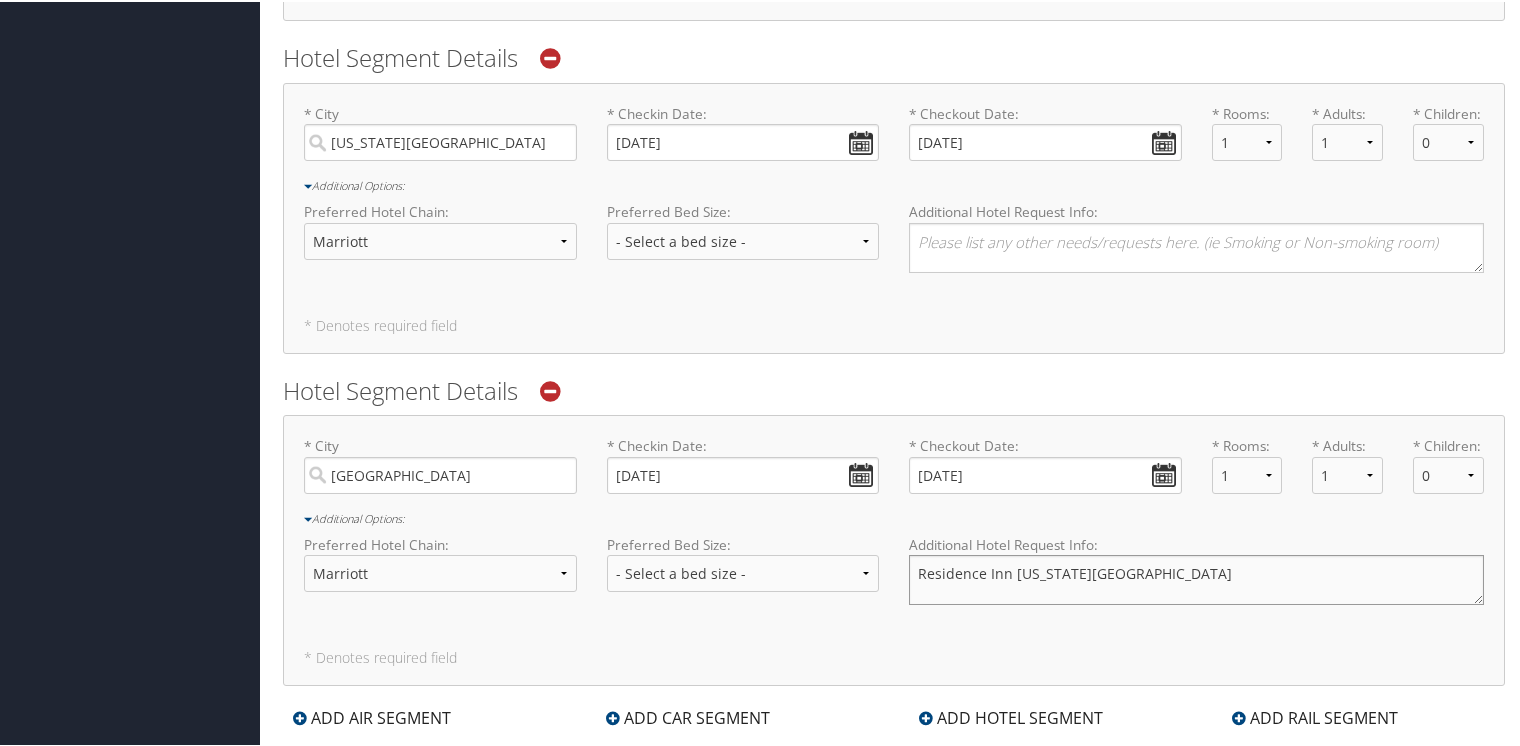 scroll, scrollTop: 63, scrollLeft: 0, axis: vertical 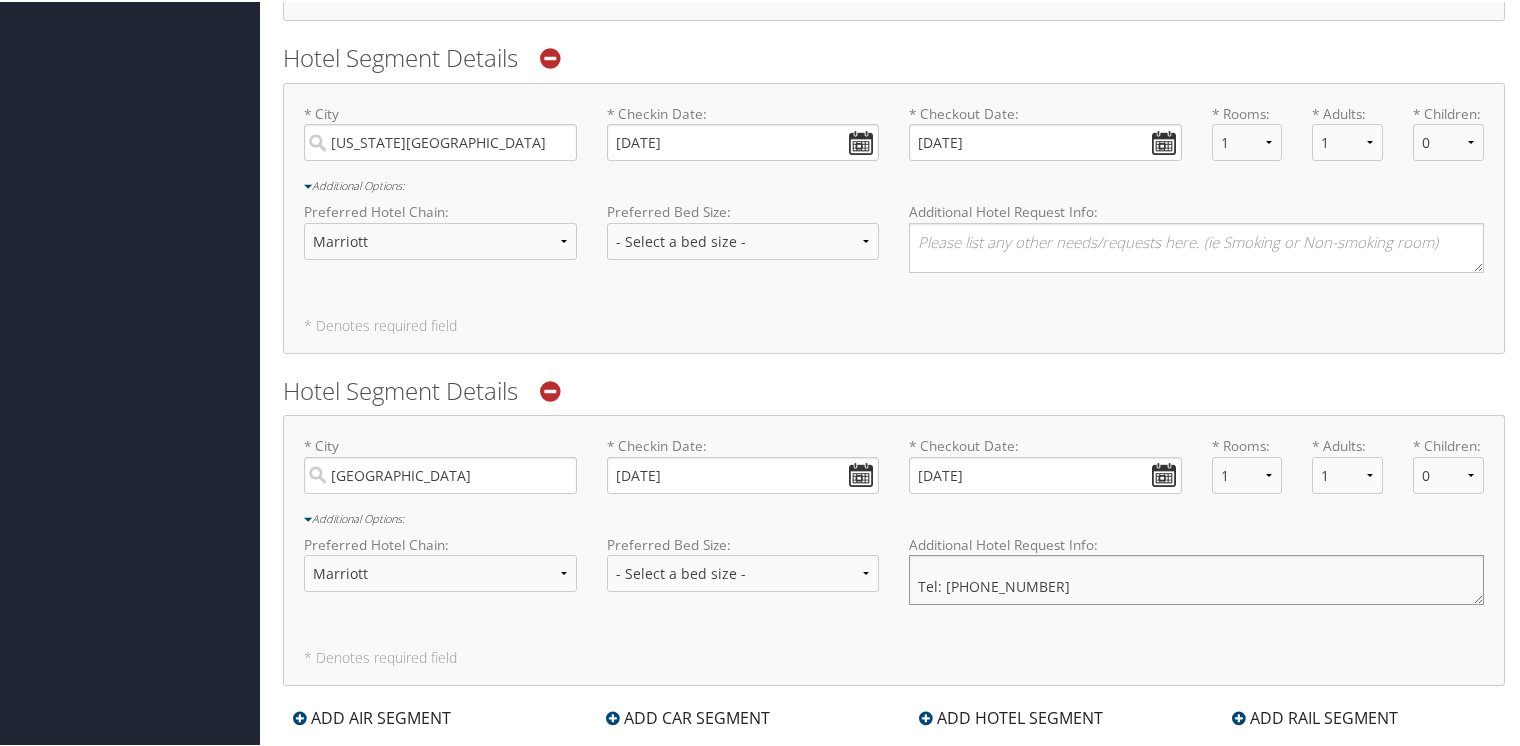 type 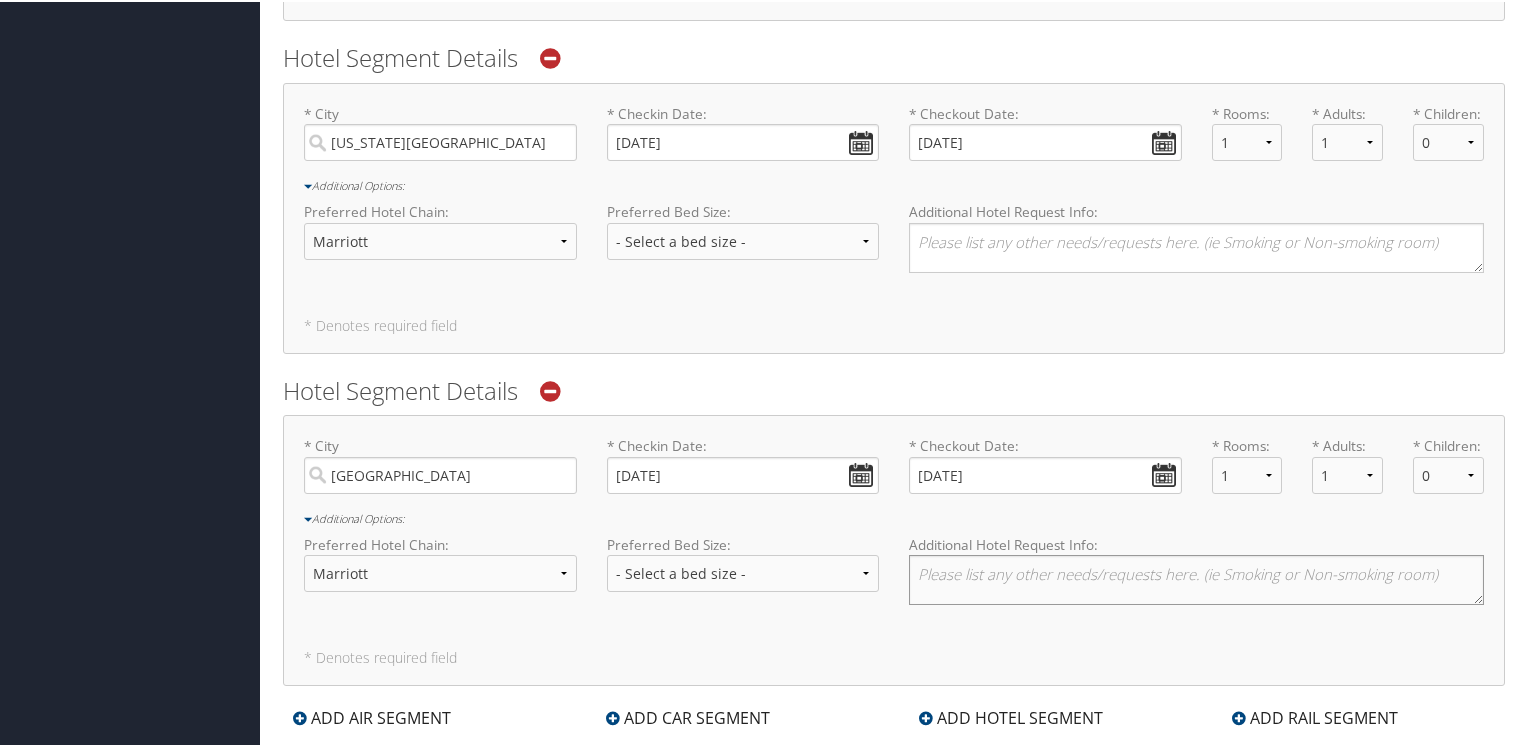 scroll, scrollTop: 0, scrollLeft: 0, axis: both 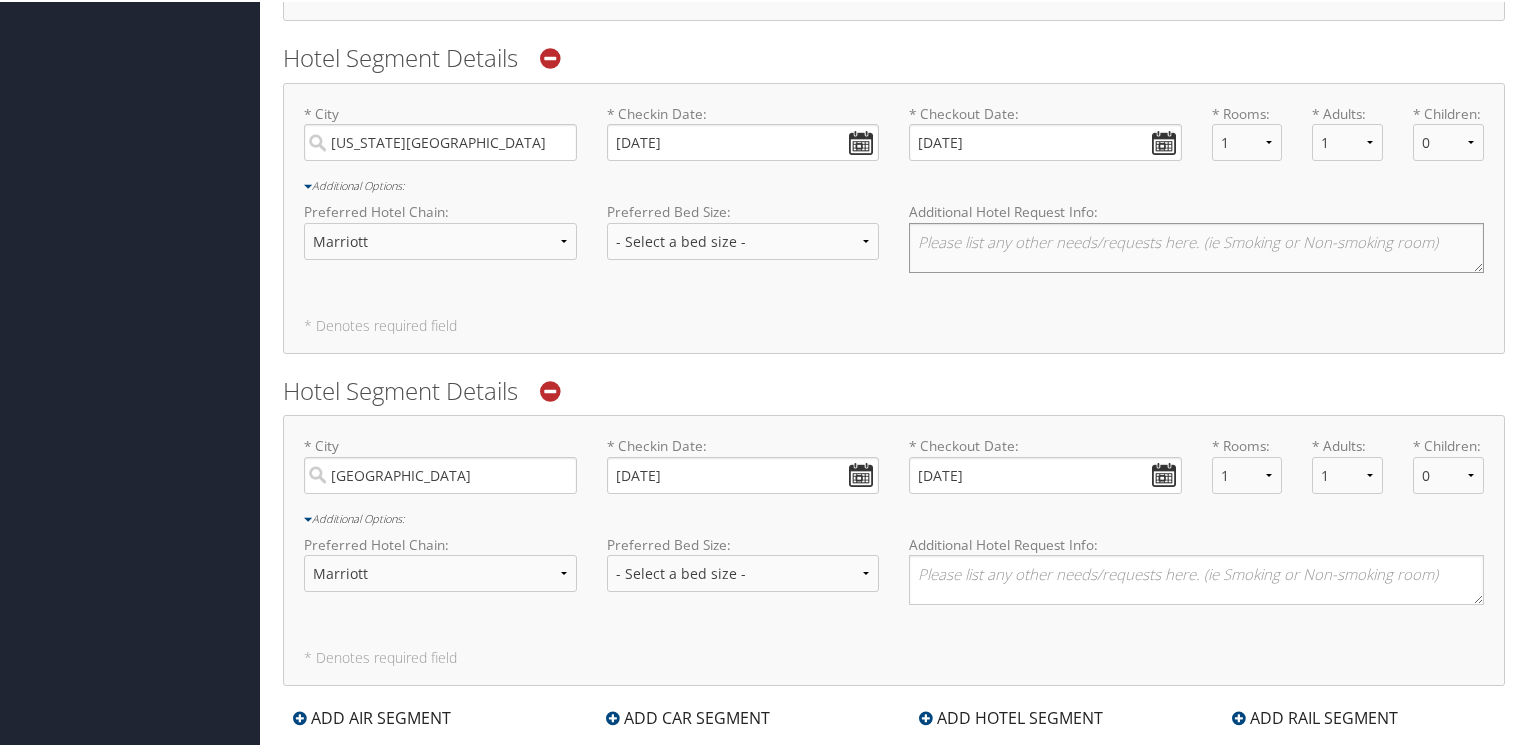 click at bounding box center [1196, 246] 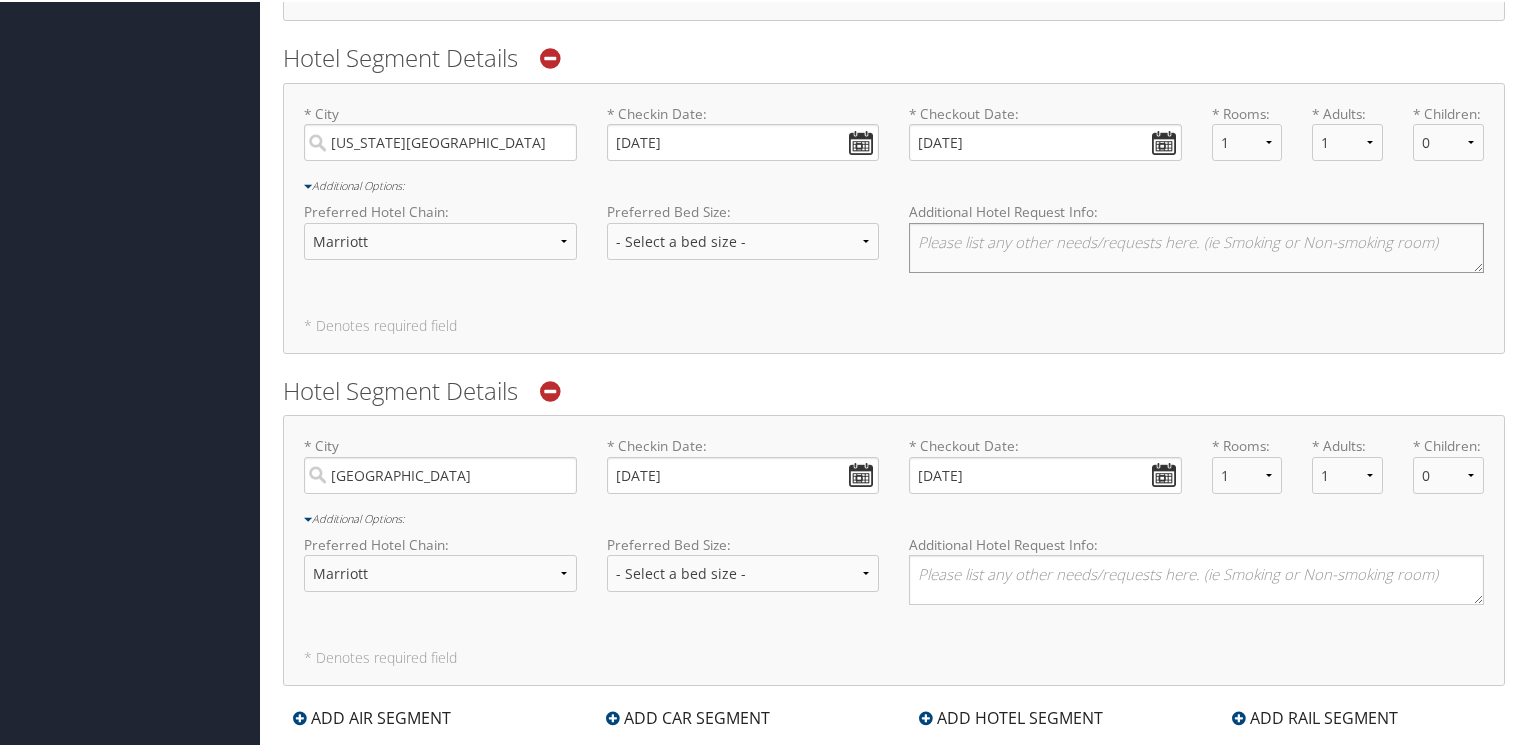 paste on "Residence Inn Colorado Springs First & Main
6020 S Carefree Cir, Colorado Springs, Colorado, USA, 80922
Tel: +1 719-473-0370" 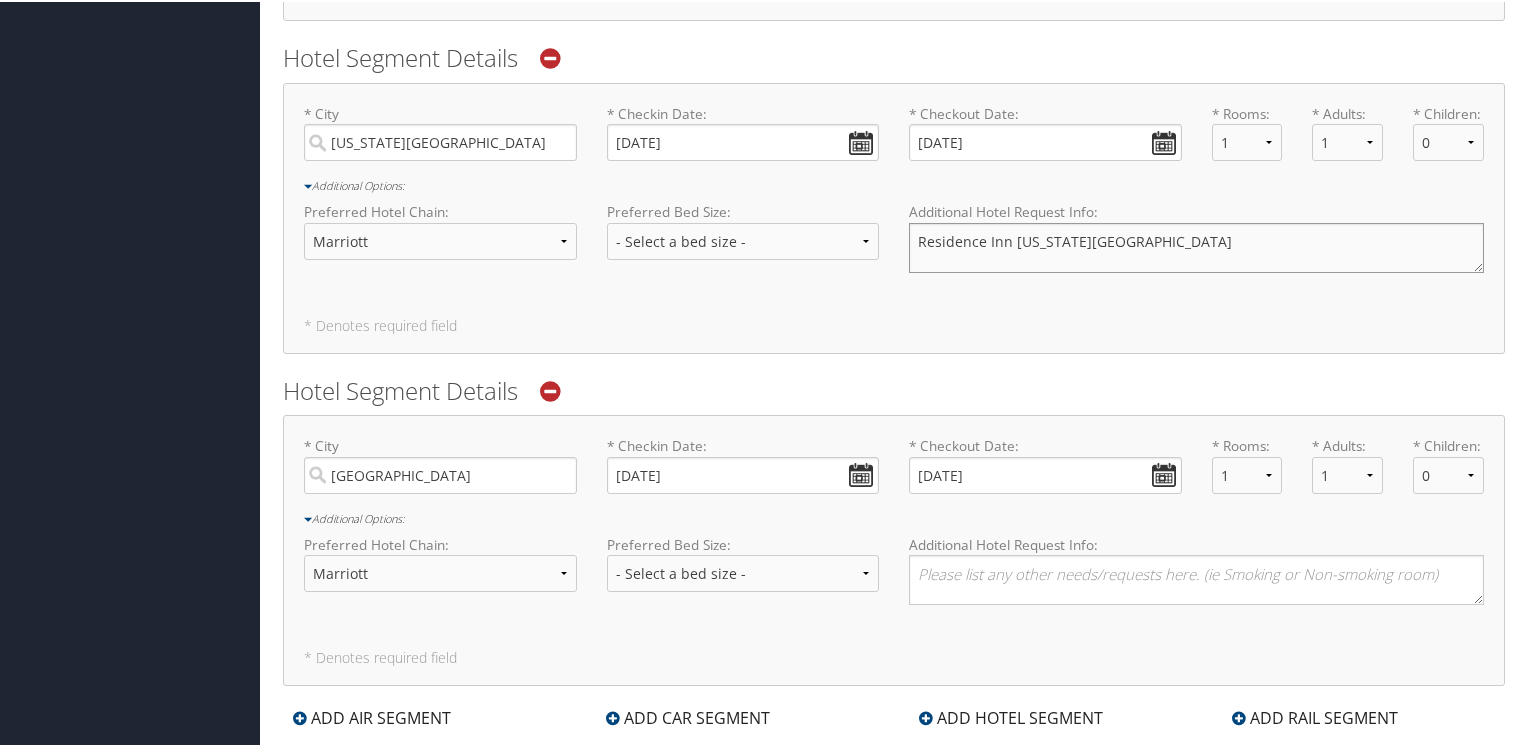 scroll, scrollTop: 56, scrollLeft: 0, axis: vertical 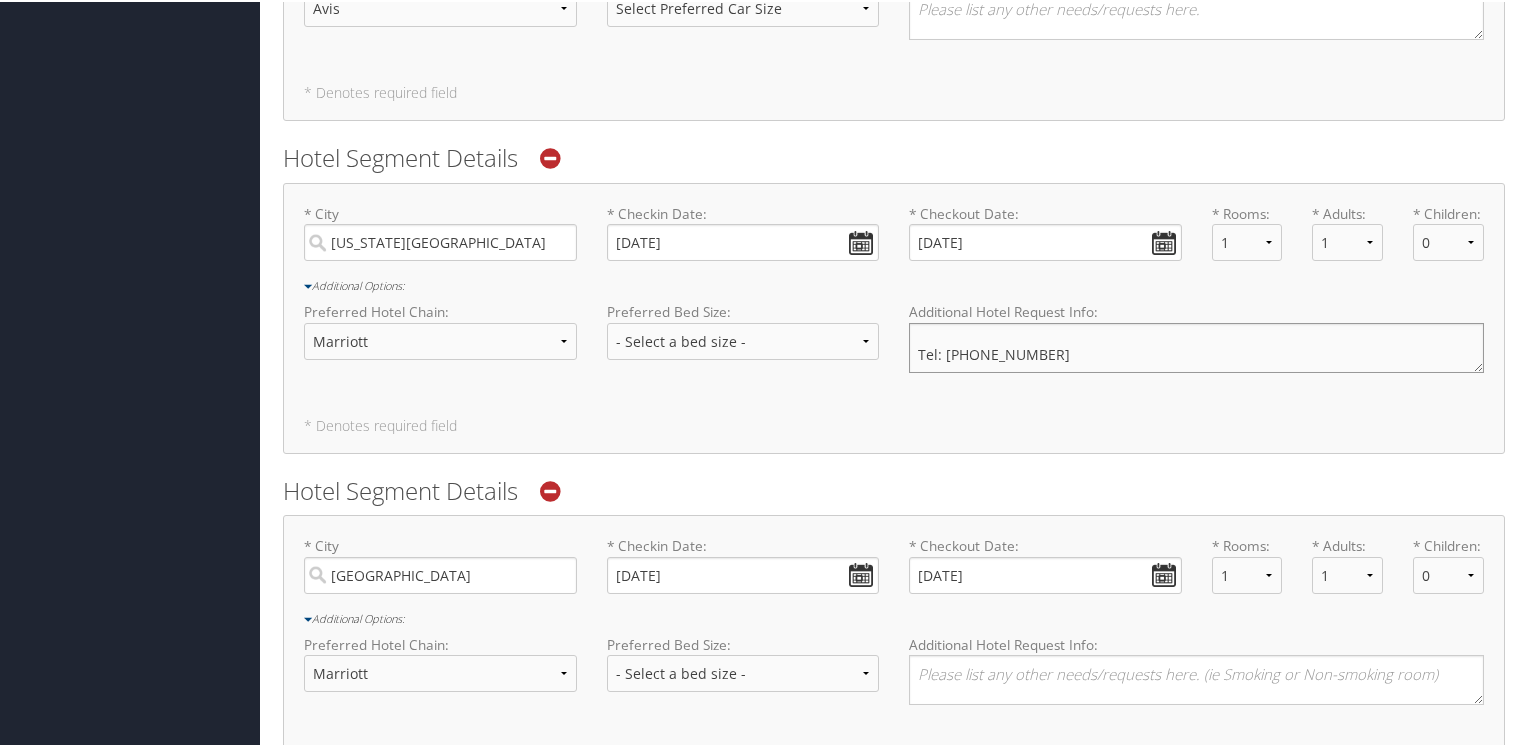 type on "Residence Inn Colorado Springs First & Main
6020 S Carefree Cir, Colorado Springs, Colorado, USA, 80922
Tel: +1 719-473-0370" 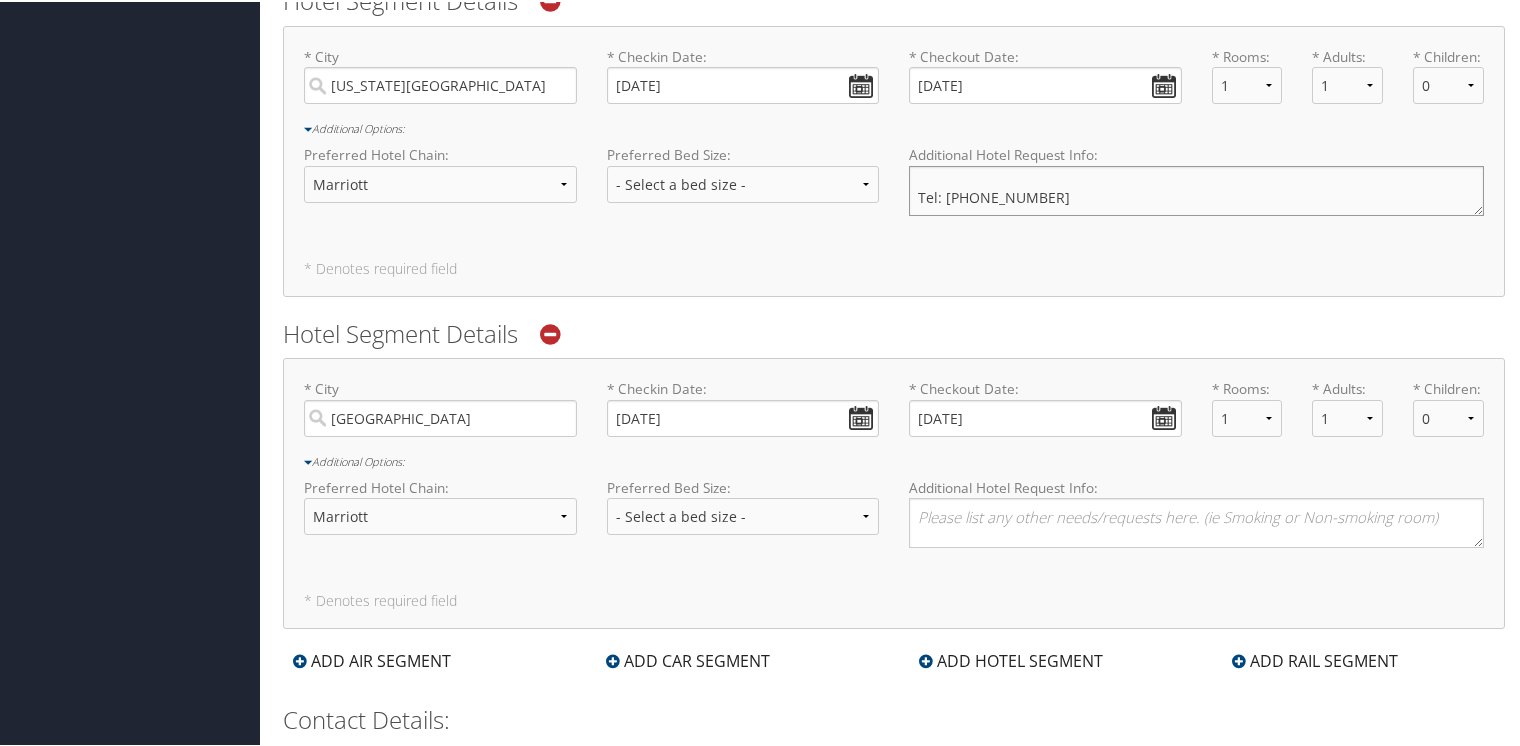scroll, scrollTop: 1891, scrollLeft: 0, axis: vertical 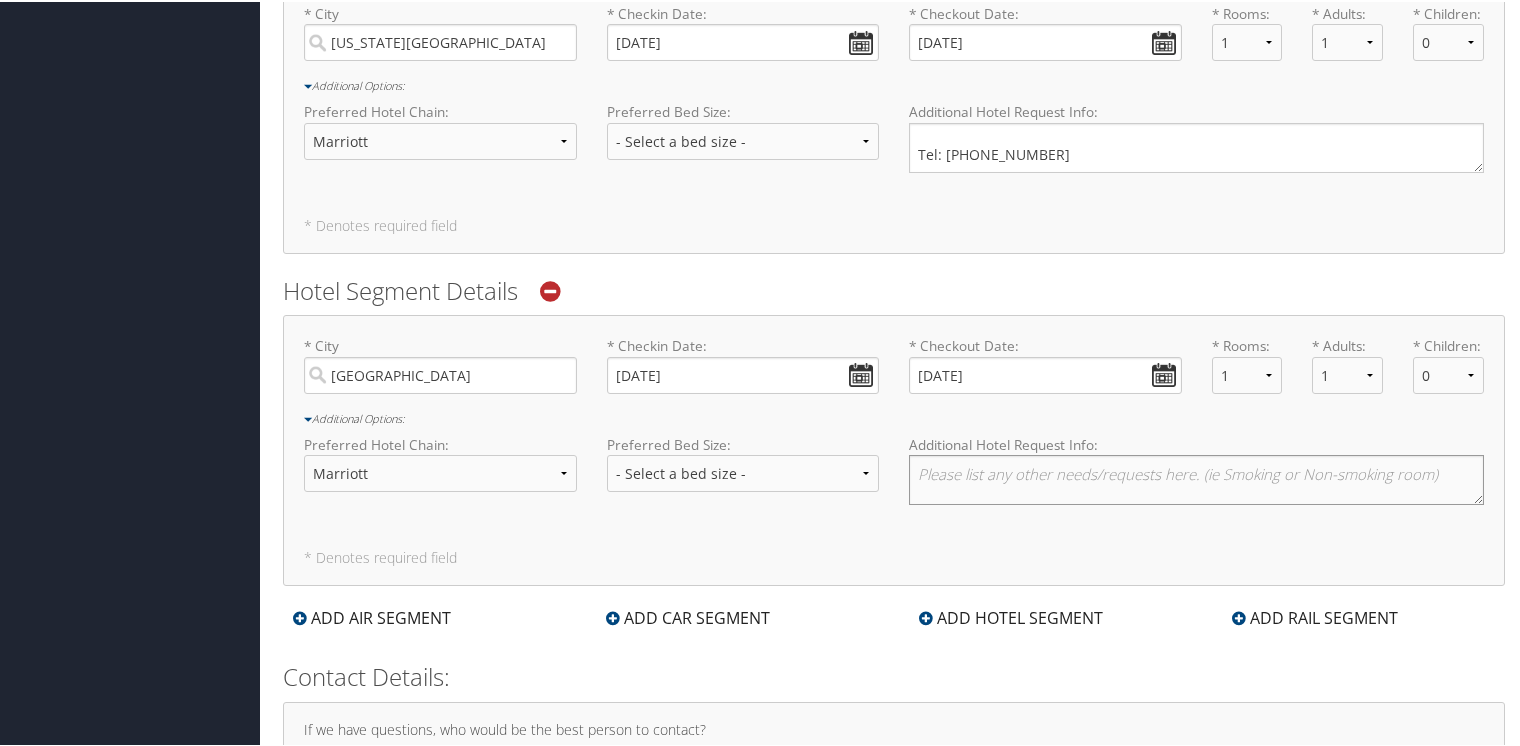 click at bounding box center (1196, 478) 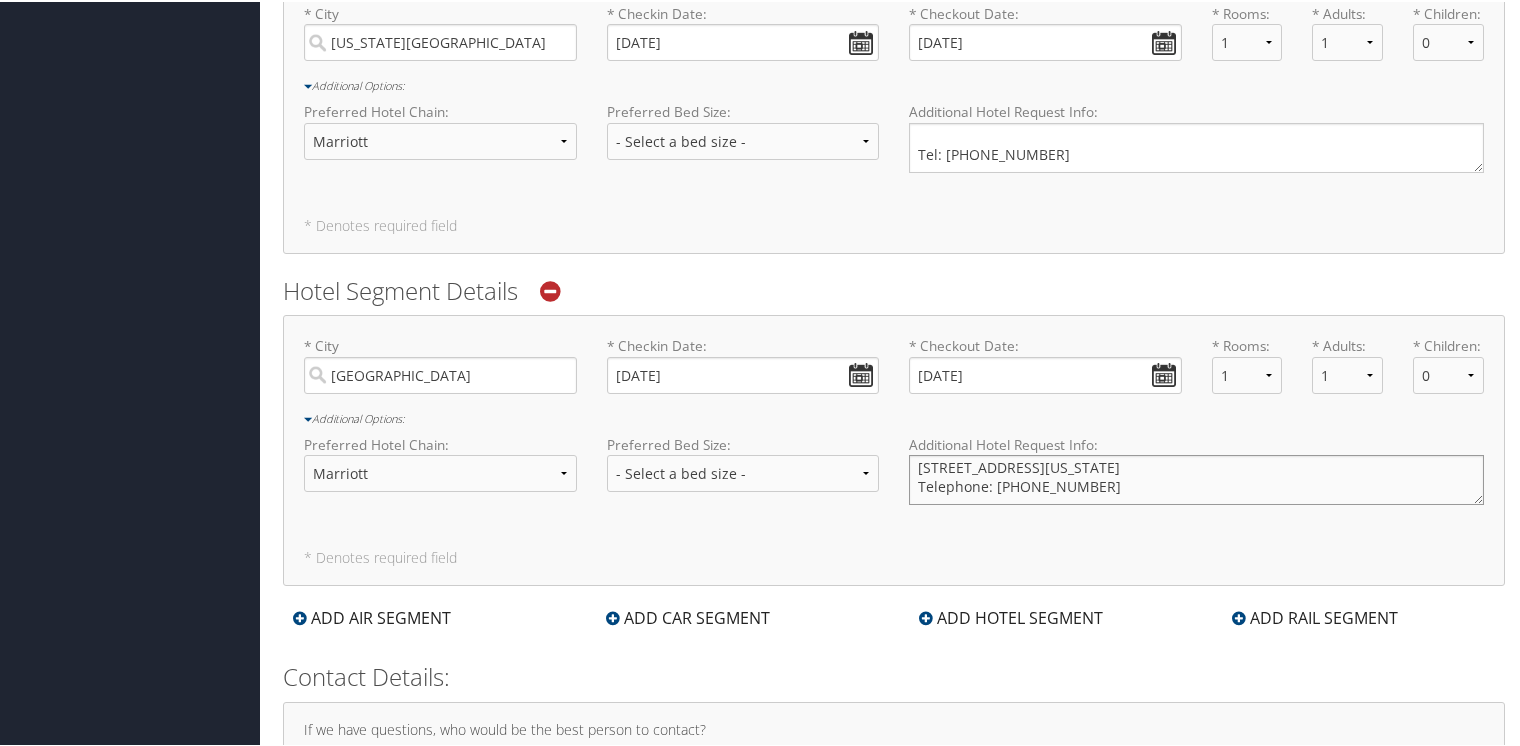 scroll, scrollTop: 24, scrollLeft: 0, axis: vertical 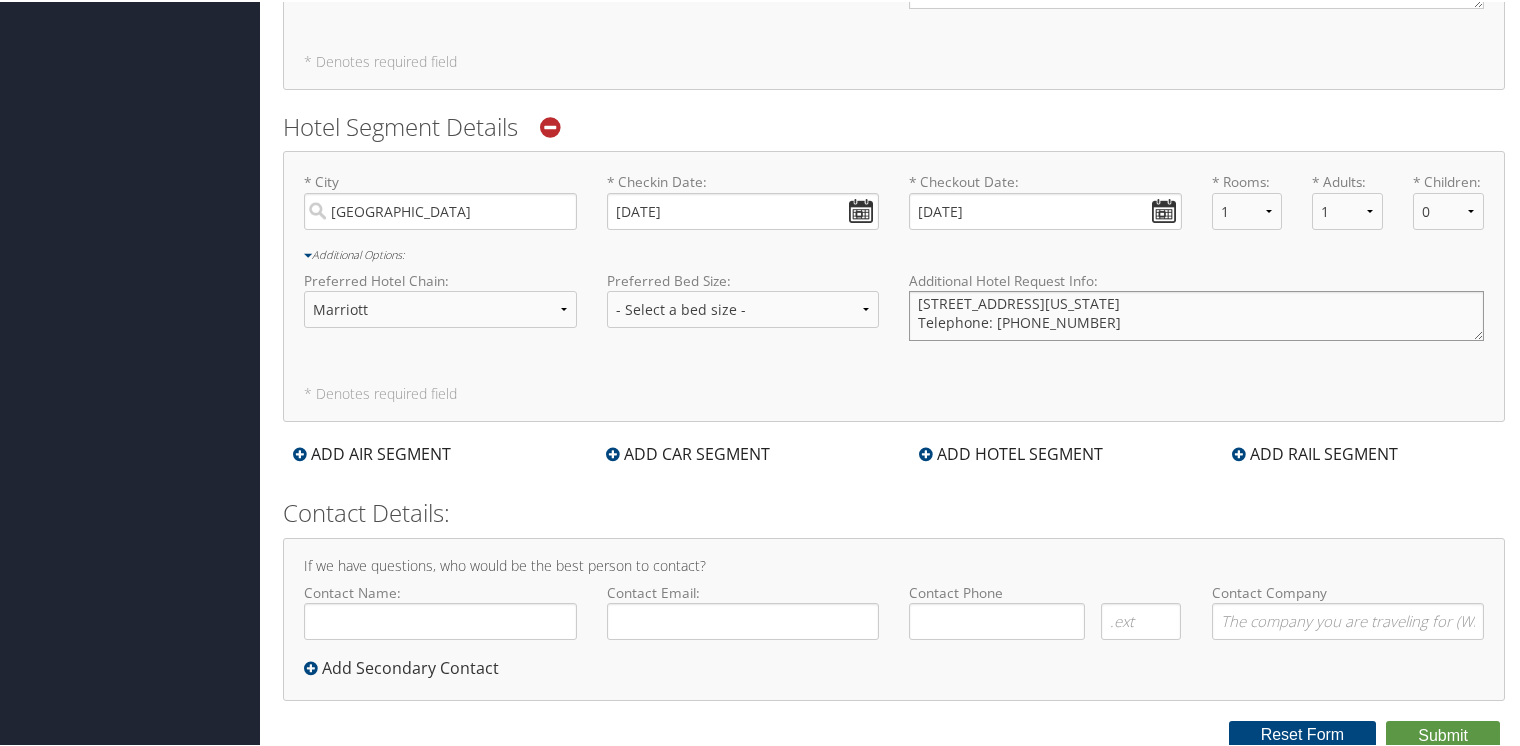 type on "16195 E 40th Ave
Denver, Colorado, USA, 80239
Telephone: +1 303-231-6080" 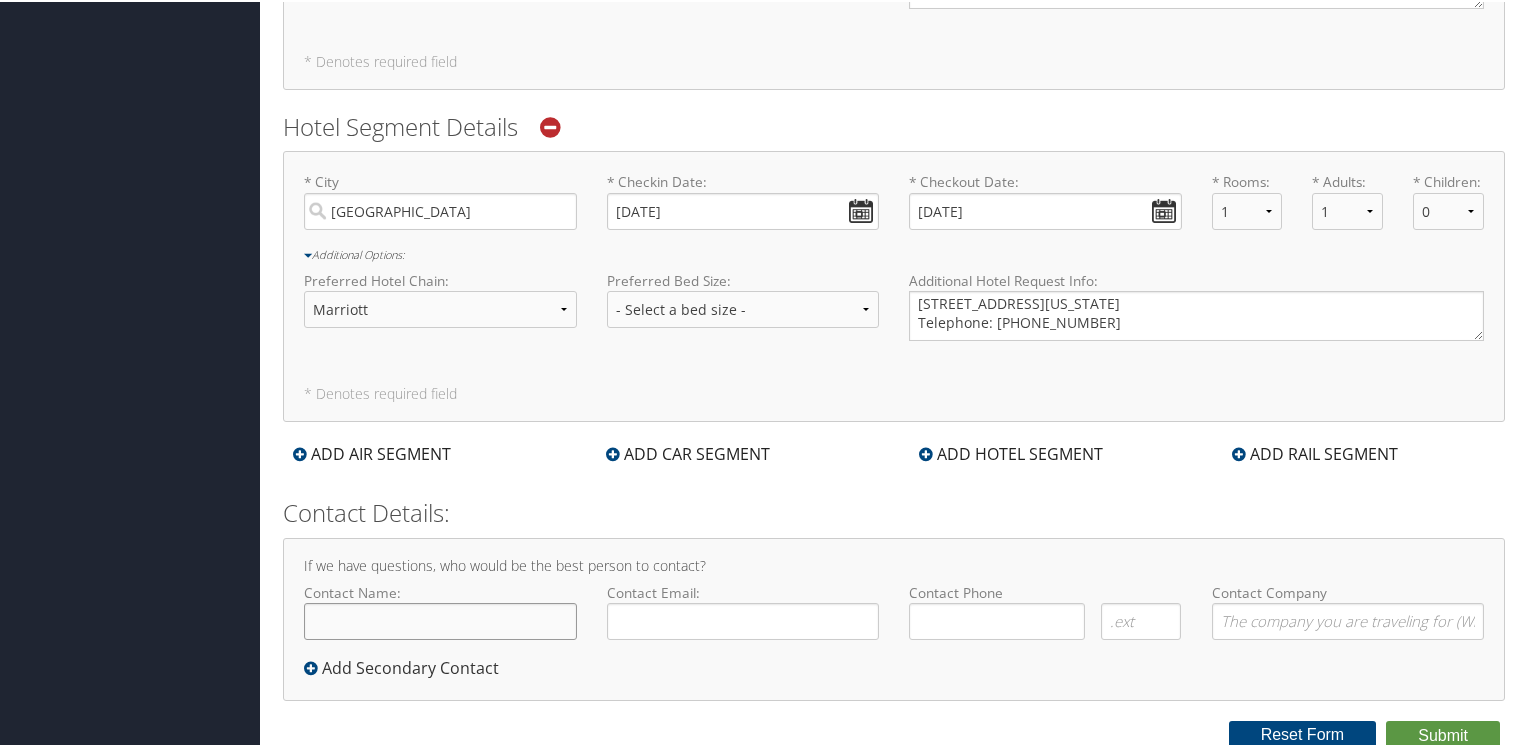 click on "Contact Name:" 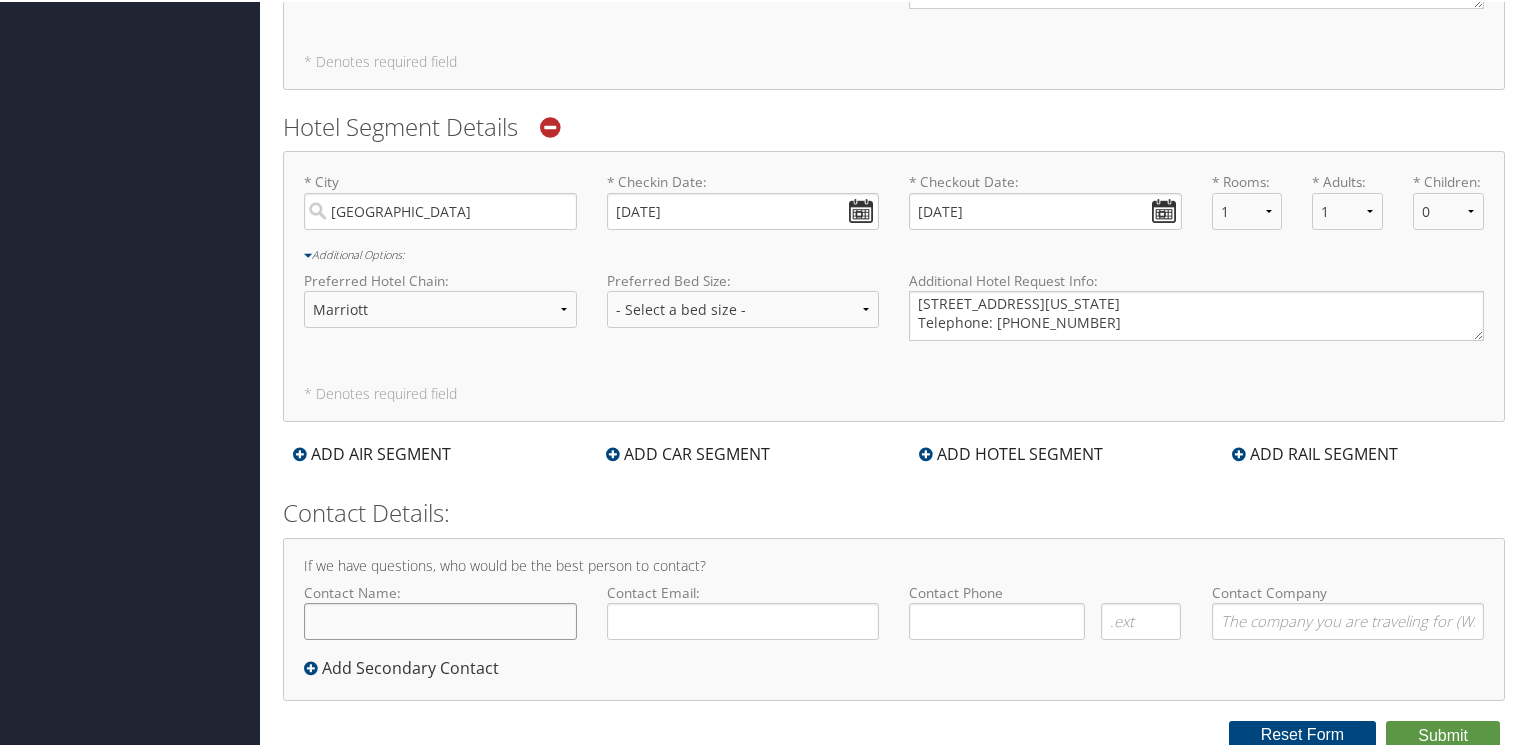 type on "Zach Taylor" 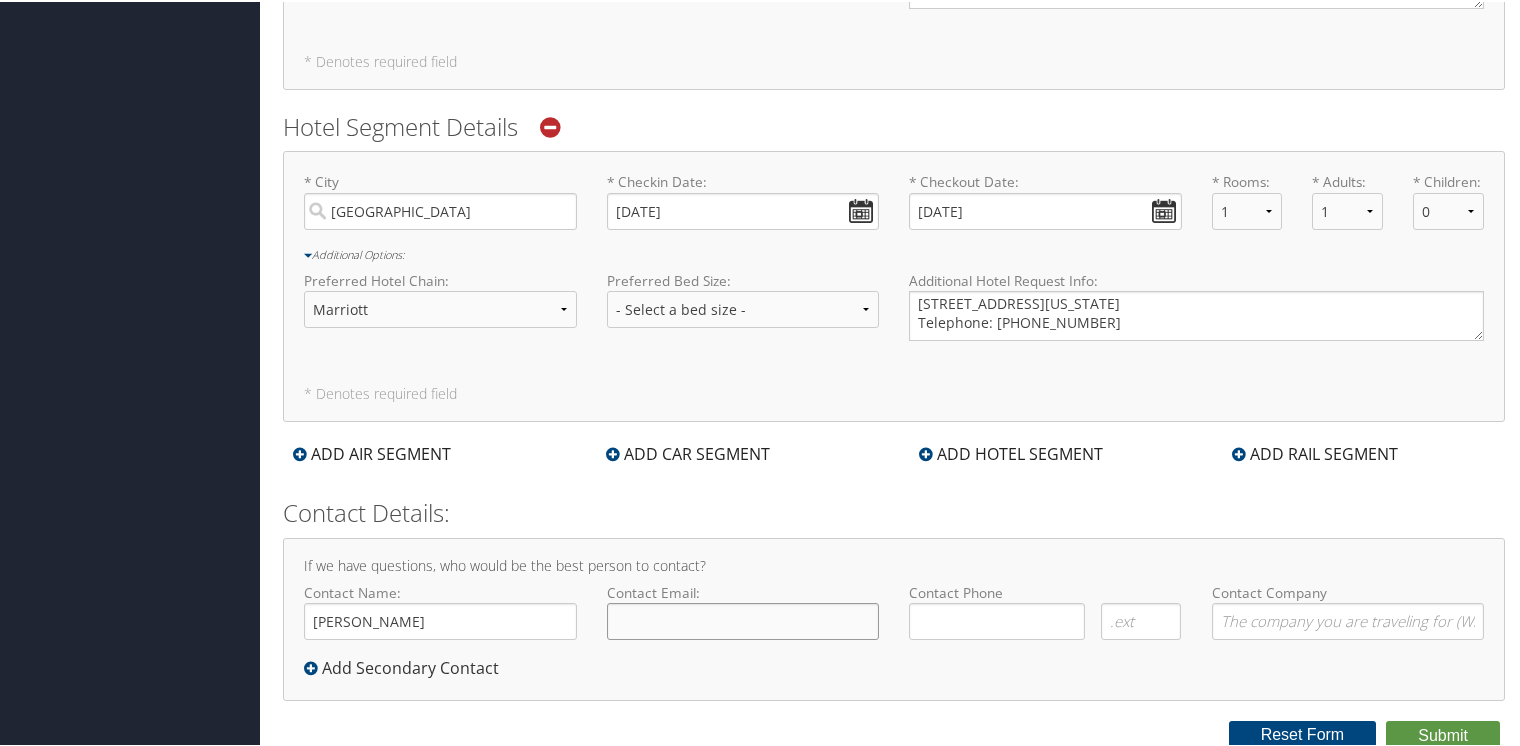 type on "robert.z.taylor25@gmail.com" 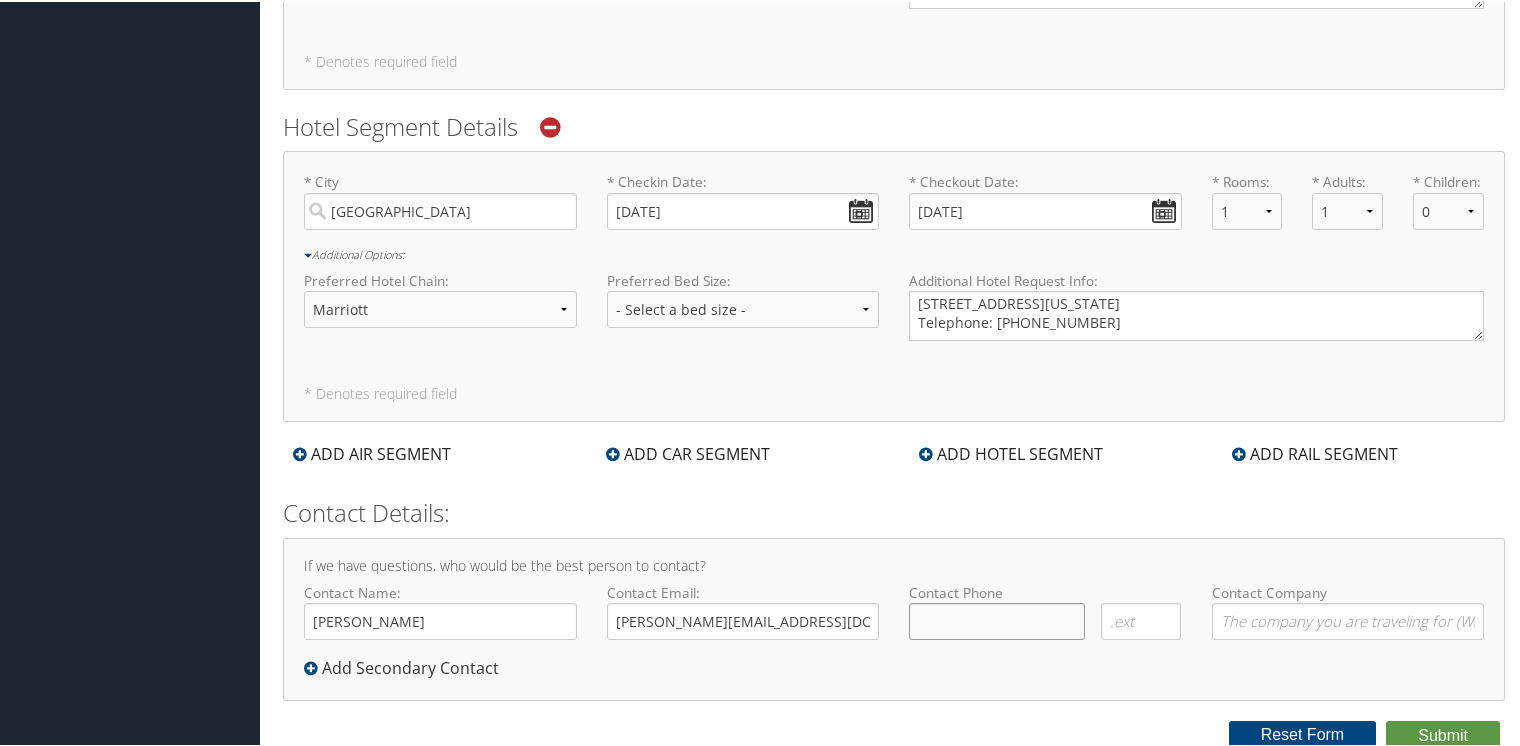 type on "(   )    -" 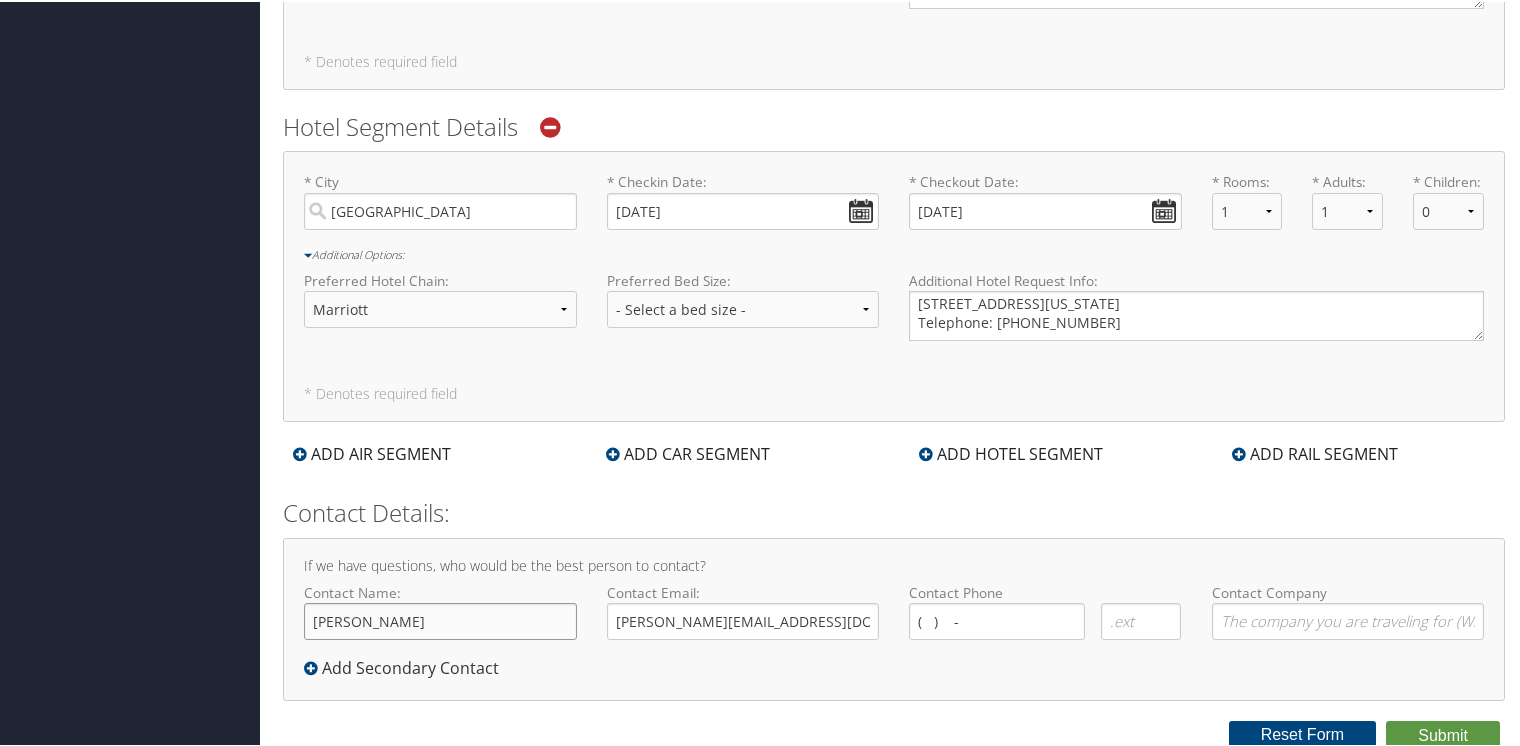 type 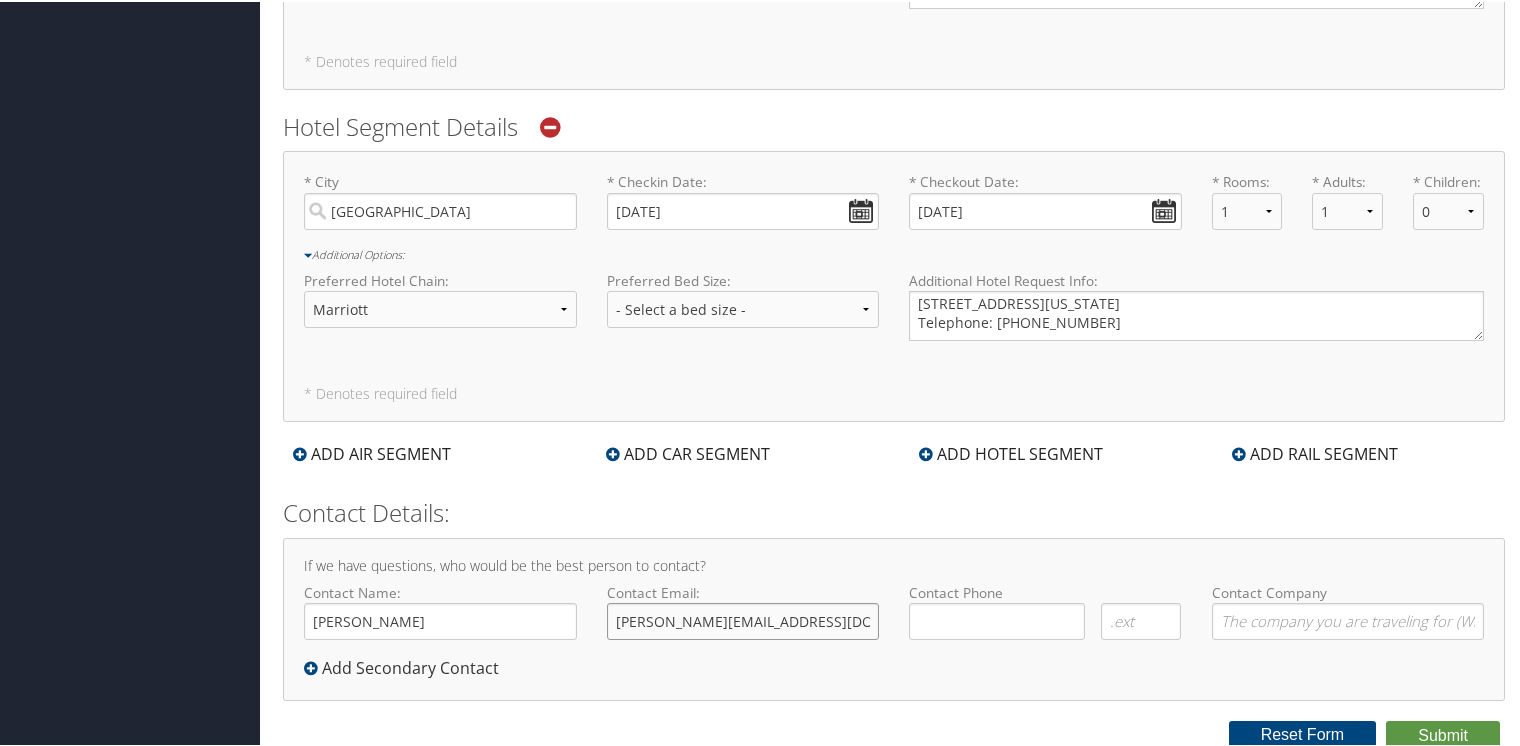 drag, startPoint x: 825, startPoint y: 618, endPoint x: 574, endPoint y: 623, distance: 251.04979 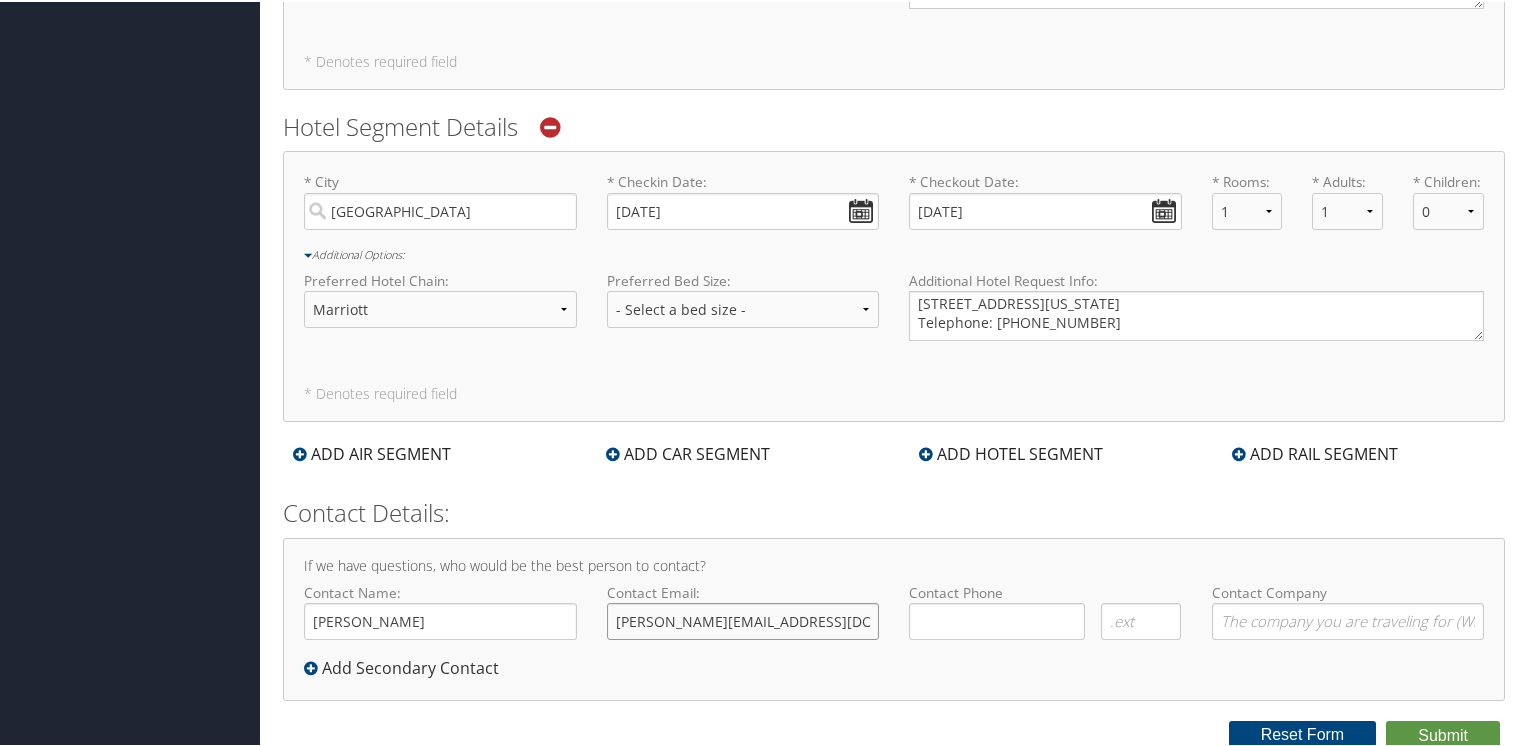 type on "z" 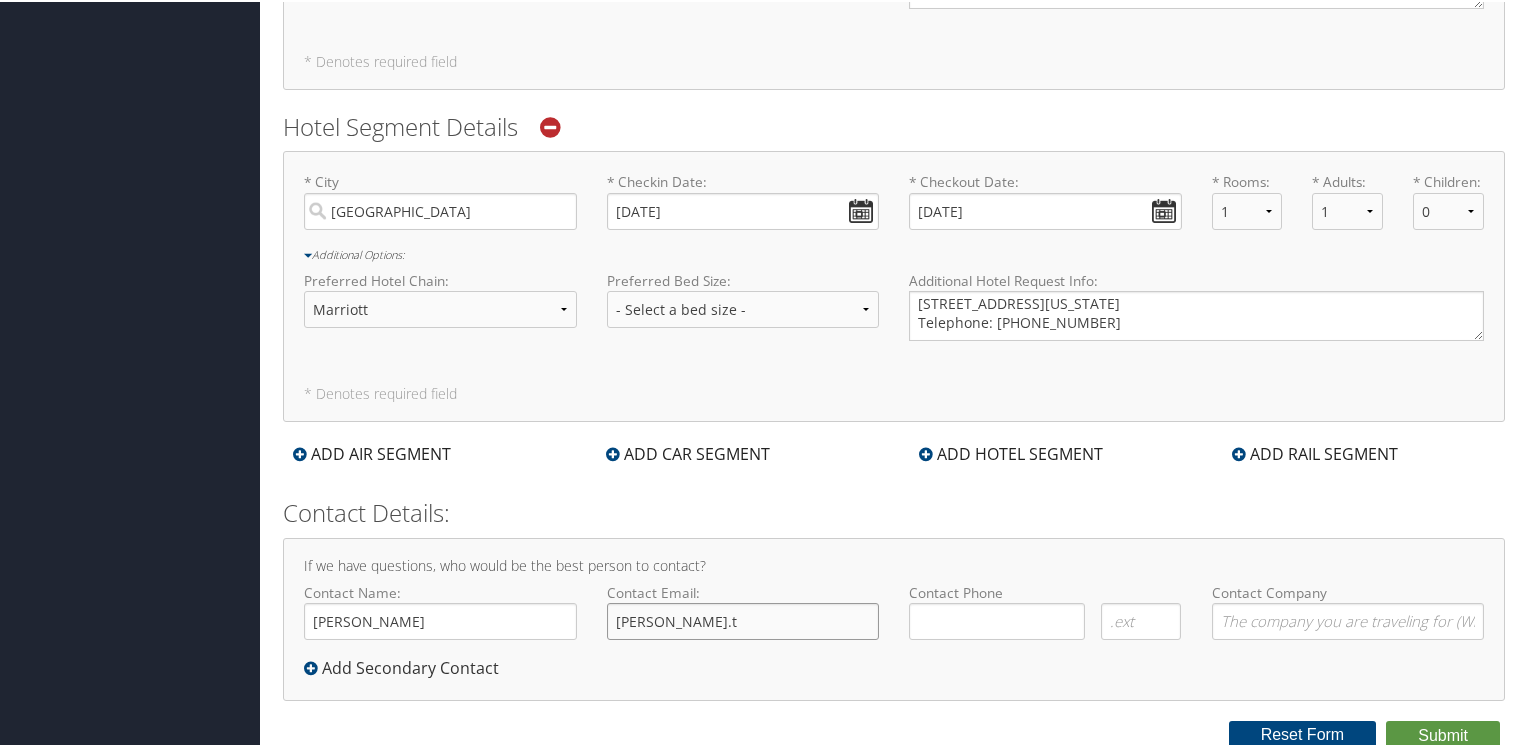 type on "zach.taylor@radiancetech.com" 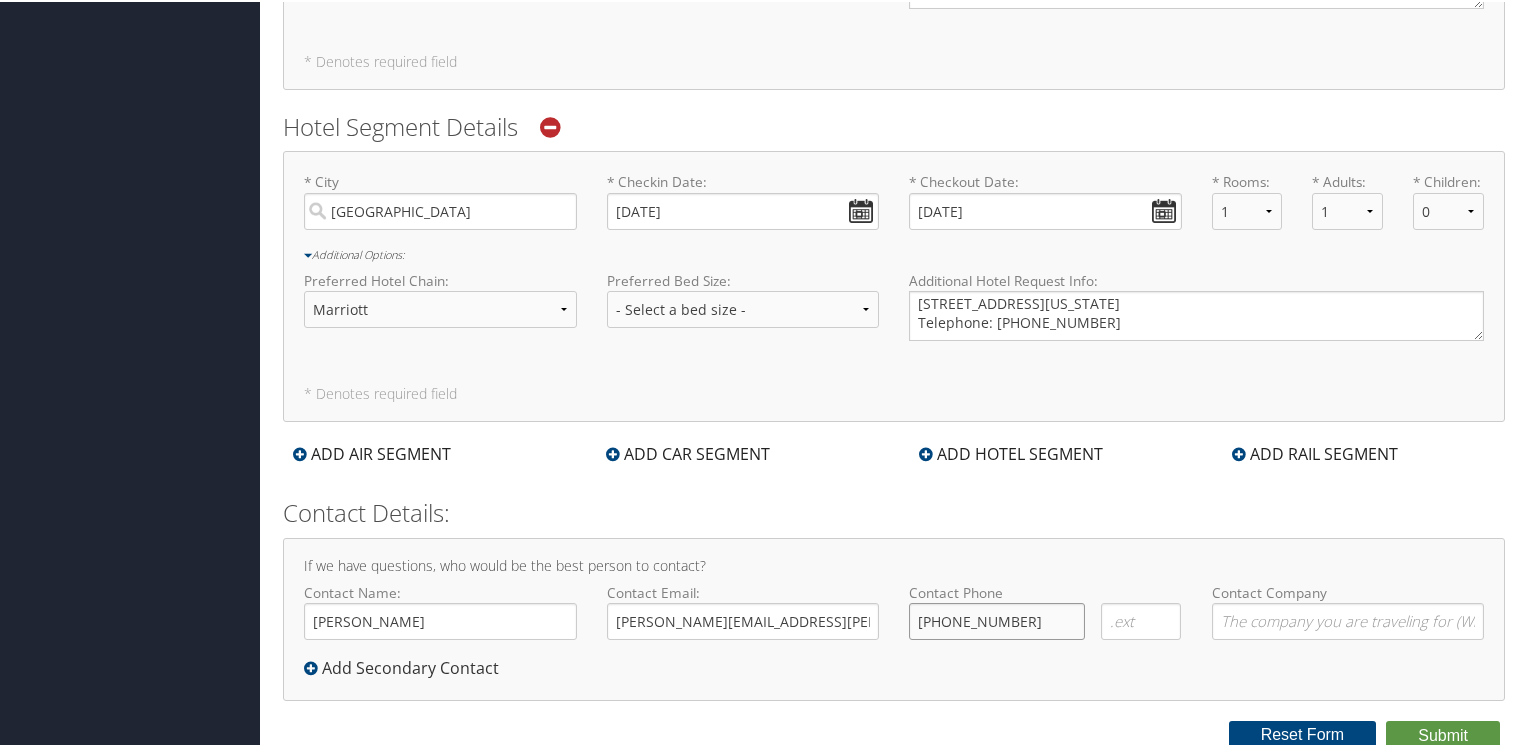 type on "(256) 558-0416" 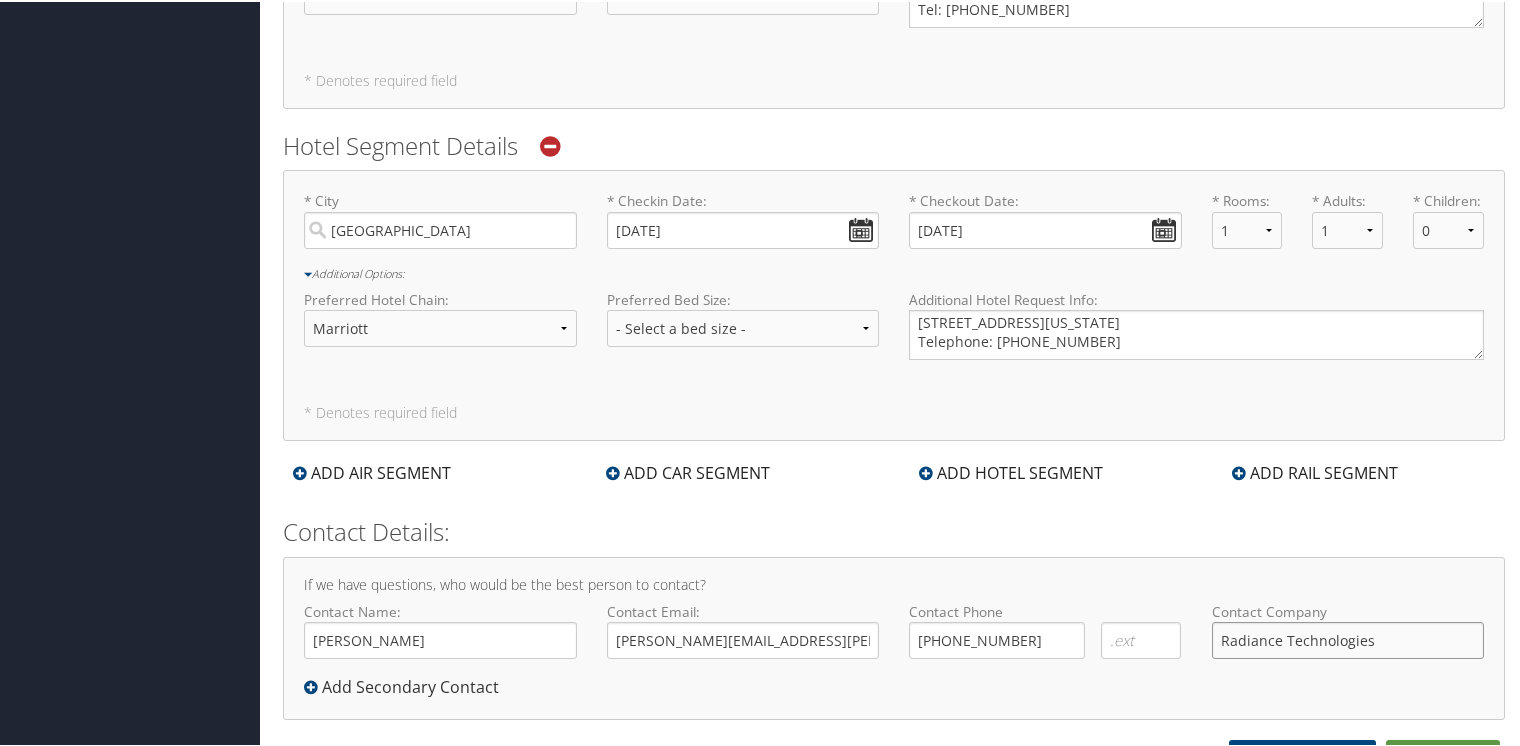 scroll, scrollTop: 2055, scrollLeft: 0, axis: vertical 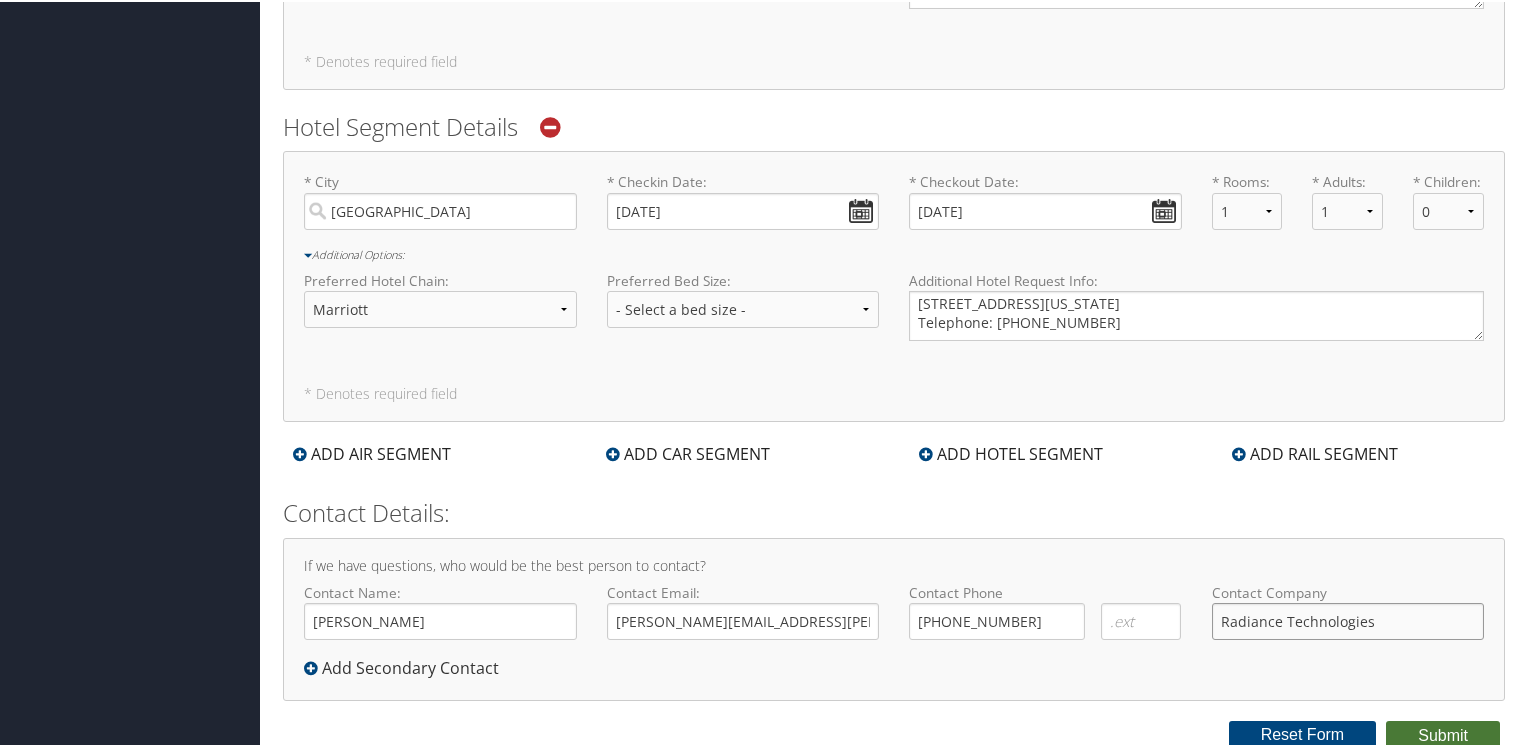 type on "Radiance Technologies" 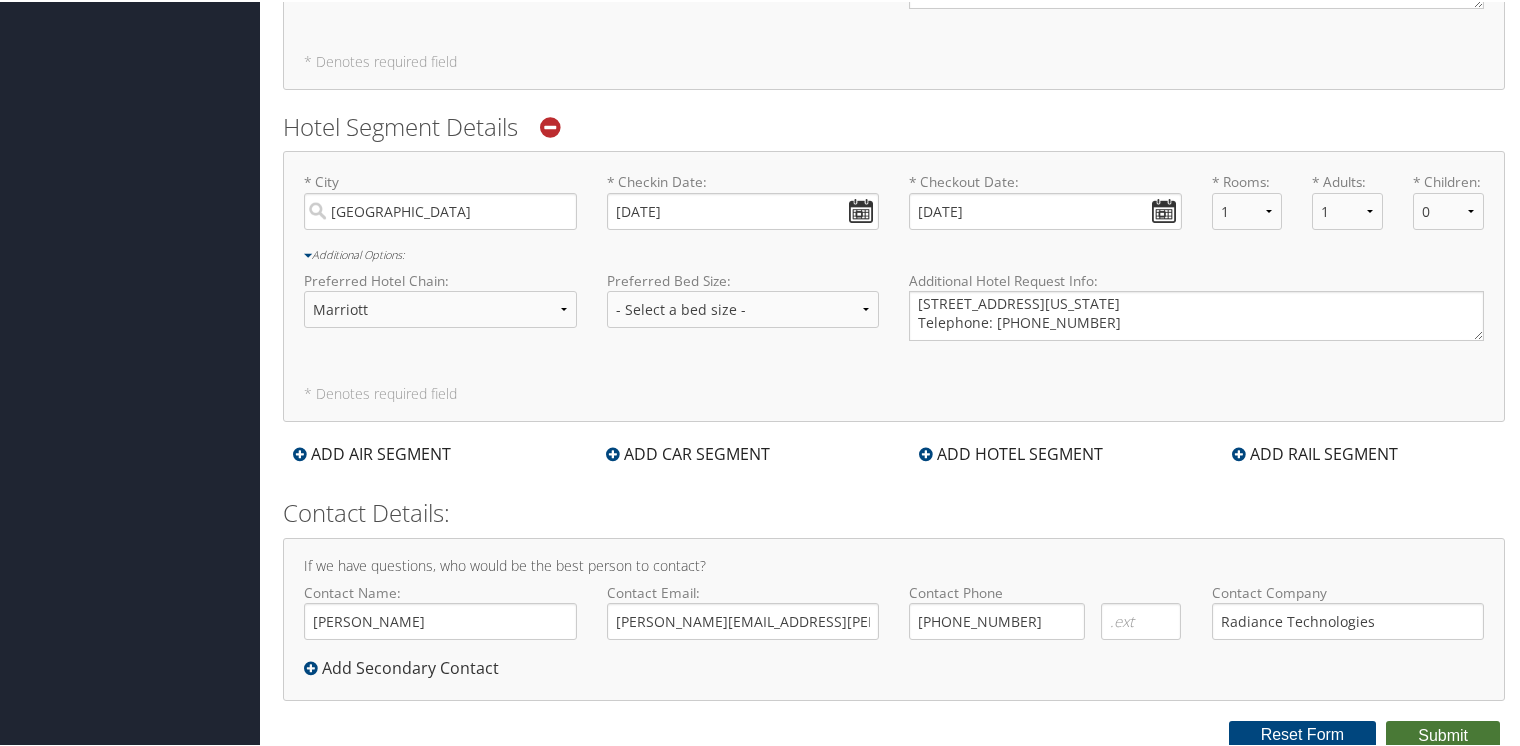 click on "Submit" at bounding box center (1443, 734) 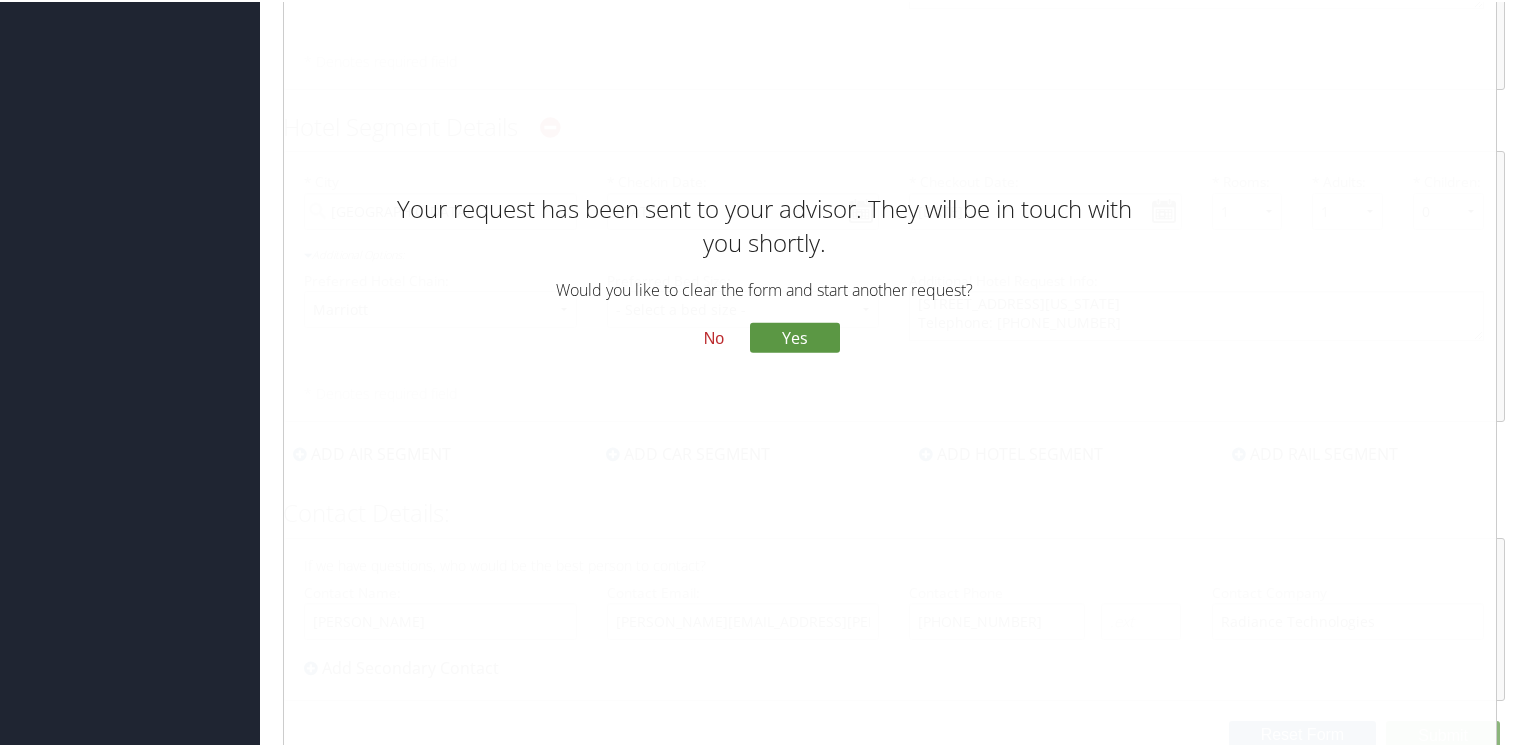 click on "No" at bounding box center (714, 336) 